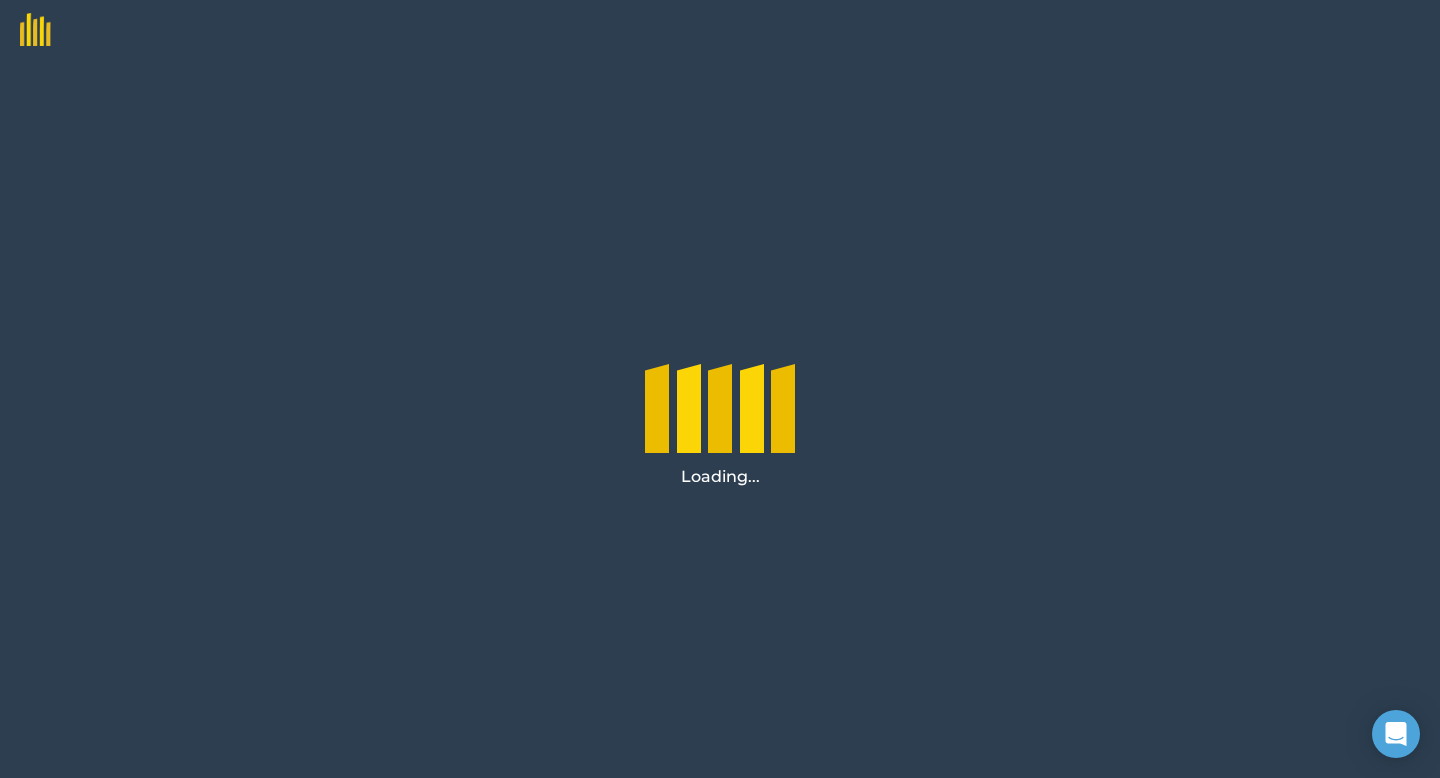 scroll, scrollTop: 0, scrollLeft: 0, axis: both 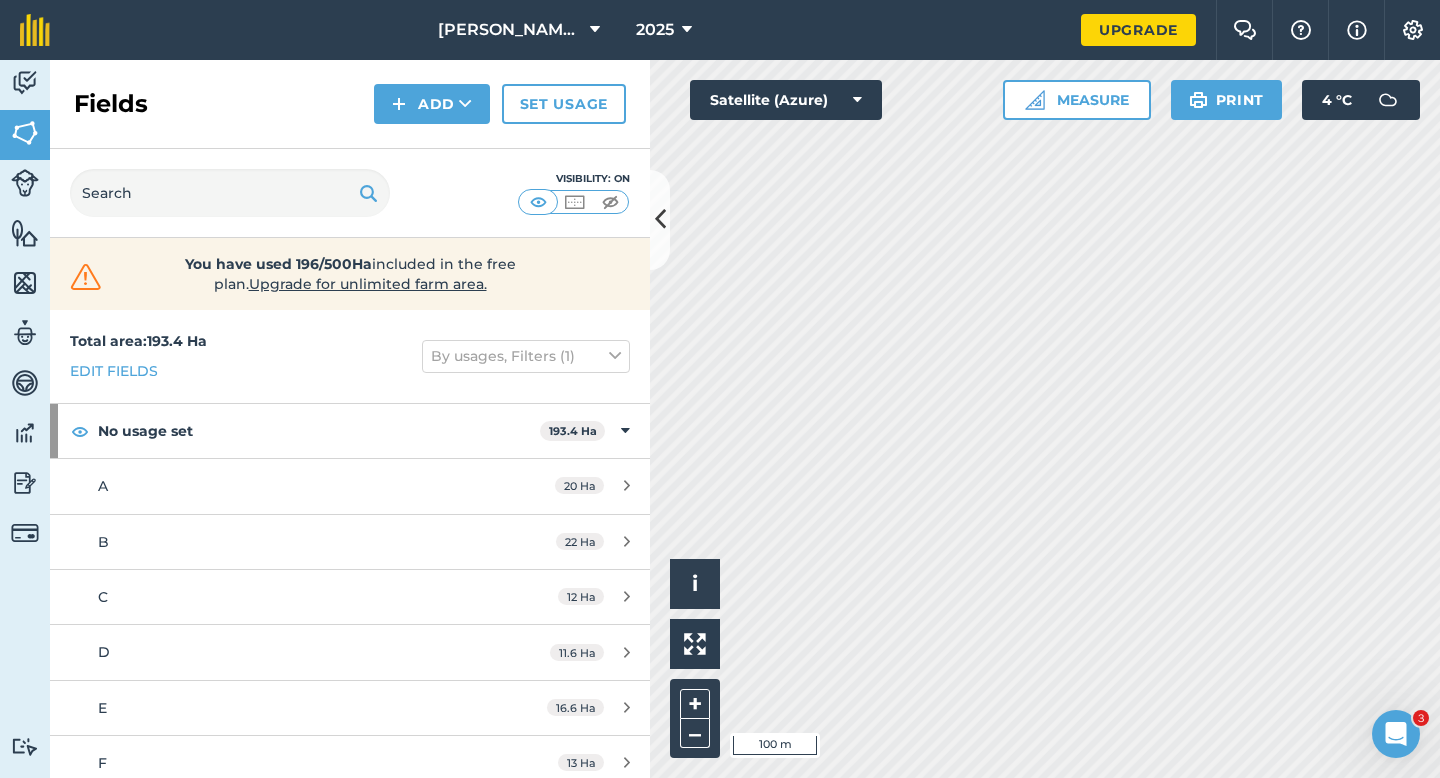 click on "Hello i © 2025 TomTom, Microsoft 100 m + – Satellite (Azure) Measure Print 4   ° C" at bounding box center (1045, 419) 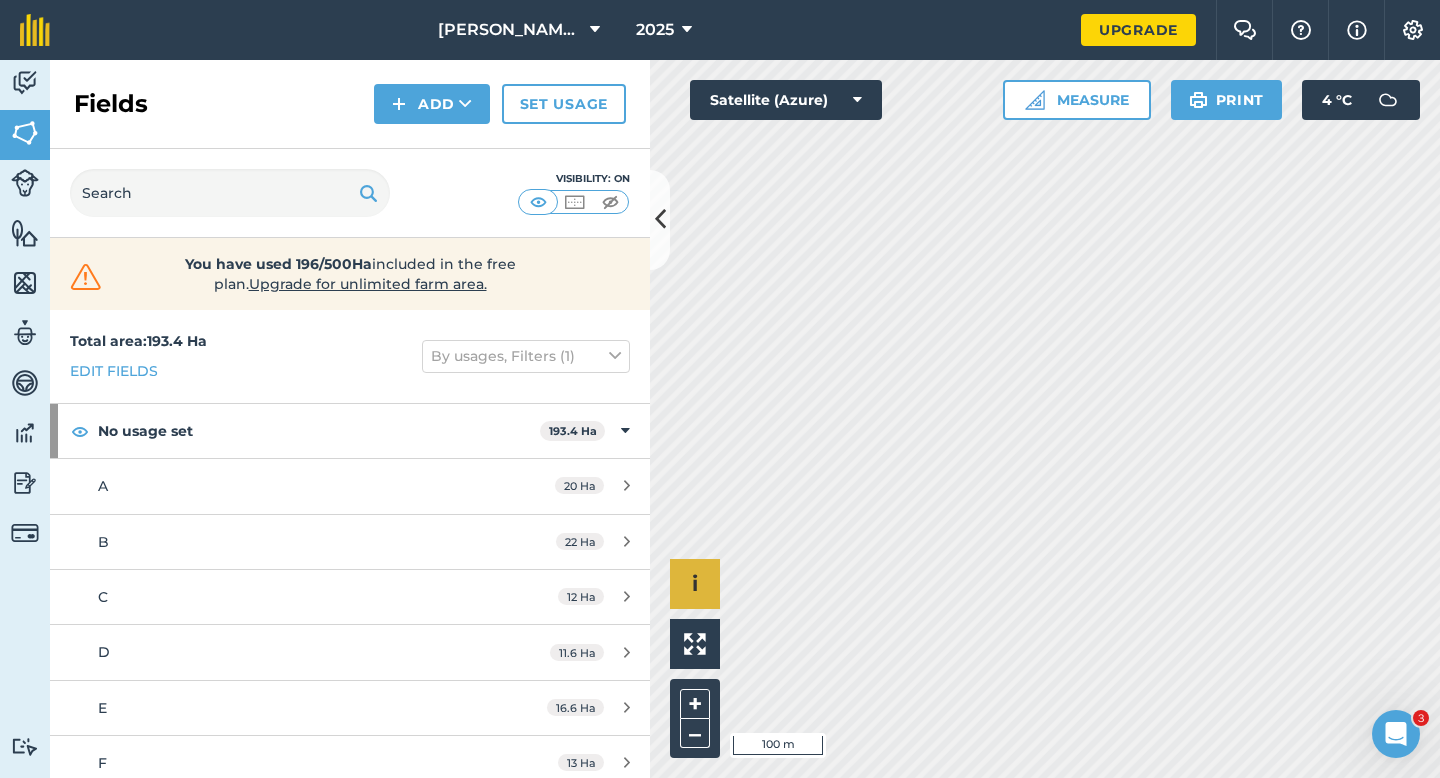 click on "Hello i © 2025 TomTom, Microsoft 100 m + –" at bounding box center (1045, 419) 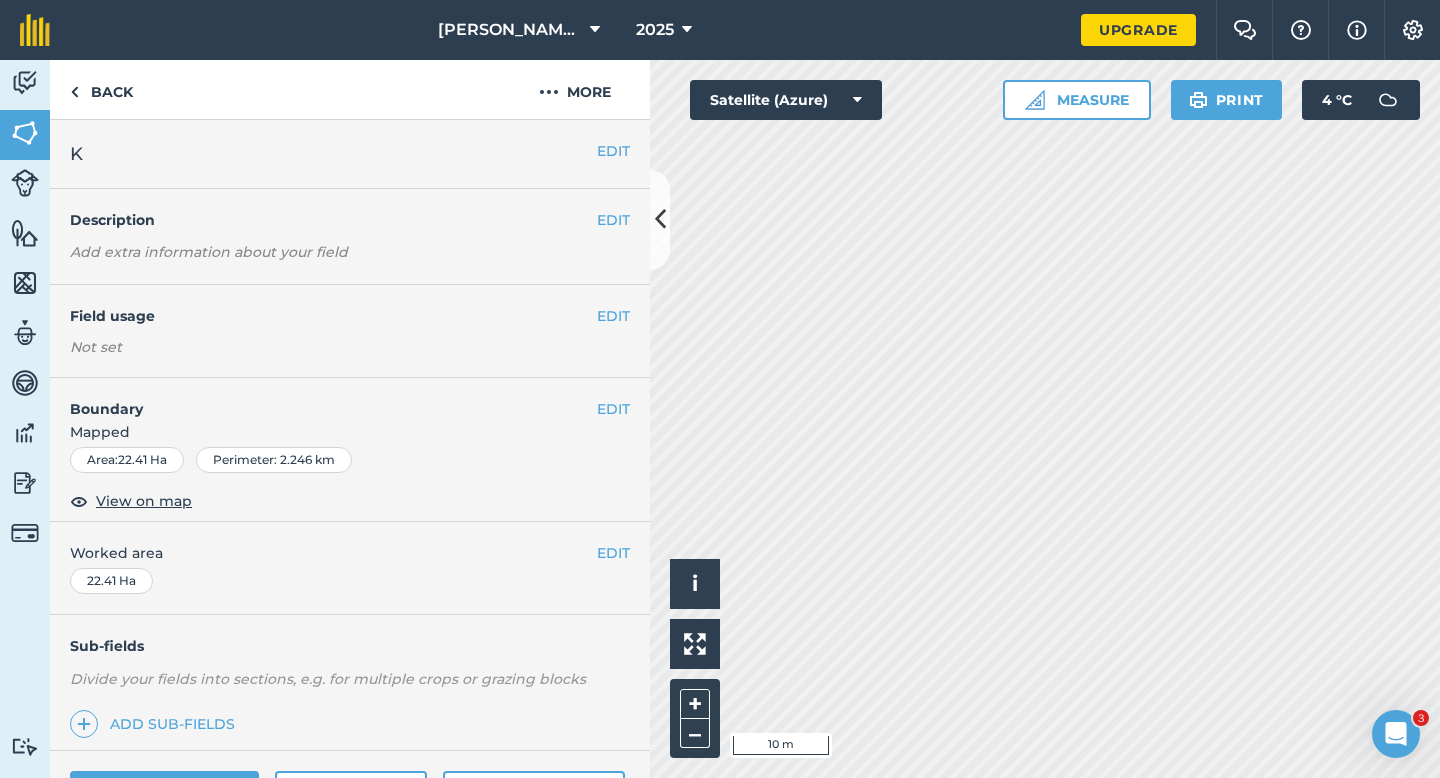 click on "EDIT Boundary   Mapped Area :  22.41   Ha Perimeter :   2.246   km   View on map" at bounding box center (350, 450) 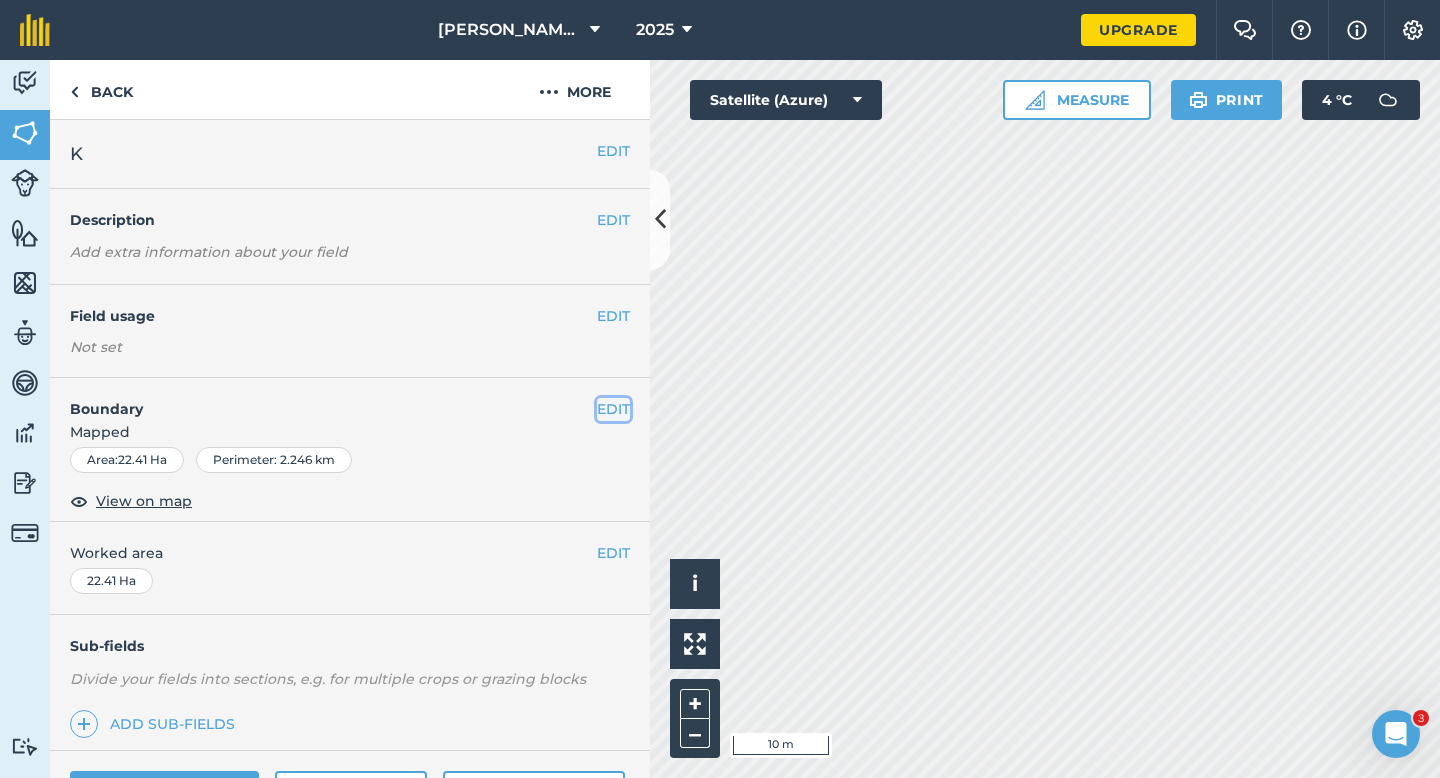 click on "EDIT" at bounding box center (613, 409) 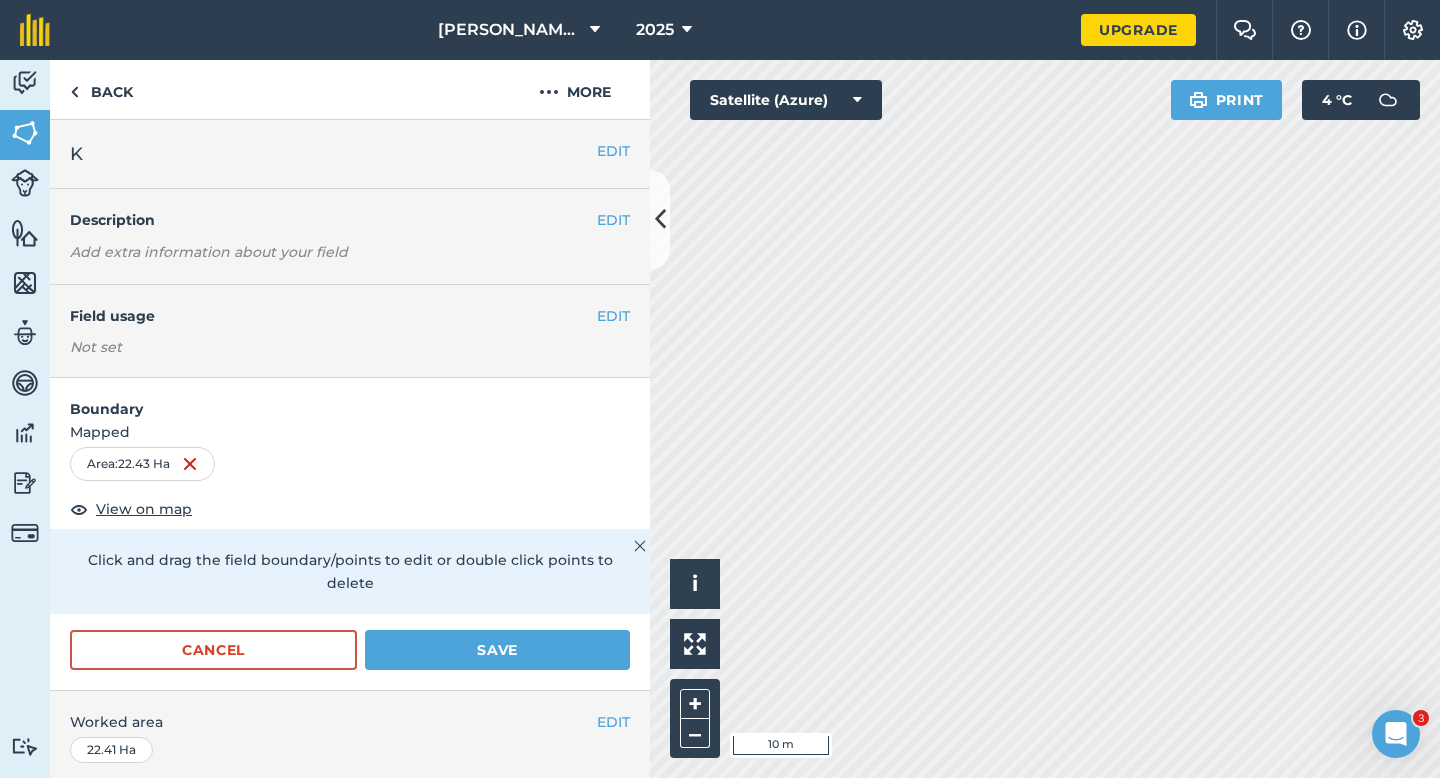 click on "Cancel Save" at bounding box center [350, 660] 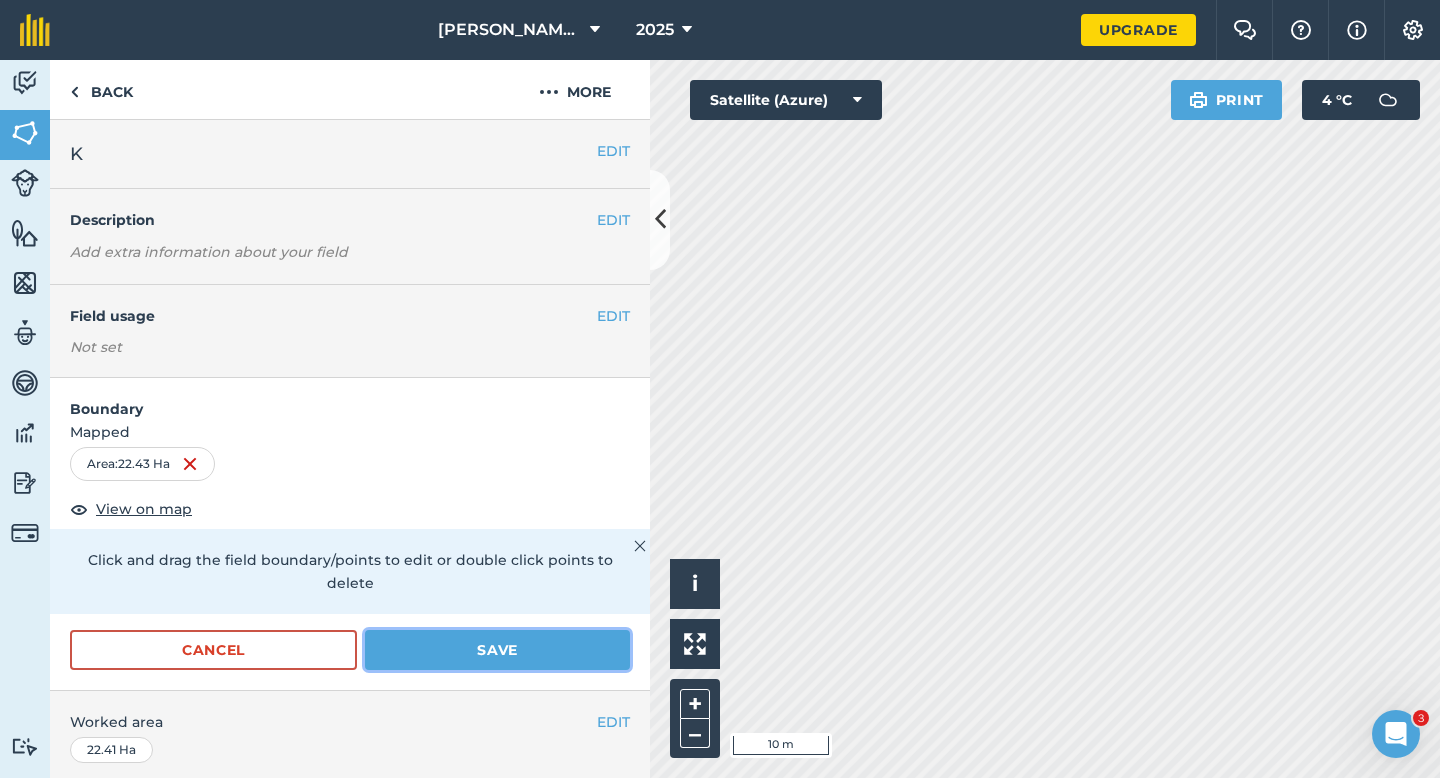 click on "Save" at bounding box center (497, 650) 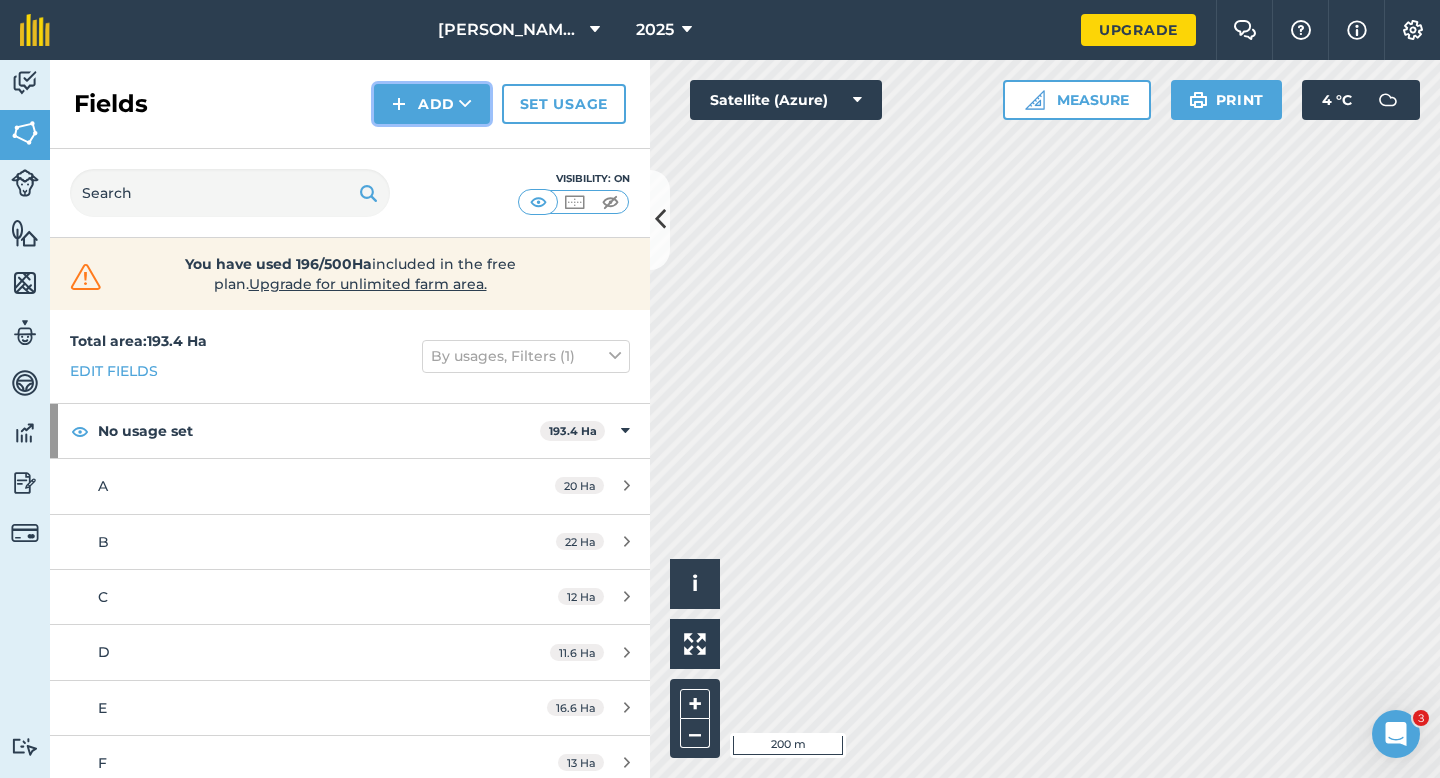 click on "Add" at bounding box center [432, 104] 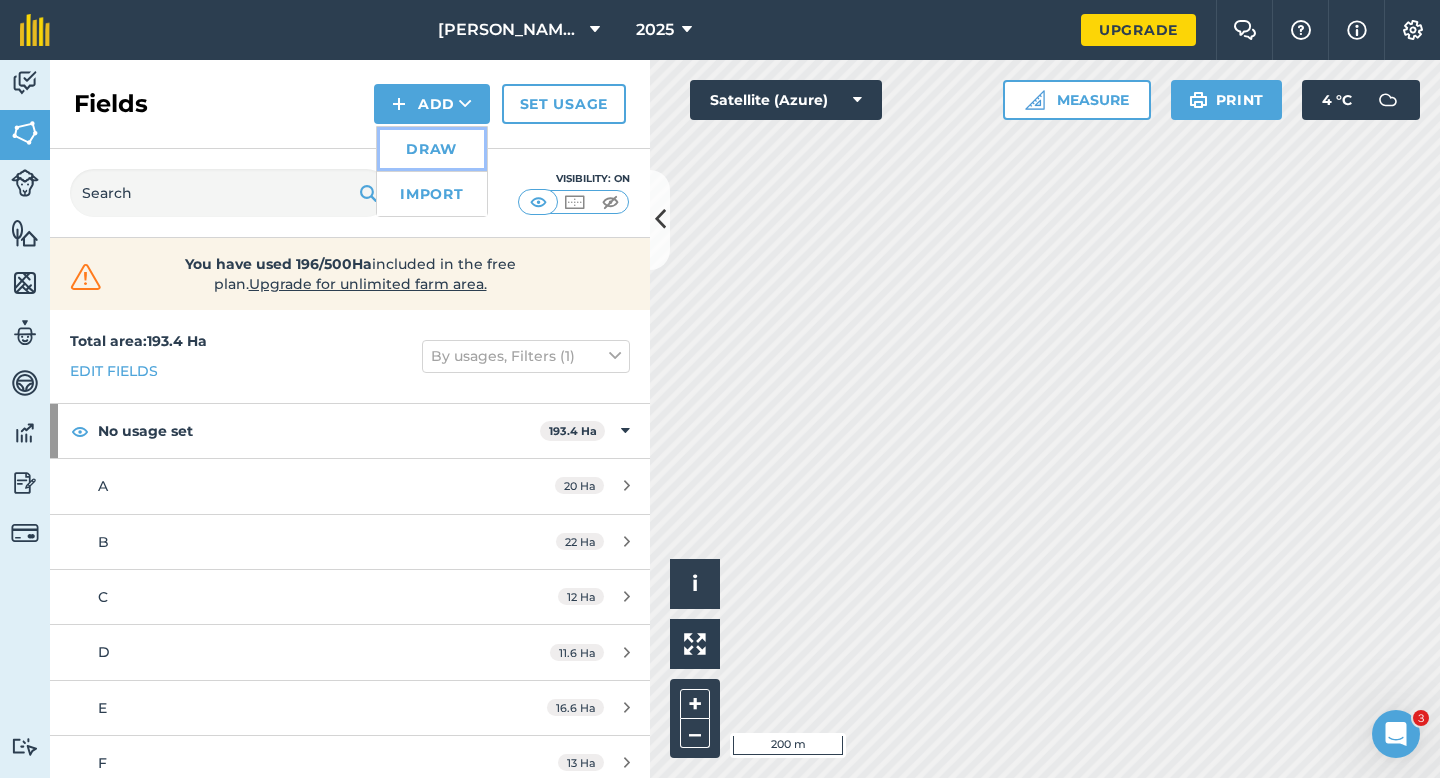 click on "Draw" at bounding box center [432, 149] 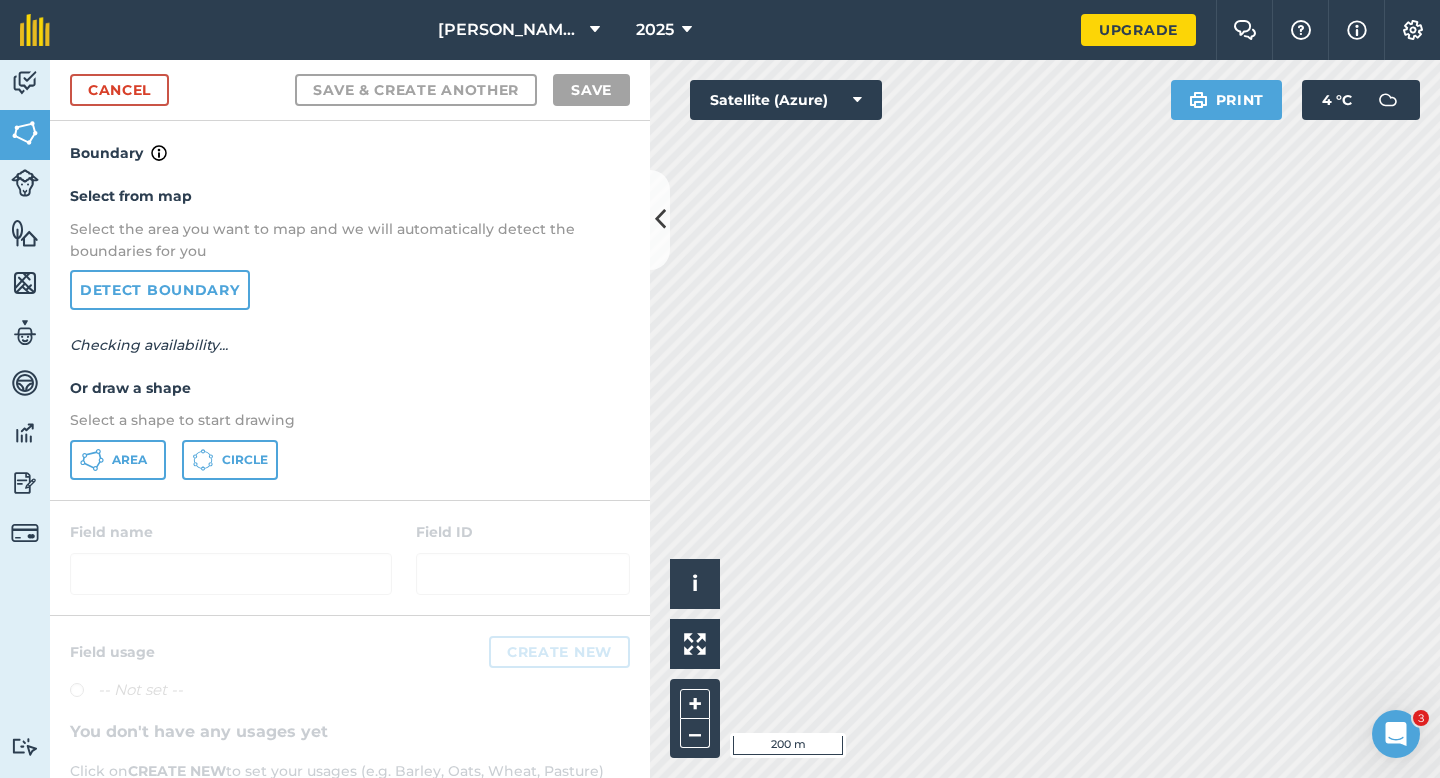 click on "Select from map Select the area you want to map and we will automatically detect the boundaries for you Detect boundary Checking availability... Or draw a shape Select a shape to start drawing Area Circle" at bounding box center (350, 332) 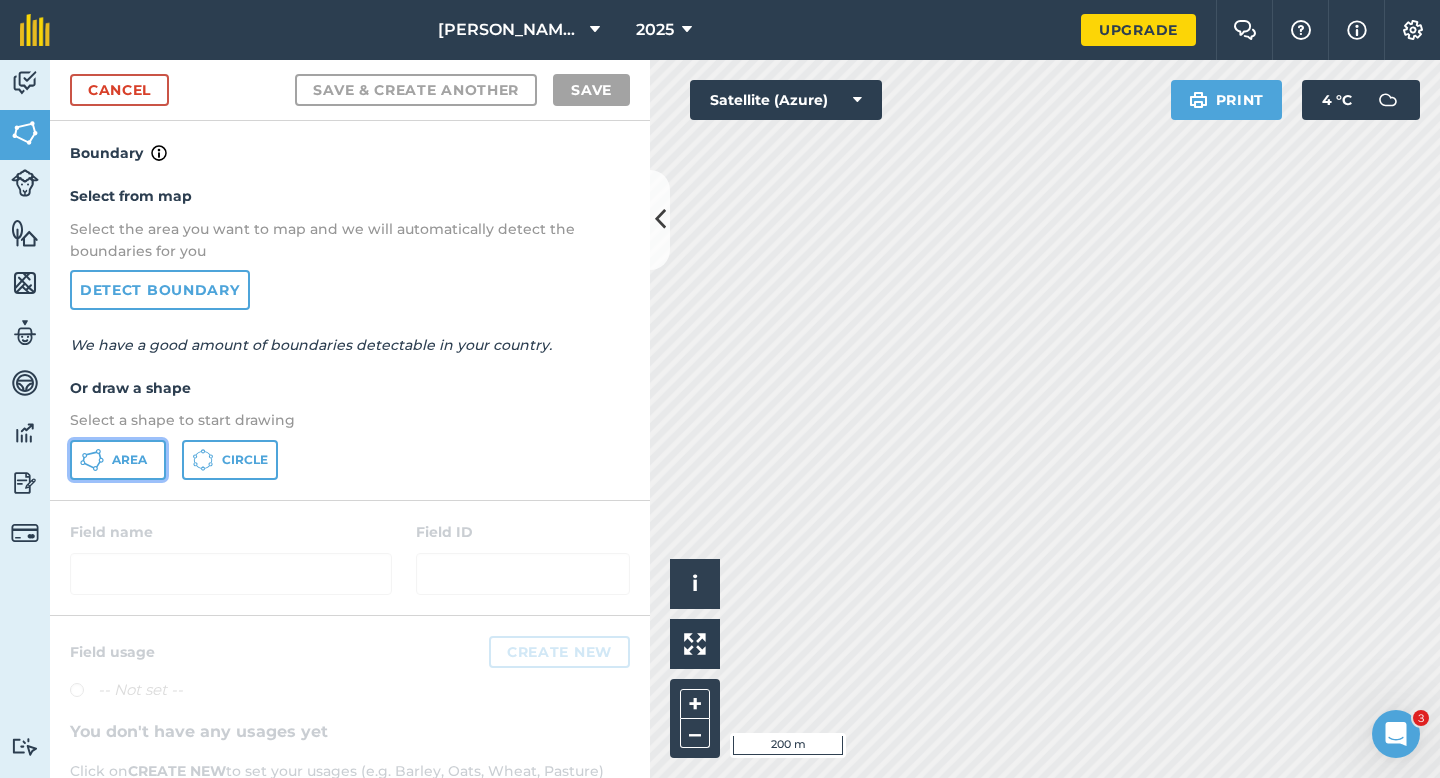 click on "Area" at bounding box center [118, 460] 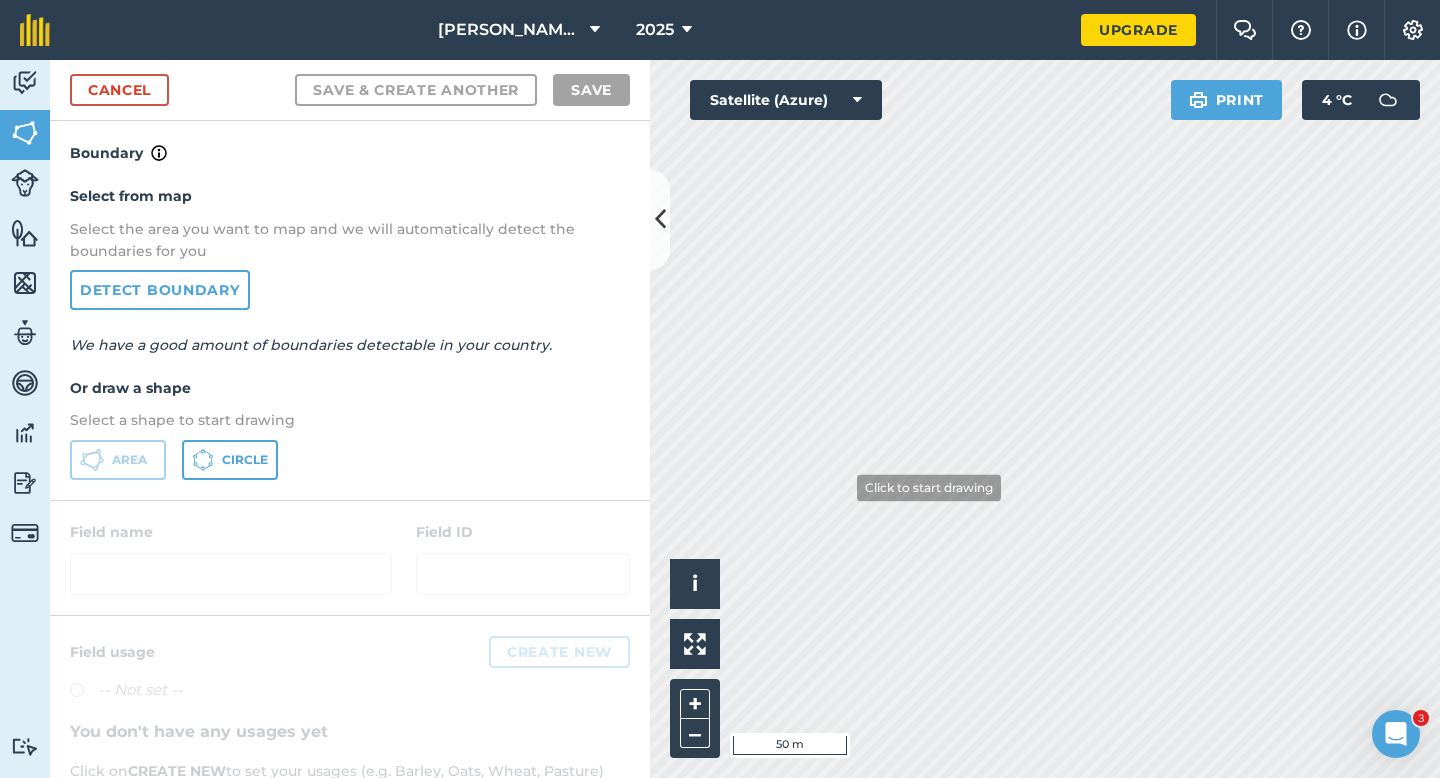 click on "Click to start drawing i © 2025 TomTom, Microsoft 50 m + –" at bounding box center (1045, 419) 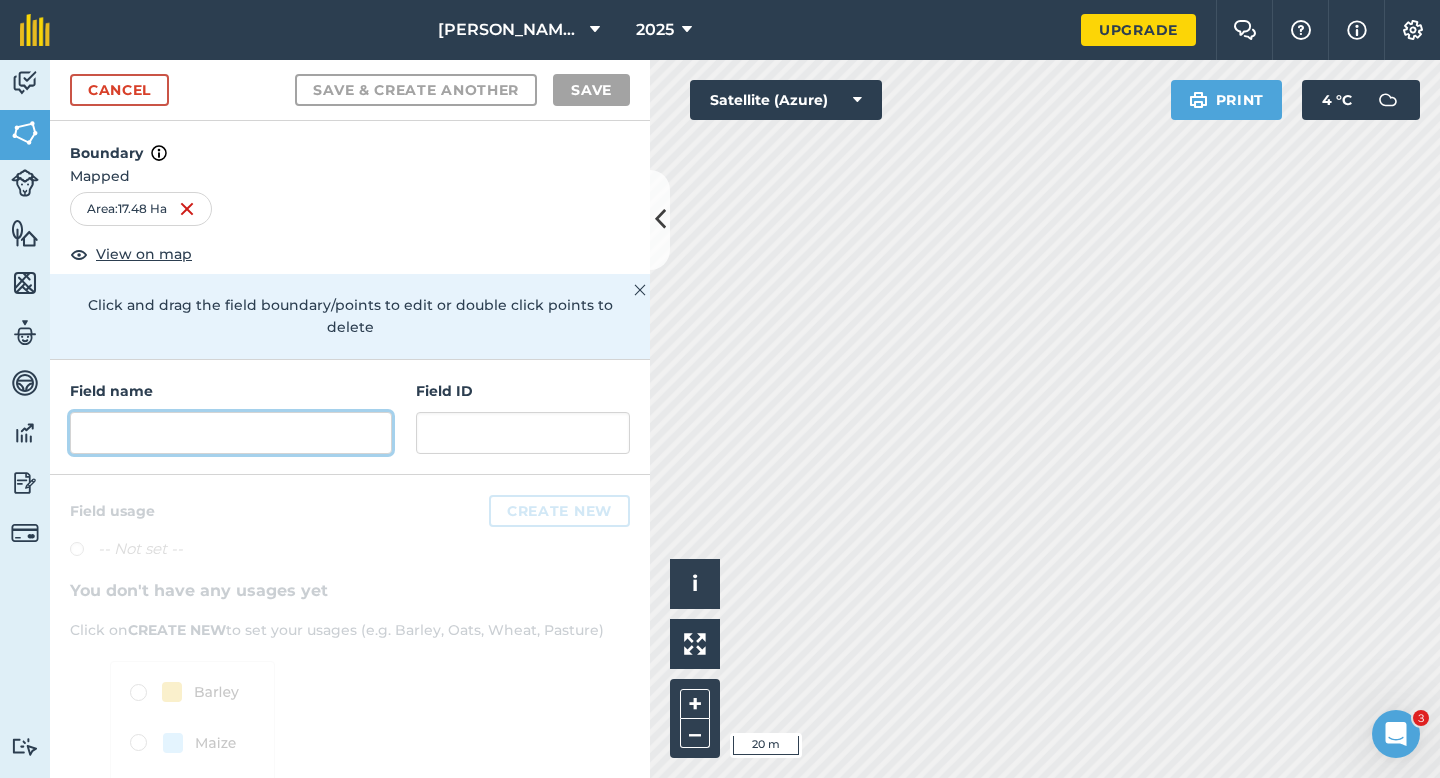 click at bounding box center (231, 433) 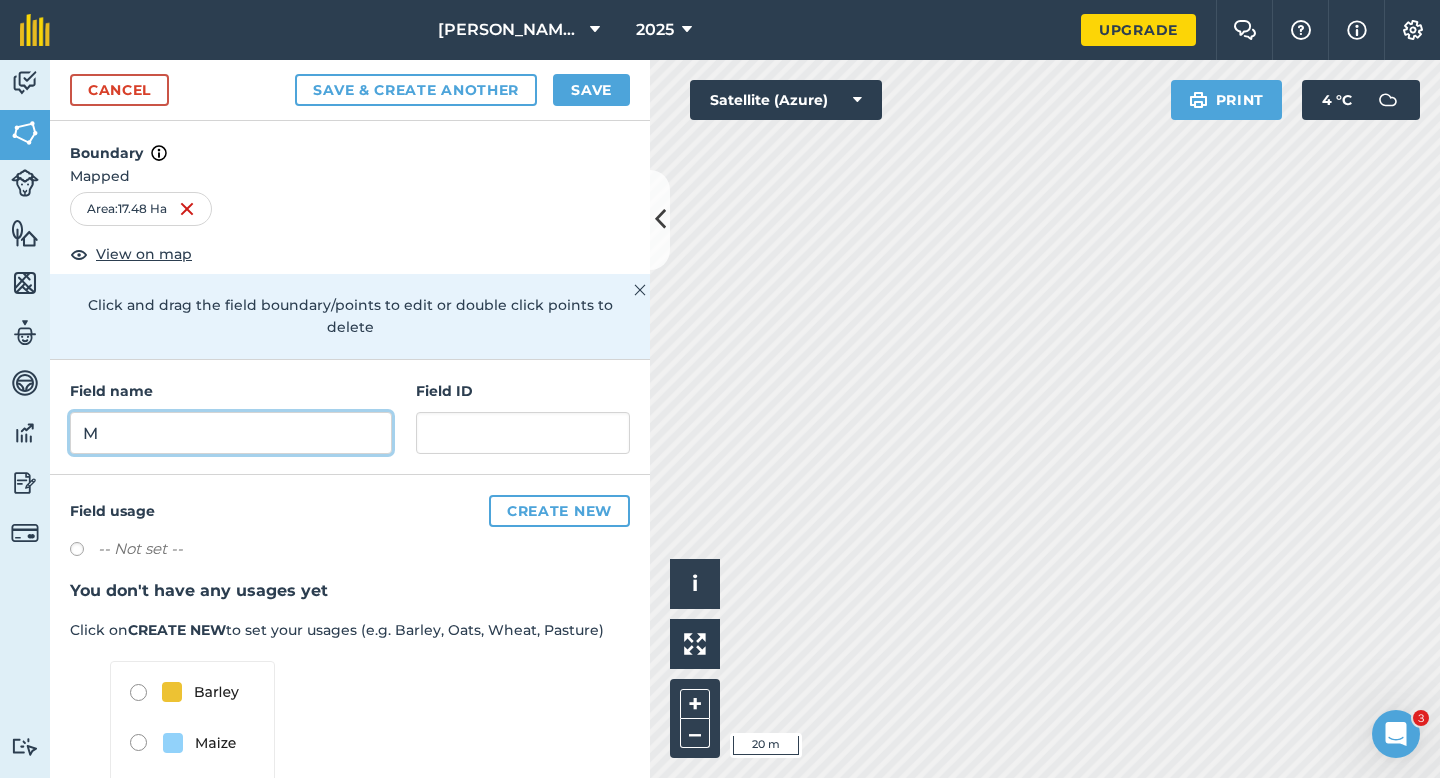 type on "M" 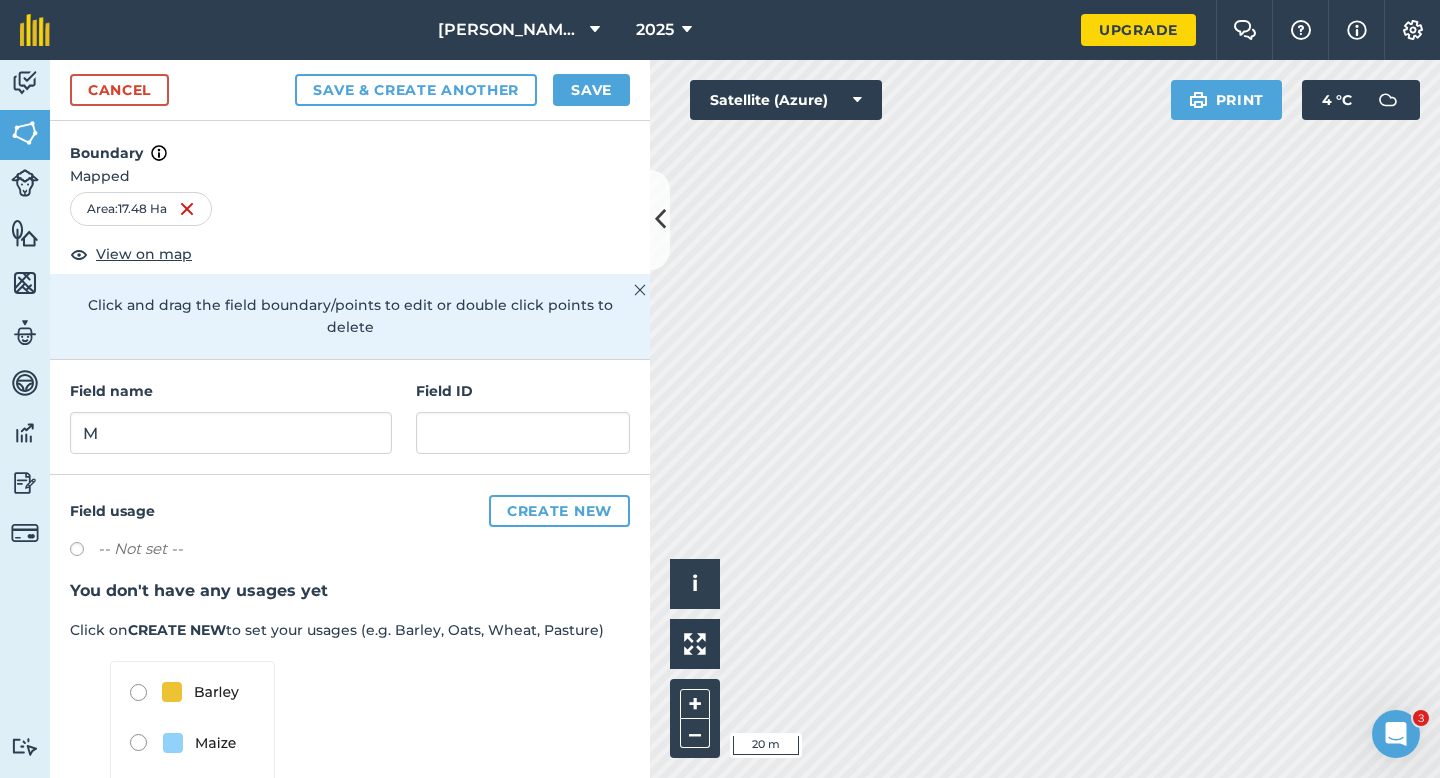 click on "Cancel Save & Create Another Save" at bounding box center (350, 90) 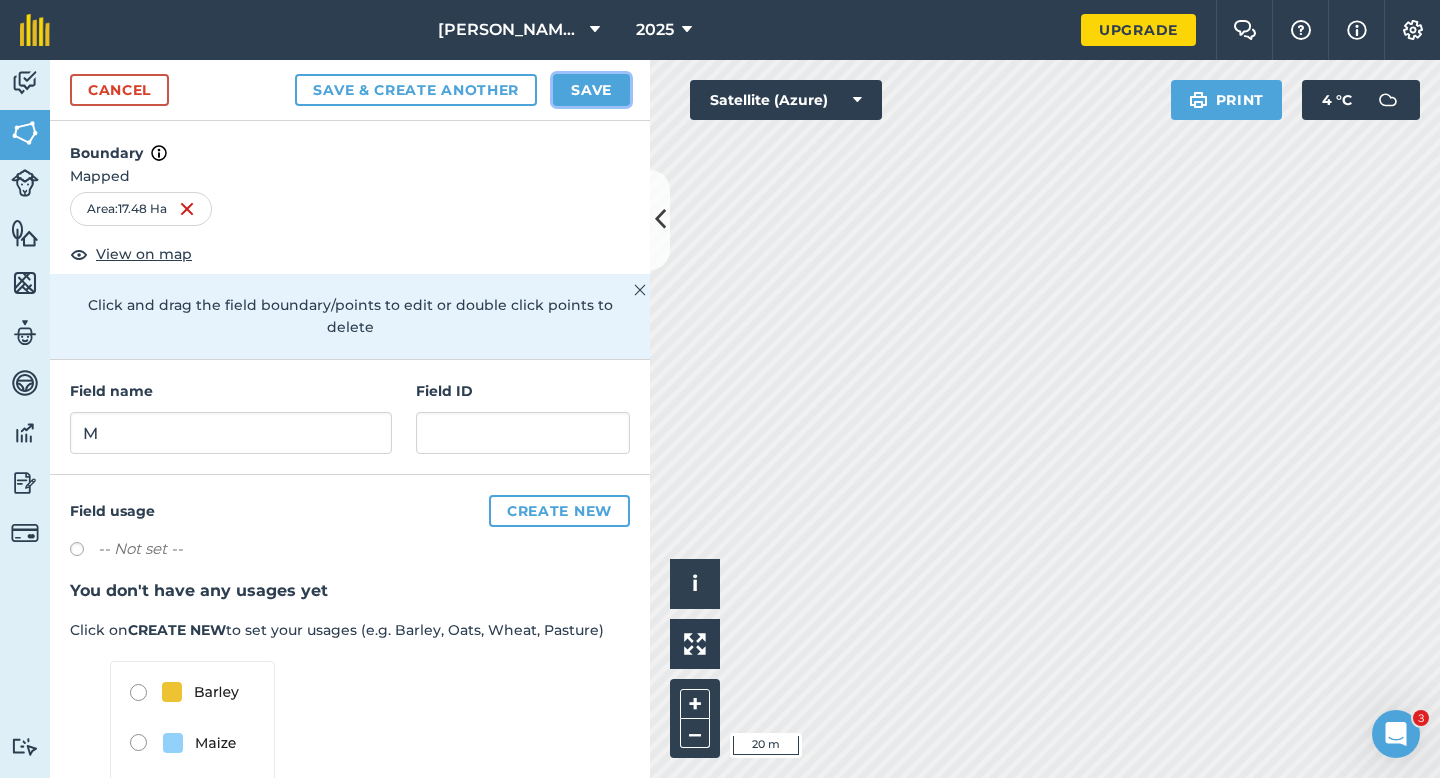 click on "Save" at bounding box center (591, 90) 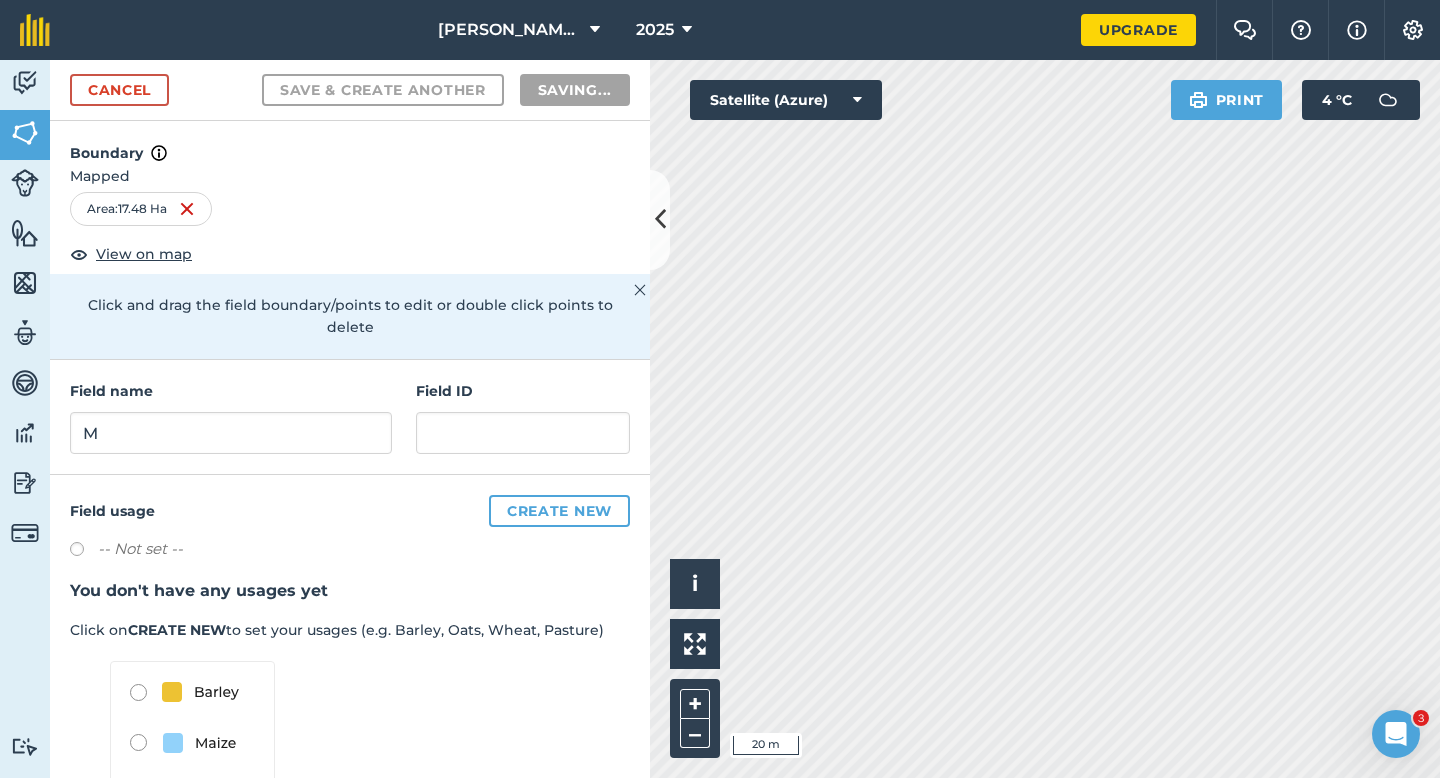 click on "Cancel Save & Create Another Saving..." at bounding box center [350, 90] 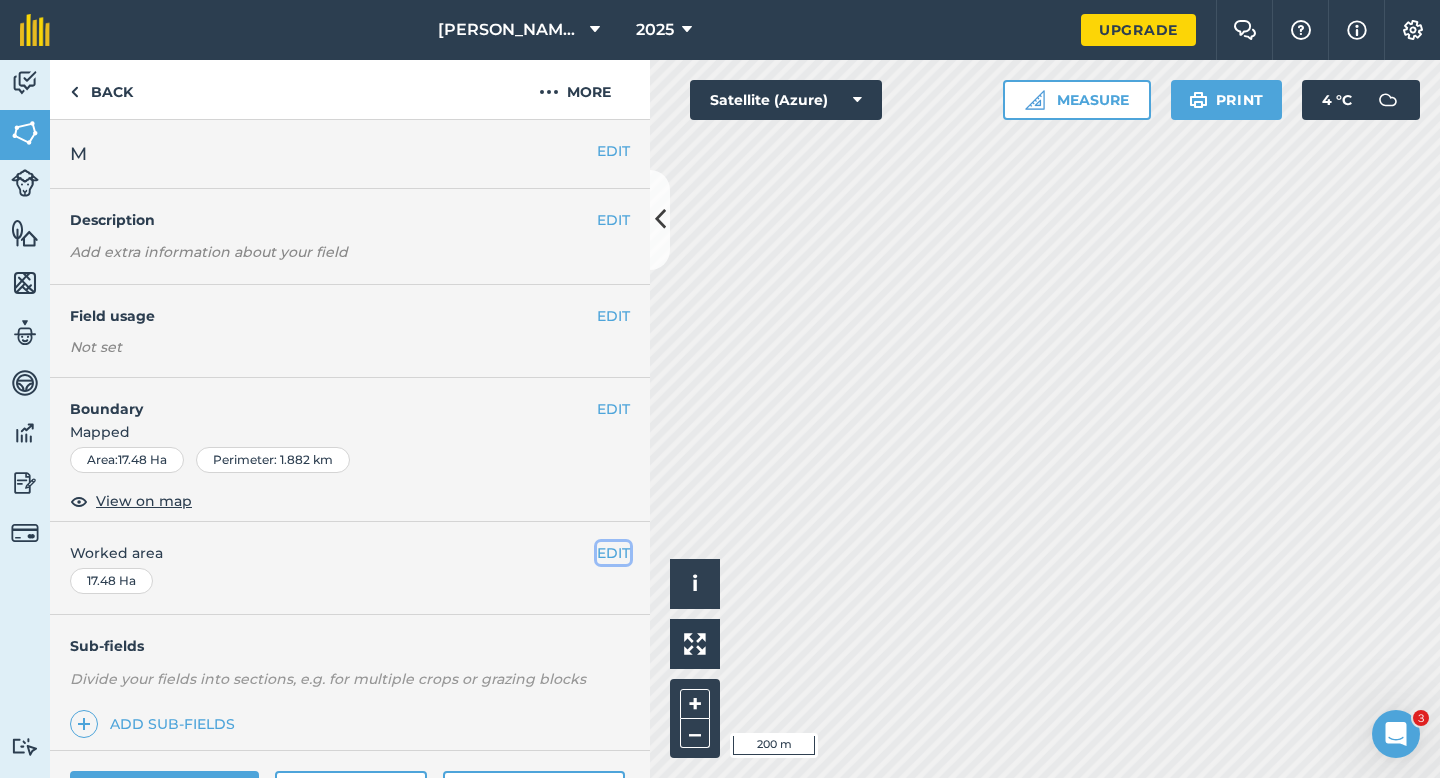 click on "EDIT" at bounding box center (613, 553) 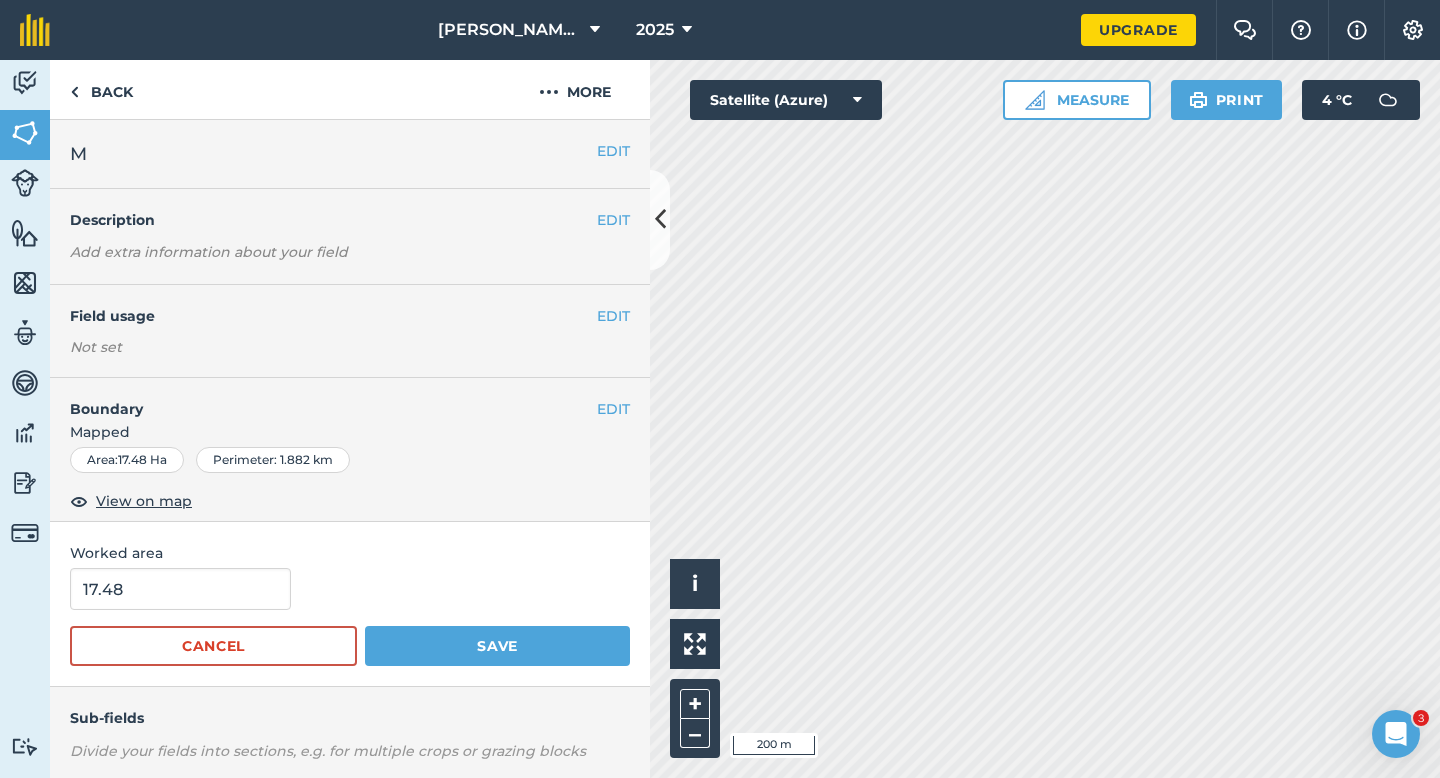 click on "17.48 Cancel Save" at bounding box center [350, 617] 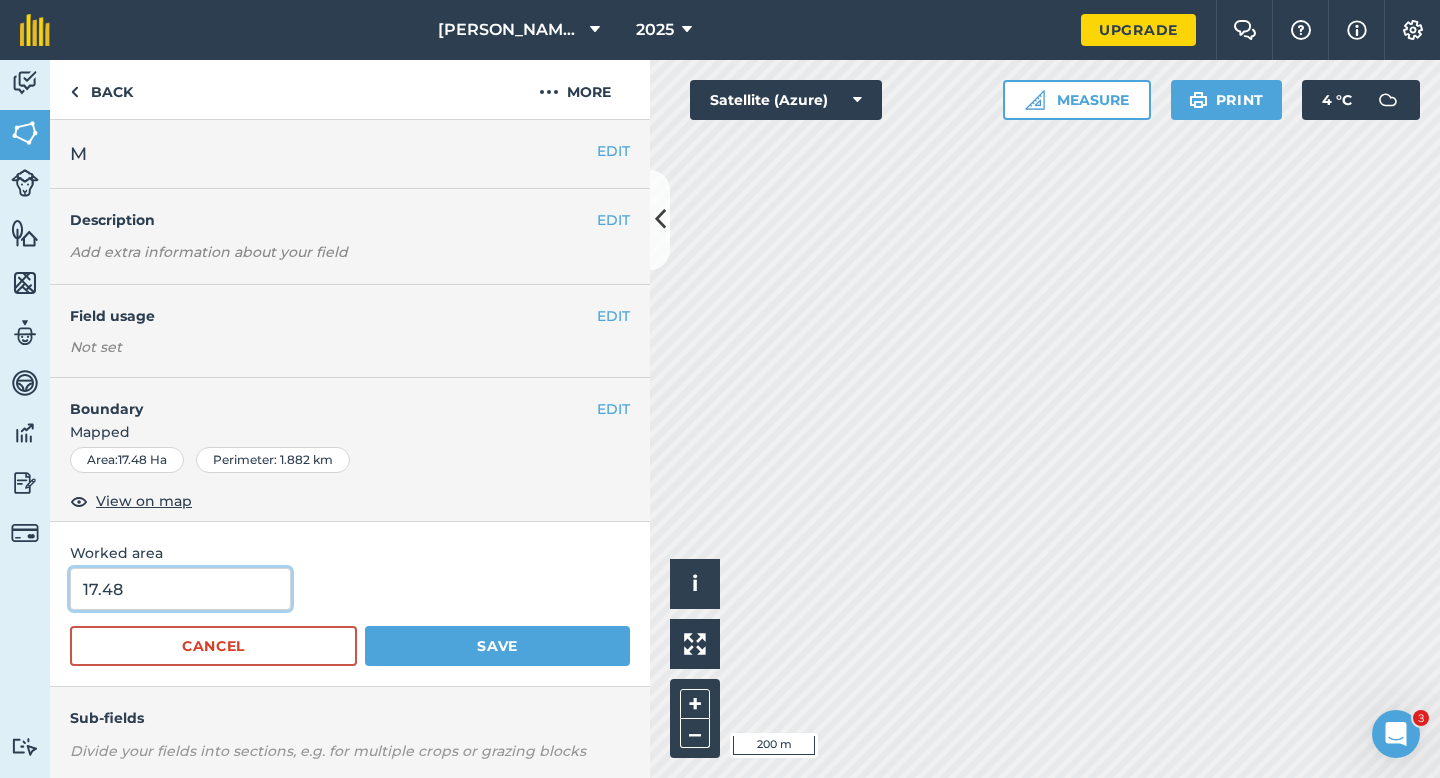 click on "17.48" at bounding box center (180, 589) 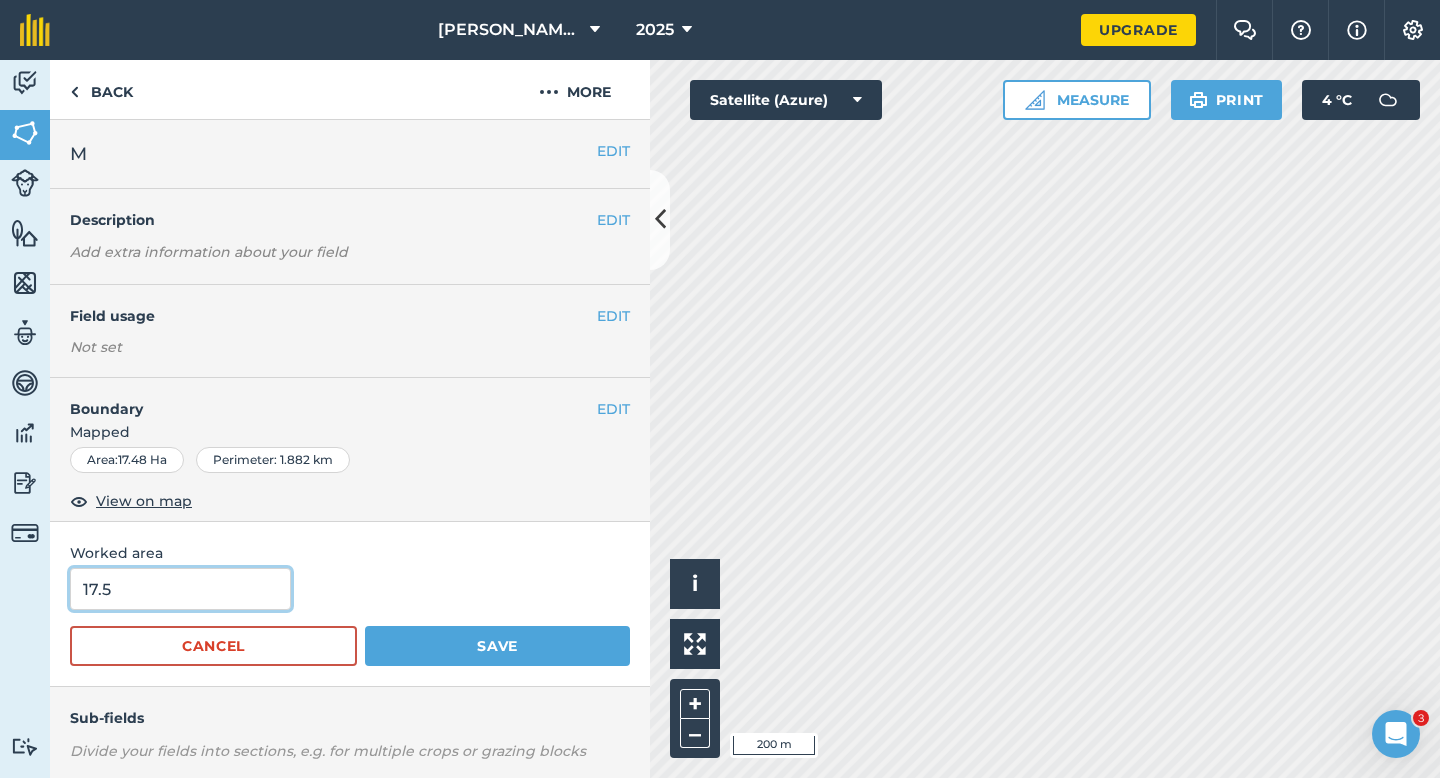 type on "17.5" 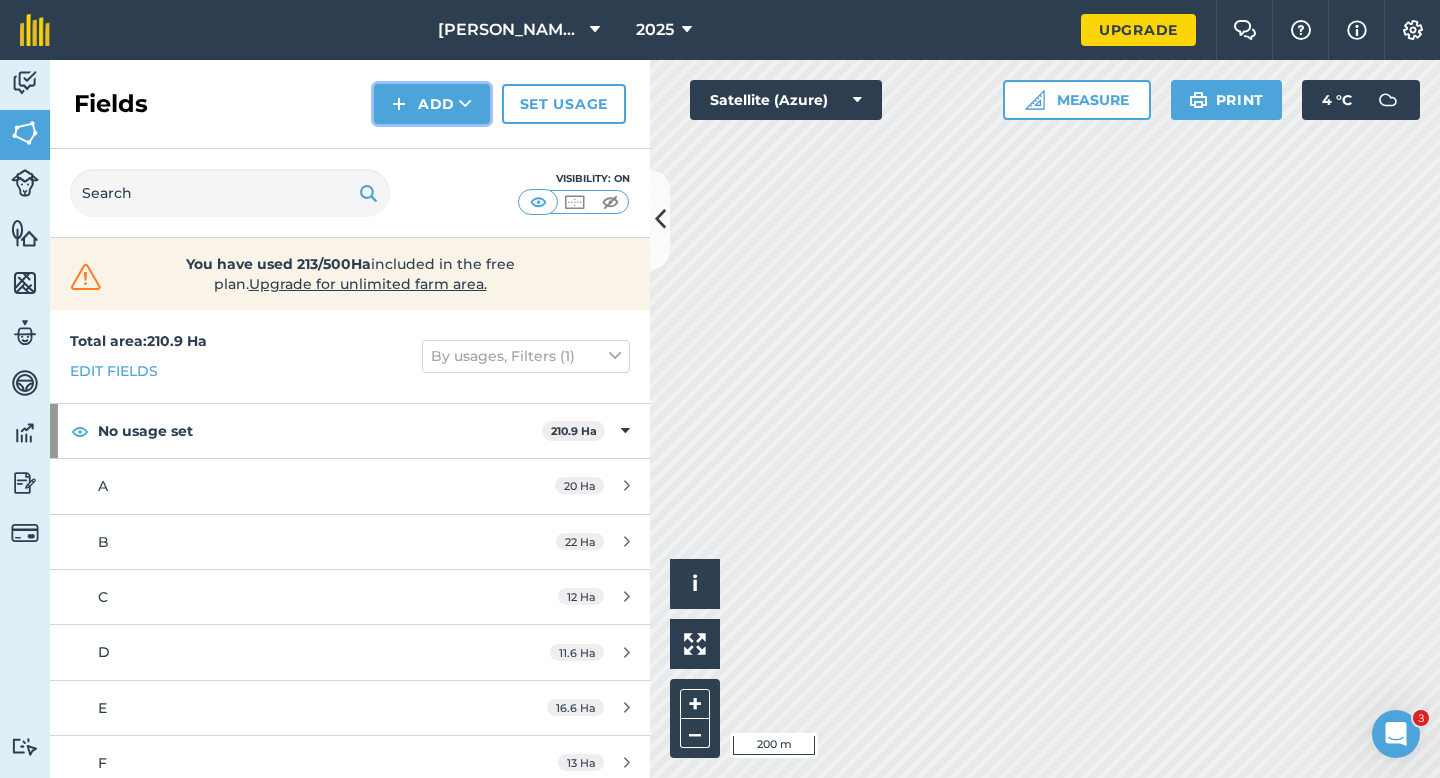 click at bounding box center (399, 104) 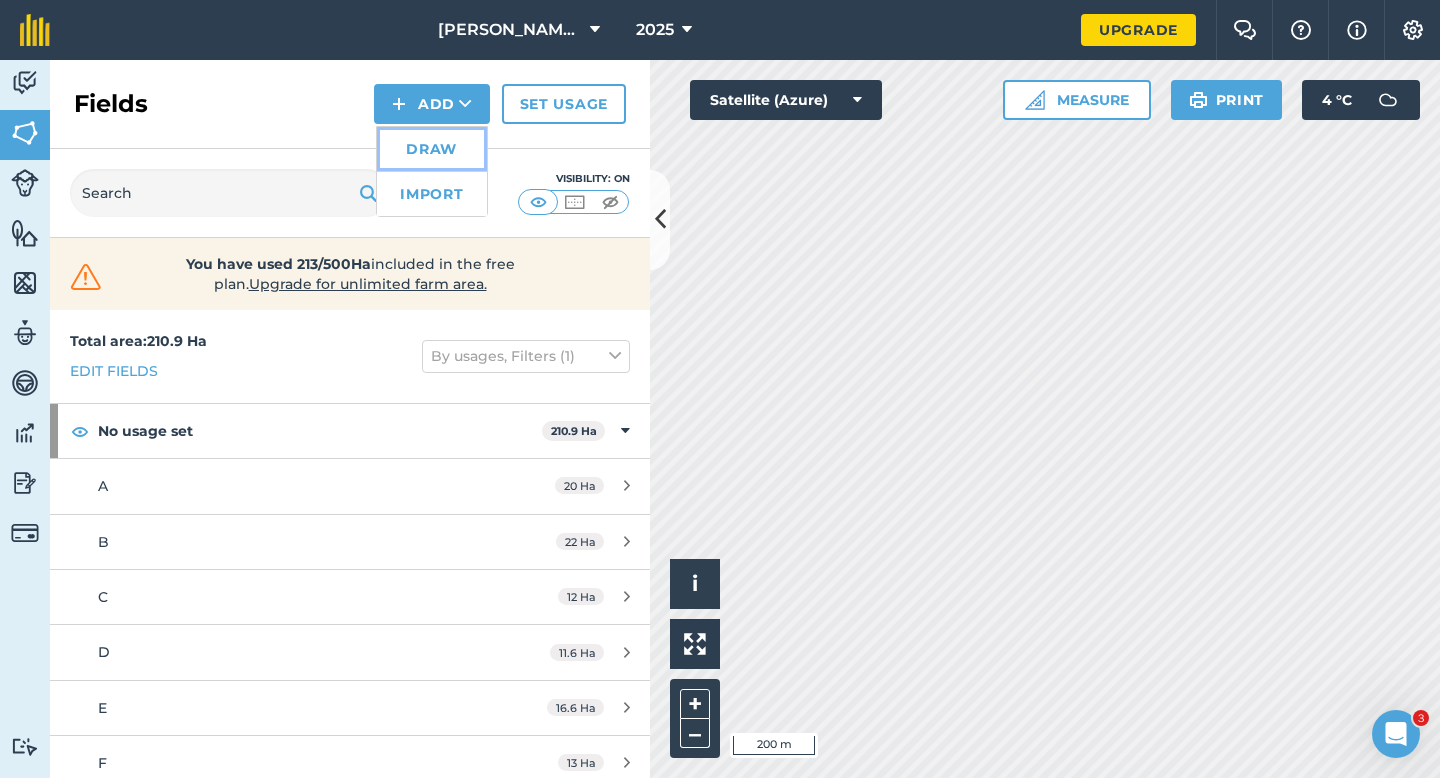 click on "Draw" at bounding box center [432, 149] 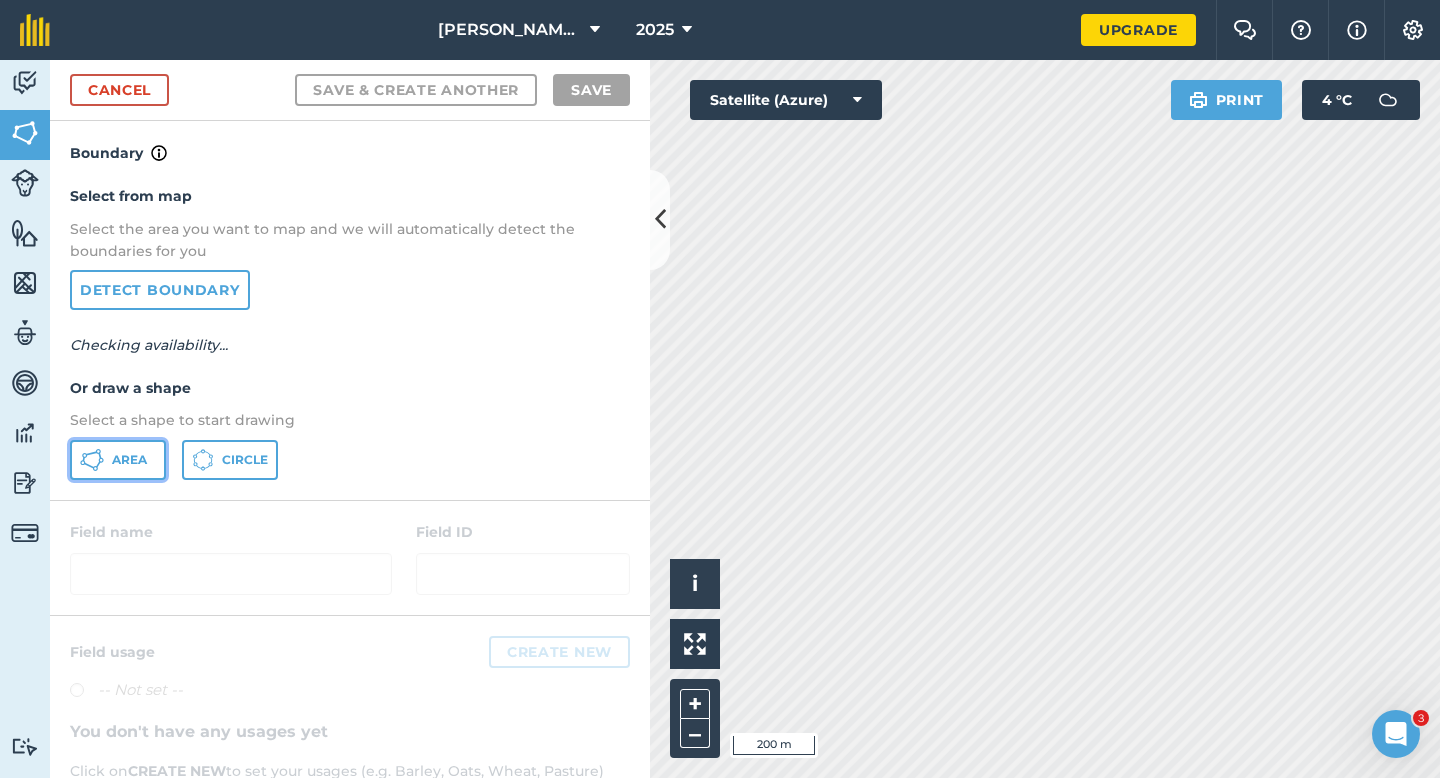 click on "Area" at bounding box center [118, 460] 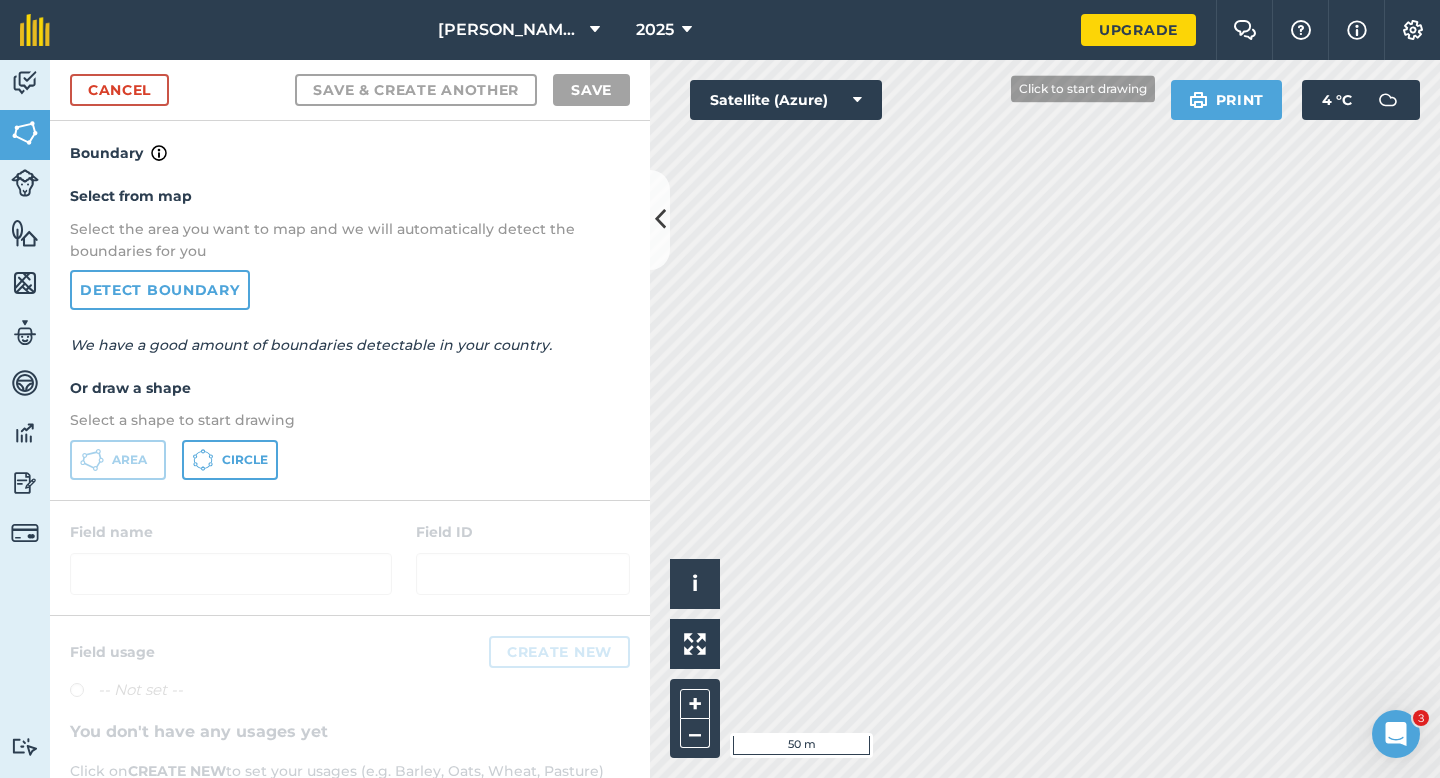 click on "Activity Fields Livestock Features Maps Team Vehicles Data Reporting Billing Tutorials Tutorials Cancel Save & Create Another Save Boundary   Select from map Select the area you want to map and we will automatically detect the boundaries for you Detect boundary We have a good amount of boundaries detectable in your country. Or draw a shape Select a shape to start drawing Area Circle Field name Field ID Field usage   Create new -- Not set -- You don't have any usages yet Click on  CREATE NEW  to set your usages (e.g. Barley, Oats, Wheat, Pasture) Click to start drawing i © 2025 TomTom, Microsoft 50 m + – Satellite (Azure) Print 4   ° C" at bounding box center [720, 419] 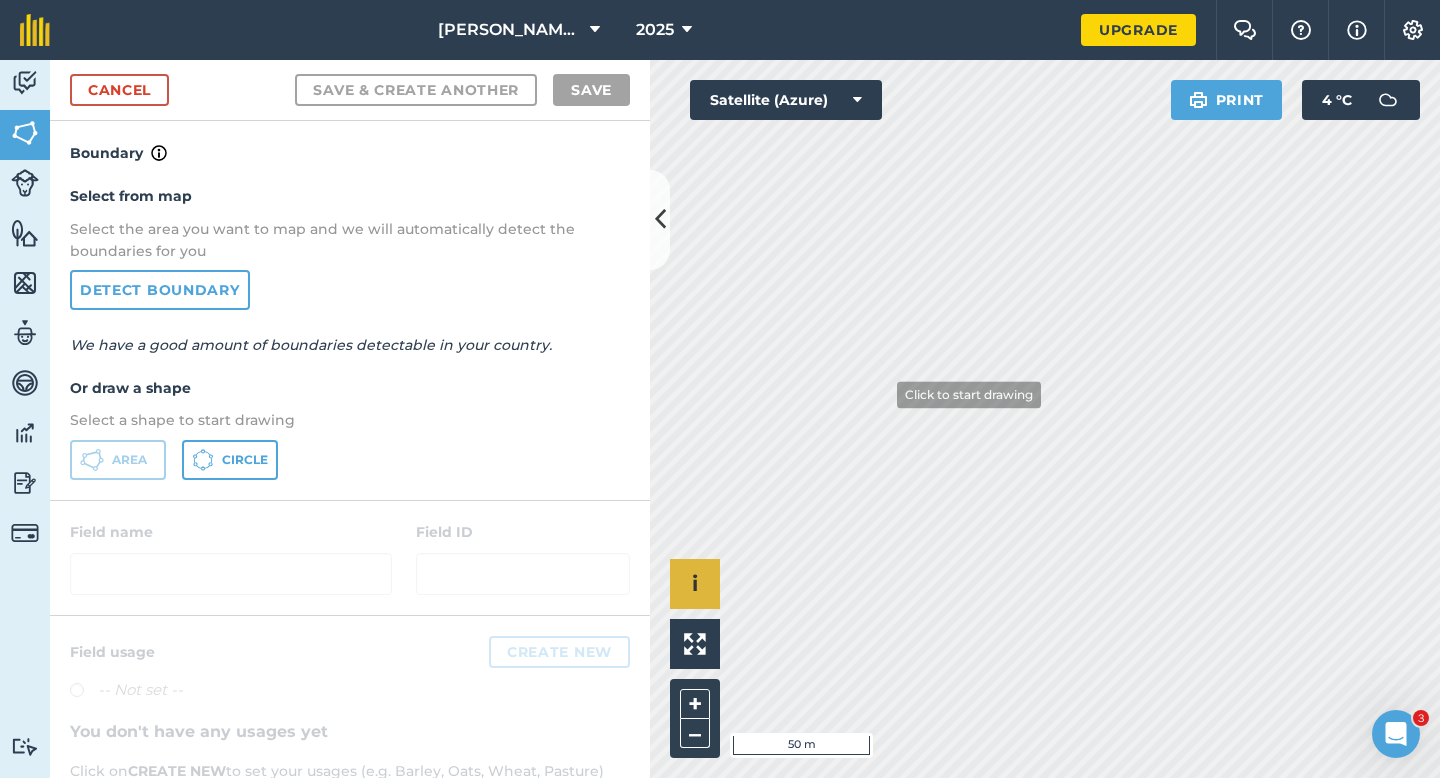 click on "Click to start drawing i © 2025 TomTom, Microsoft 50 m + –" at bounding box center (1045, 419) 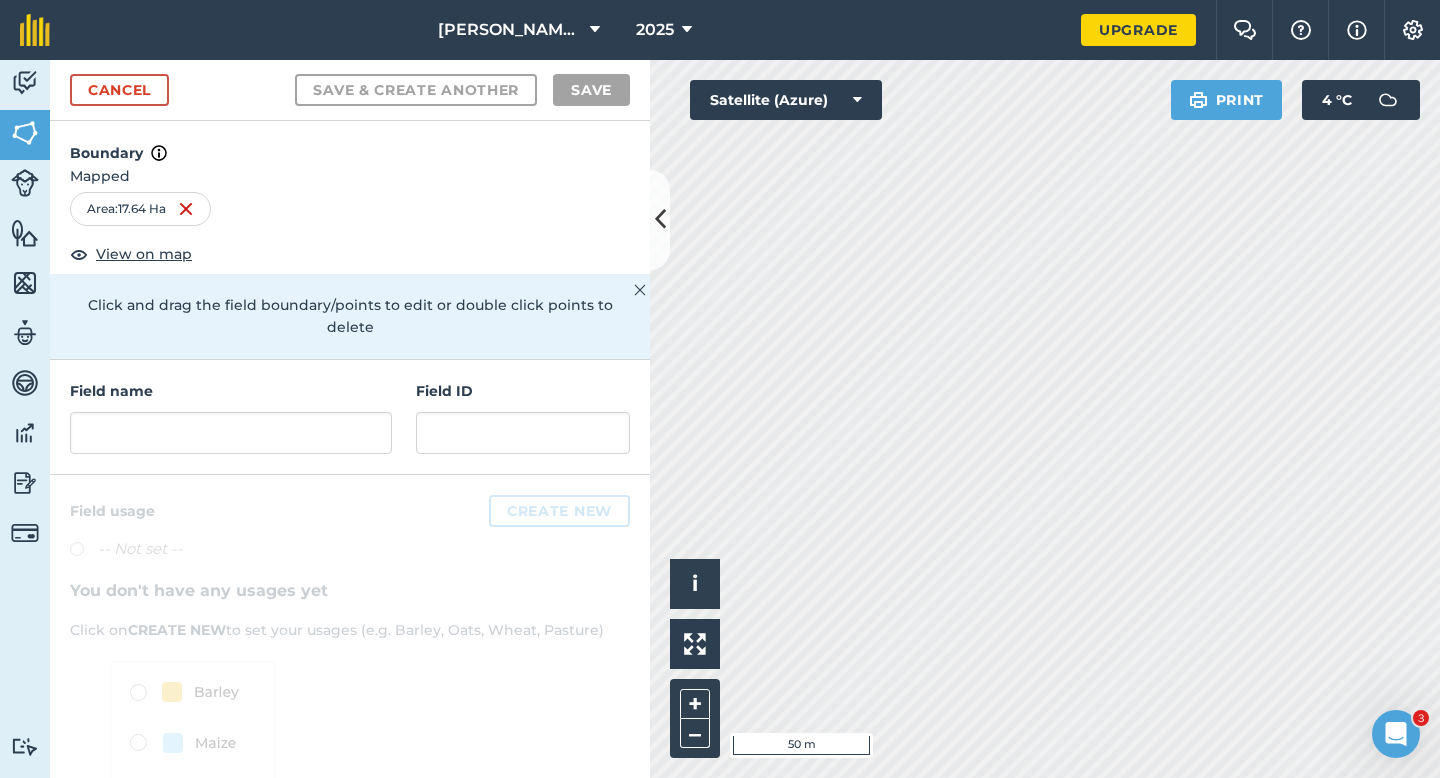 click on "Field name Field ID" at bounding box center (350, 417) 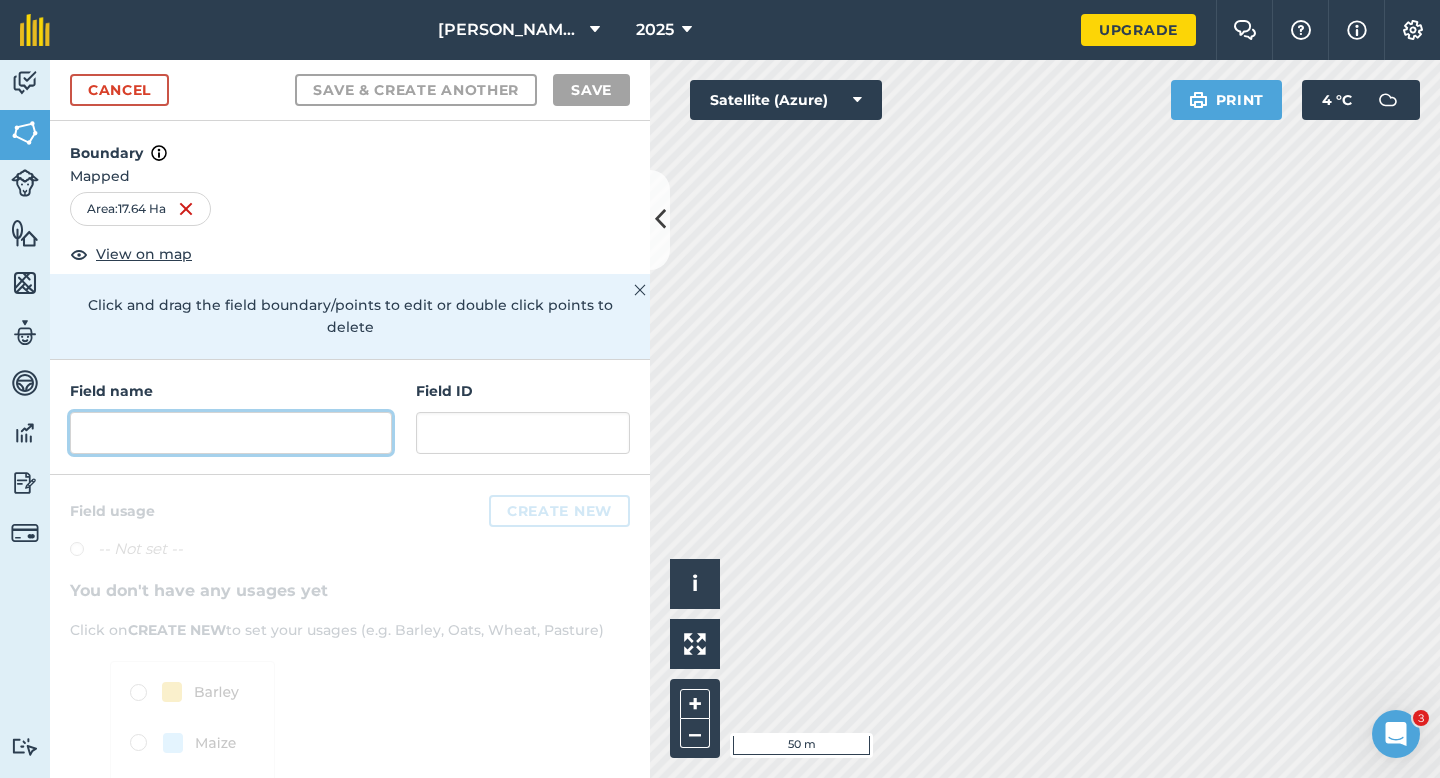 click at bounding box center [231, 433] 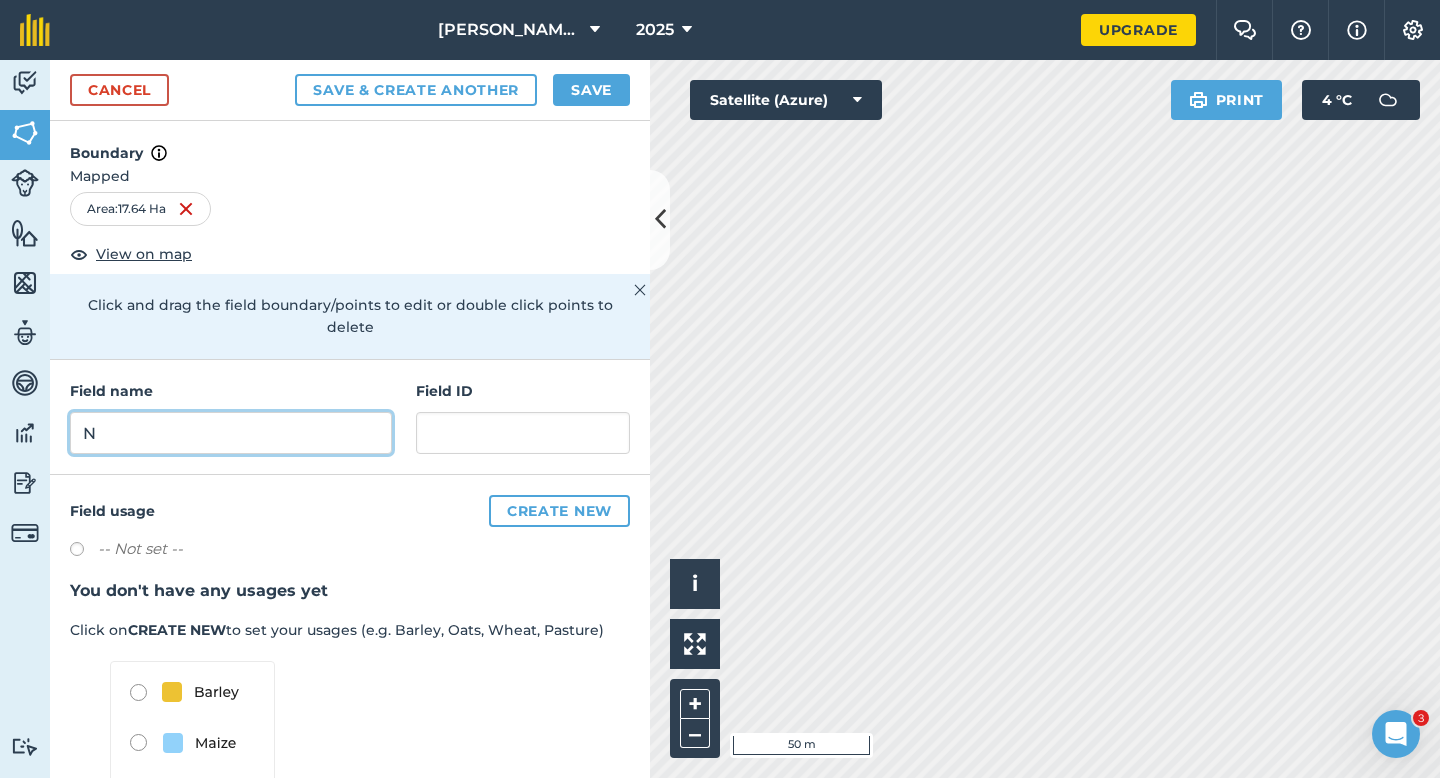 type on "N" 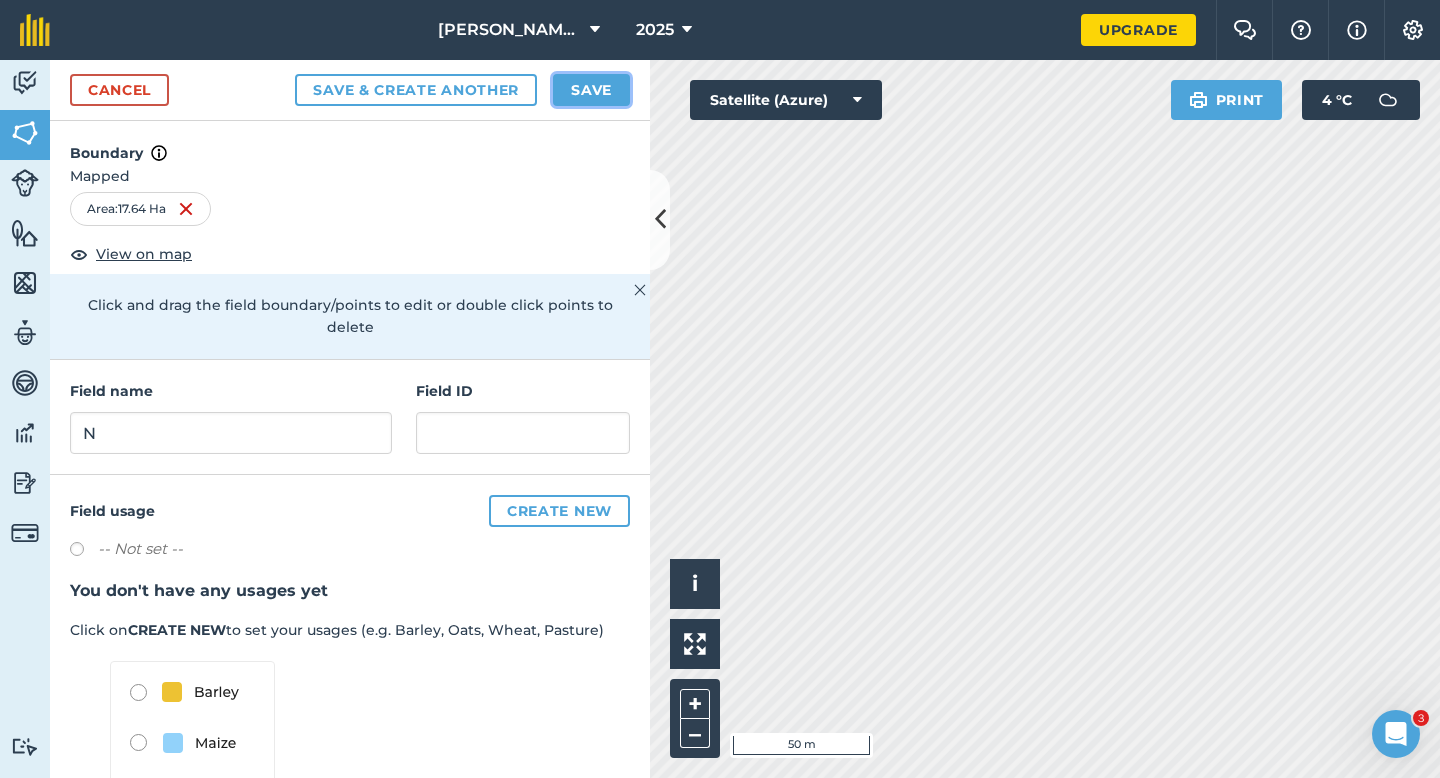 click on "Save" at bounding box center [591, 90] 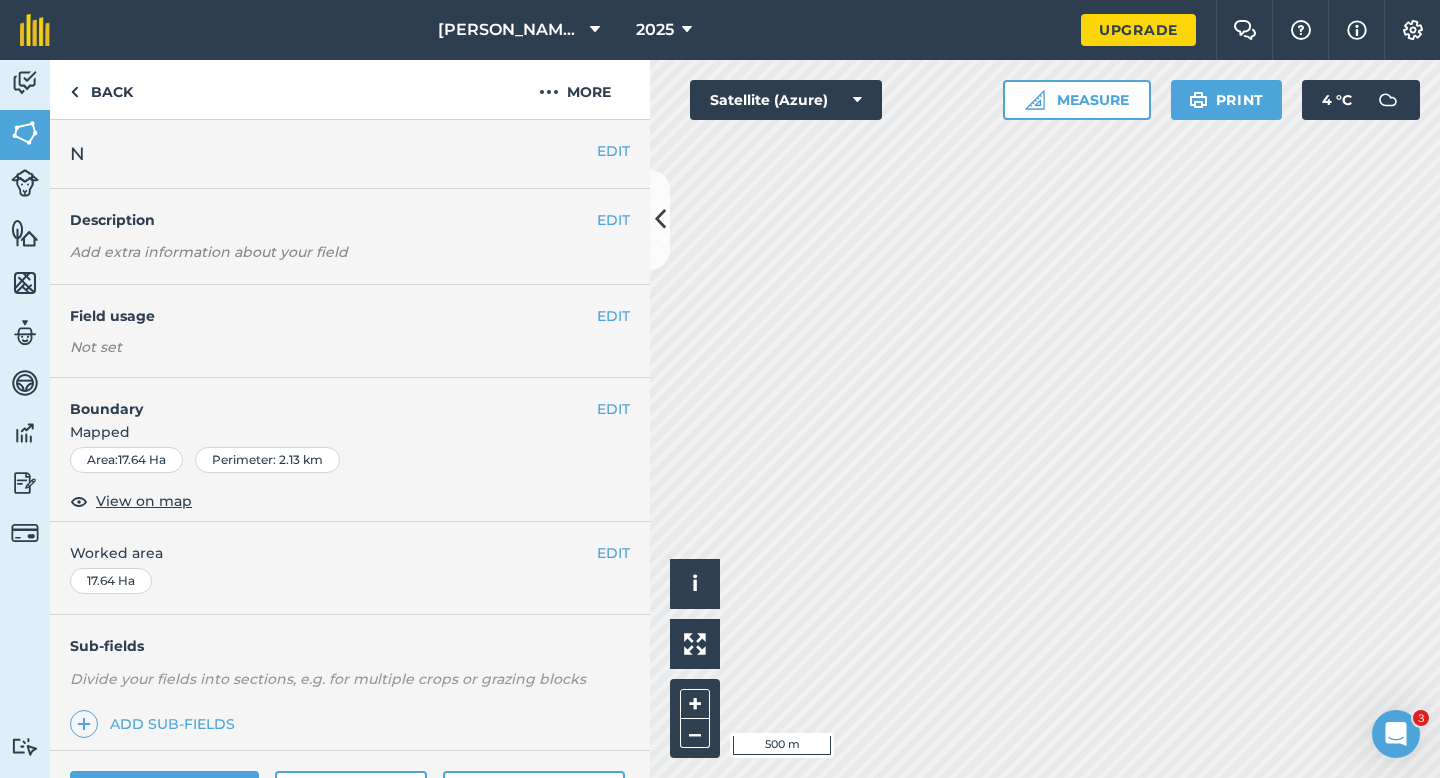 click on "EDIT Worked area 17.64   Ha" at bounding box center (350, 568) 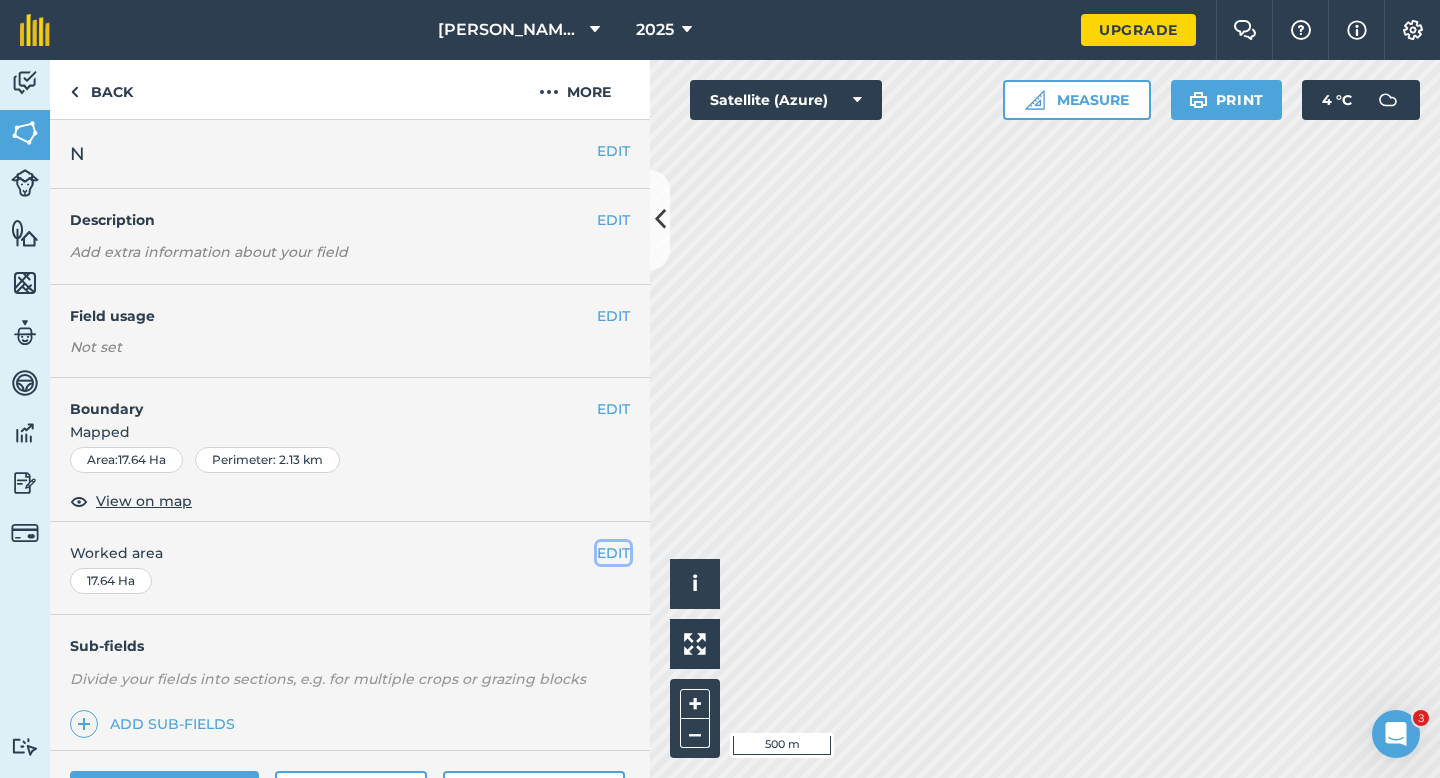 click on "EDIT" at bounding box center (613, 553) 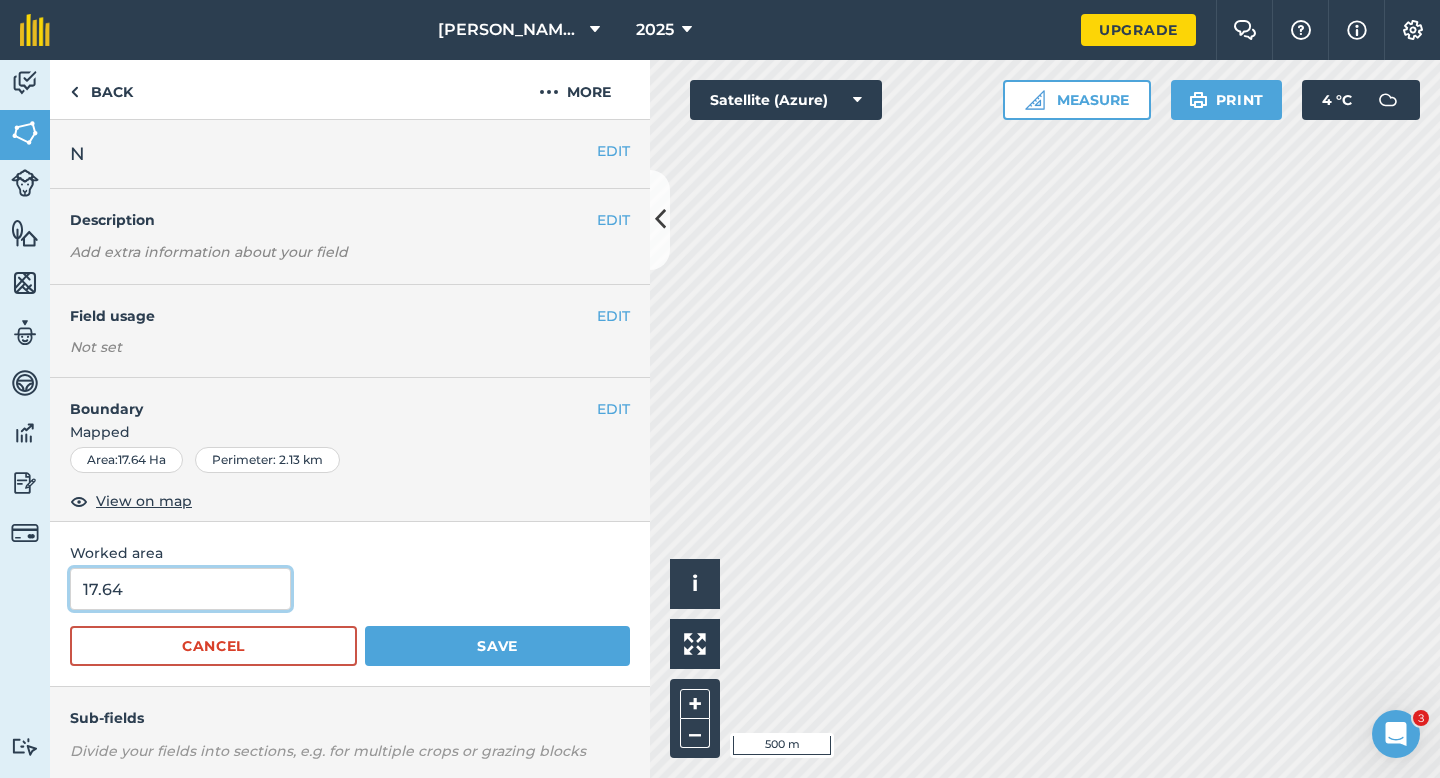 click on "17.64" at bounding box center [180, 589] 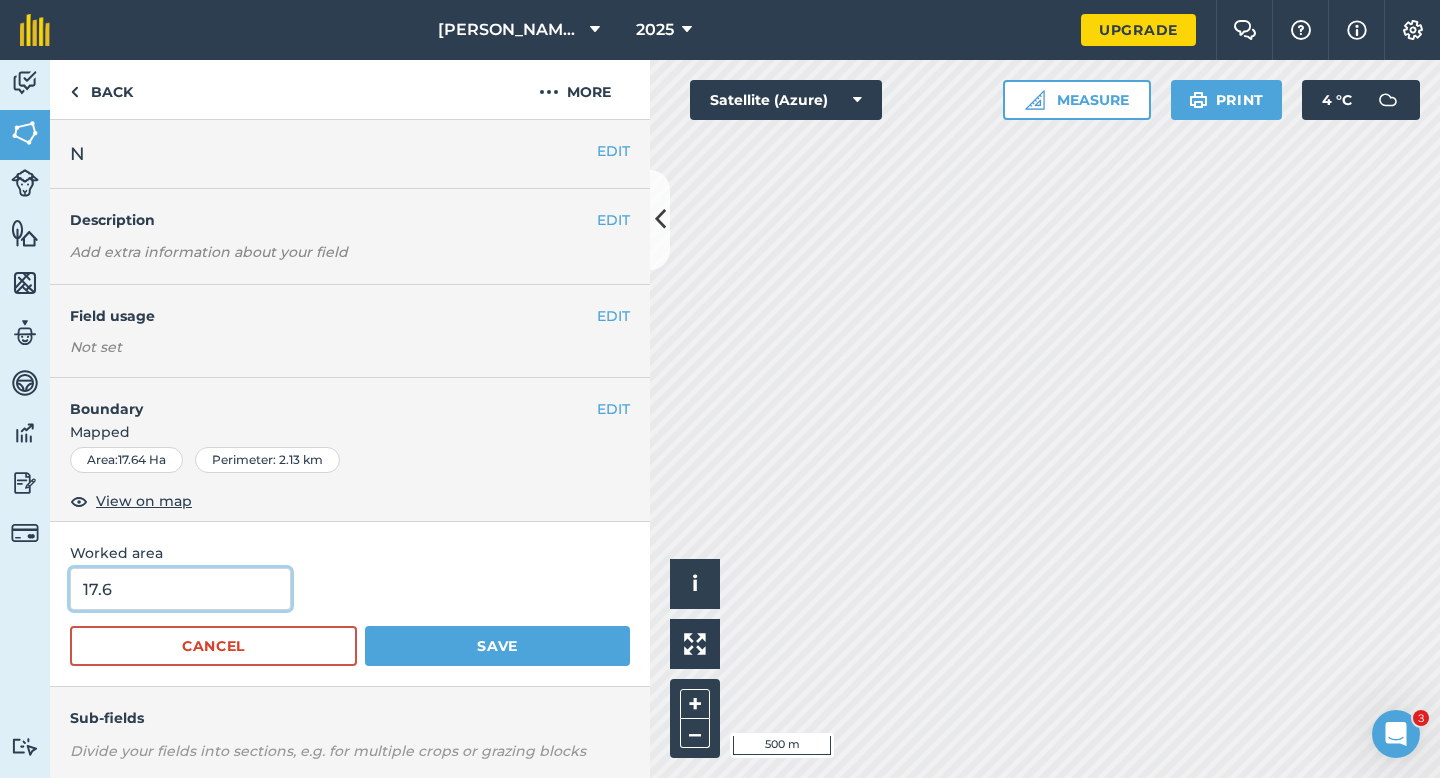 type on "17.6" 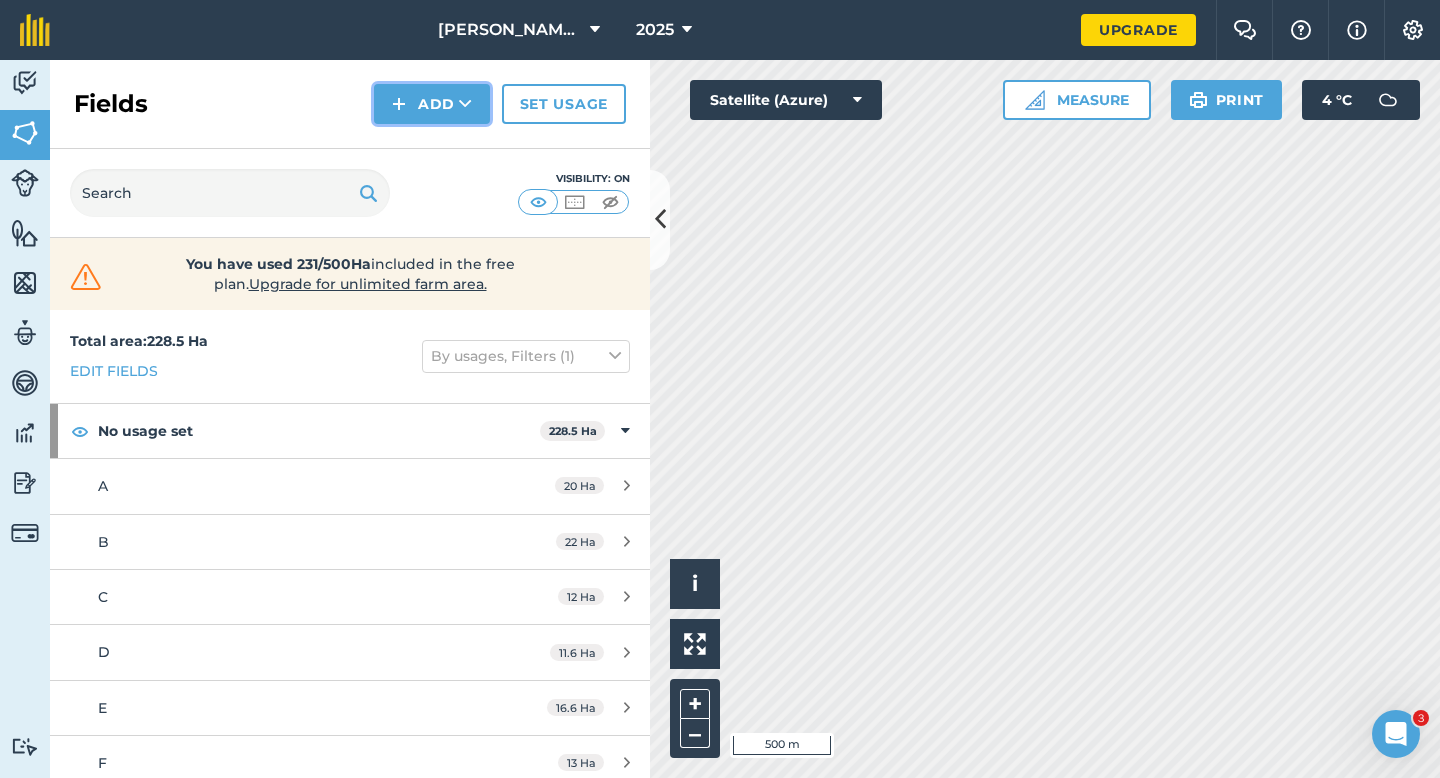 click on "Add" at bounding box center (432, 104) 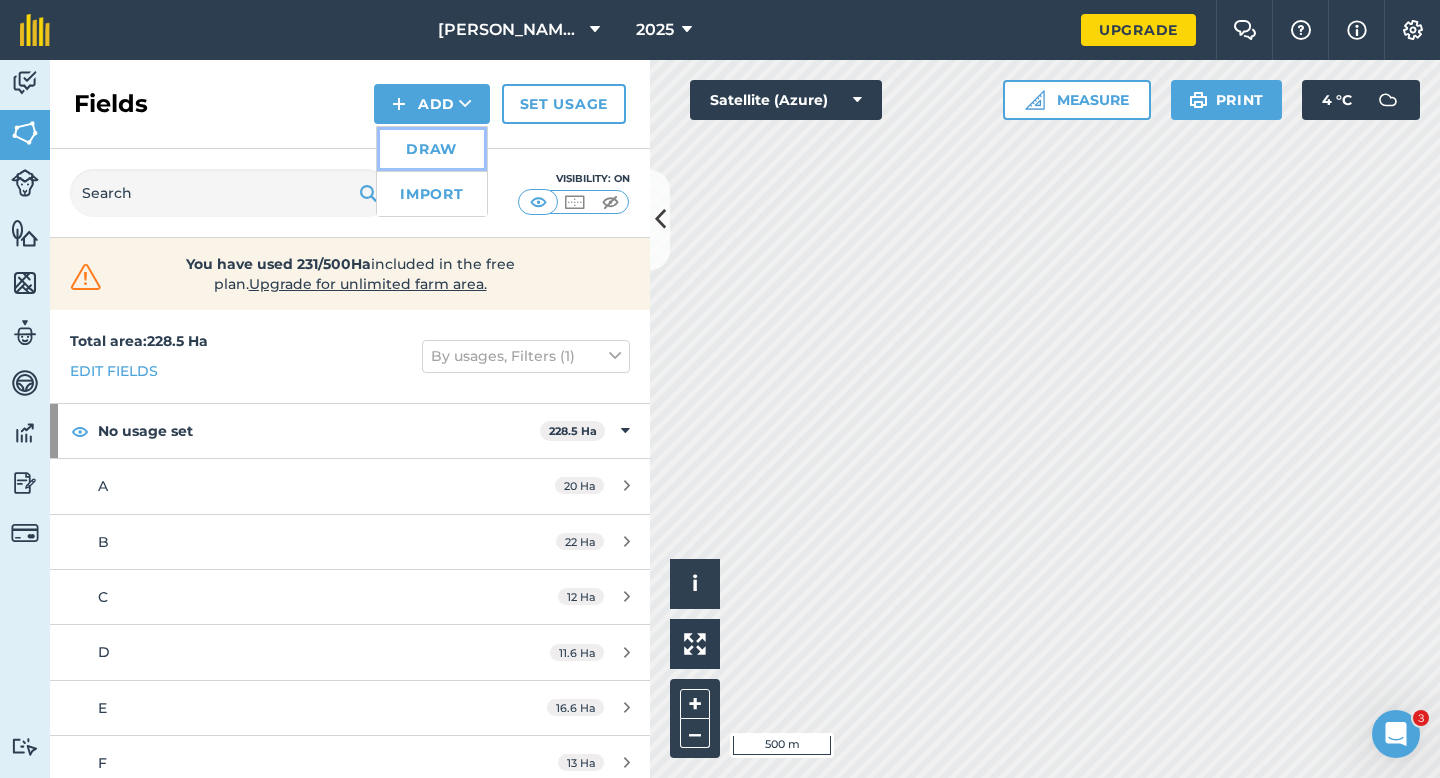 click on "Draw" at bounding box center [432, 149] 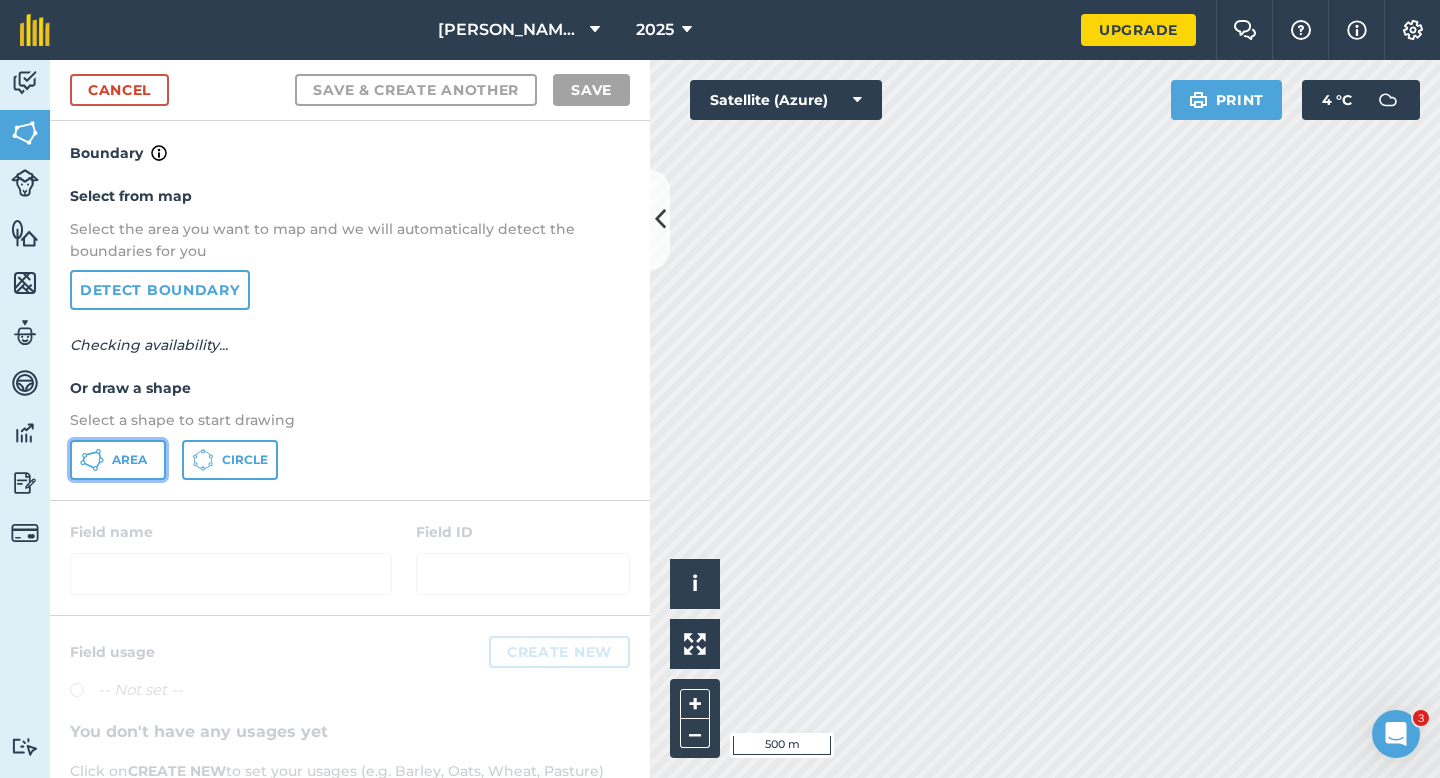 click on "Area" at bounding box center [118, 460] 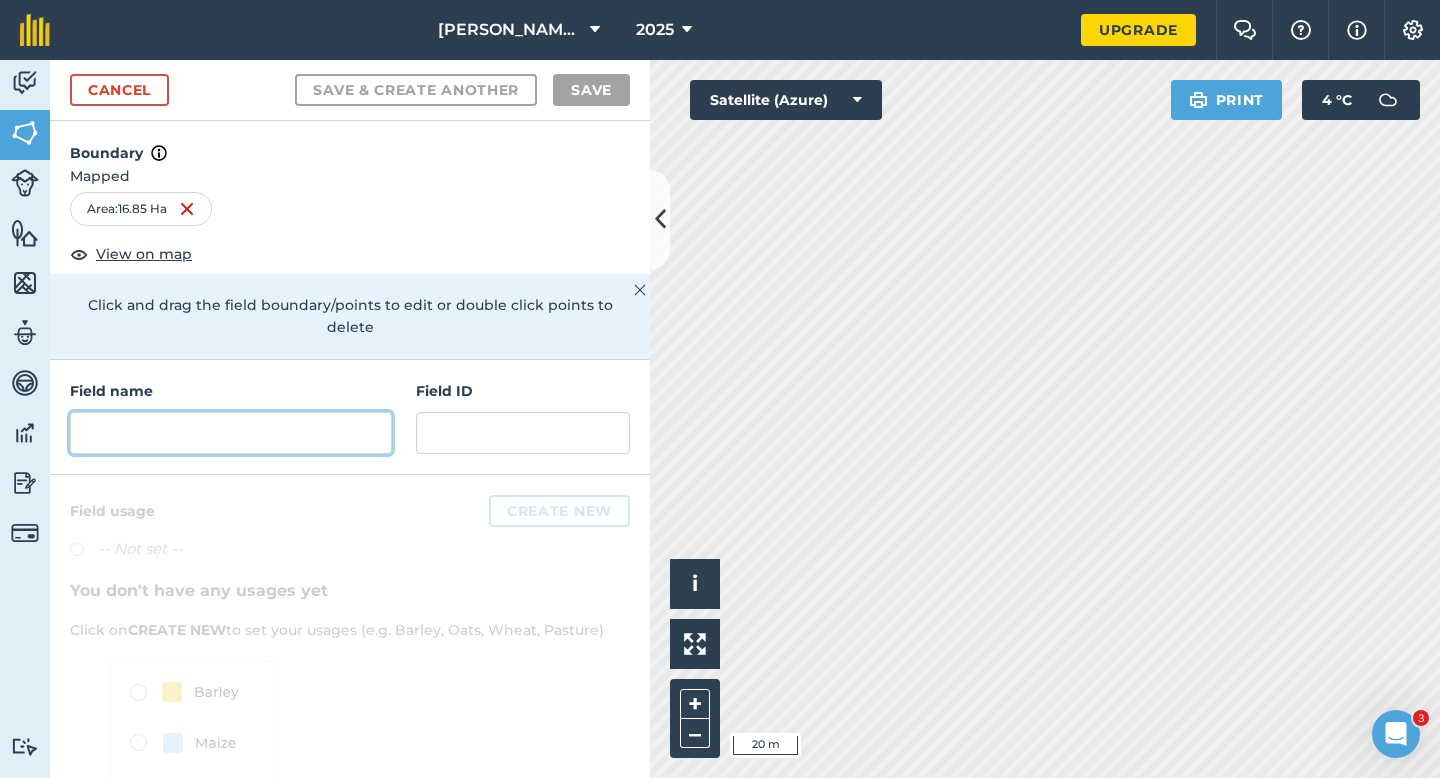 click at bounding box center [231, 433] 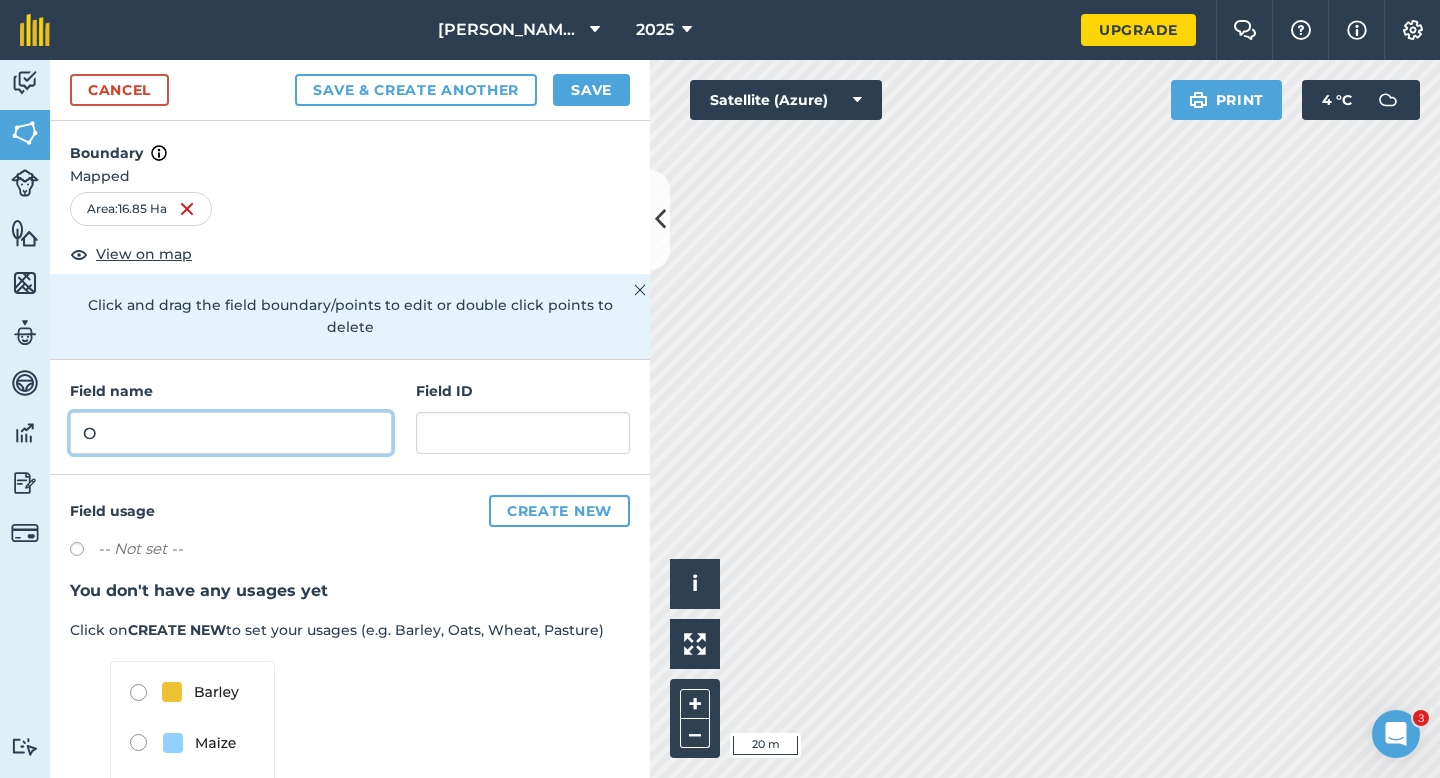 type on "O" 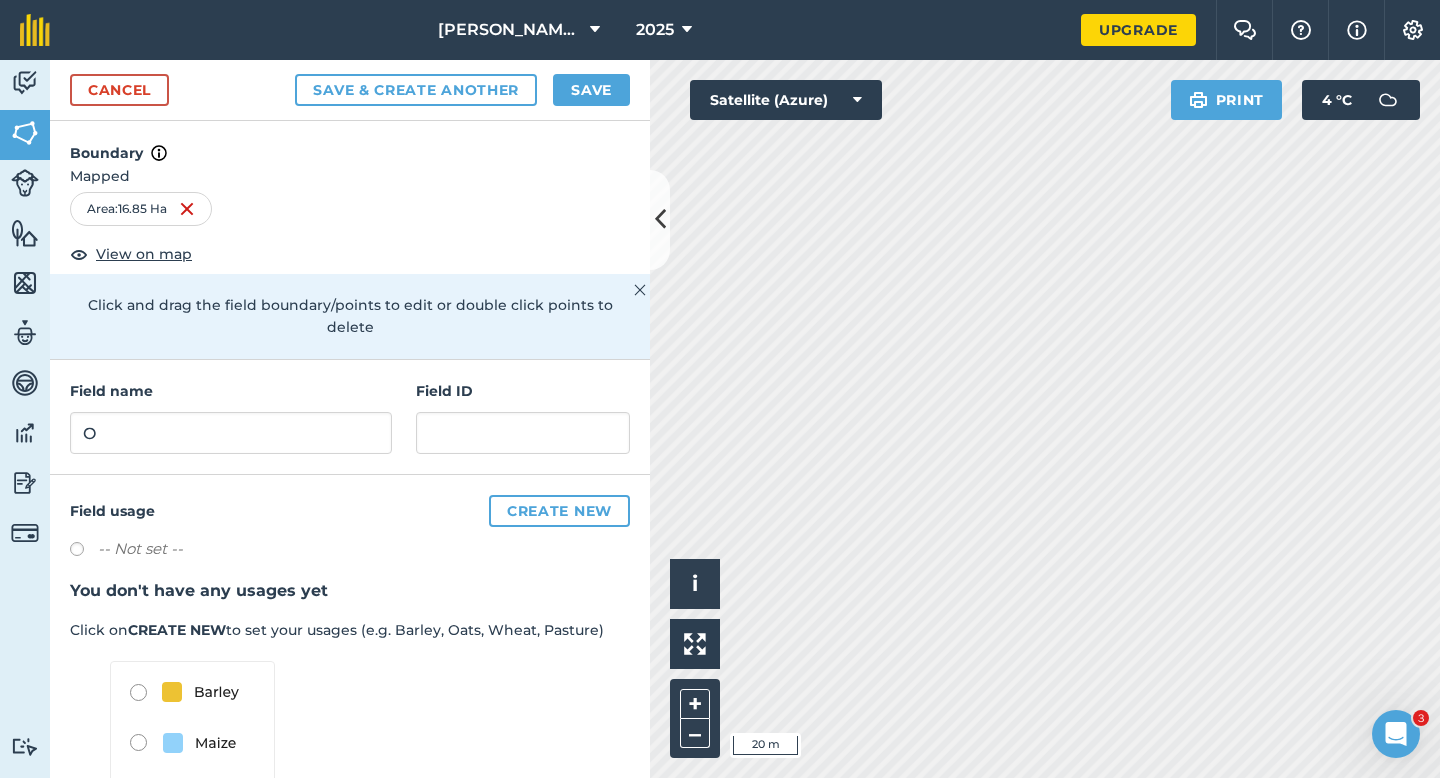 click on "Cancel Save & Create Another Save" at bounding box center (350, 90) 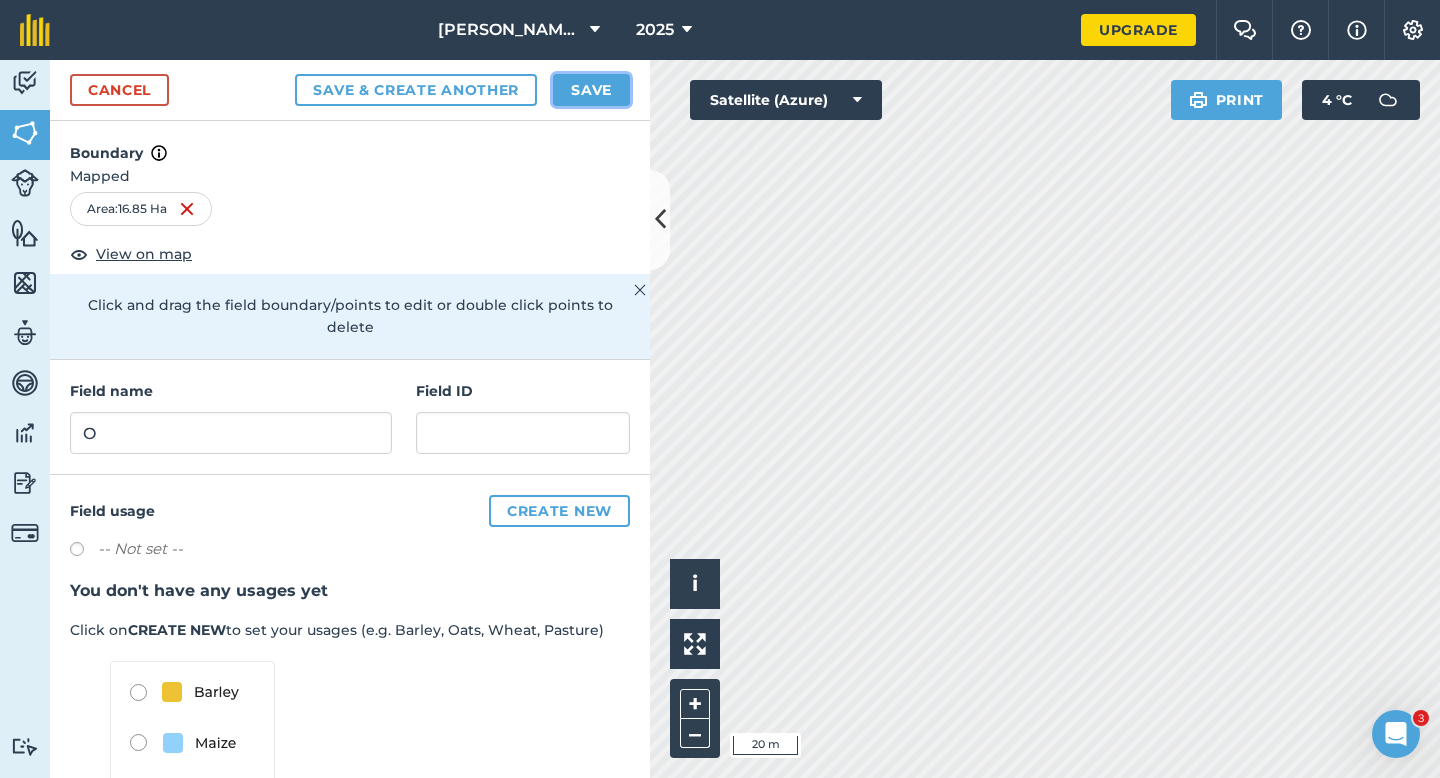 click on "Save" at bounding box center (591, 90) 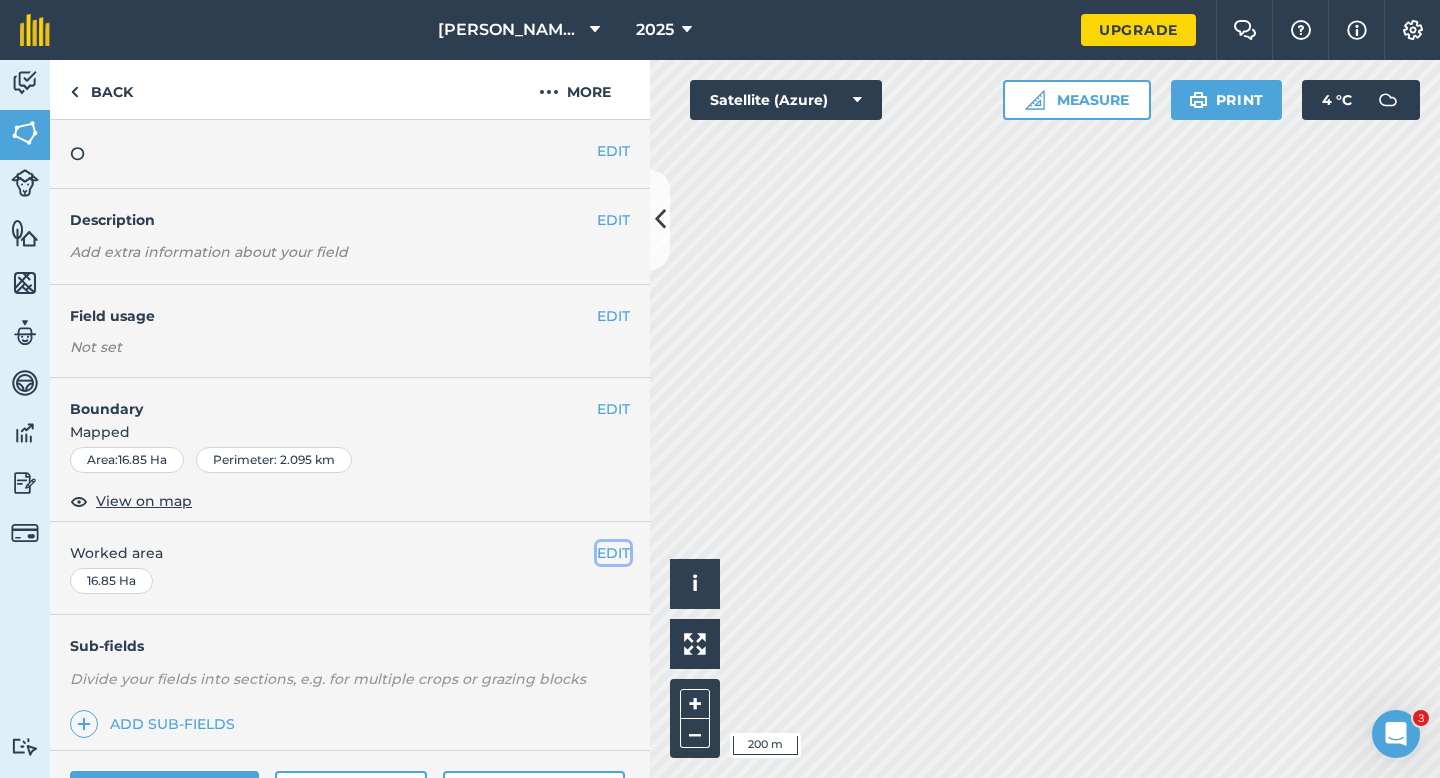 click on "EDIT" at bounding box center [613, 553] 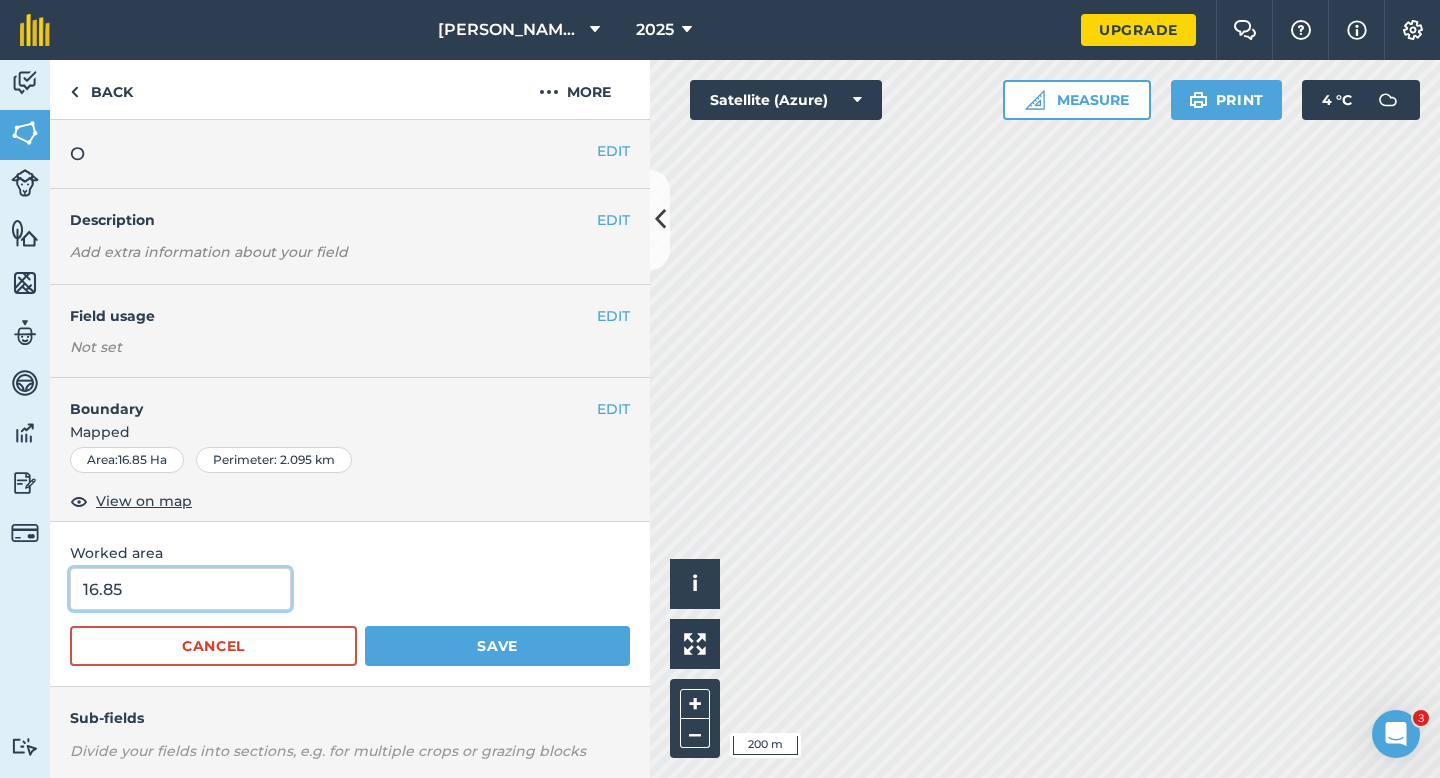 click on "16.85" at bounding box center [180, 589] 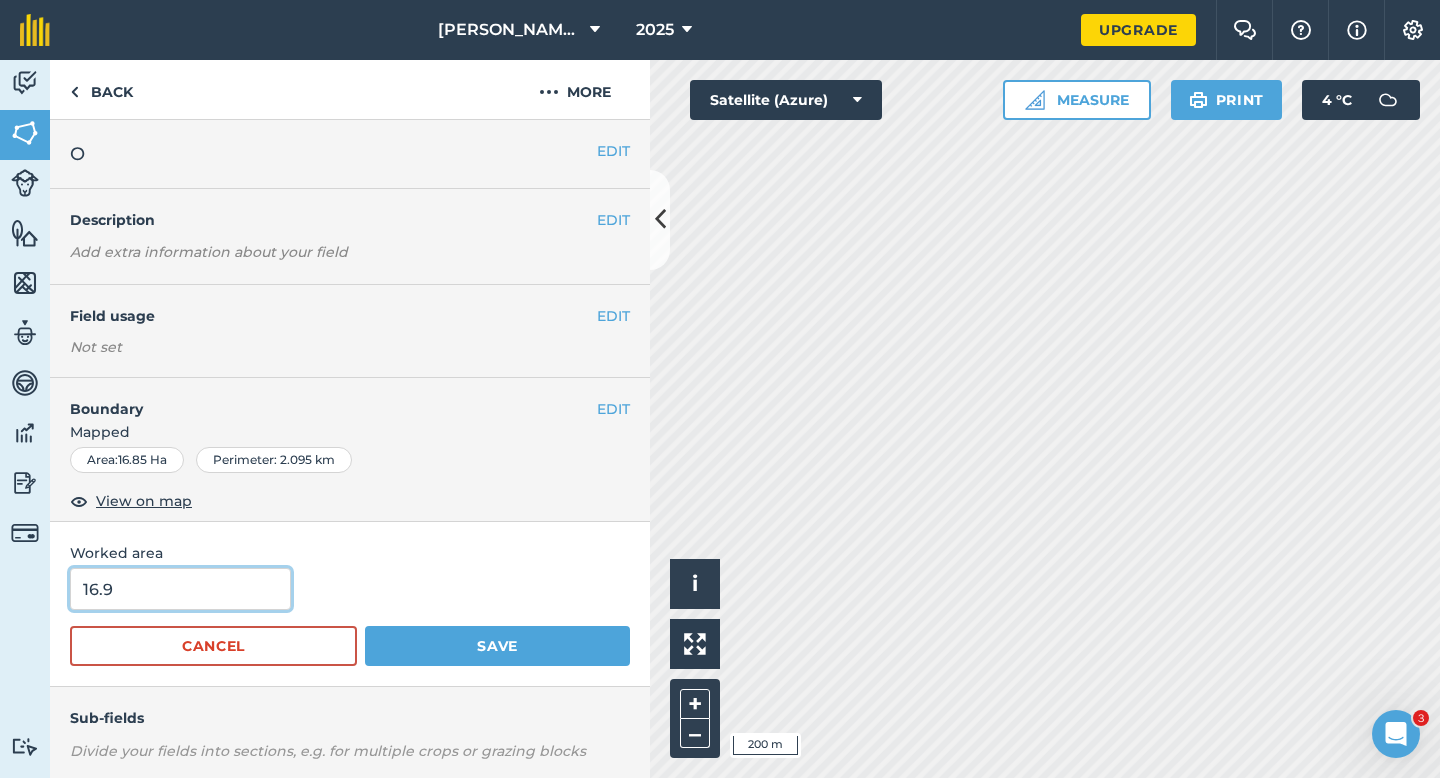 type on "16.9" 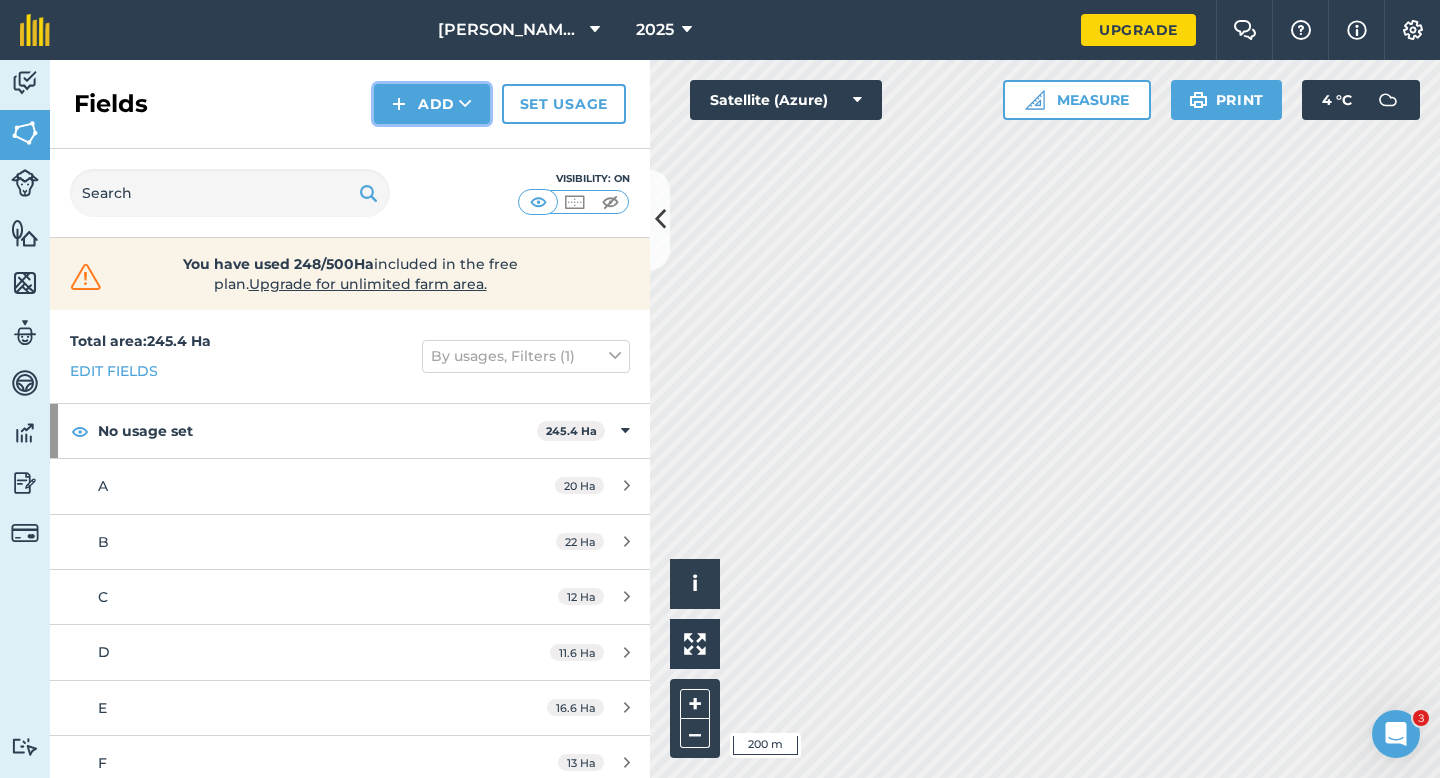 click on "Add" at bounding box center [432, 104] 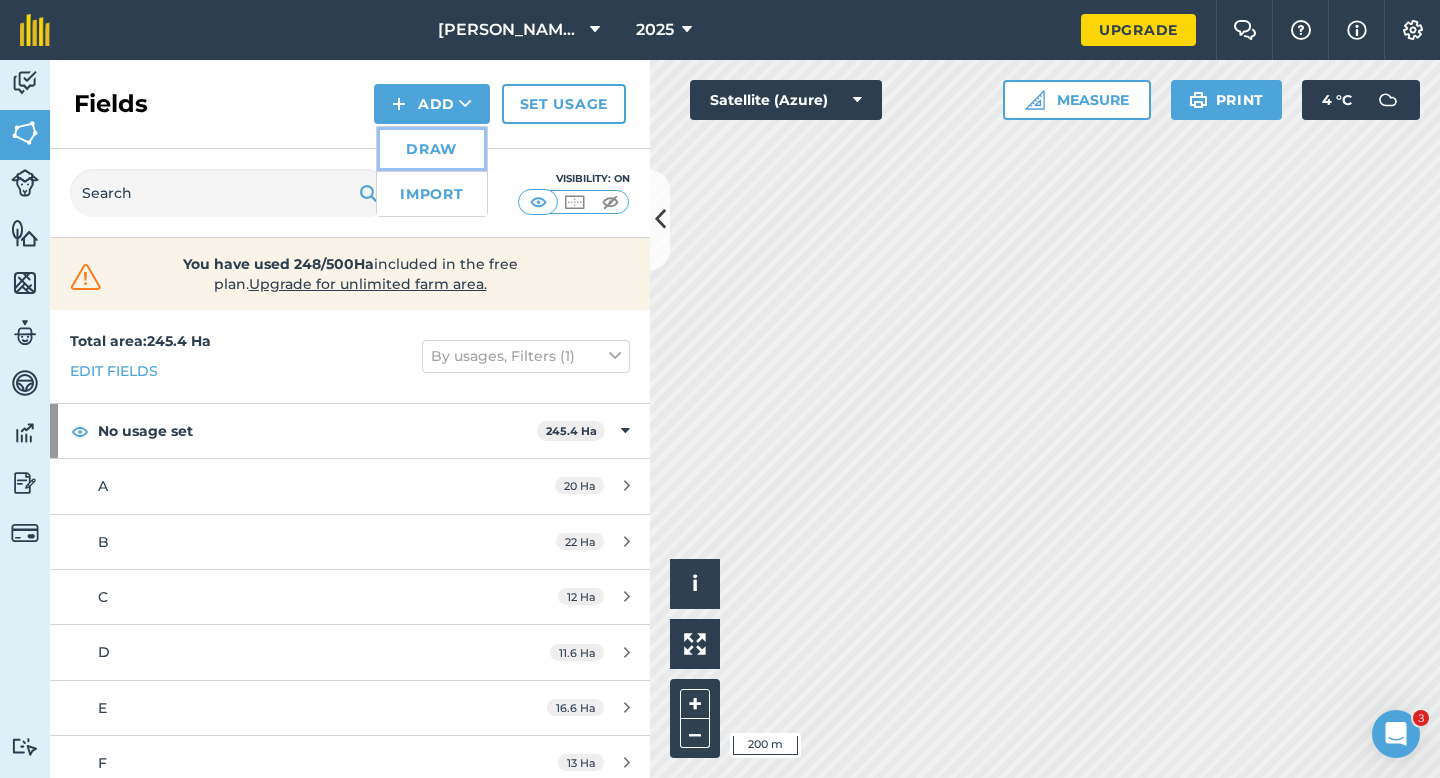click on "Draw" at bounding box center [432, 149] 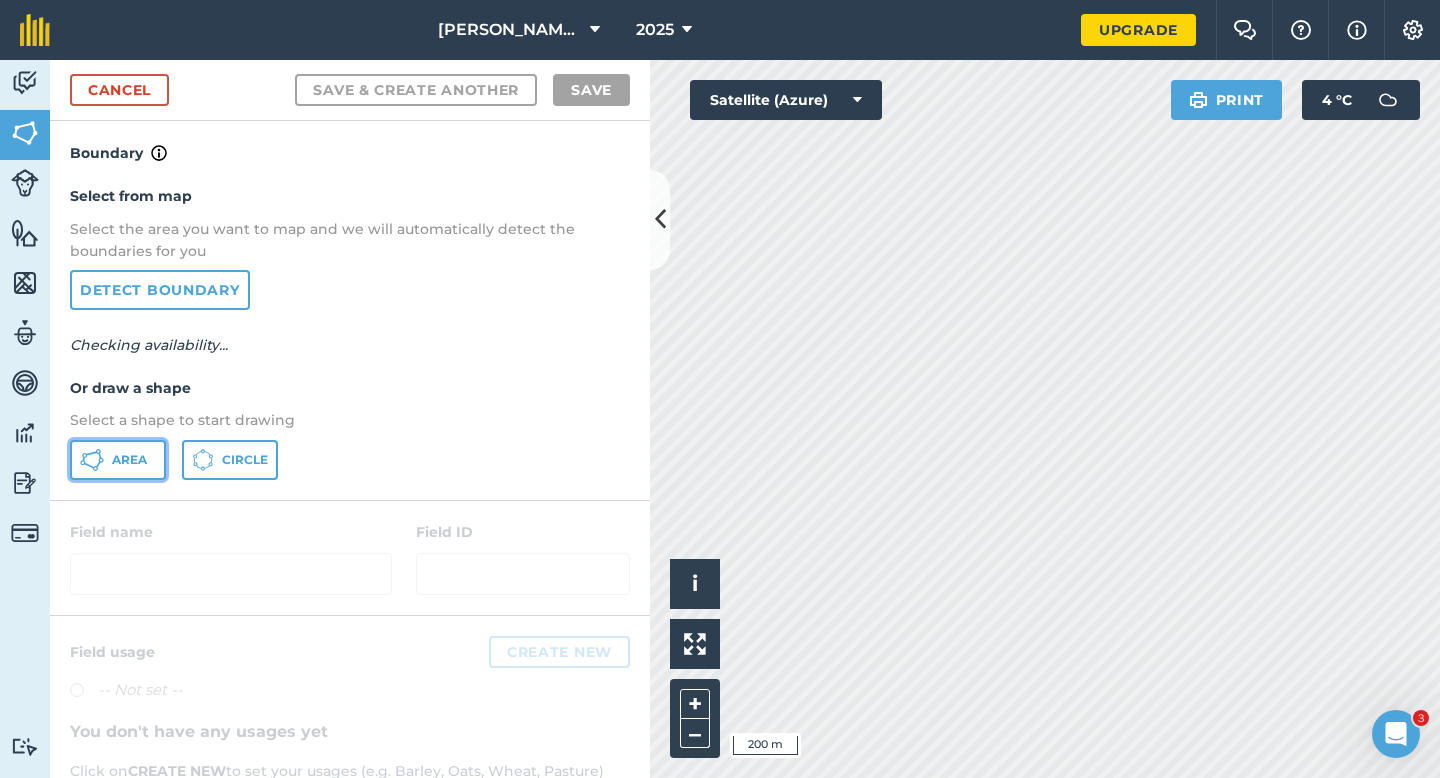 click on "Area" at bounding box center [129, 460] 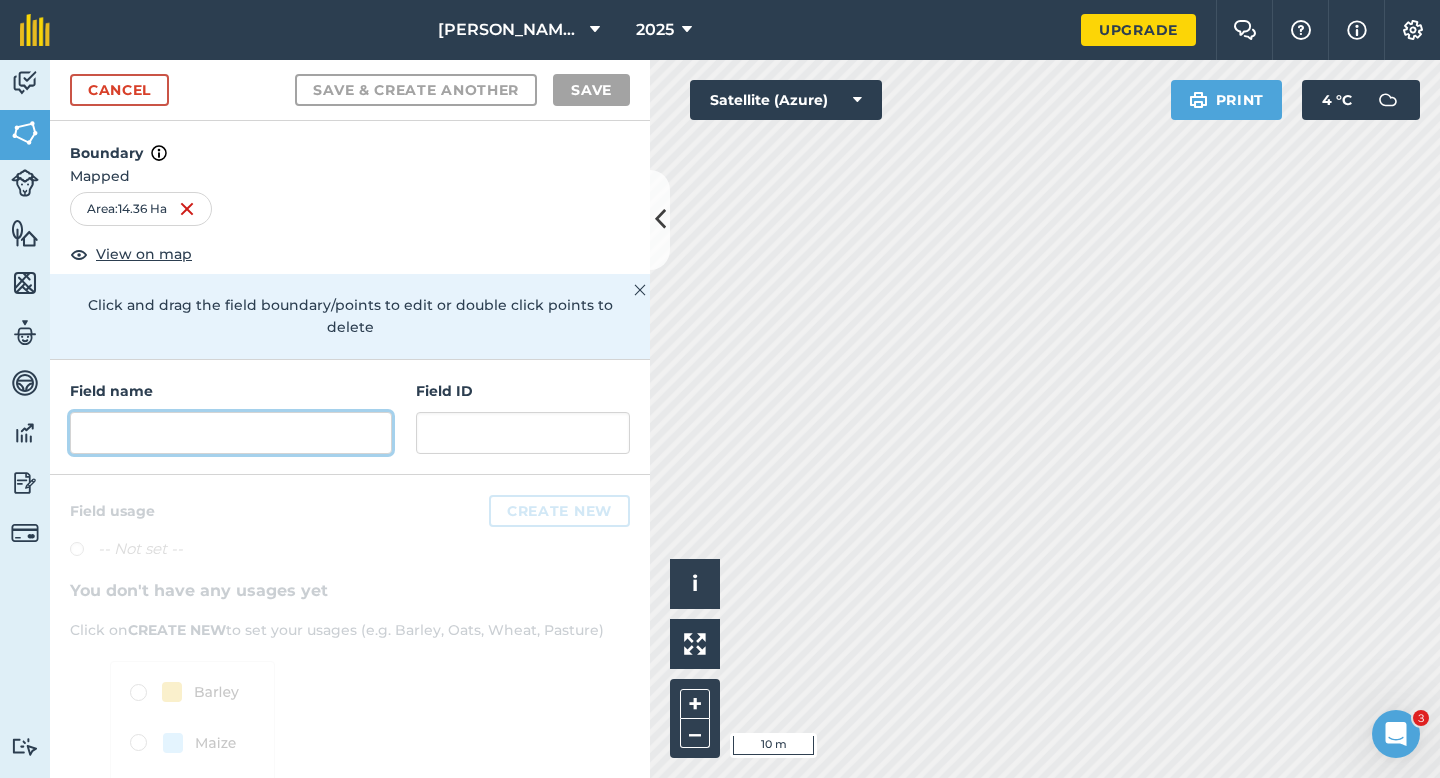 click at bounding box center [231, 433] 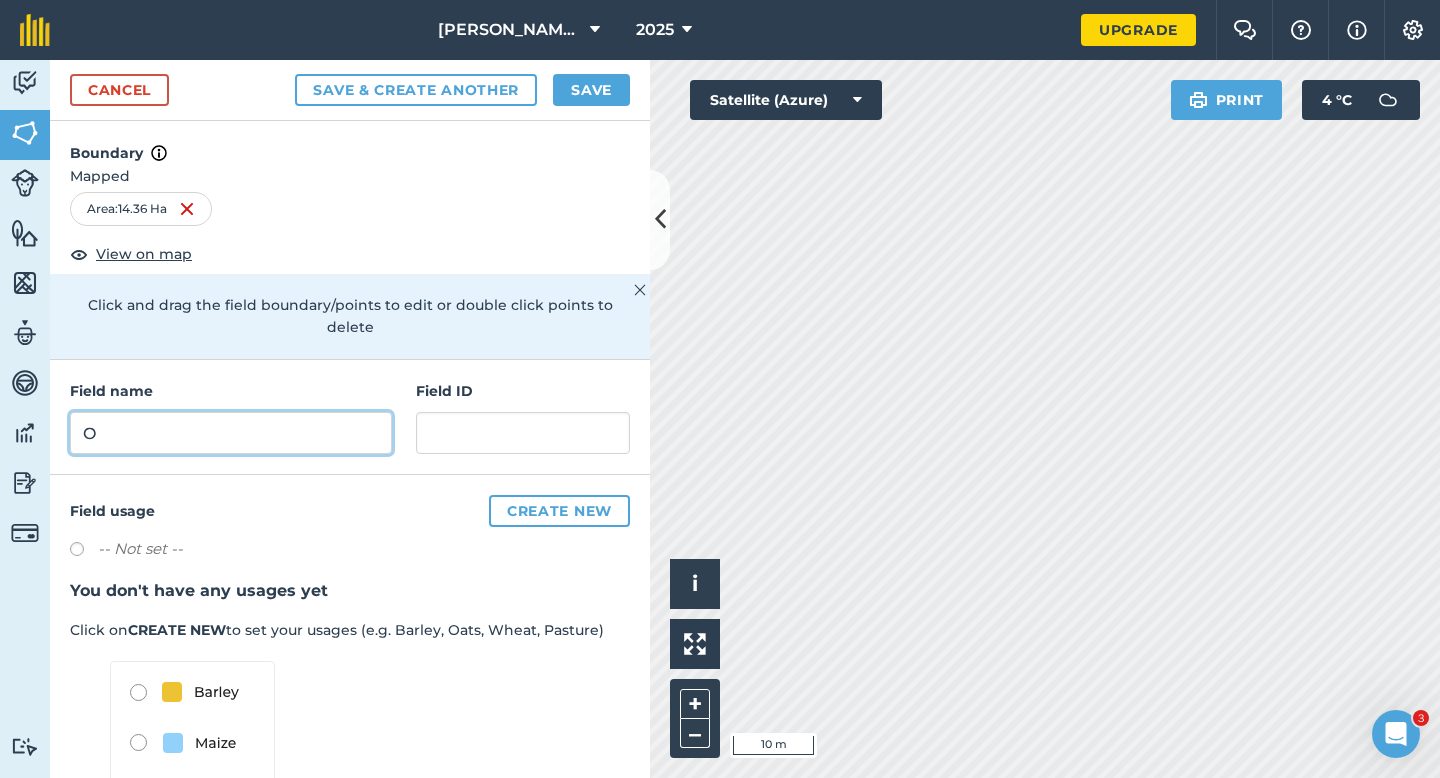 type on "O" 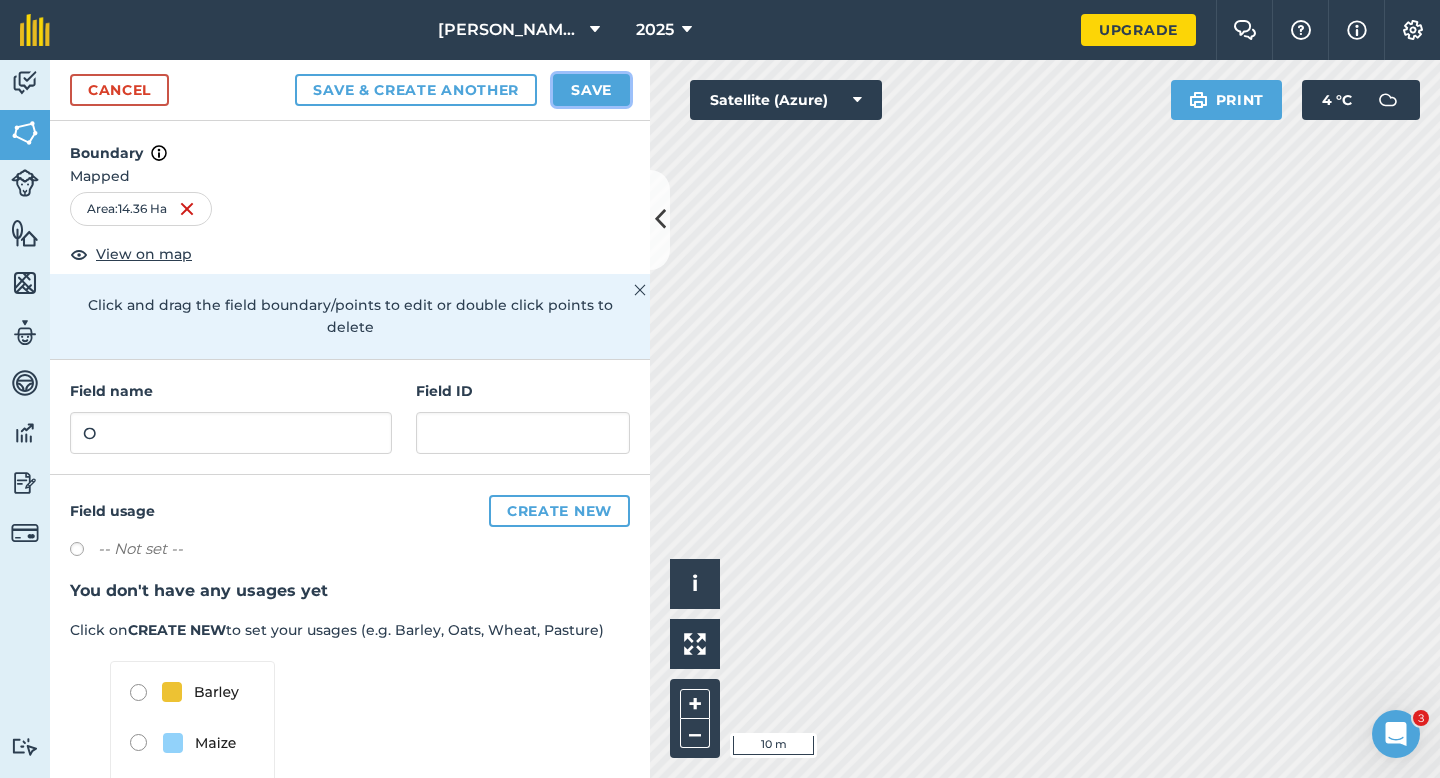 click on "Save" at bounding box center [591, 90] 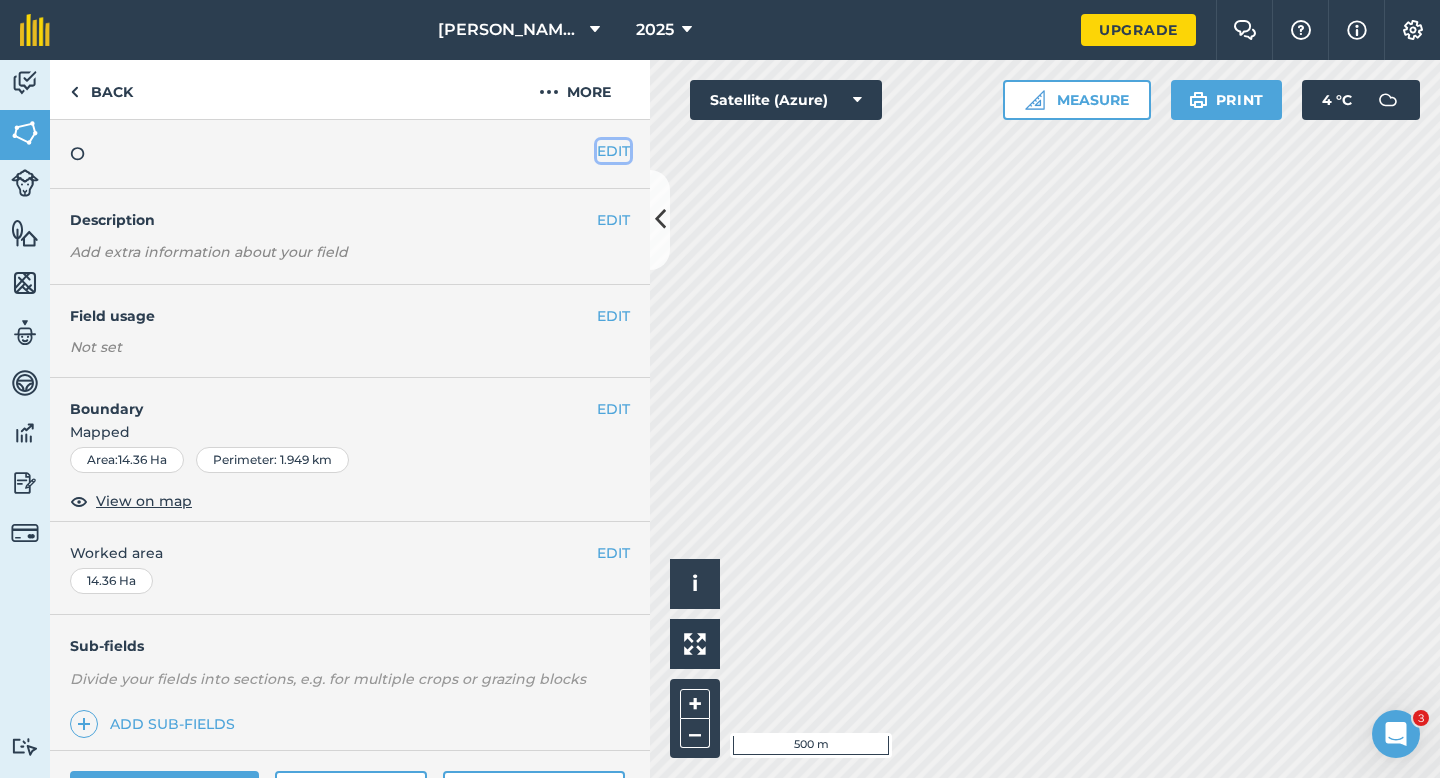 click on "EDIT" at bounding box center (613, 151) 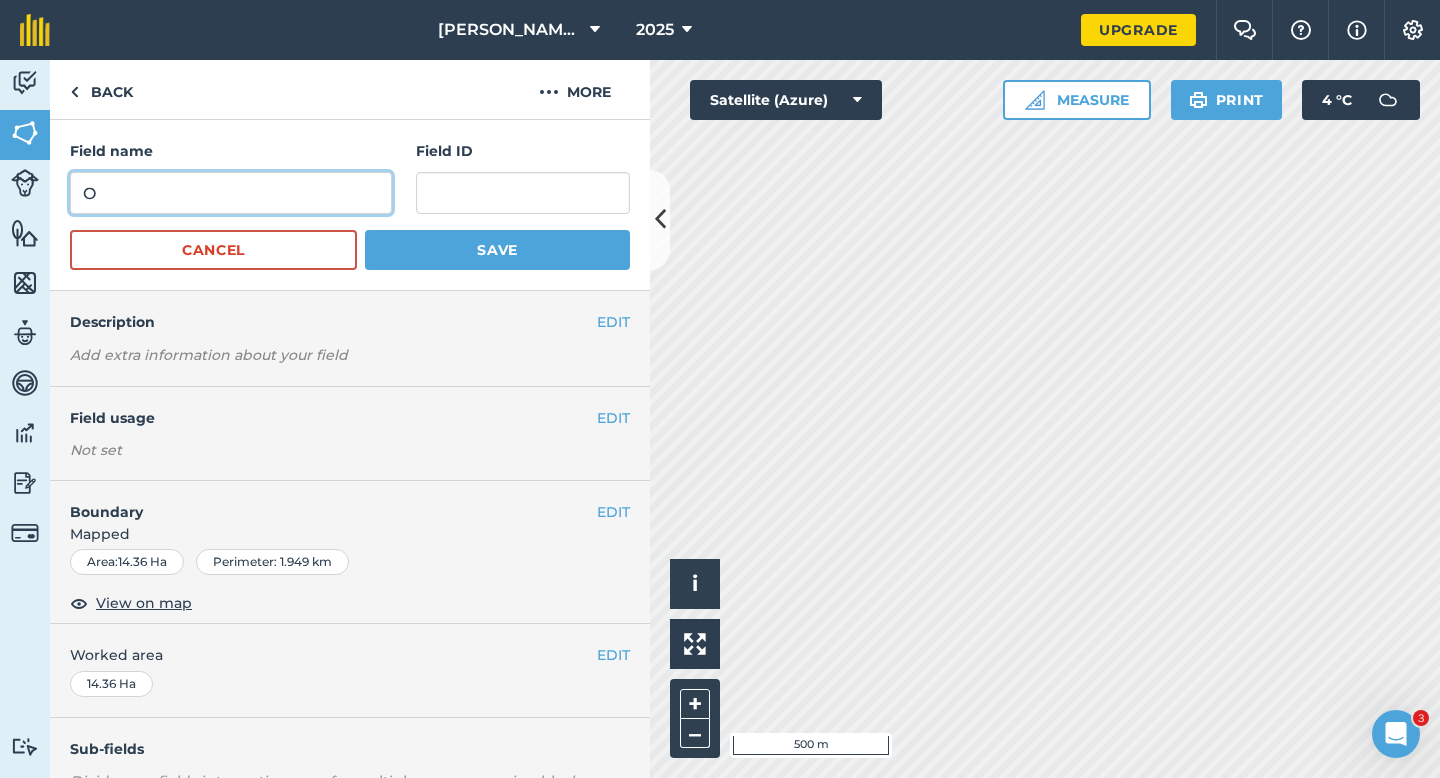 click on "O" at bounding box center [231, 193] 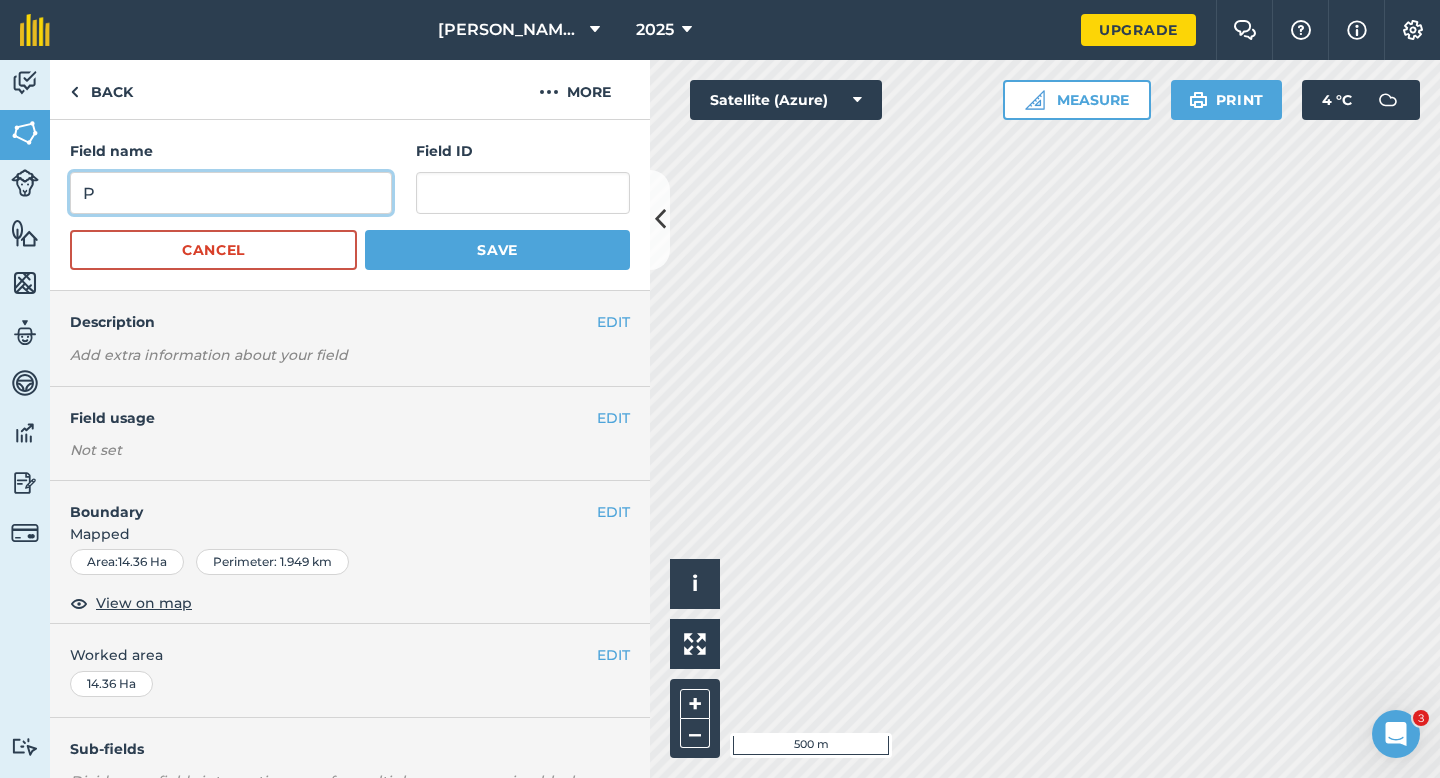 type on "P" 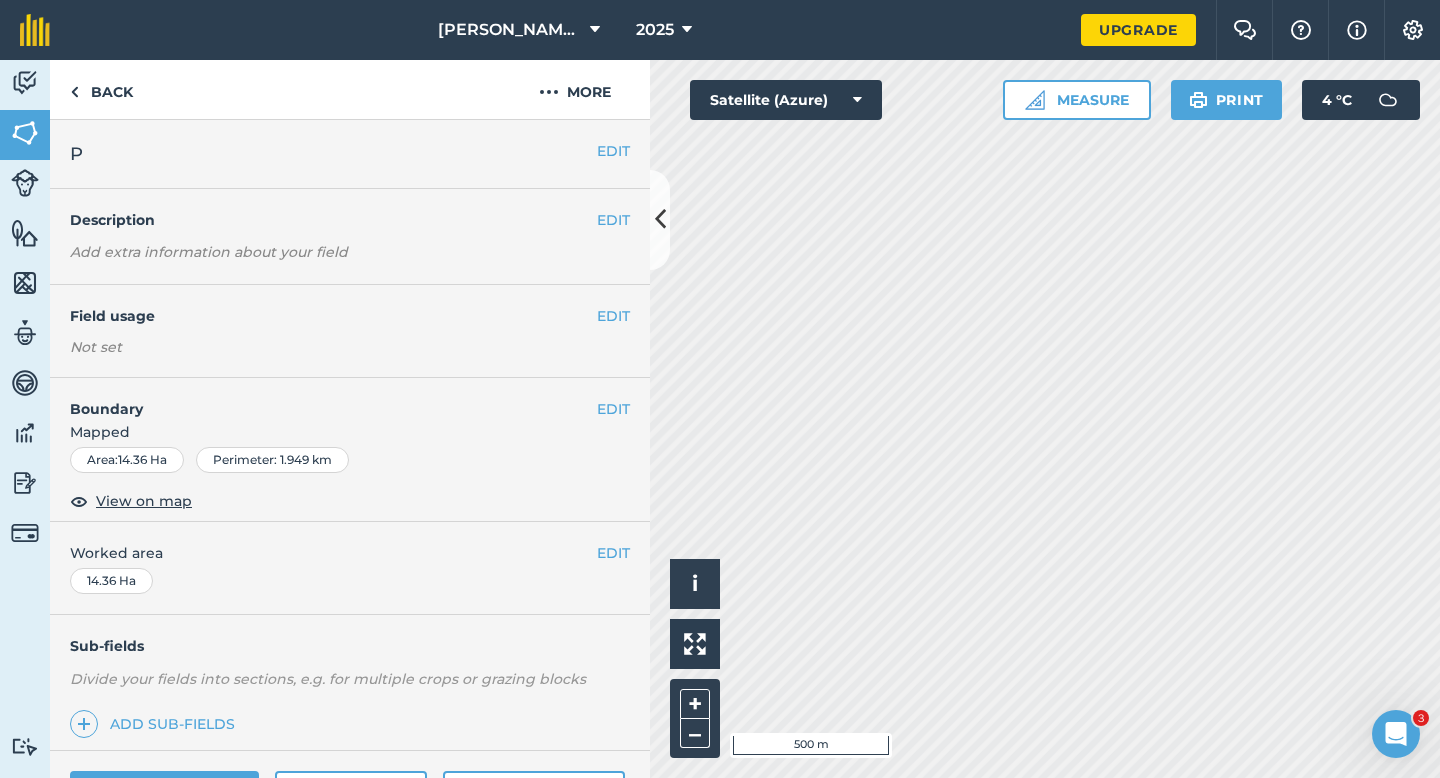 click on "Worked area" at bounding box center (350, 553) 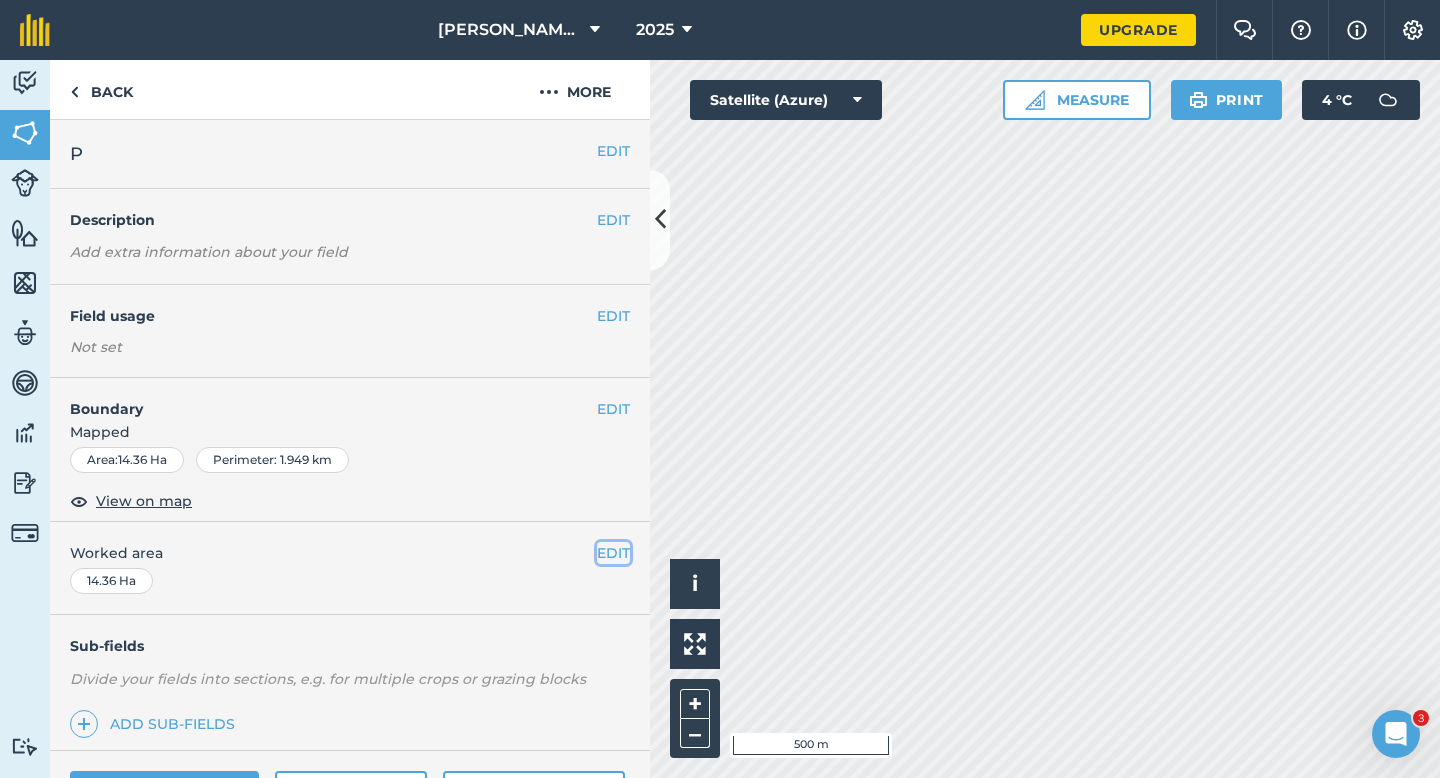 click on "EDIT" at bounding box center (613, 553) 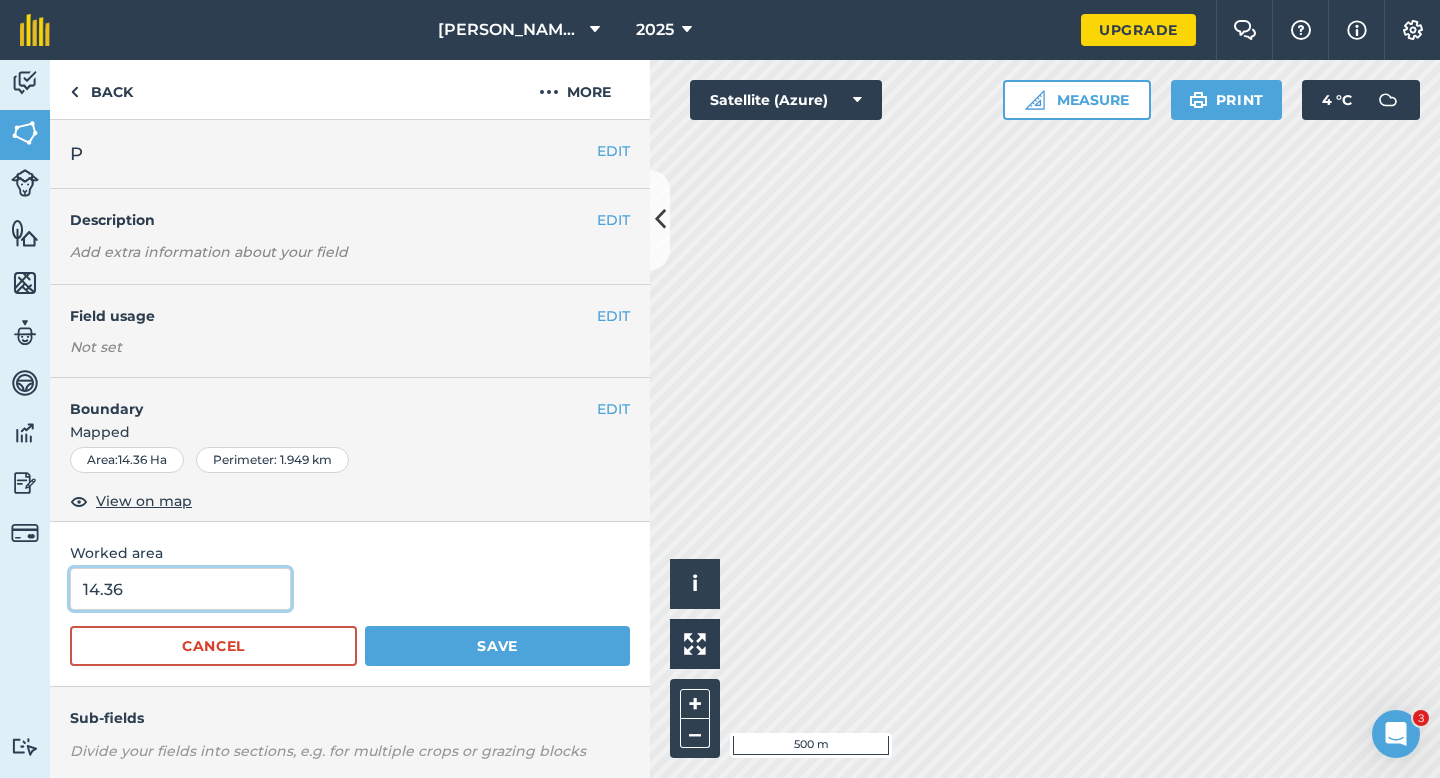 click on "14.36" at bounding box center (180, 589) 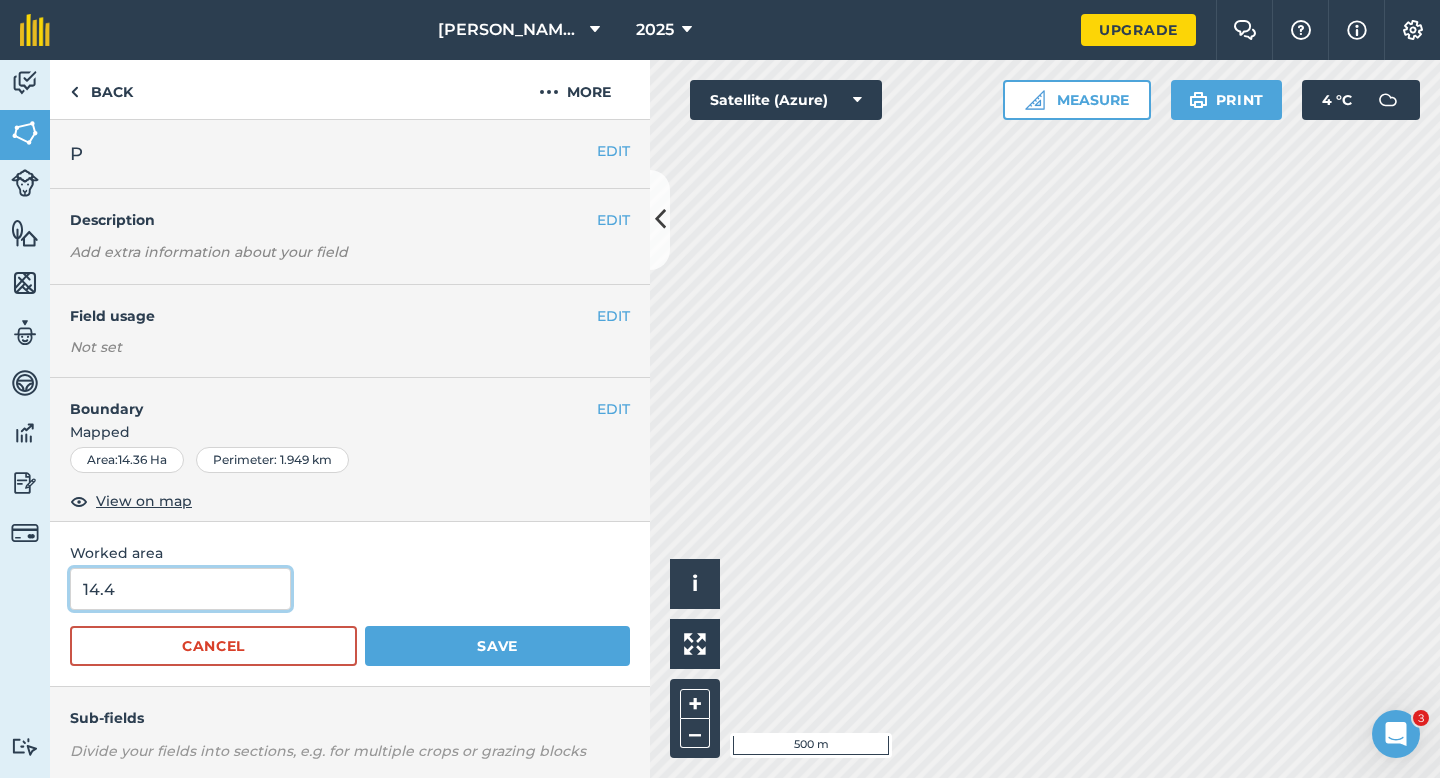 type on "14.4" 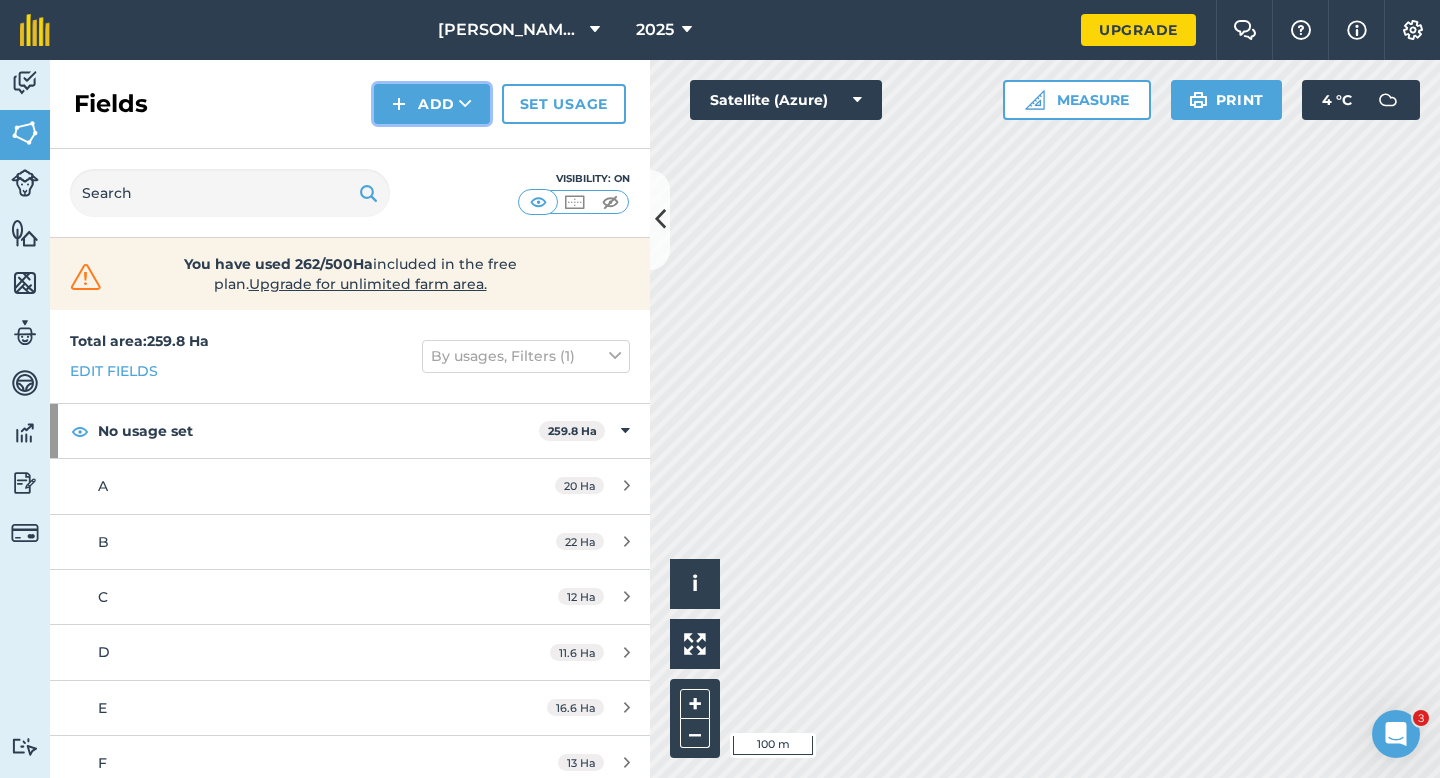 click on "Add" at bounding box center (432, 104) 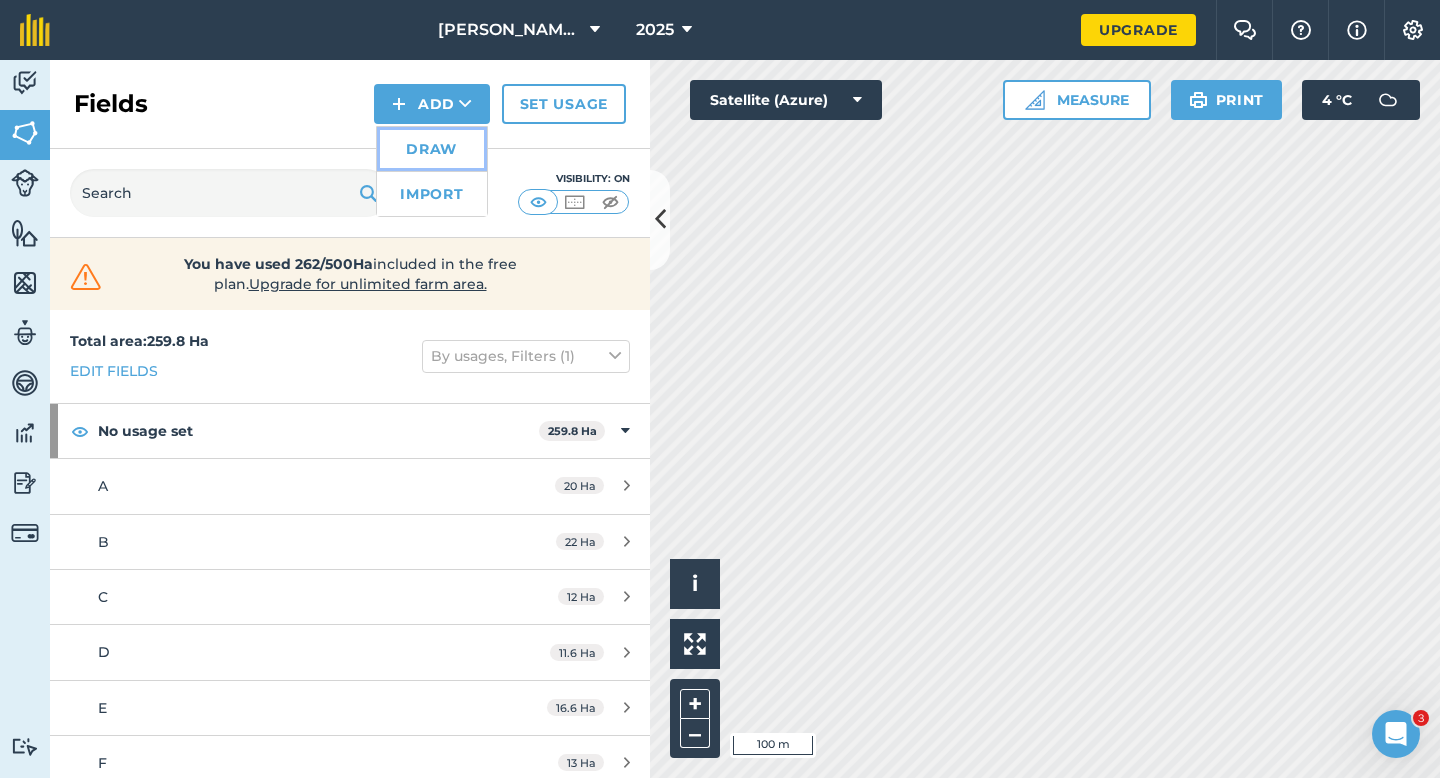 click on "Draw" at bounding box center (432, 149) 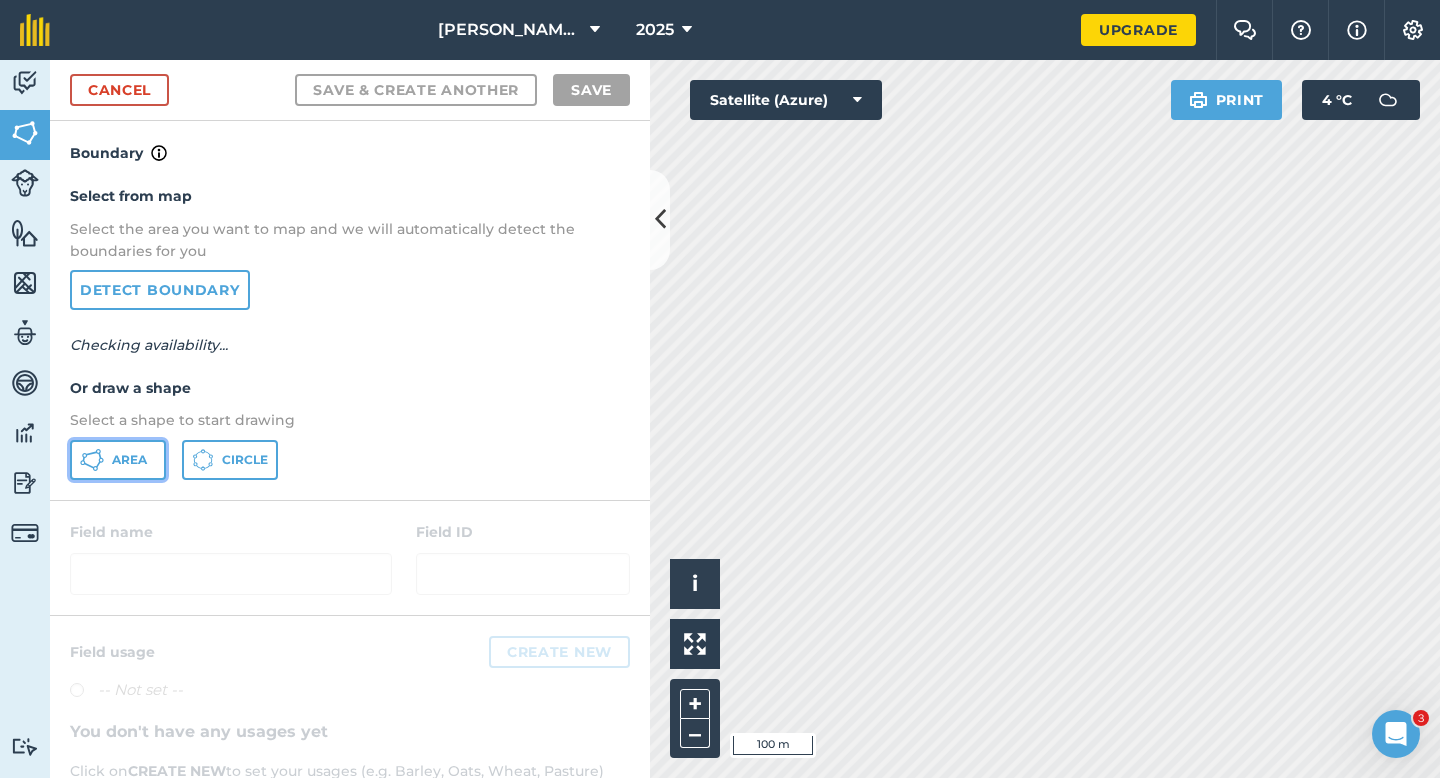 click on "Area" at bounding box center [129, 460] 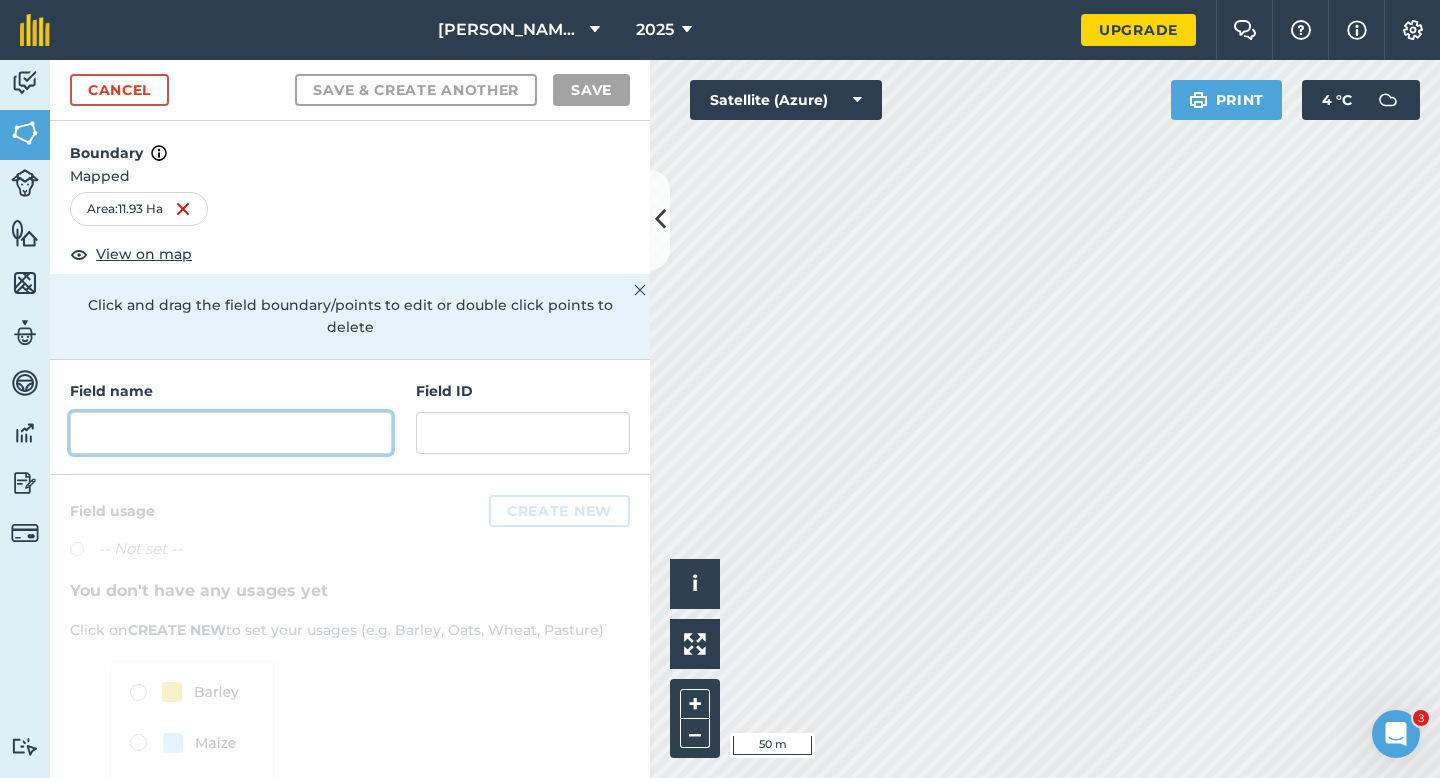 click at bounding box center (231, 433) 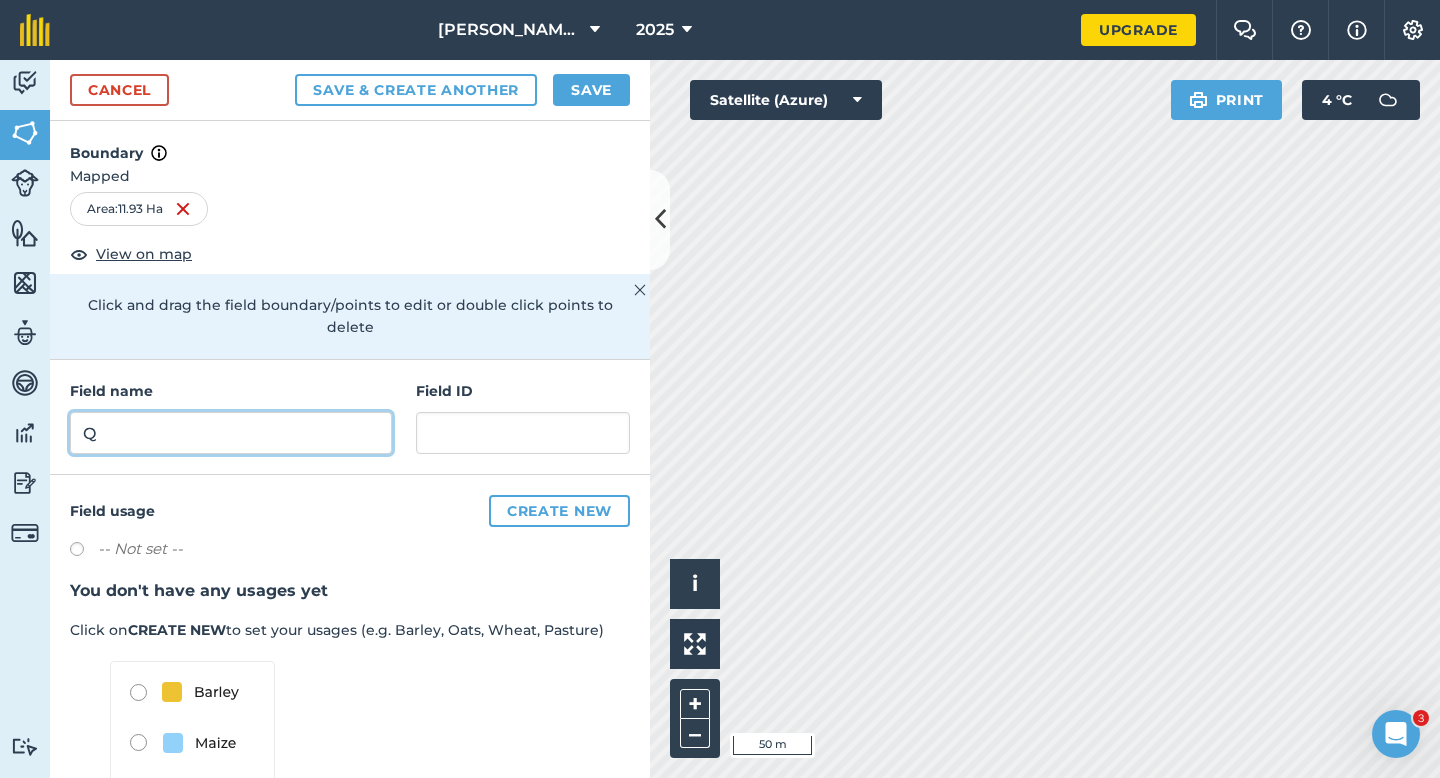 type on "Q" 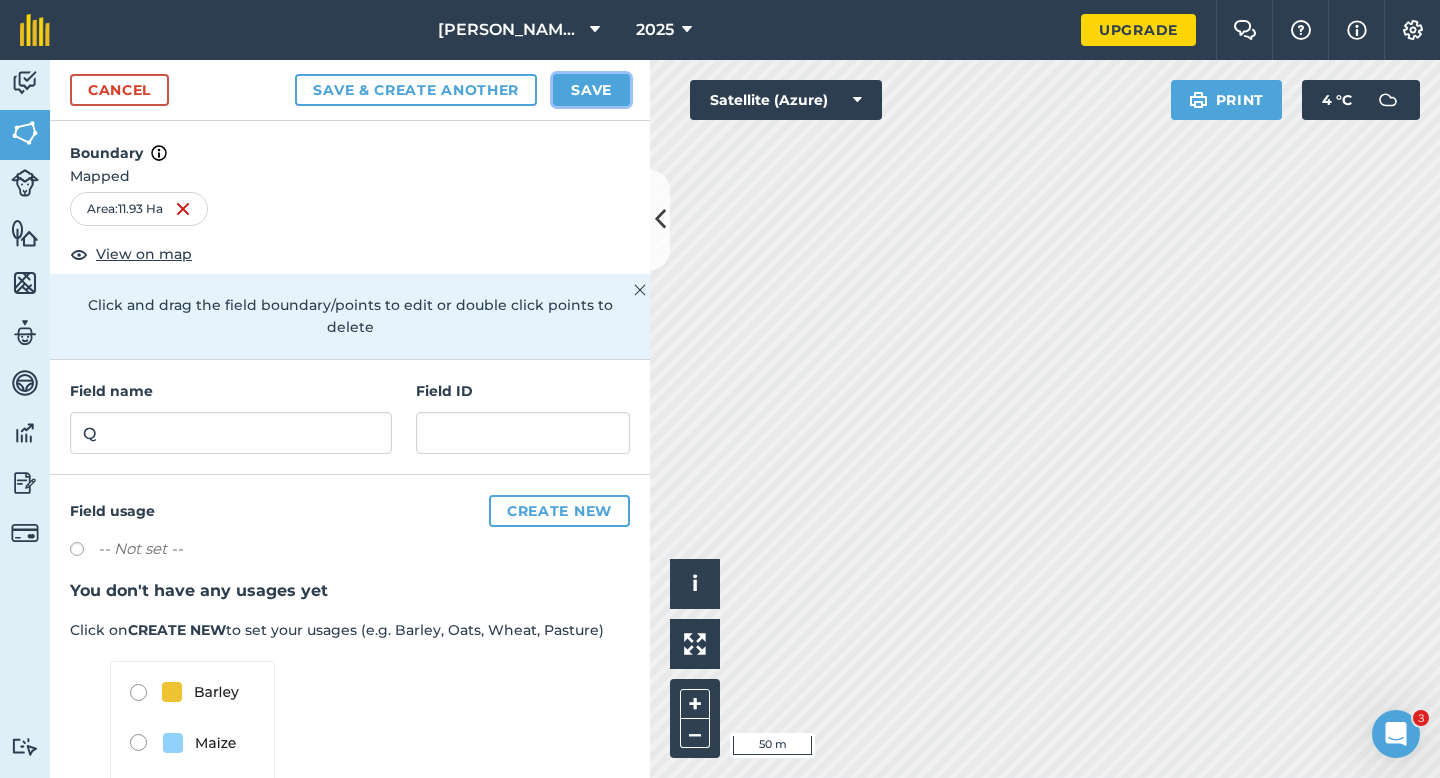 click on "Save" at bounding box center (591, 90) 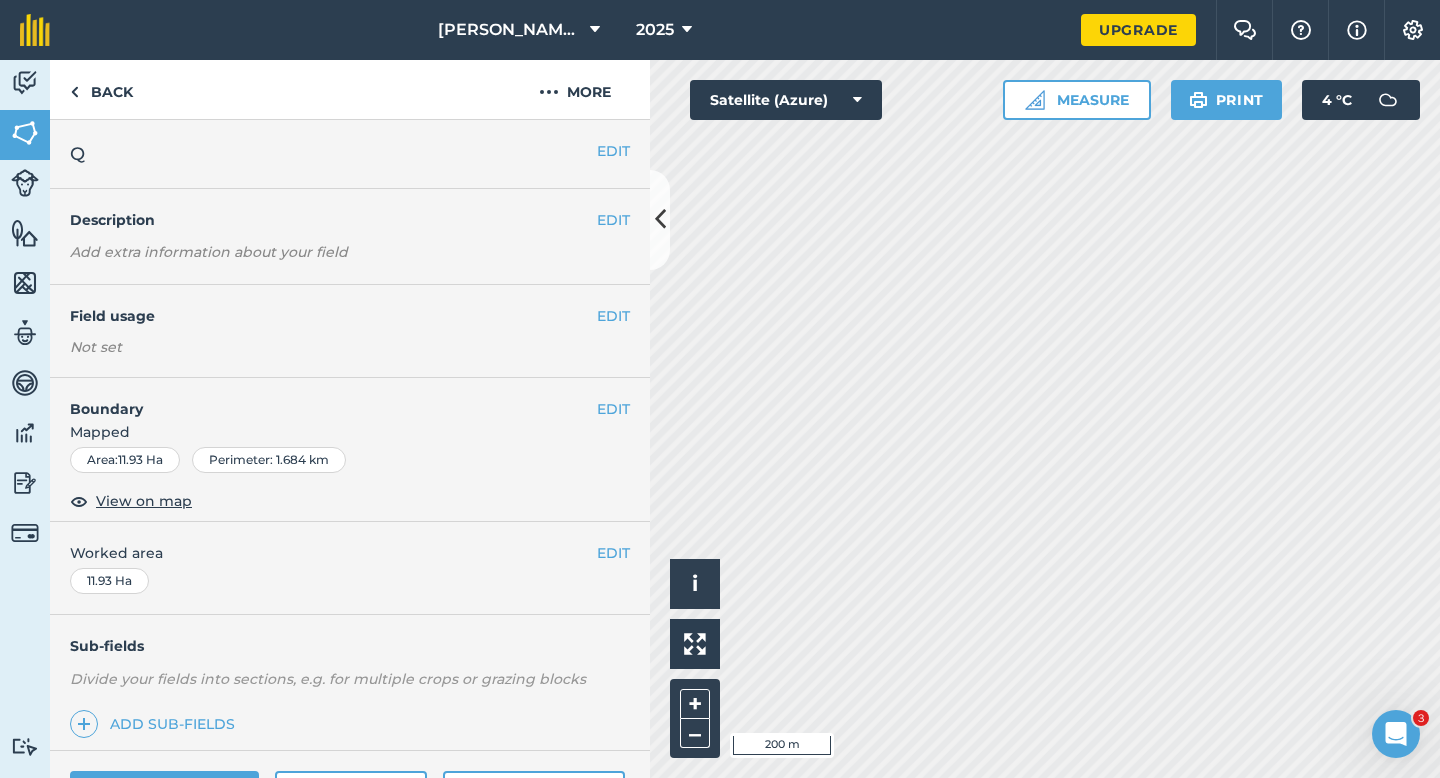click on "EDIT Worked area 11.93   Ha" at bounding box center (350, 568) 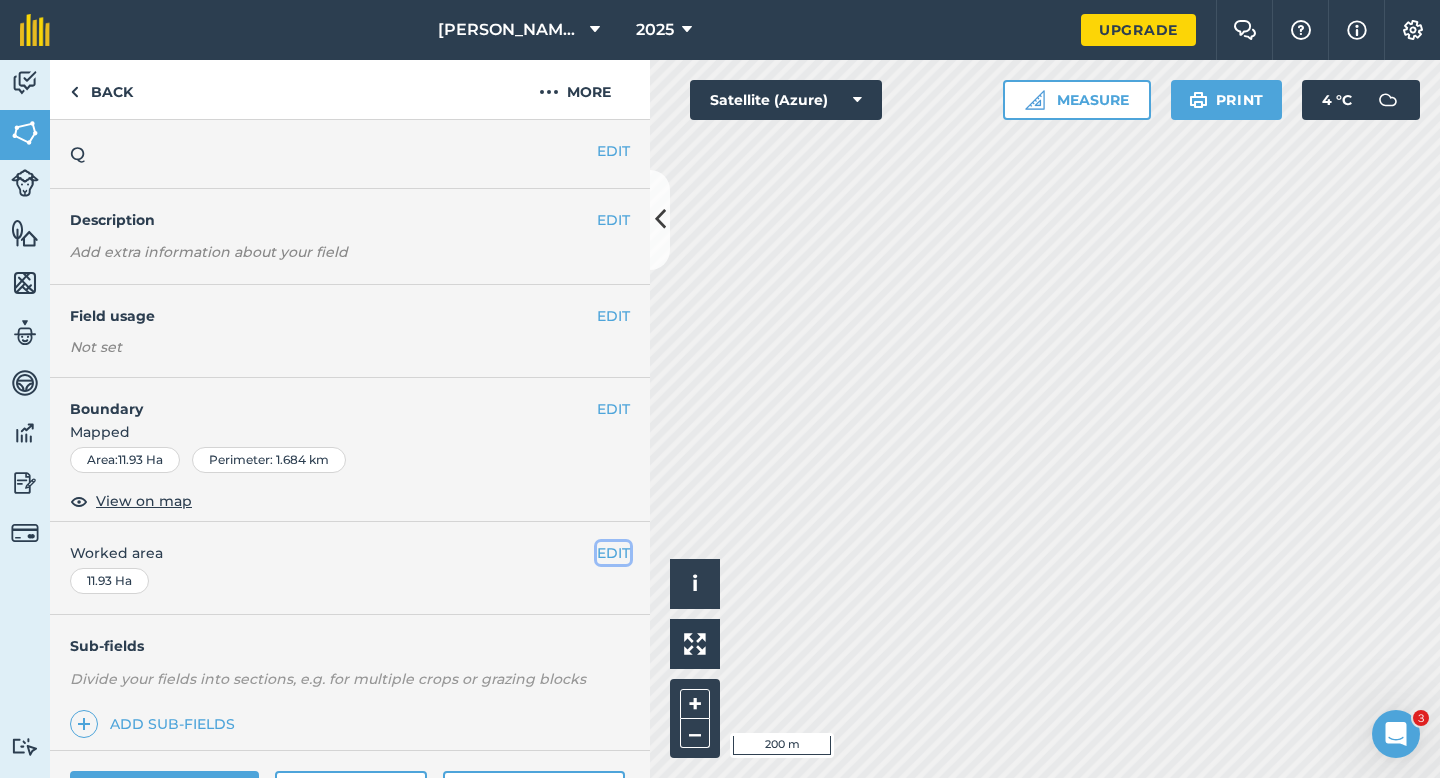 click on "EDIT" at bounding box center [613, 553] 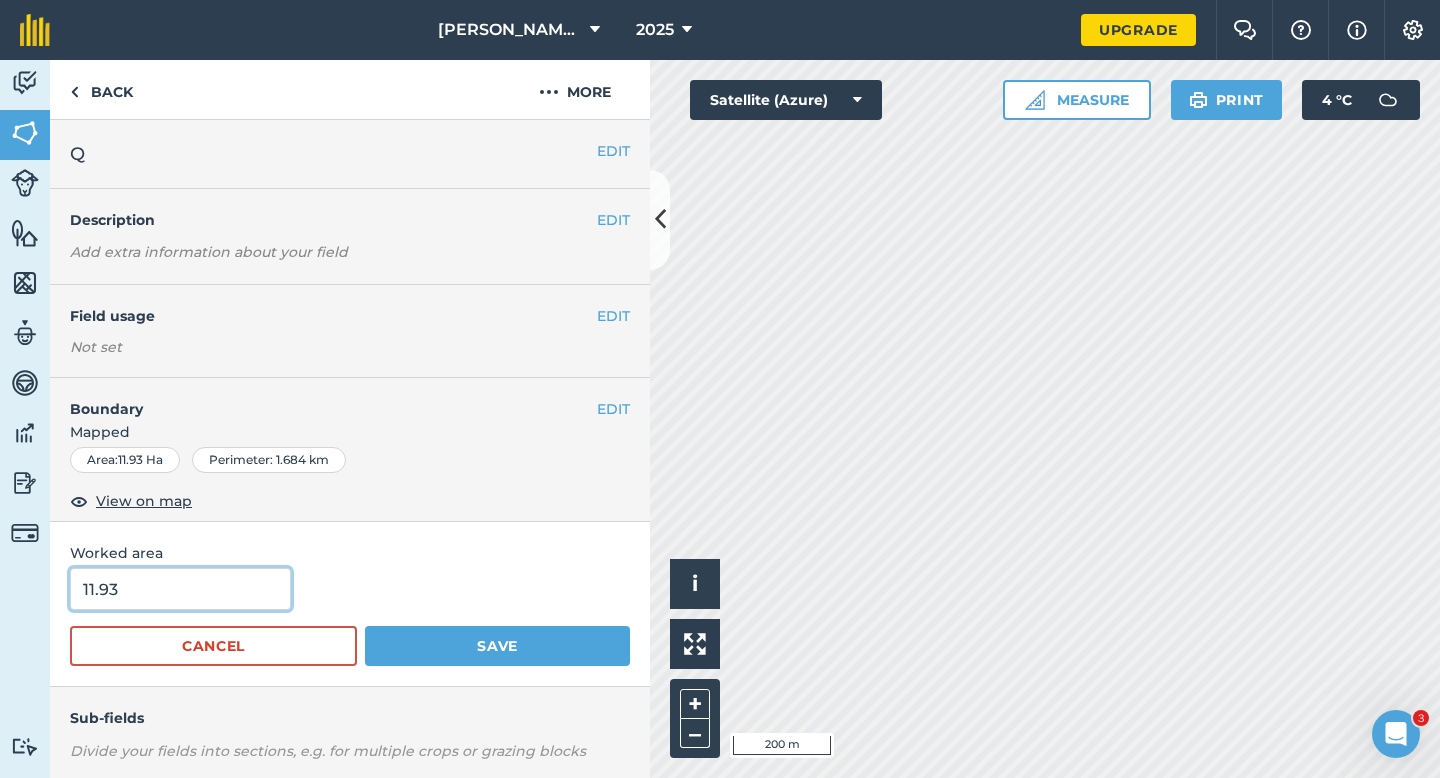 click on "11.93" at bounding box center (180, 589) 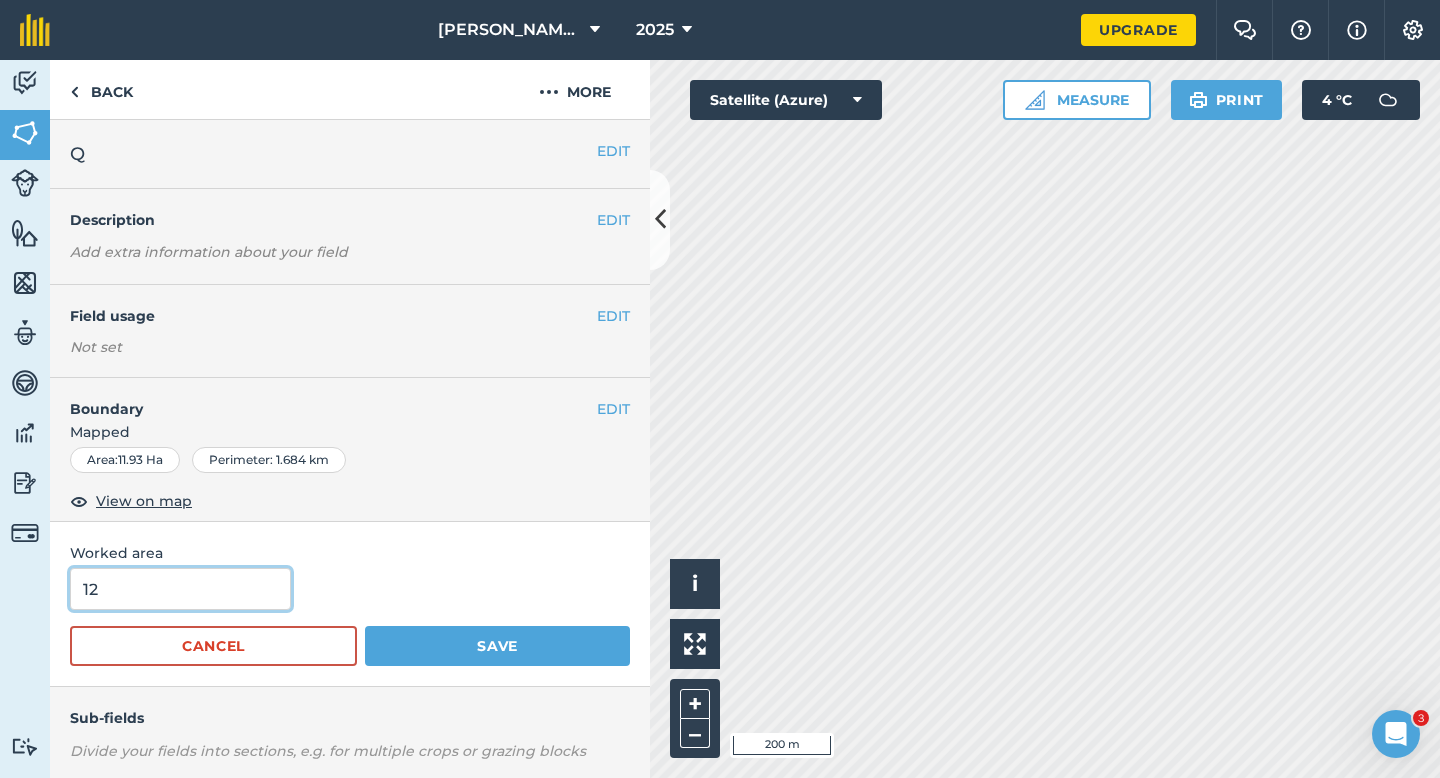click on "Save" at bounding box center [497, 646] 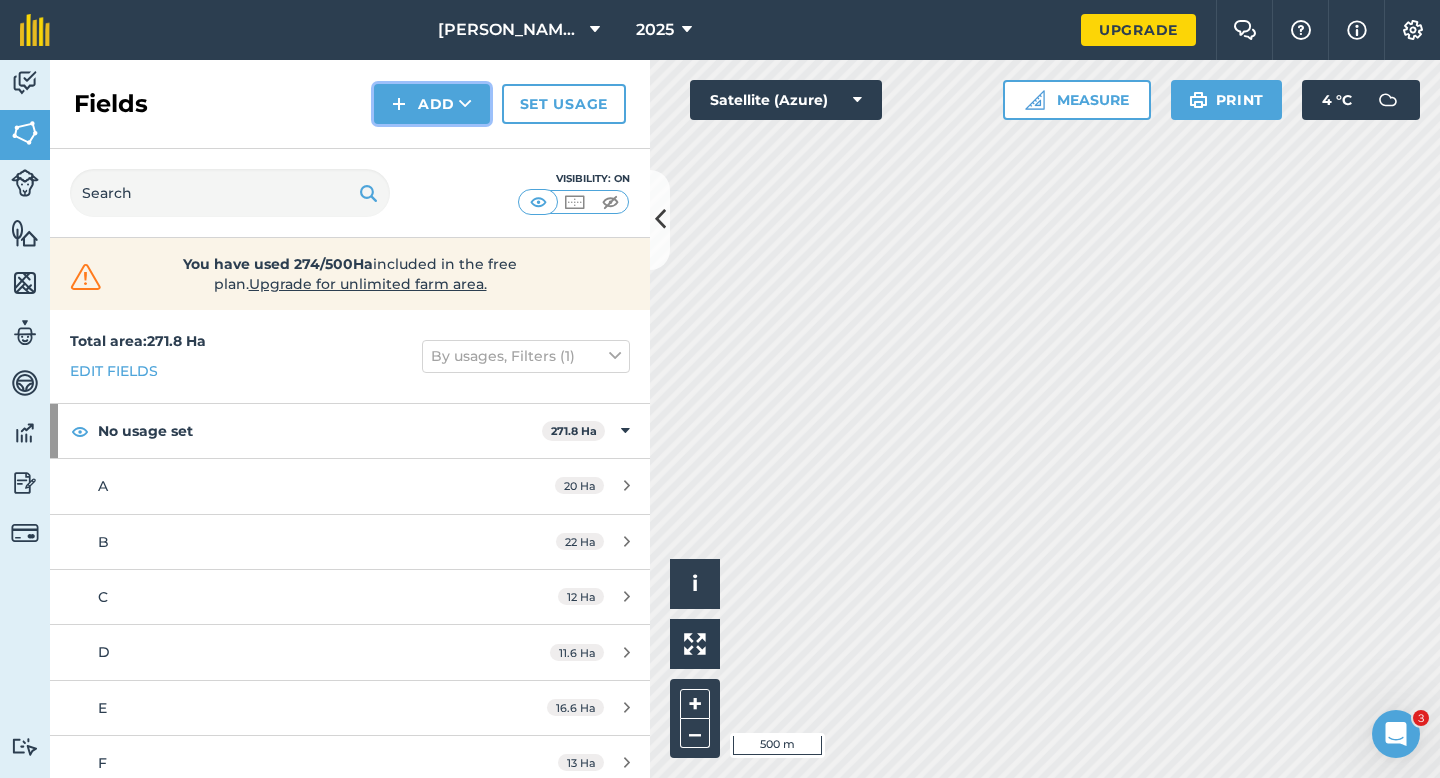 click at bounding box center (399, 104) 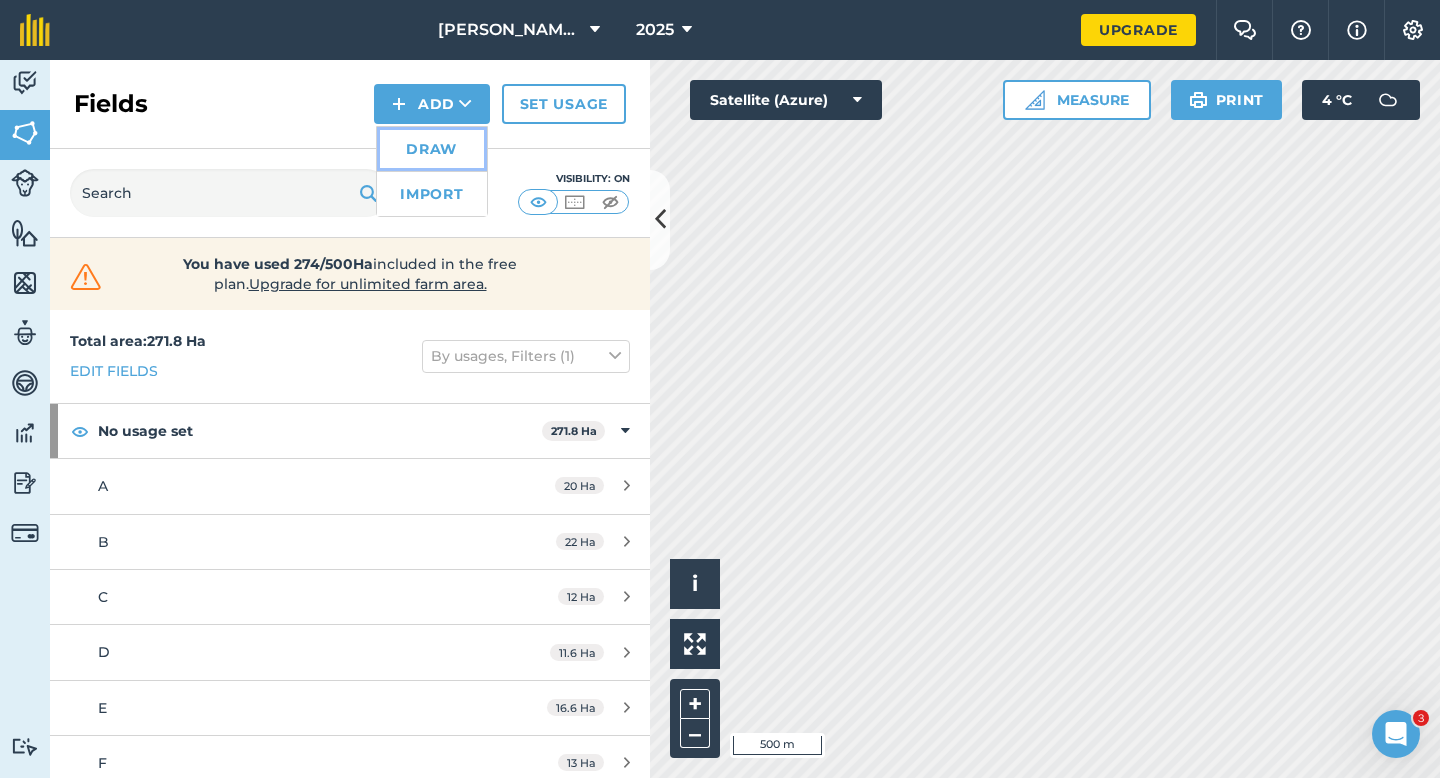 click on "Draw" at bounding box center (432, 149) 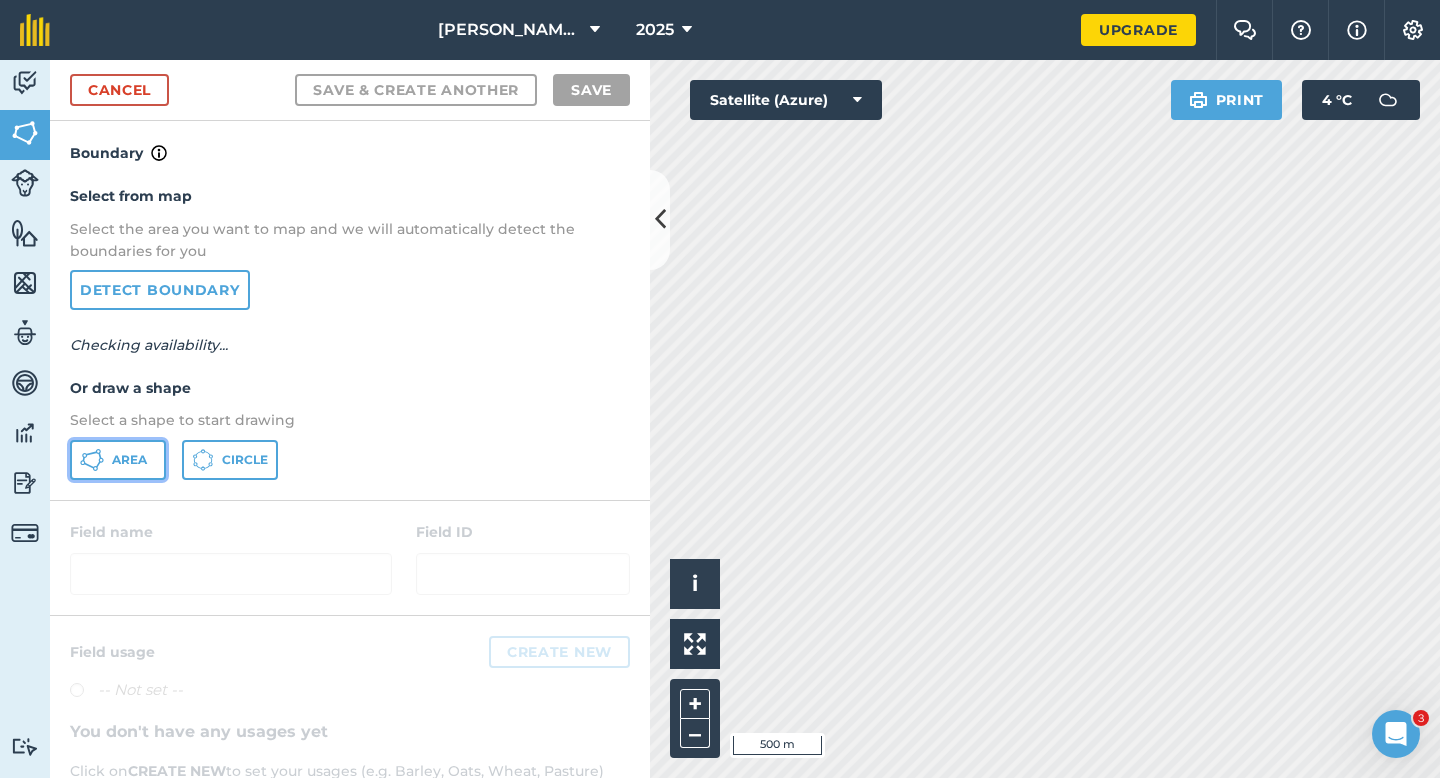 click on "Area" at bounding box center (118, 460) 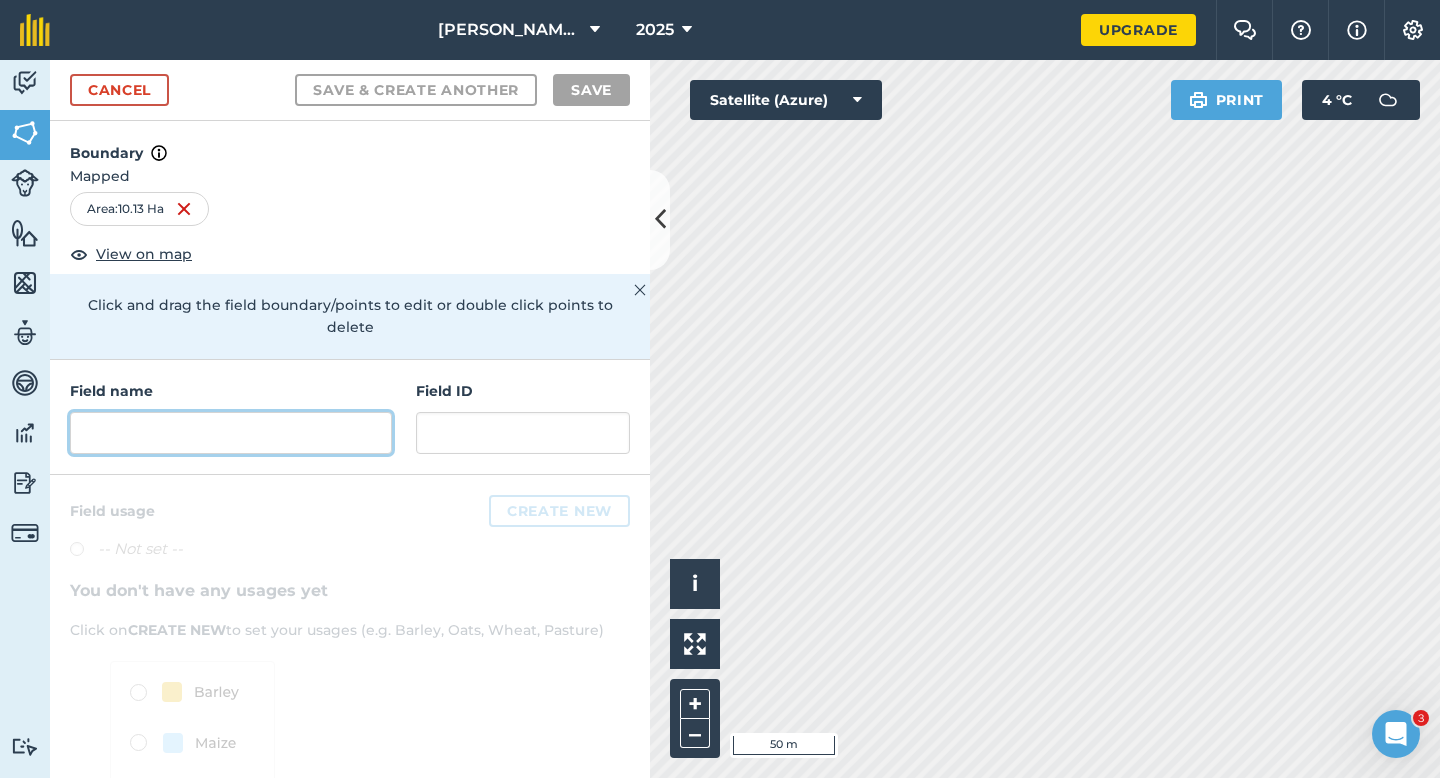 click at bounding box center (231, 433) 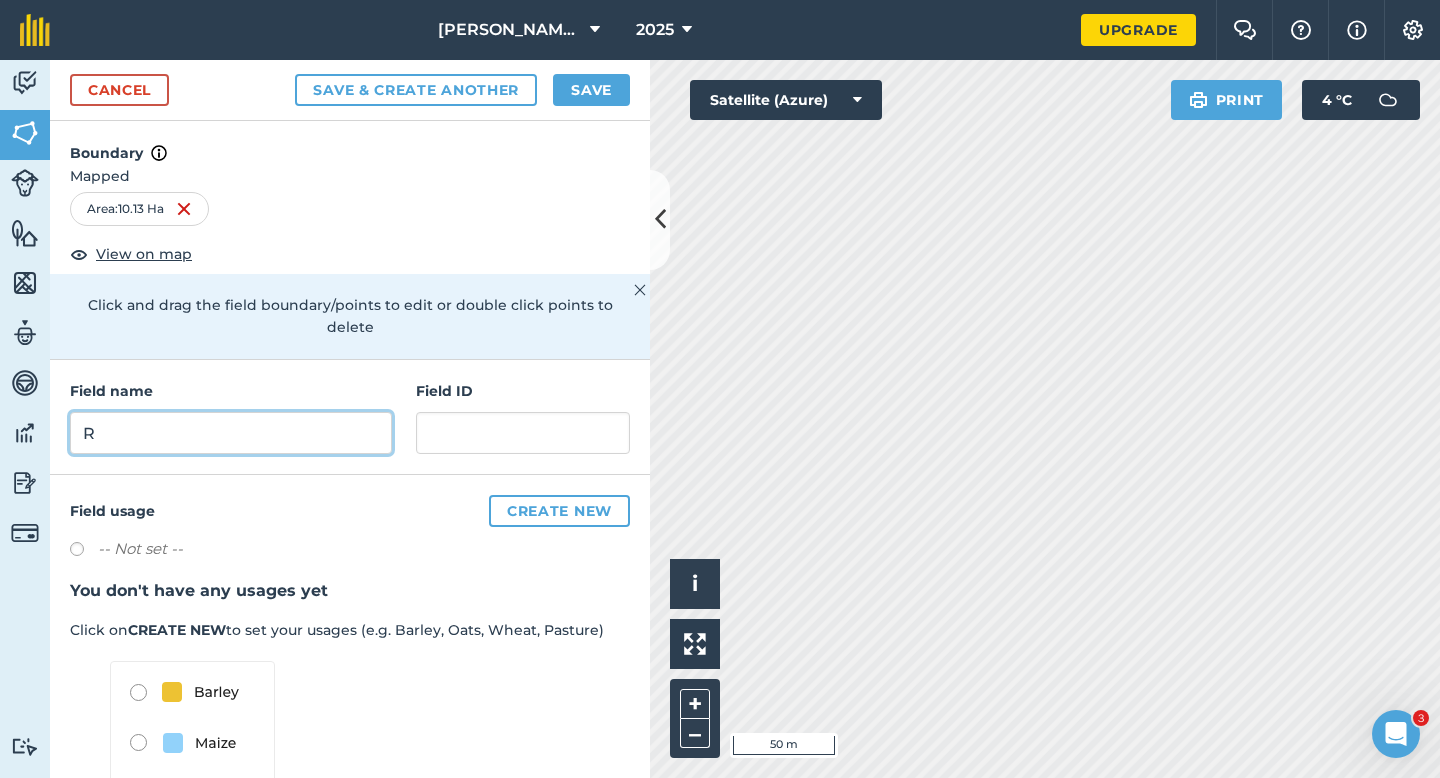 type on "R" 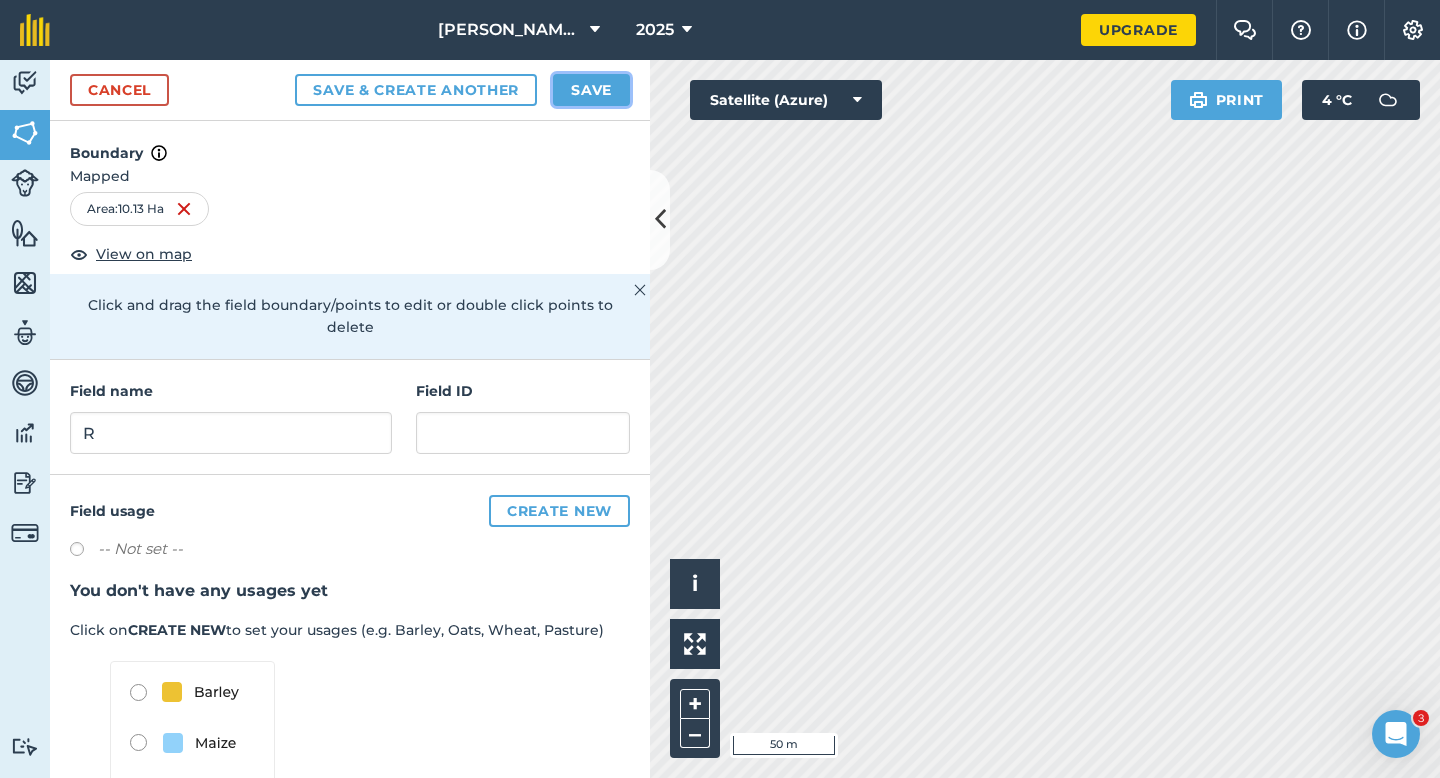 click on "Save" at bounding box center (591, 90) 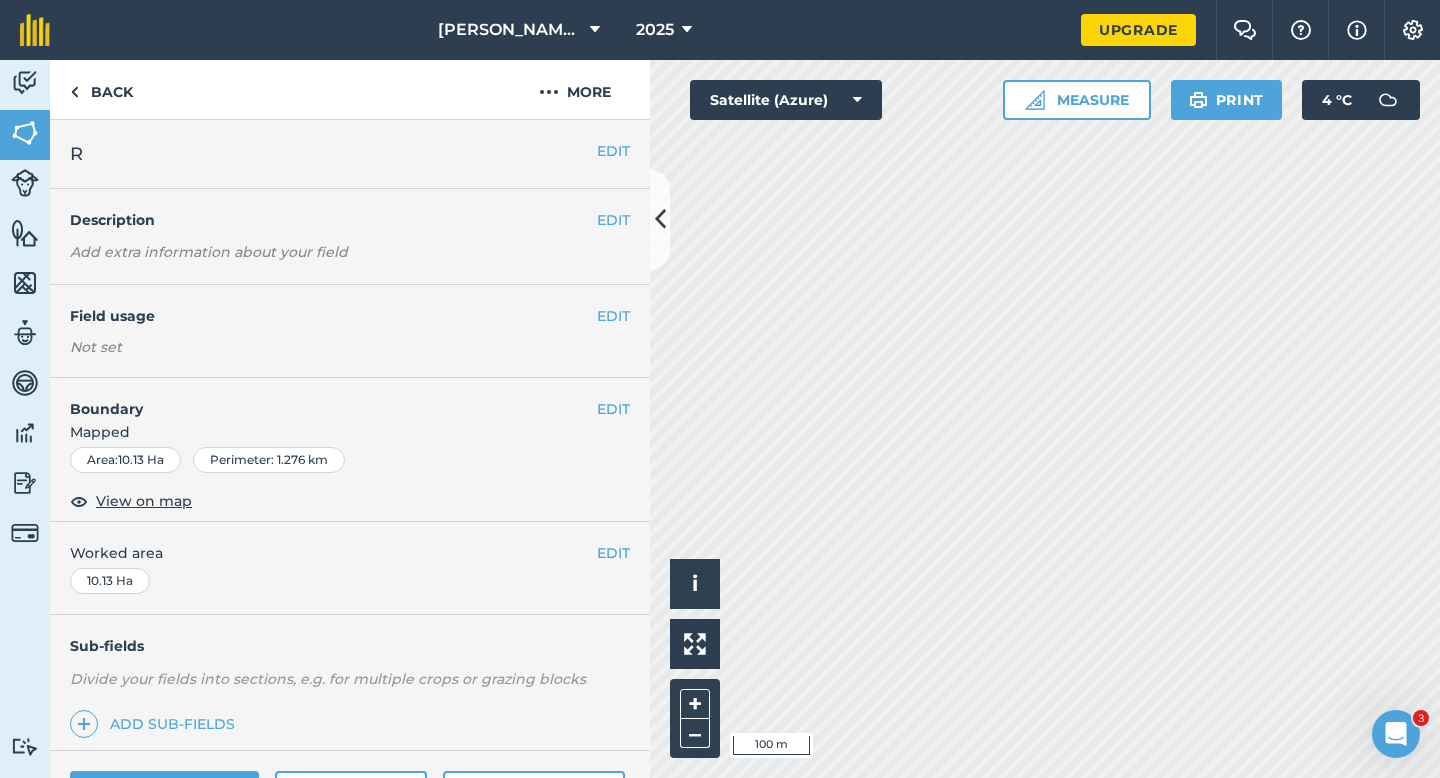 click on "Worked area" at bounding box center (350, 553) 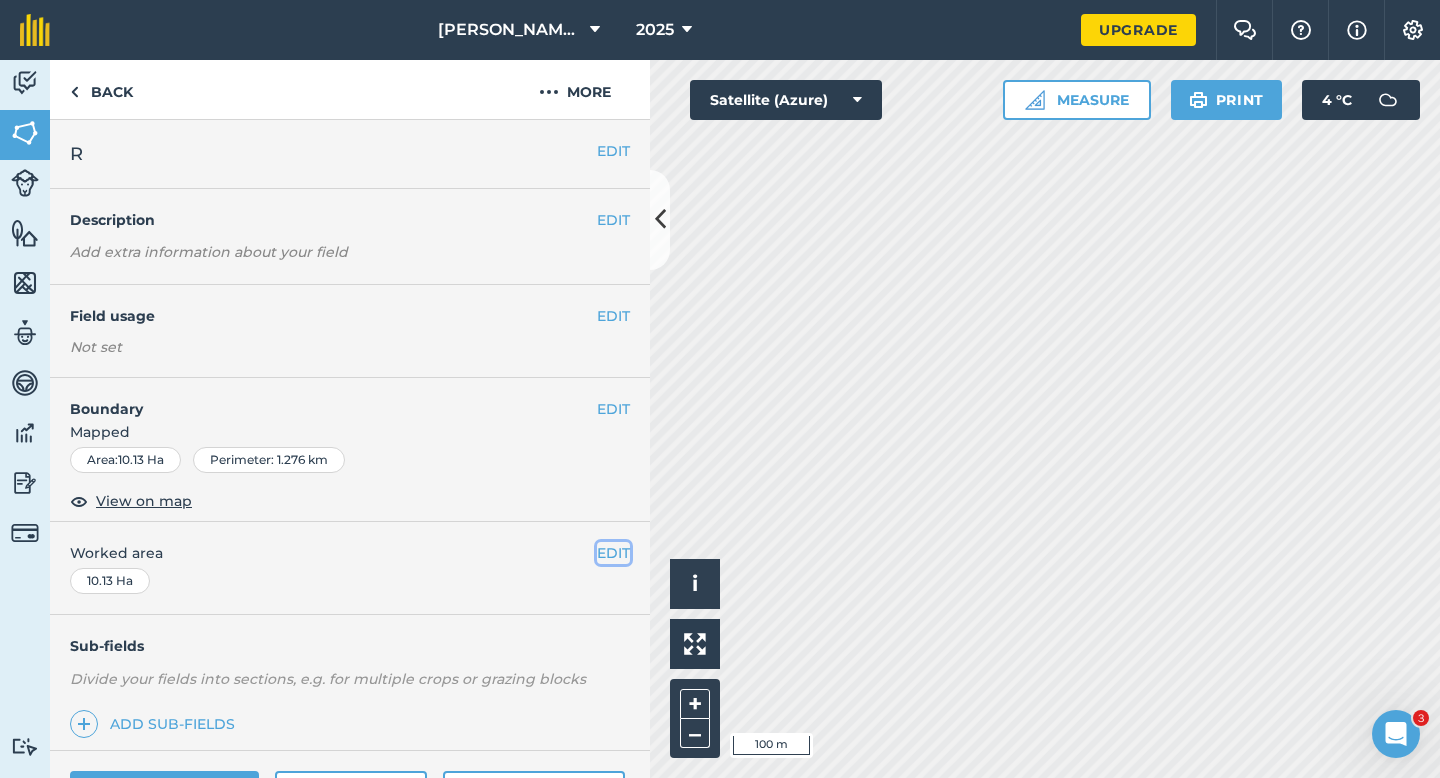 click on "EDIT" at bounding box center [613, 553] 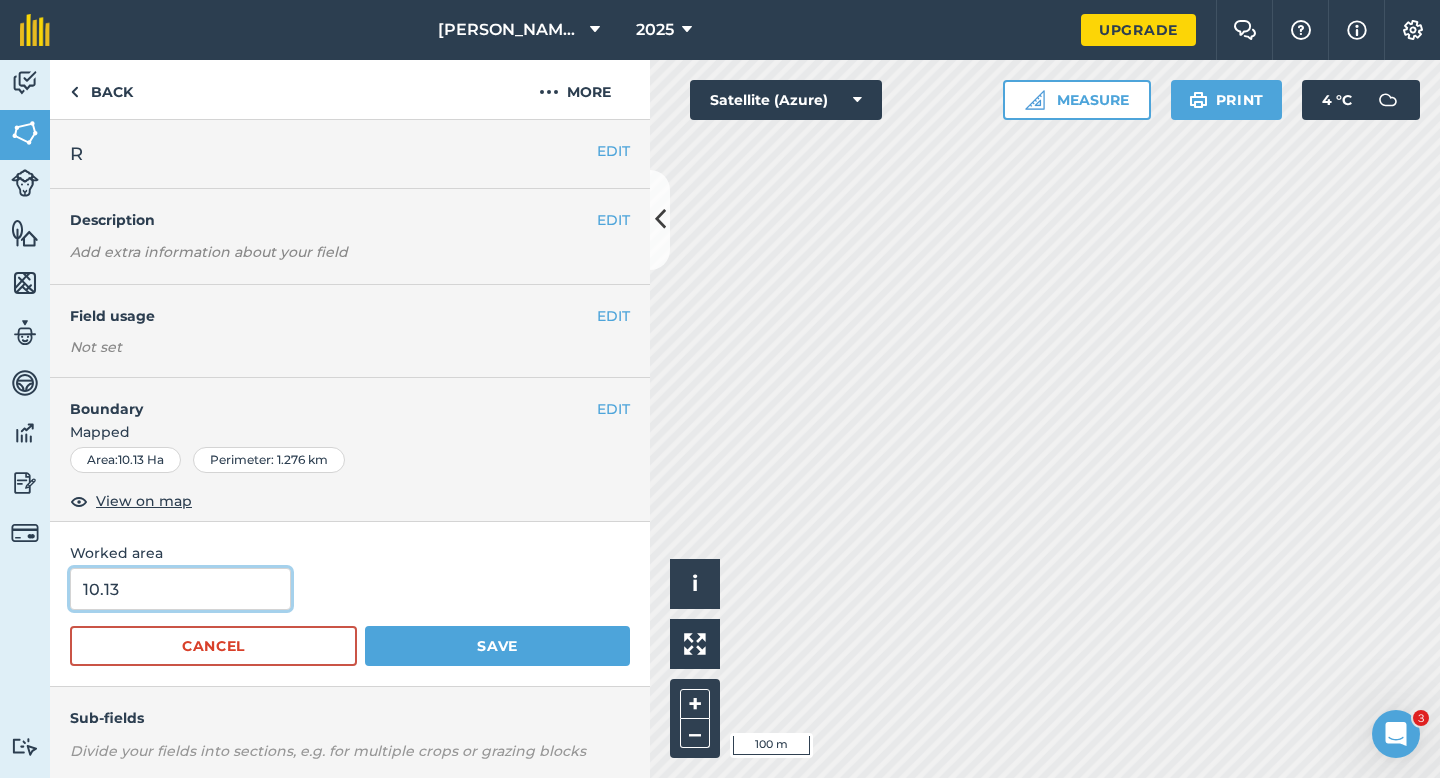 click on "10.13" at bounding box center (180, 589) 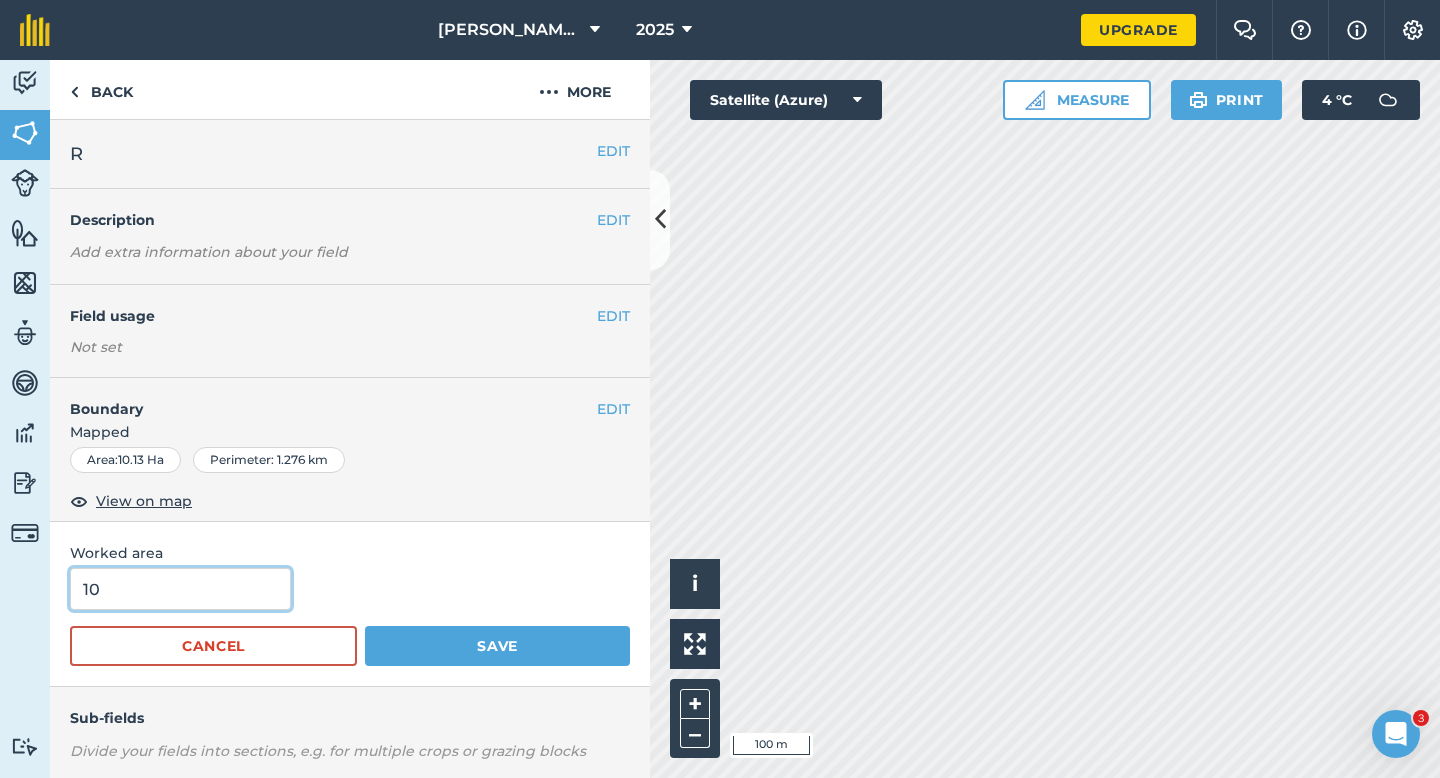 click on "Save" at bounding box center [497, 646] 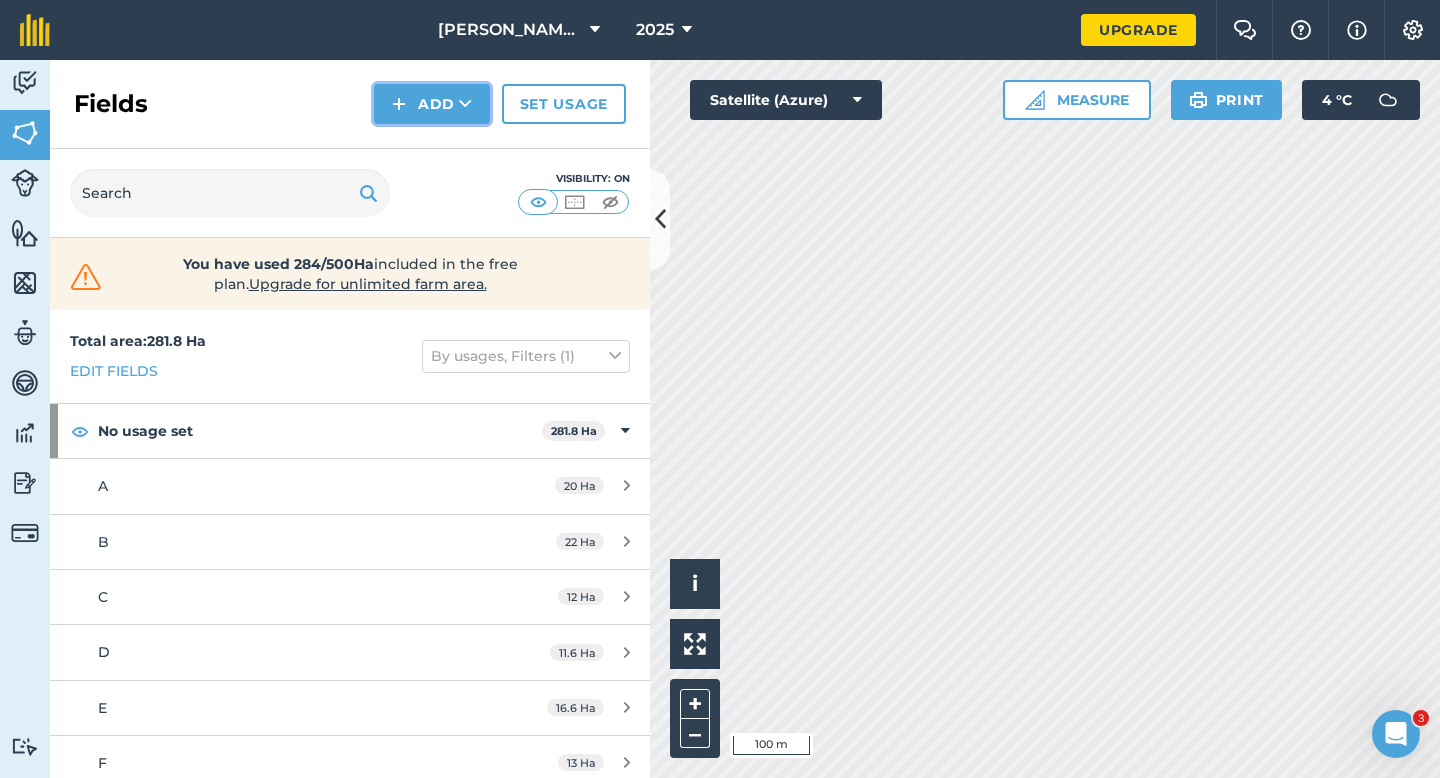 click on "Add" at bounding box center (432, 104) 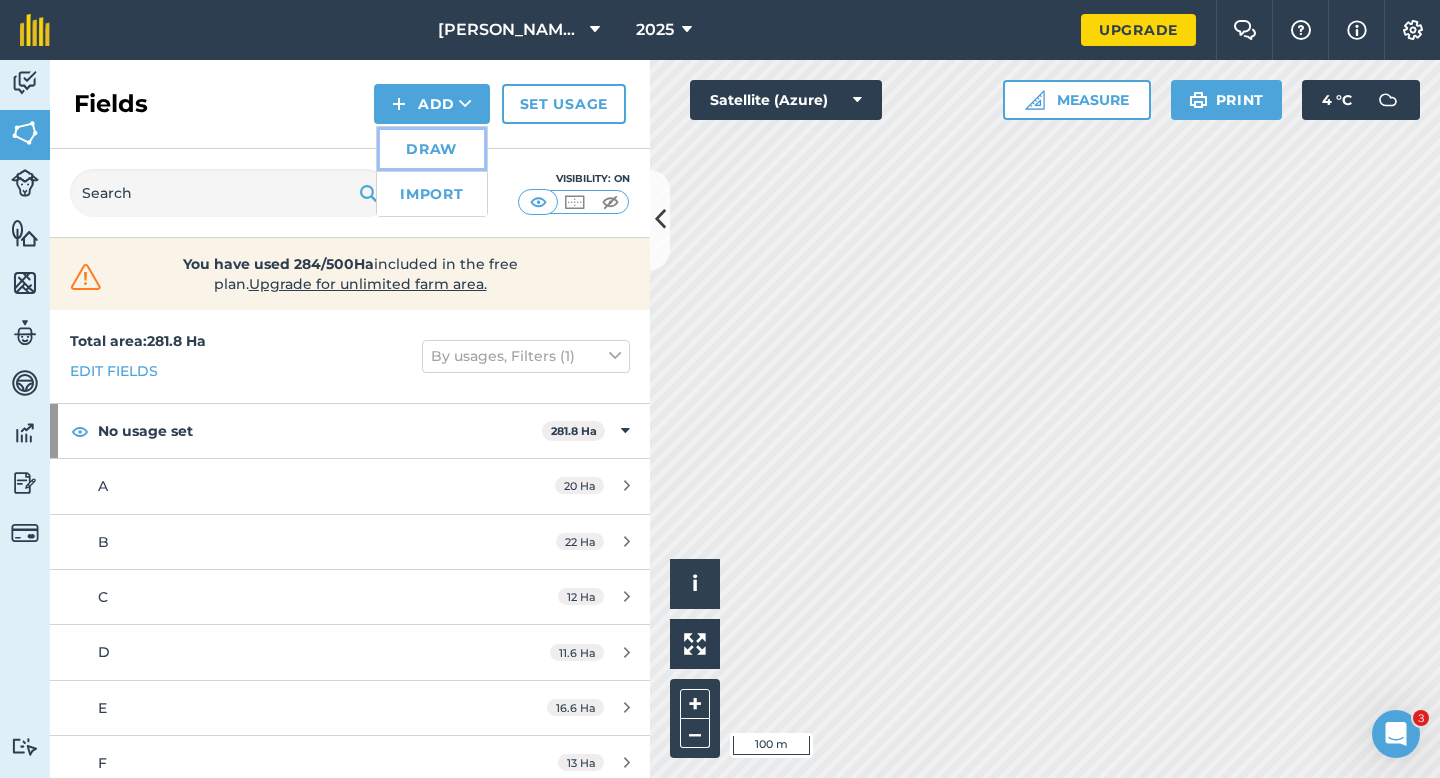 click on "Draw" at bounding box center (432, 149) 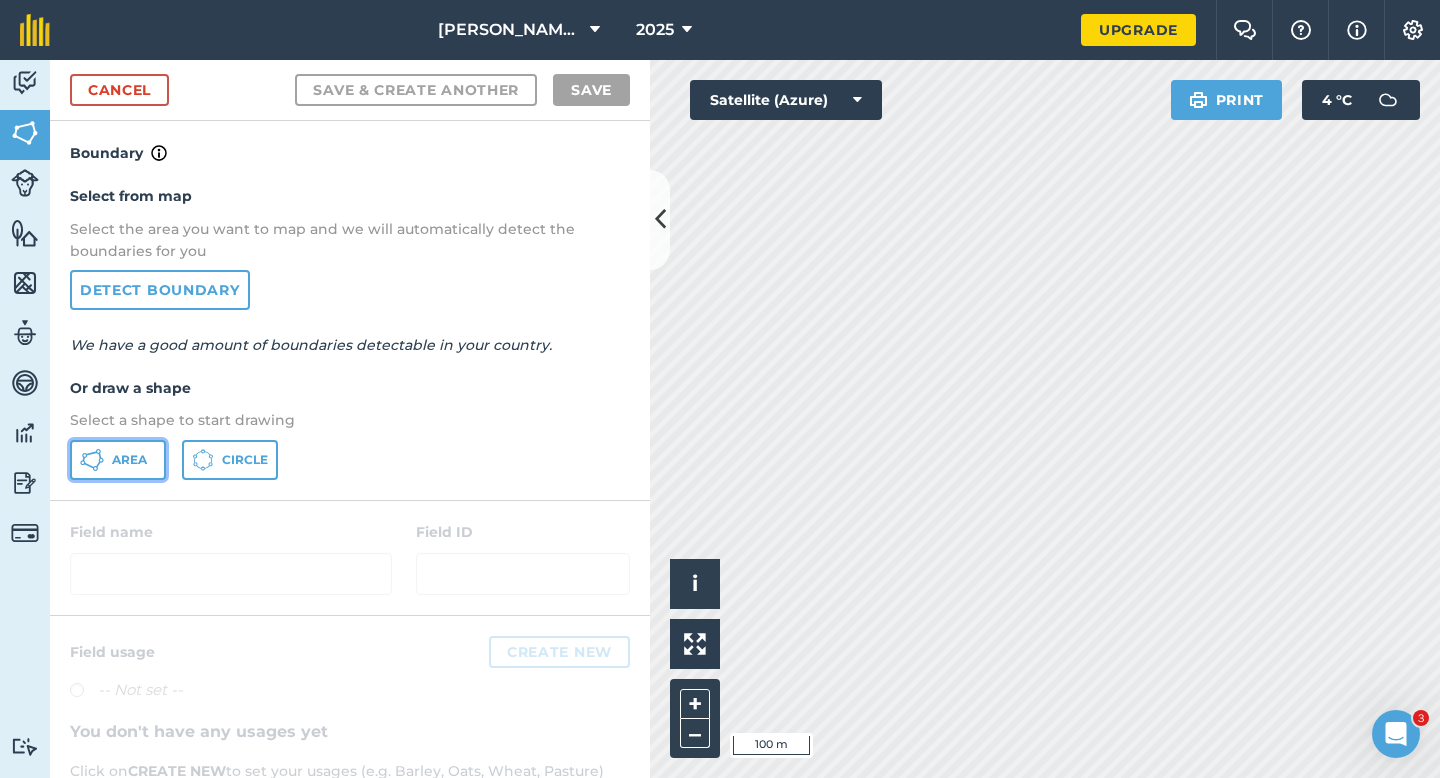 click on "Area" at bounding box center [118, 460] 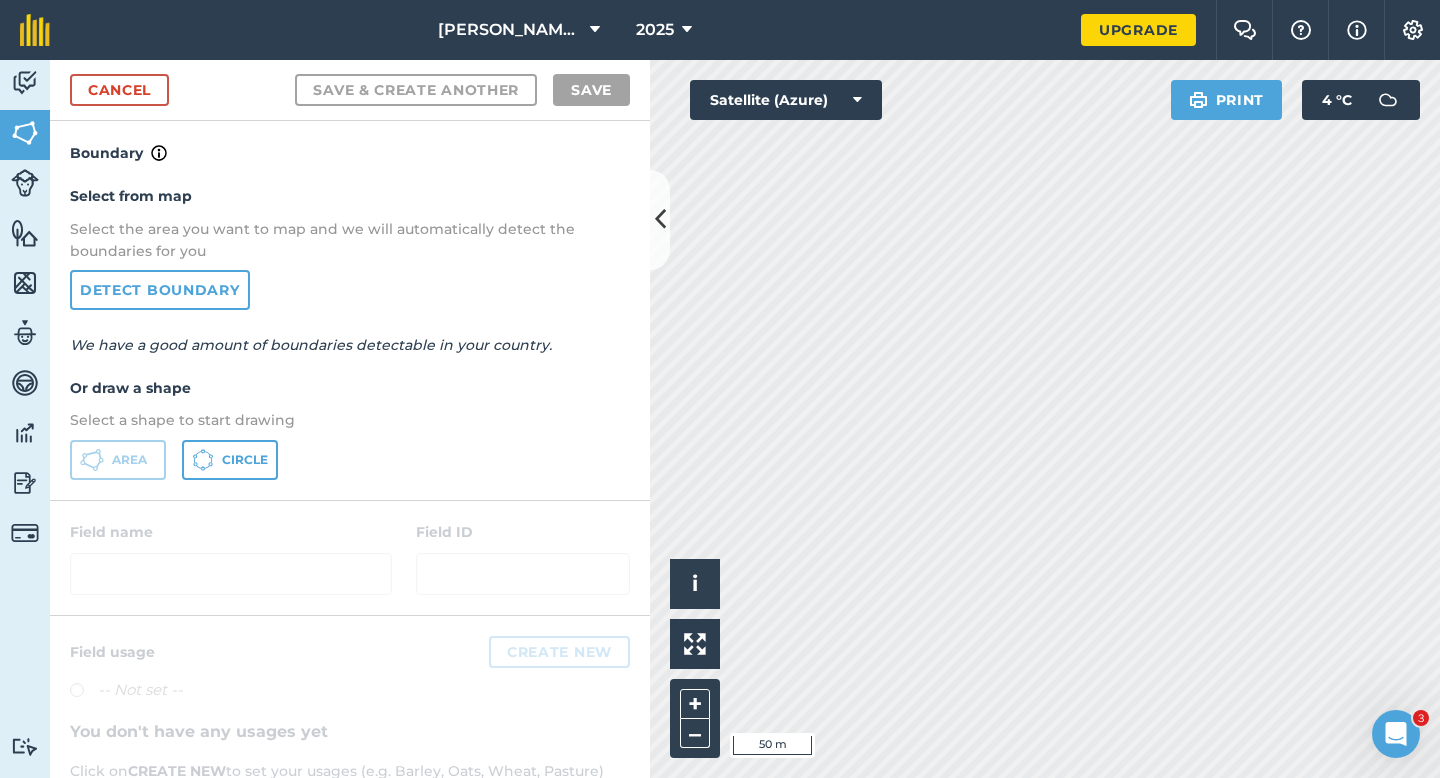 click on "Cancel Save & Create Another Save" at bounding box center [350, 90] 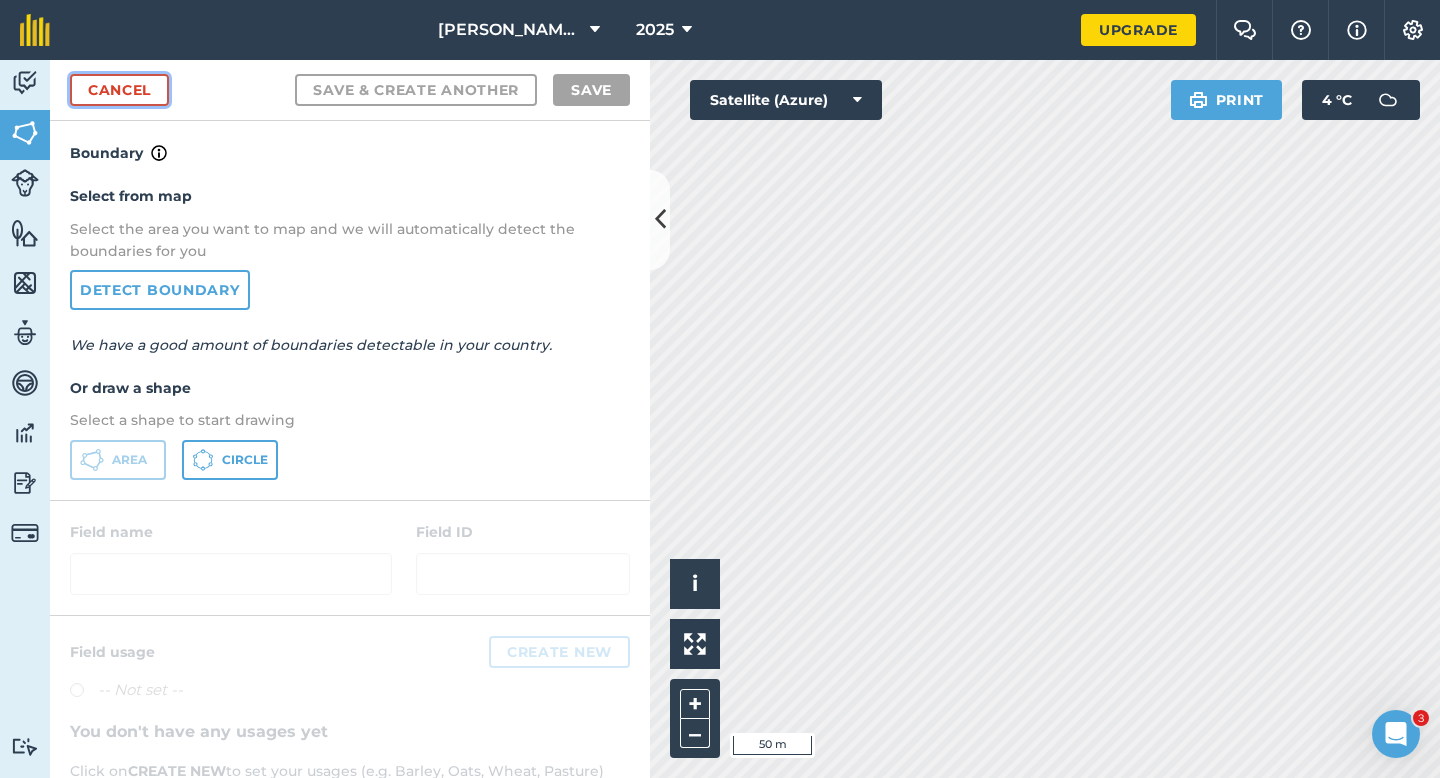 click on "Cancel" at bounding box center (119, 90) 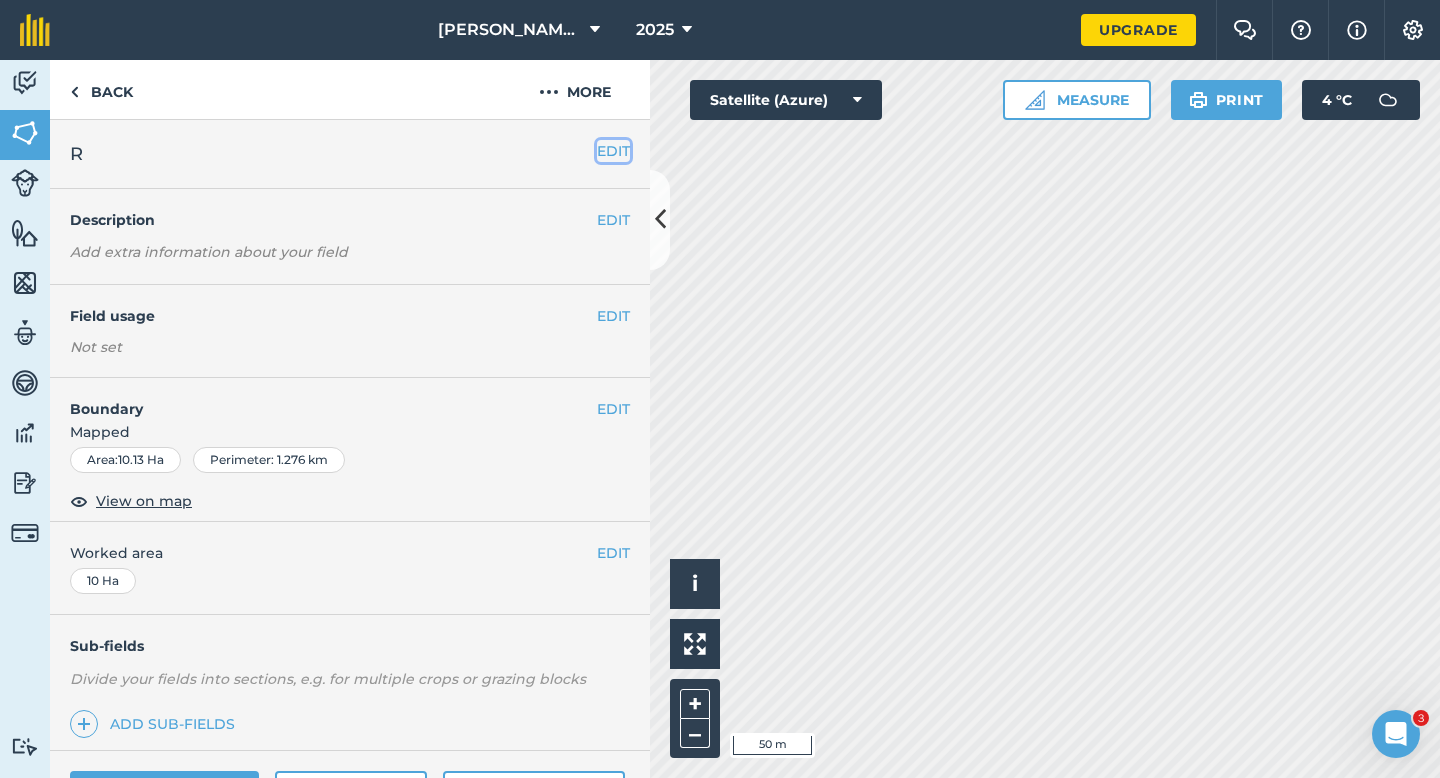 click on "EDIT" at bounding box center [613, 151] 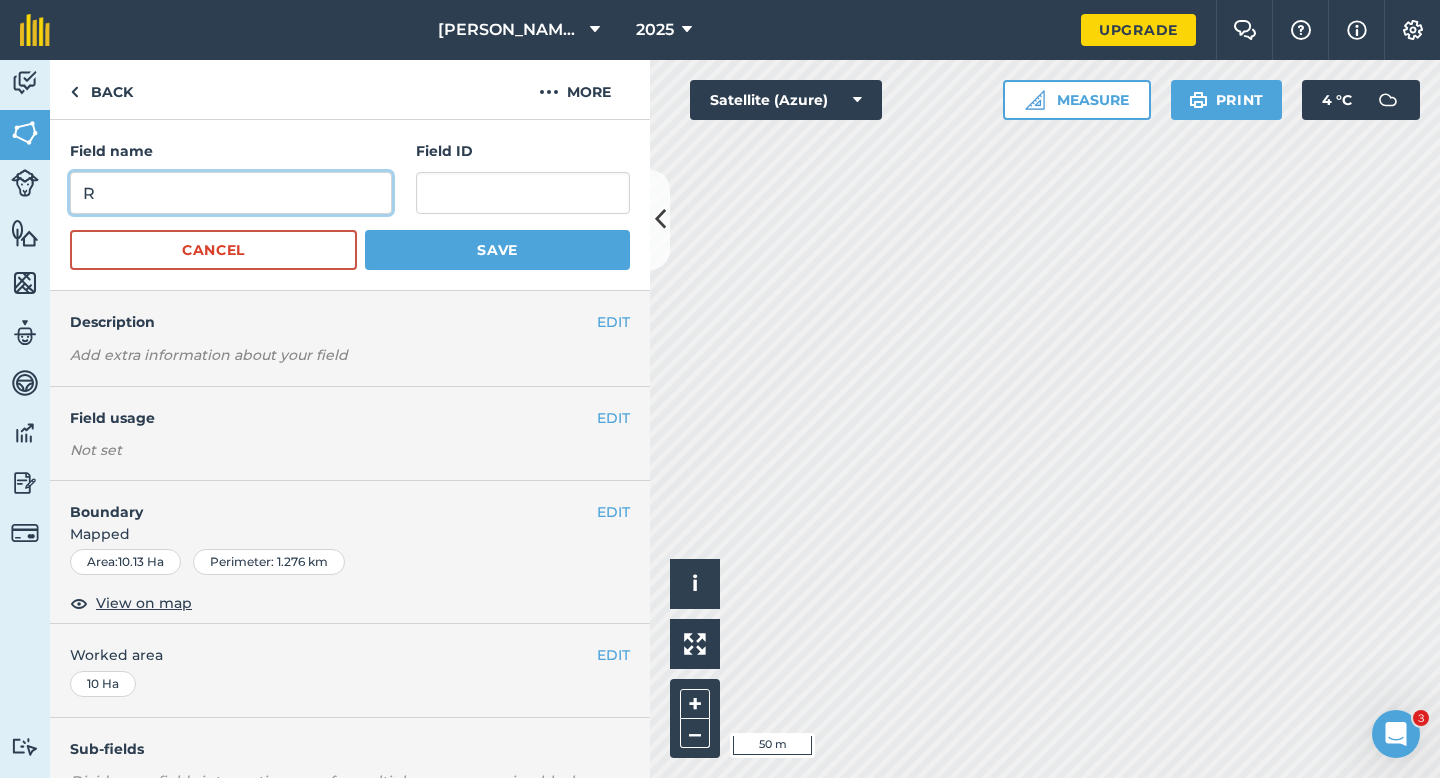 click on "R" at bounding box center (231, 193) 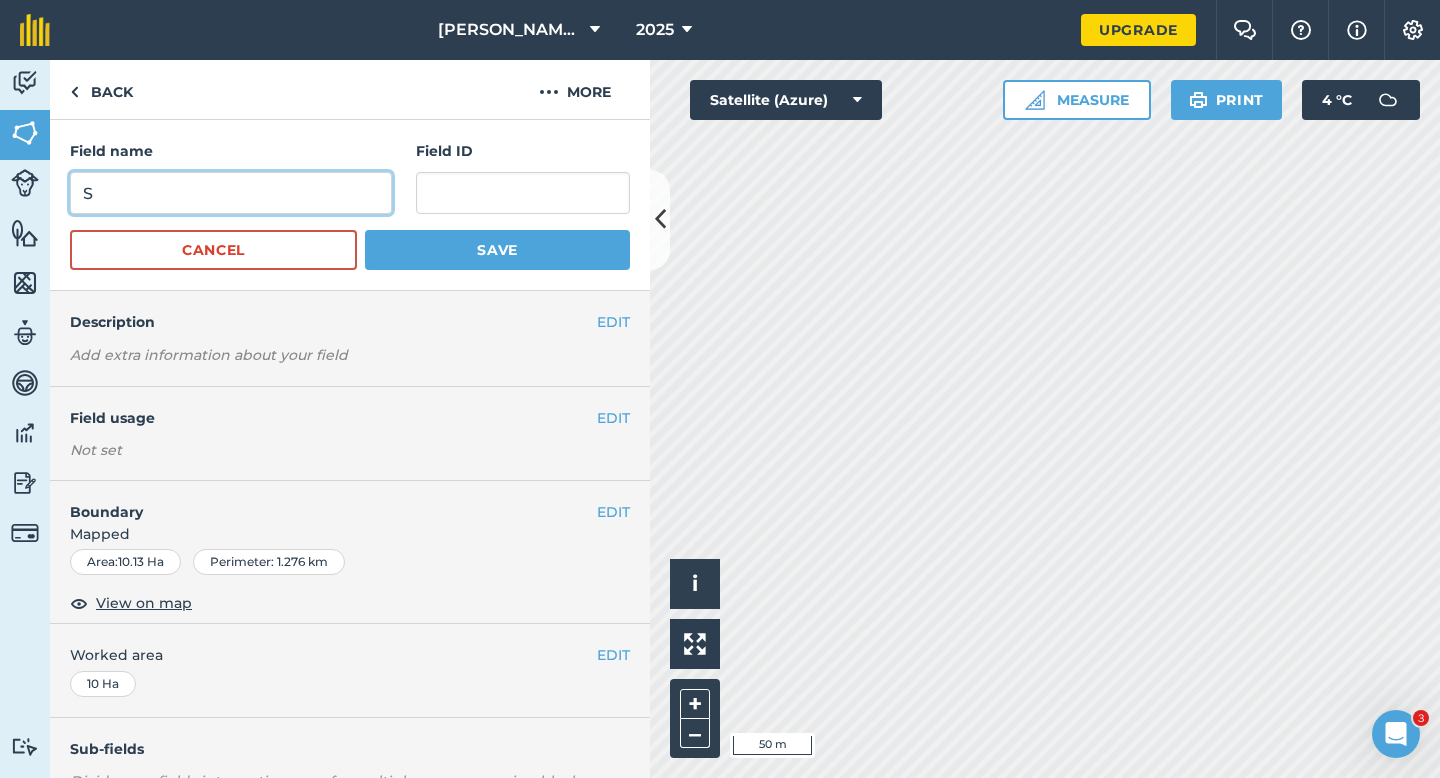 type on "S" 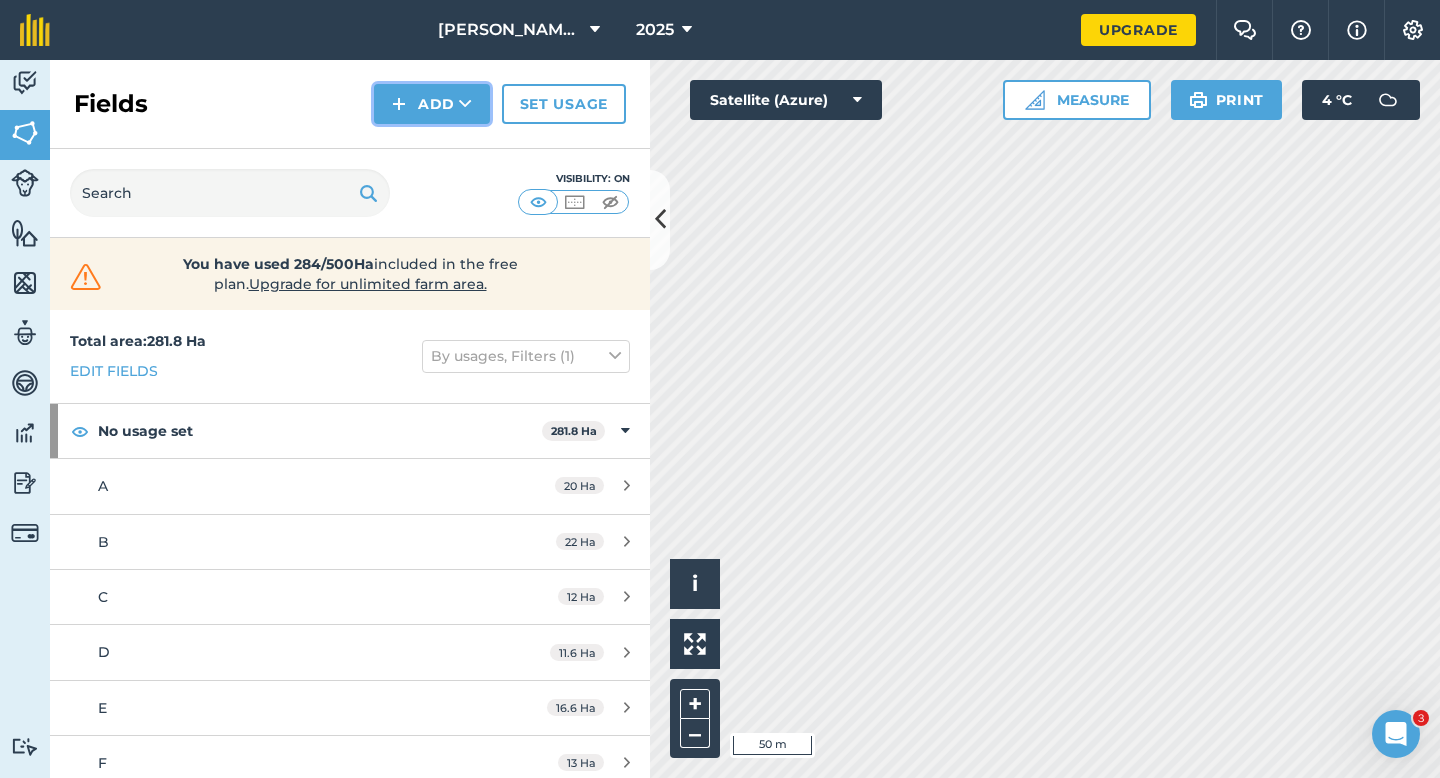 click on "Add" at bounding box center (432, 104) 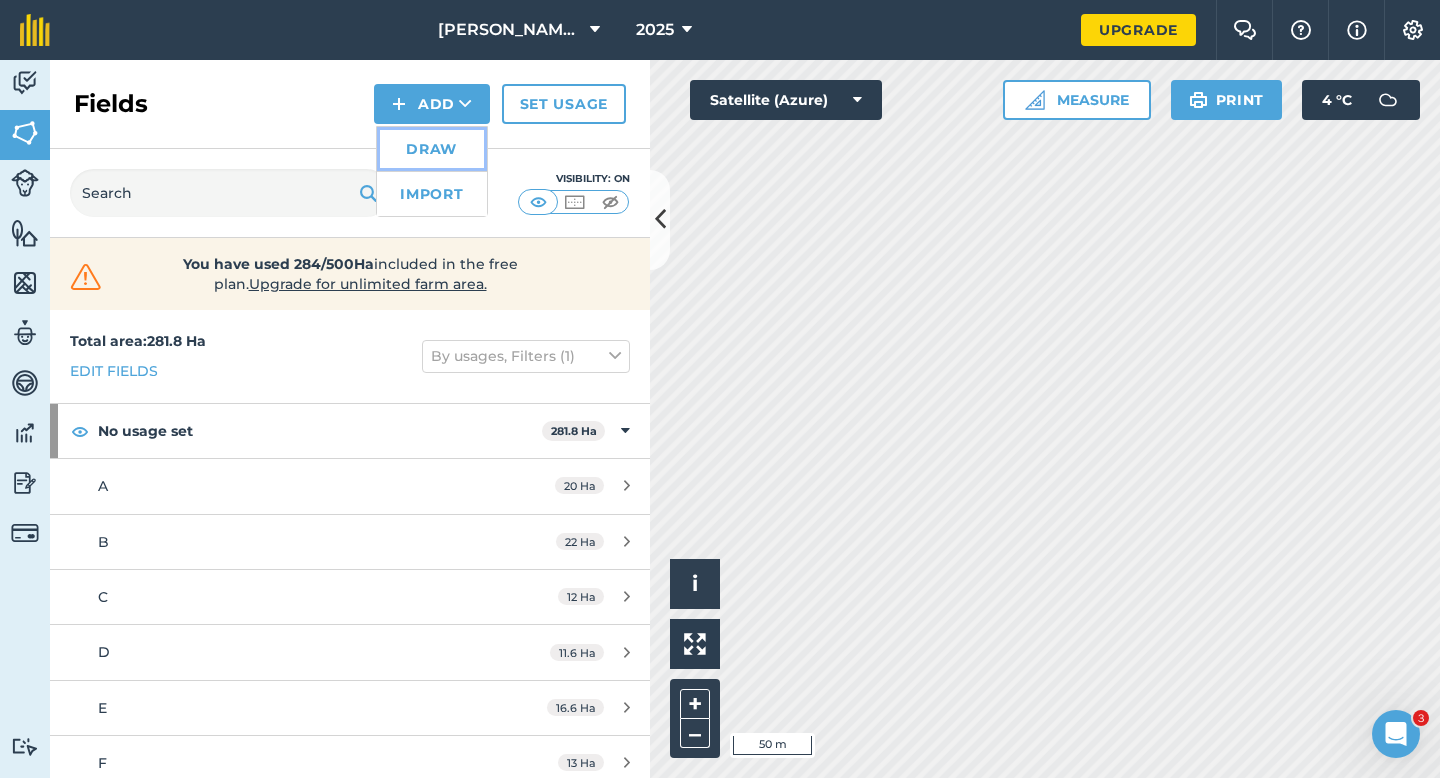 click on "Draw" at bounding box center [432, 149] 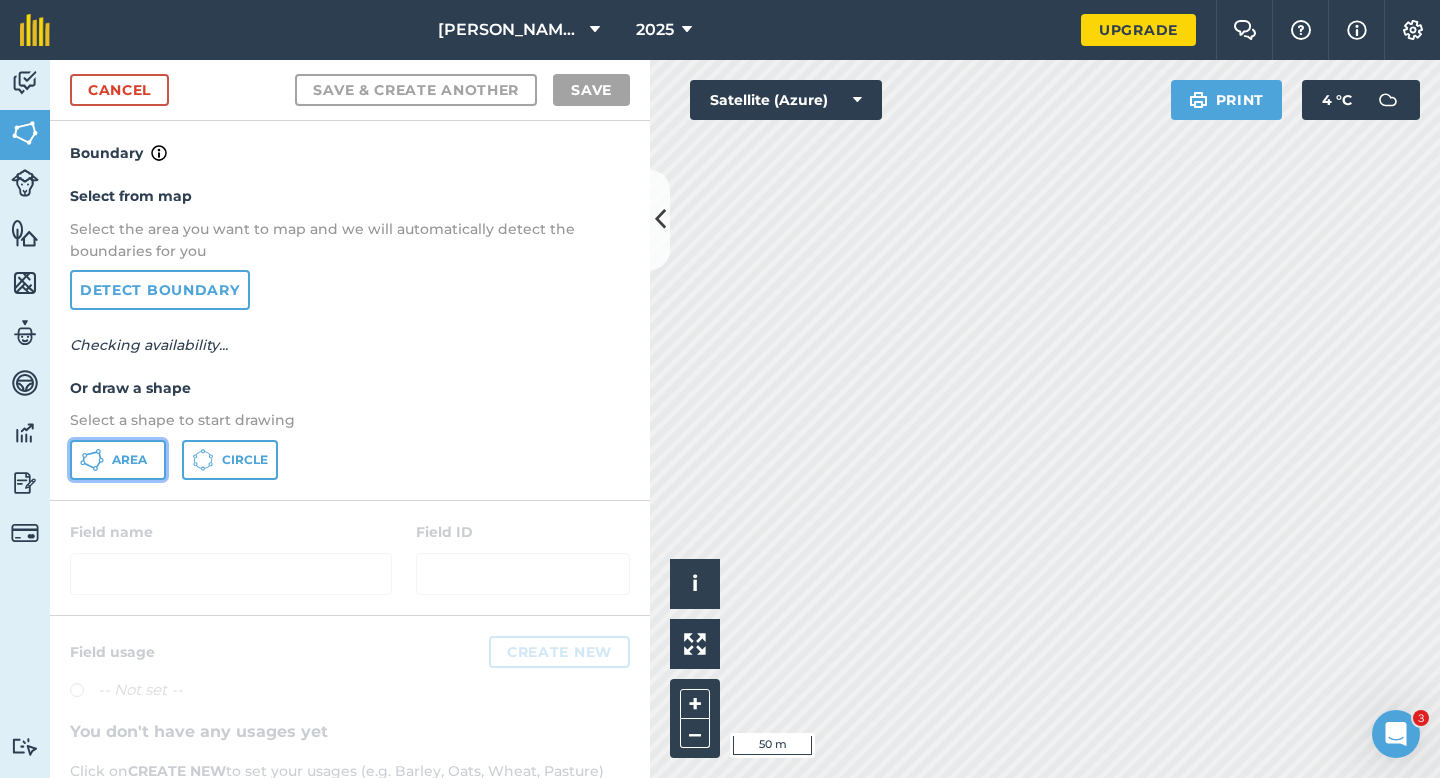 click on "Area" at bounding box center (118, 460) 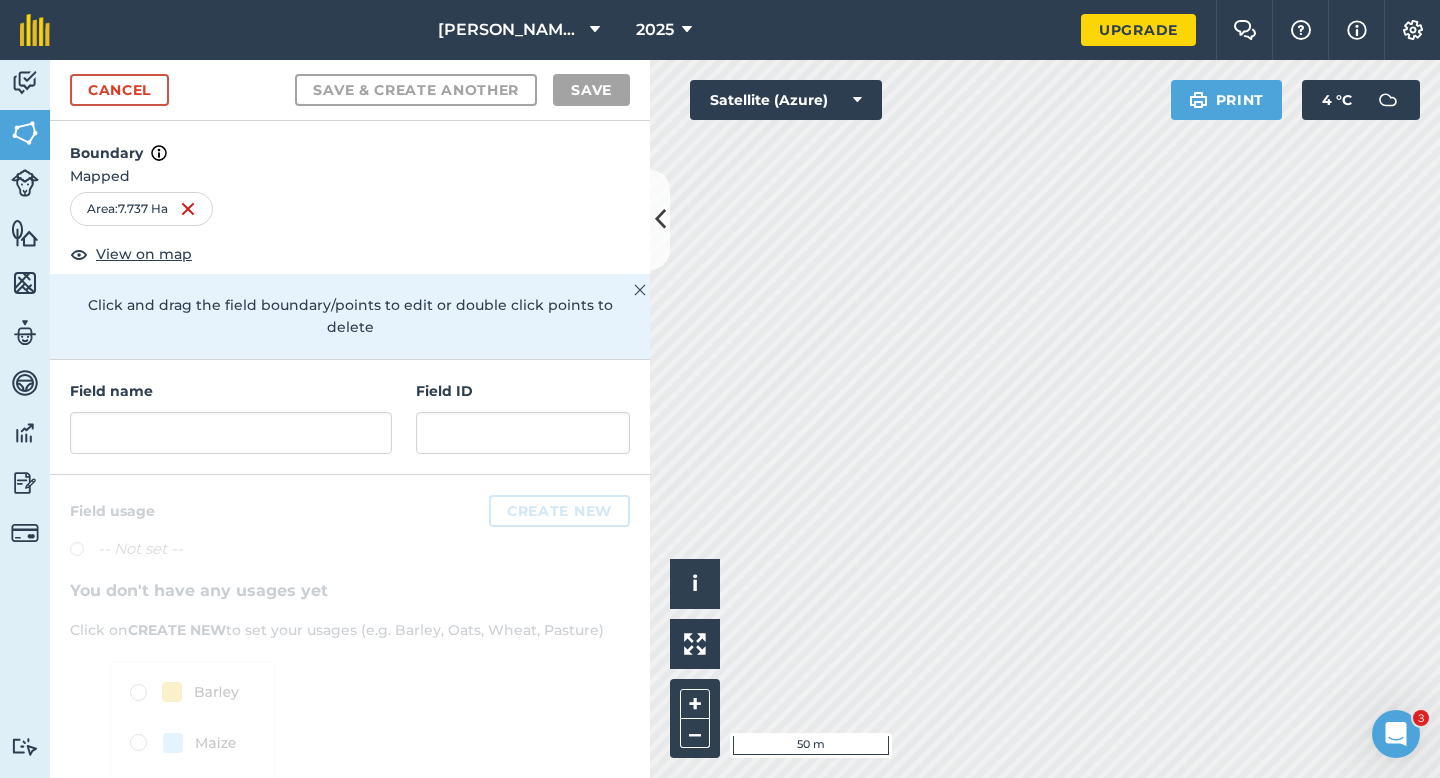 click at bounding box center [350, 691] 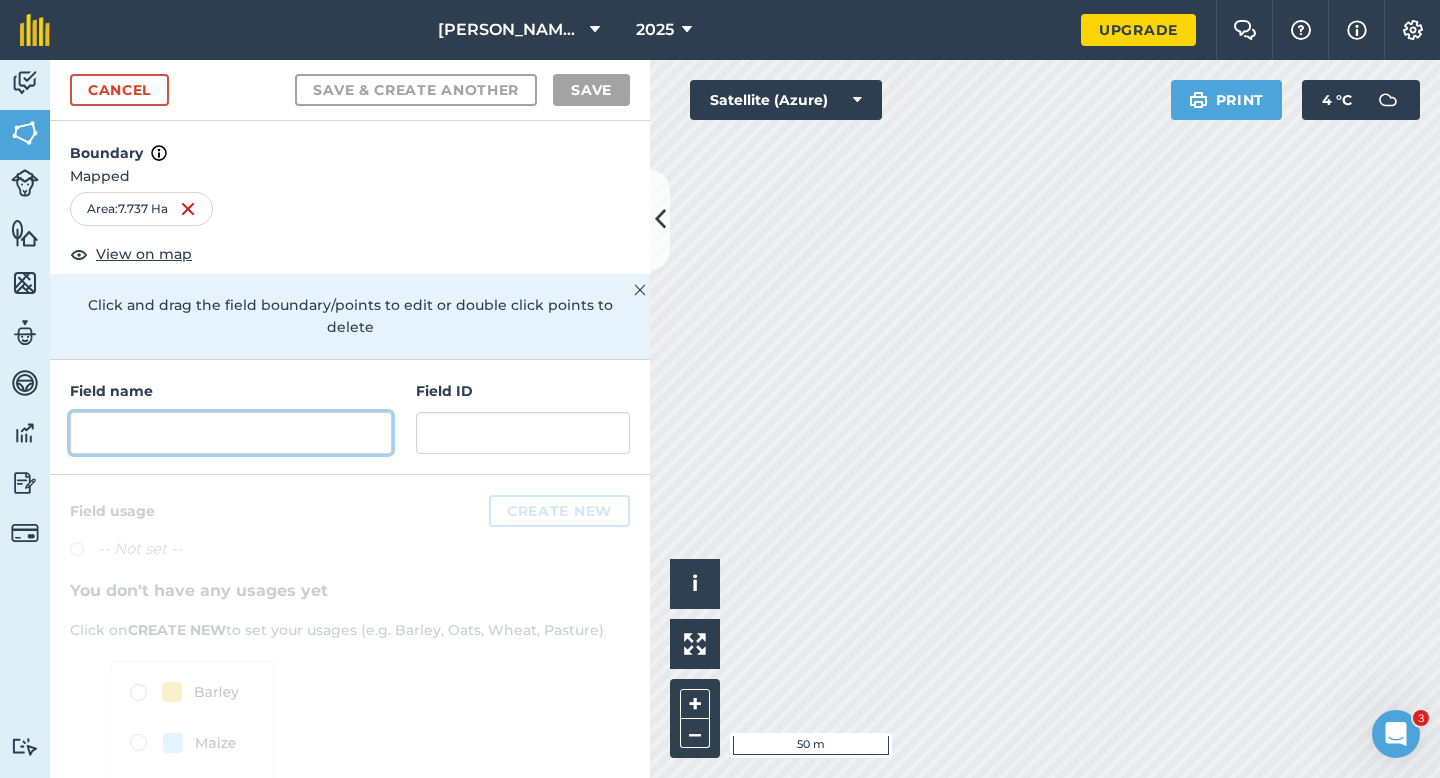 click at bounding box center [231, 433] 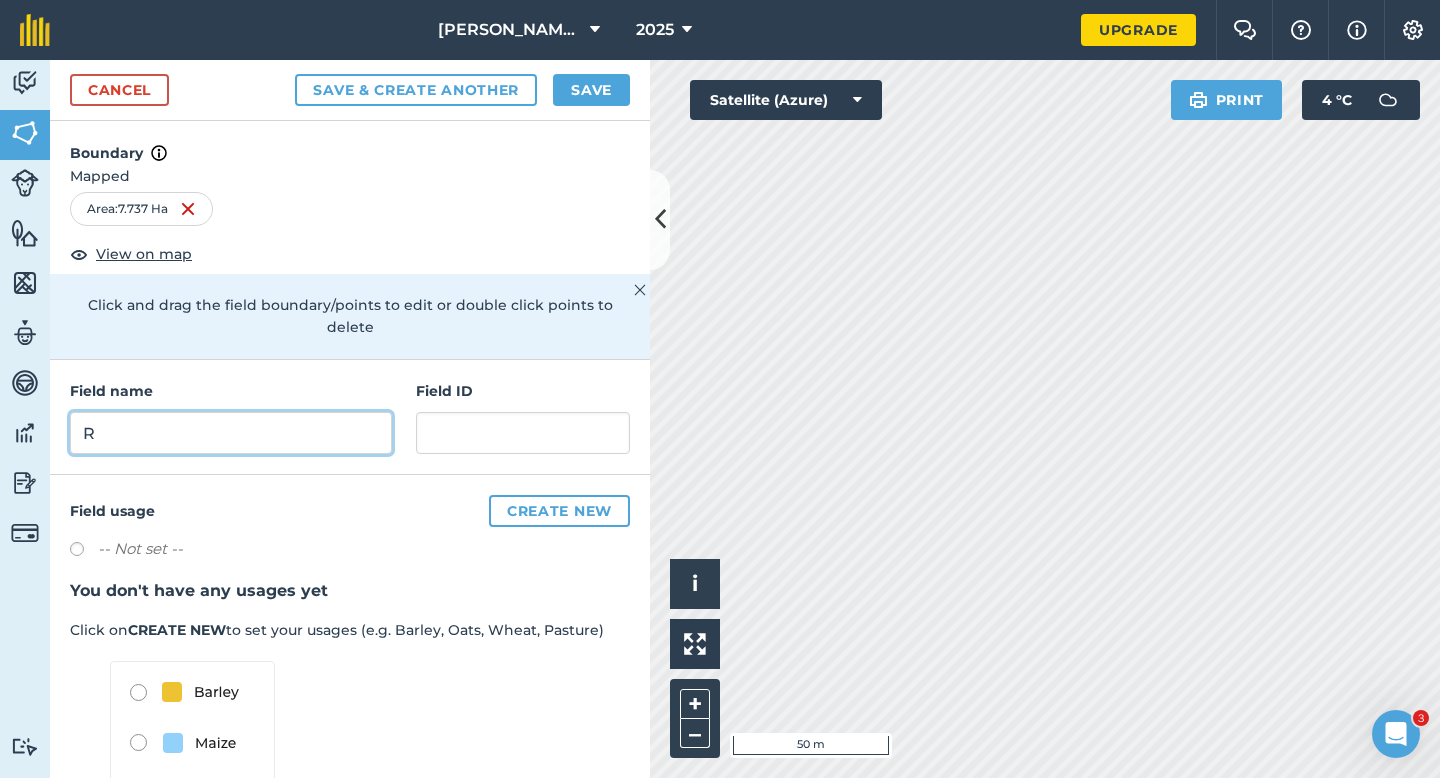 type on "R" 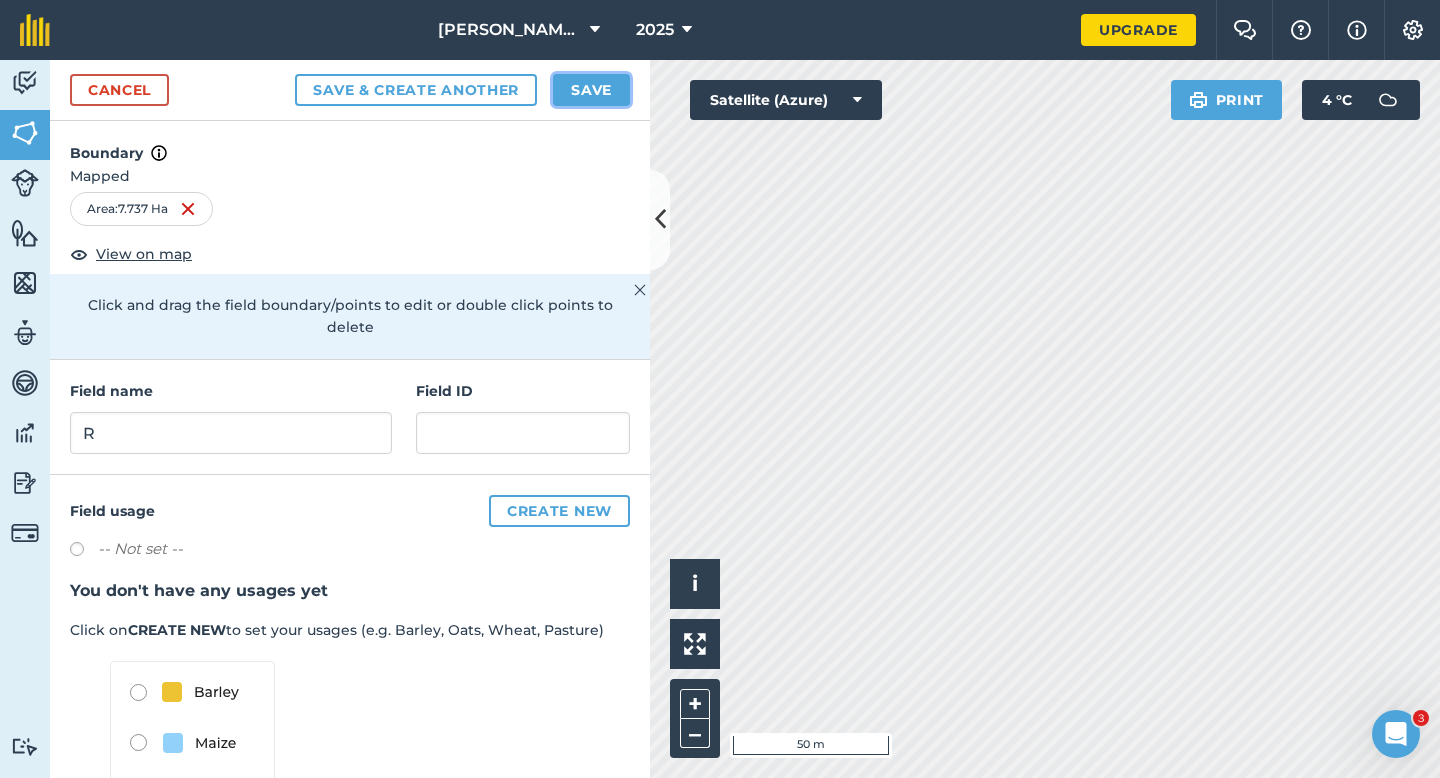 click on "Save" at bounding box center [591, 90] 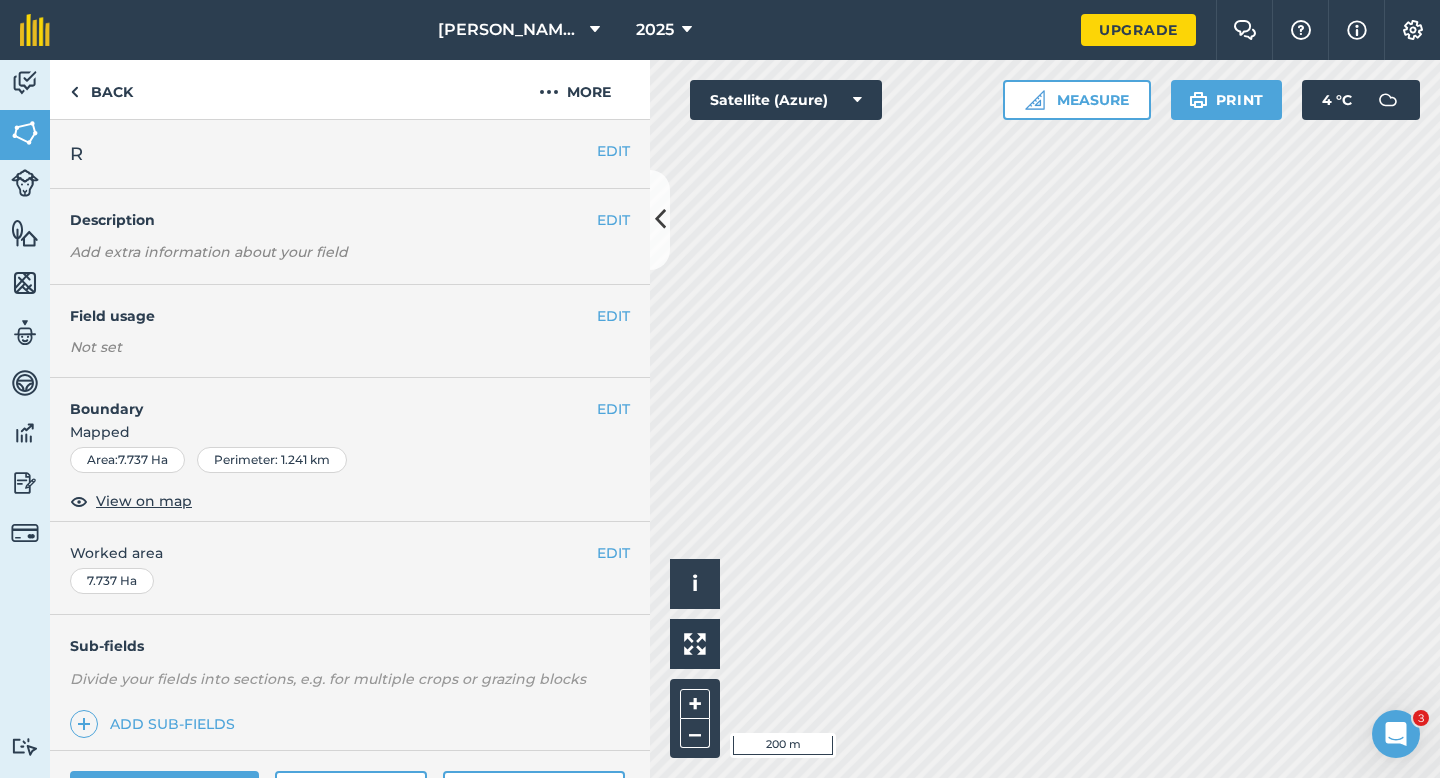 click on "EDIT Worked area 7.737   Ha" at bounding box center [350, 568] 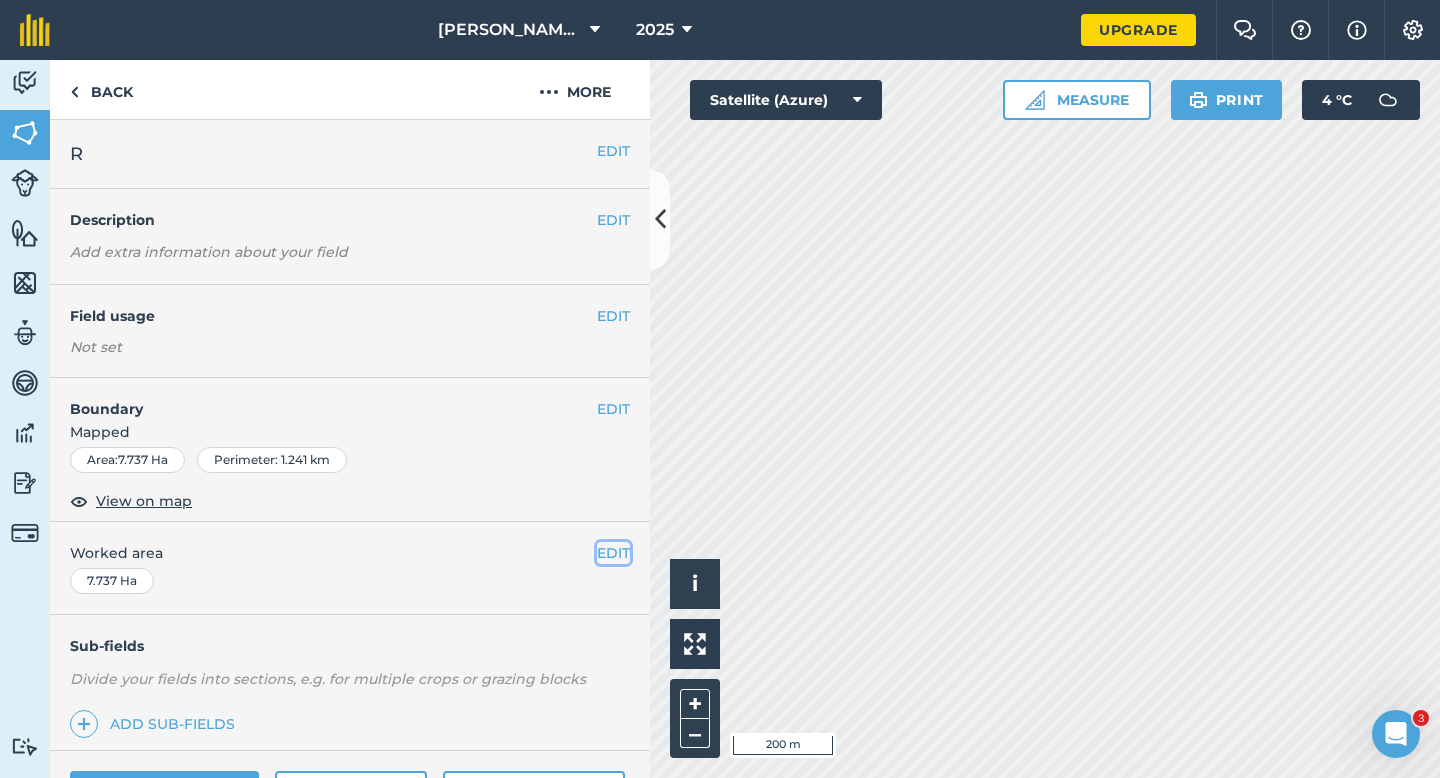 click on "EDIT" at bounding box center [613, 553] 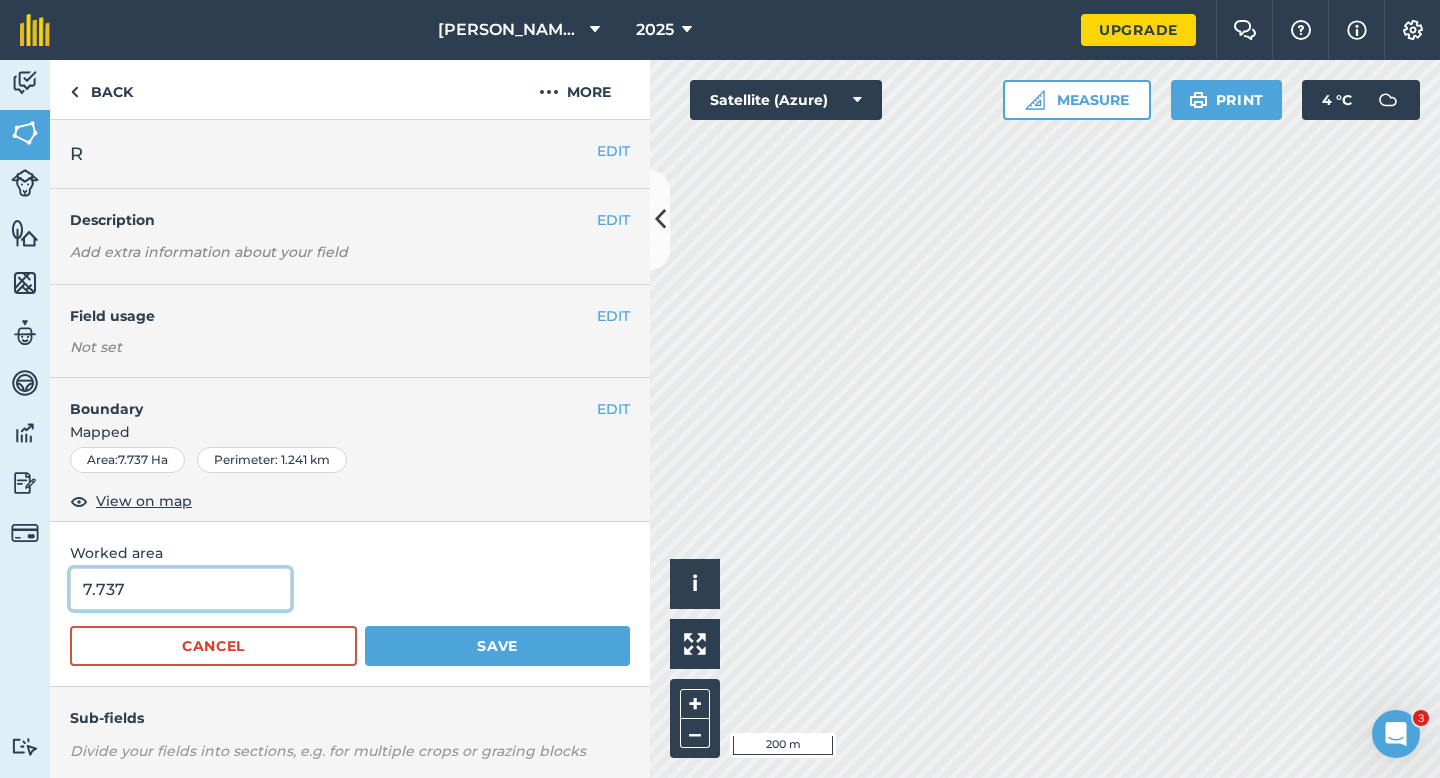 click on "7.737" at bounding box center (180, 589) 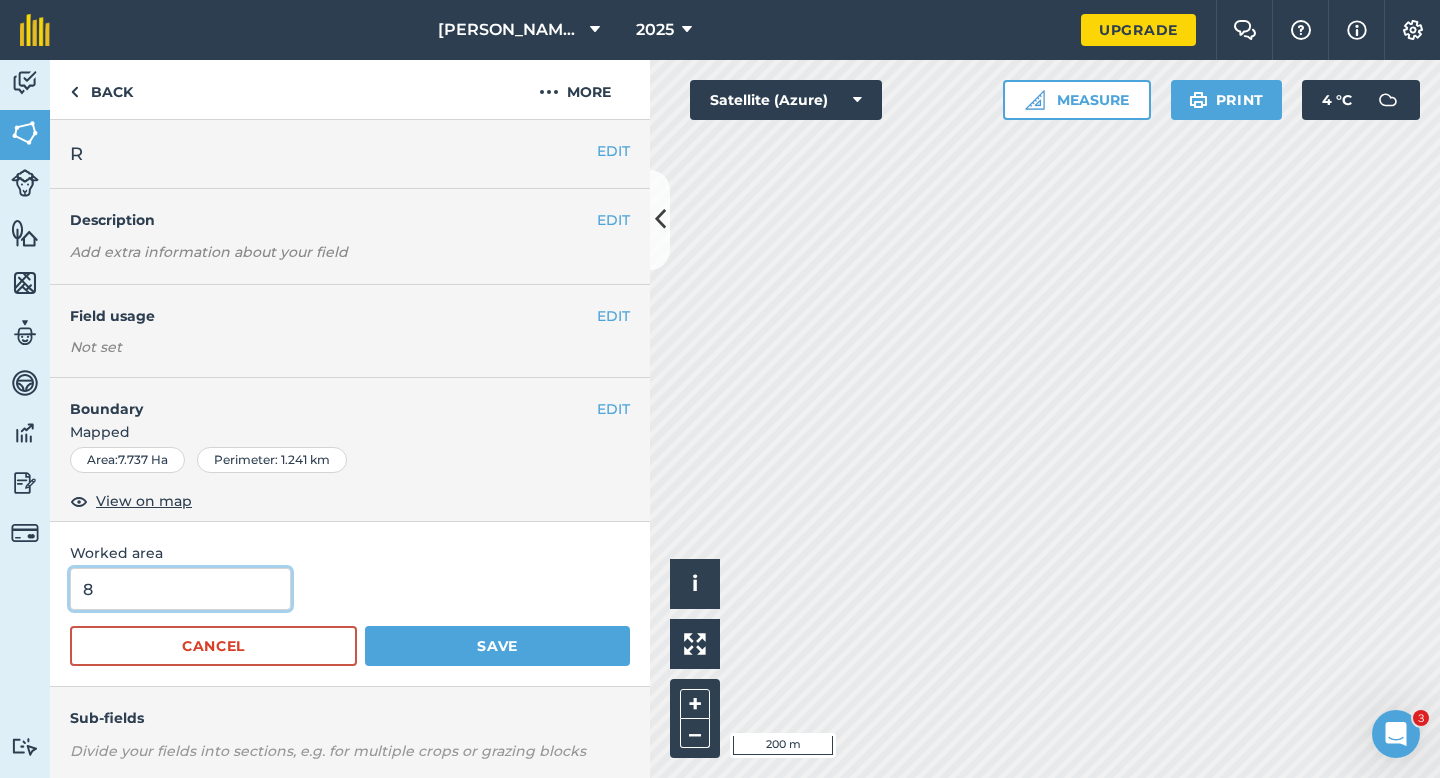 click on "Save" at bounding box center [497, 646] 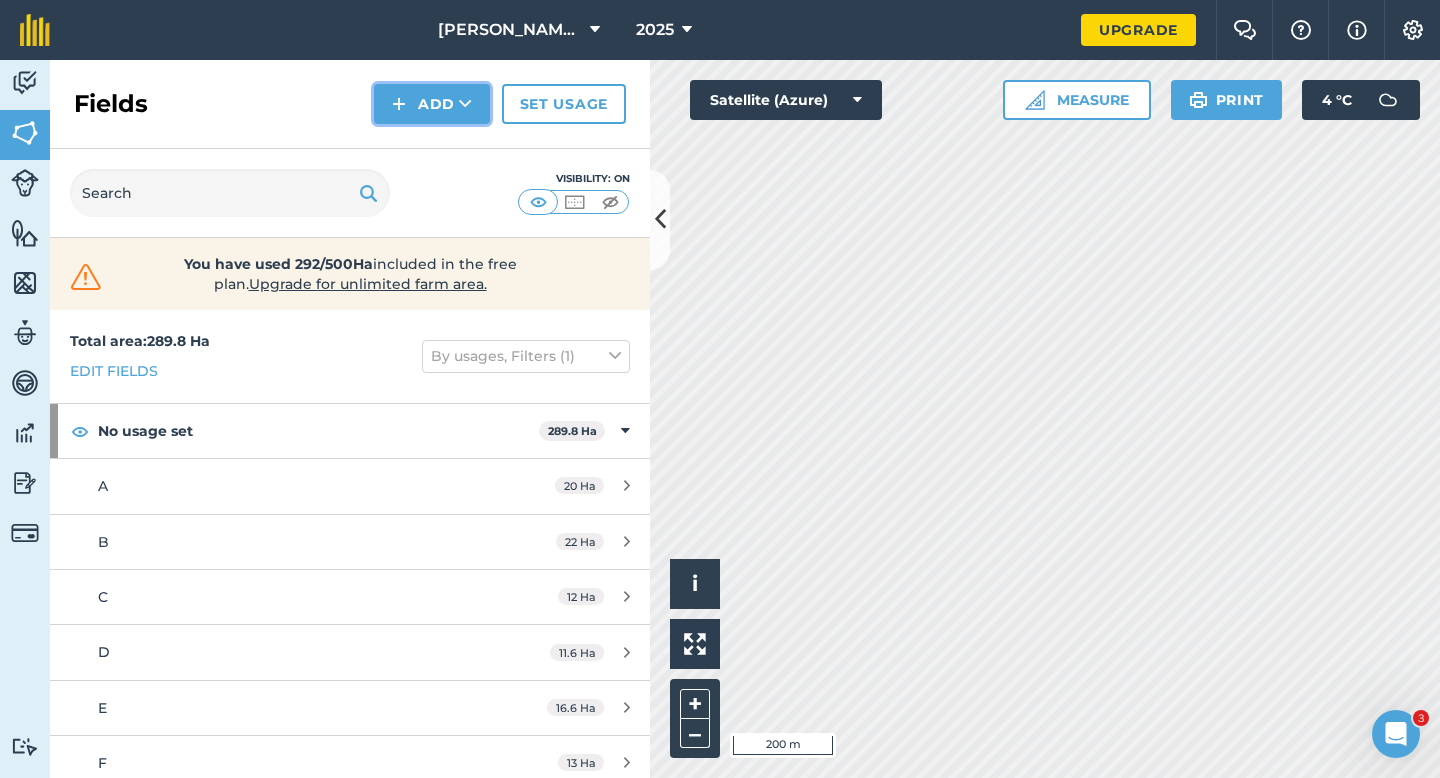 click on "Add" at bounding box center [432, 104] 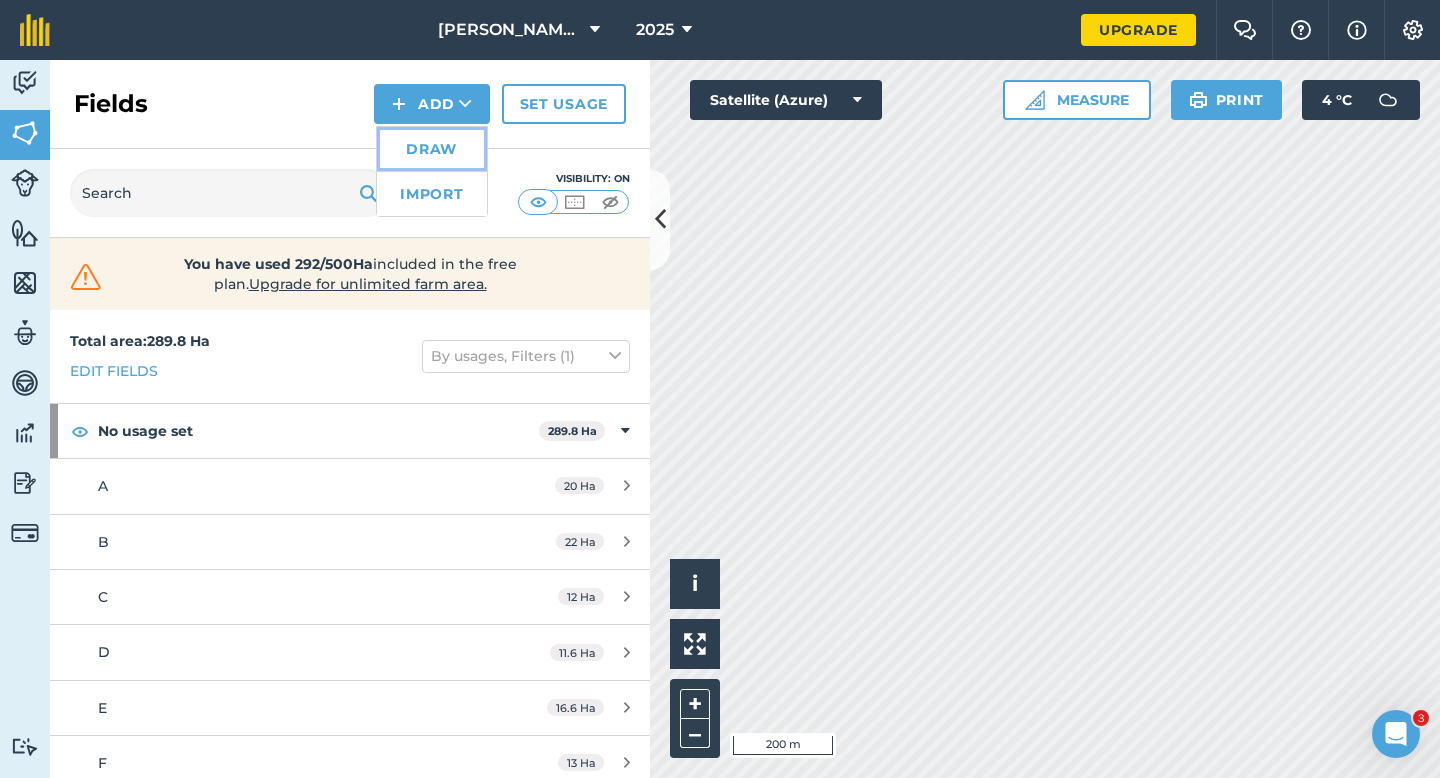 click on "Draw" at bounding box center (432, 149) 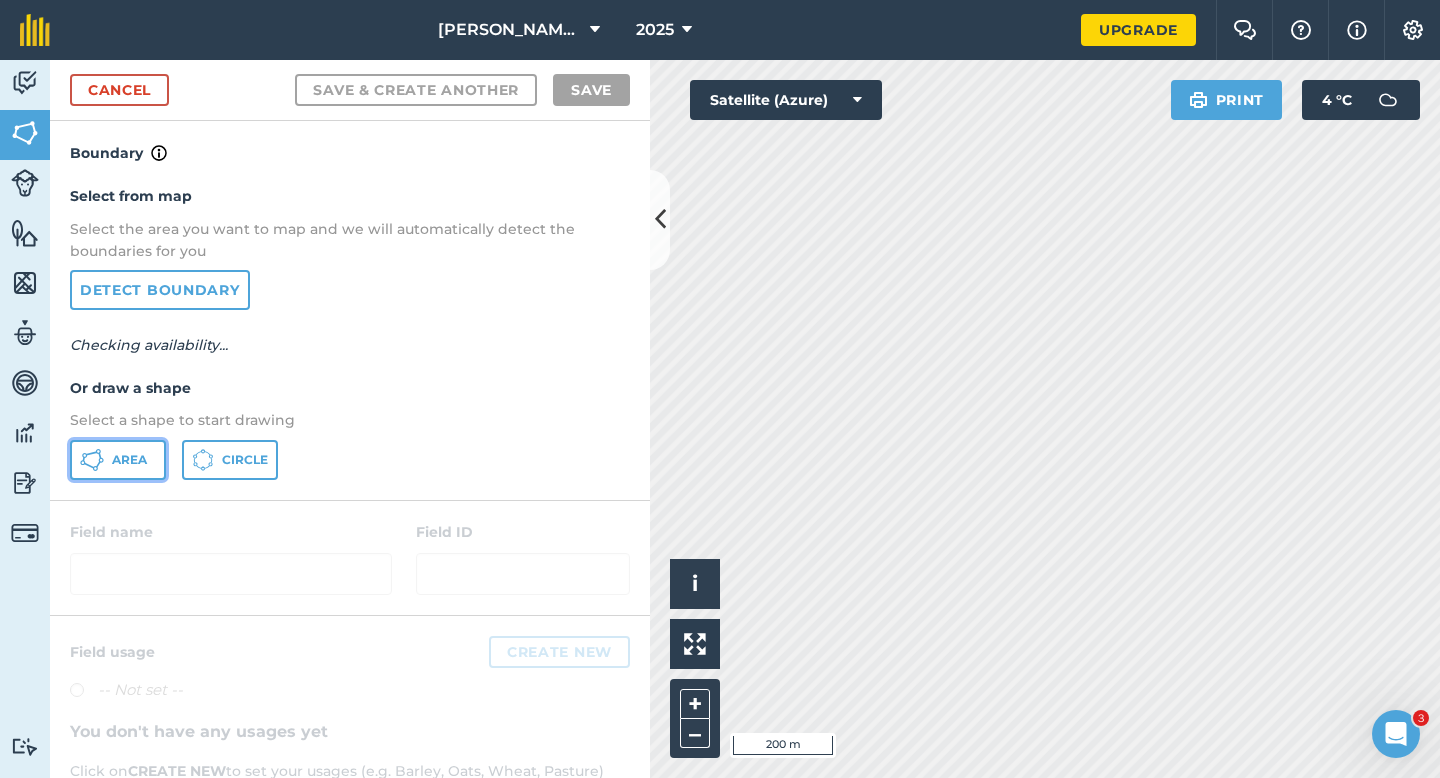click 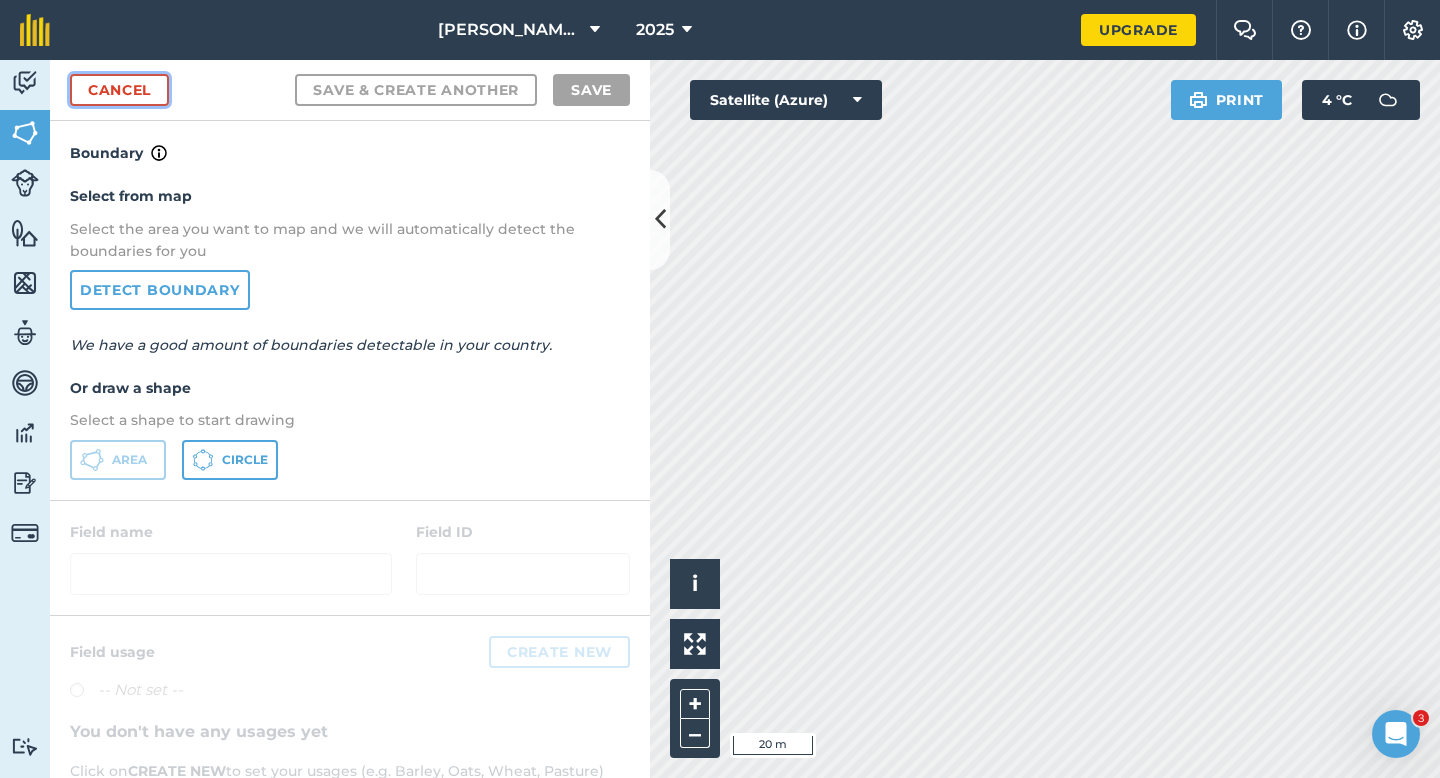 click on "Cancel" at bounding box center [119, 90] 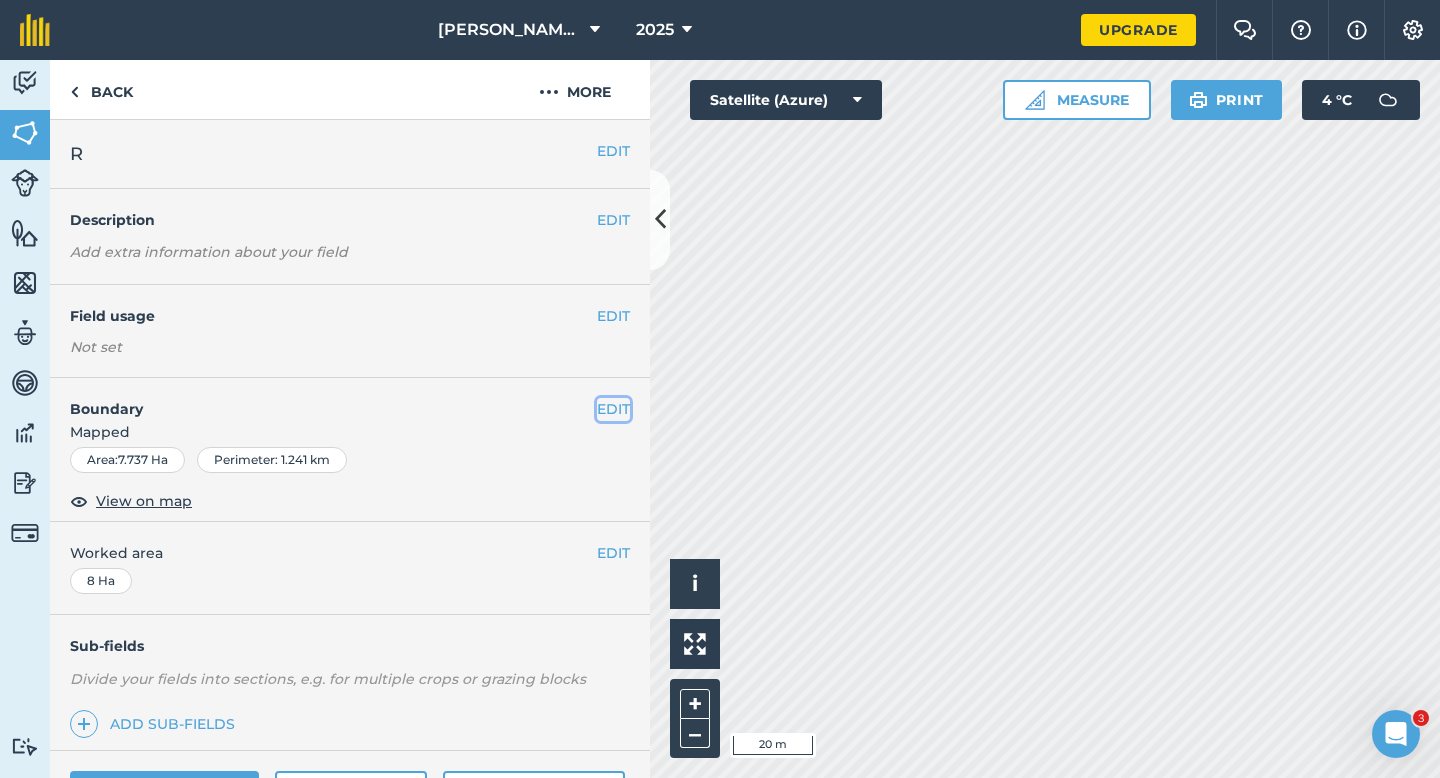 click on "EDIT" at bounding box center (613, 409) 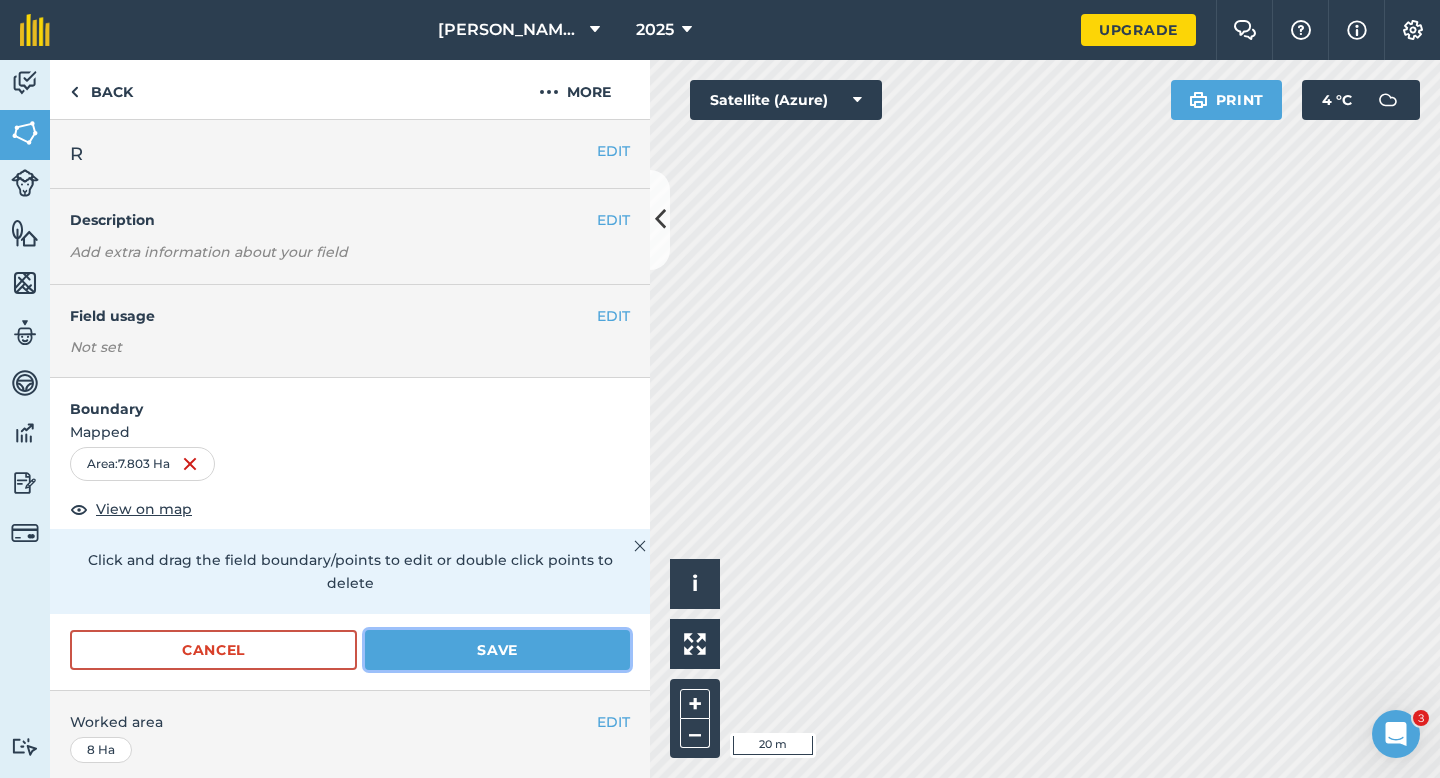 click on "Save" at bounding box center (497, 650) 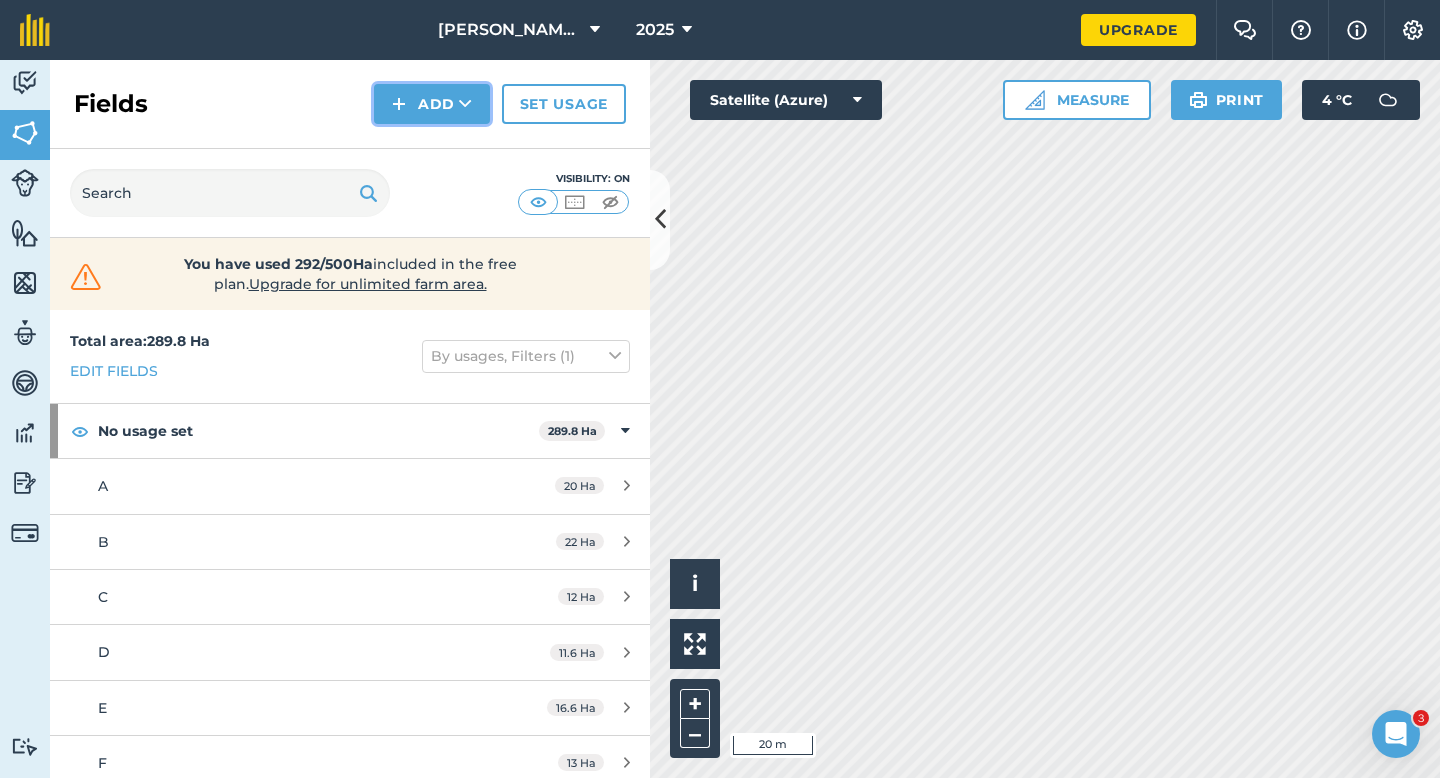 click on "Add" at bounding box center [432, 104] 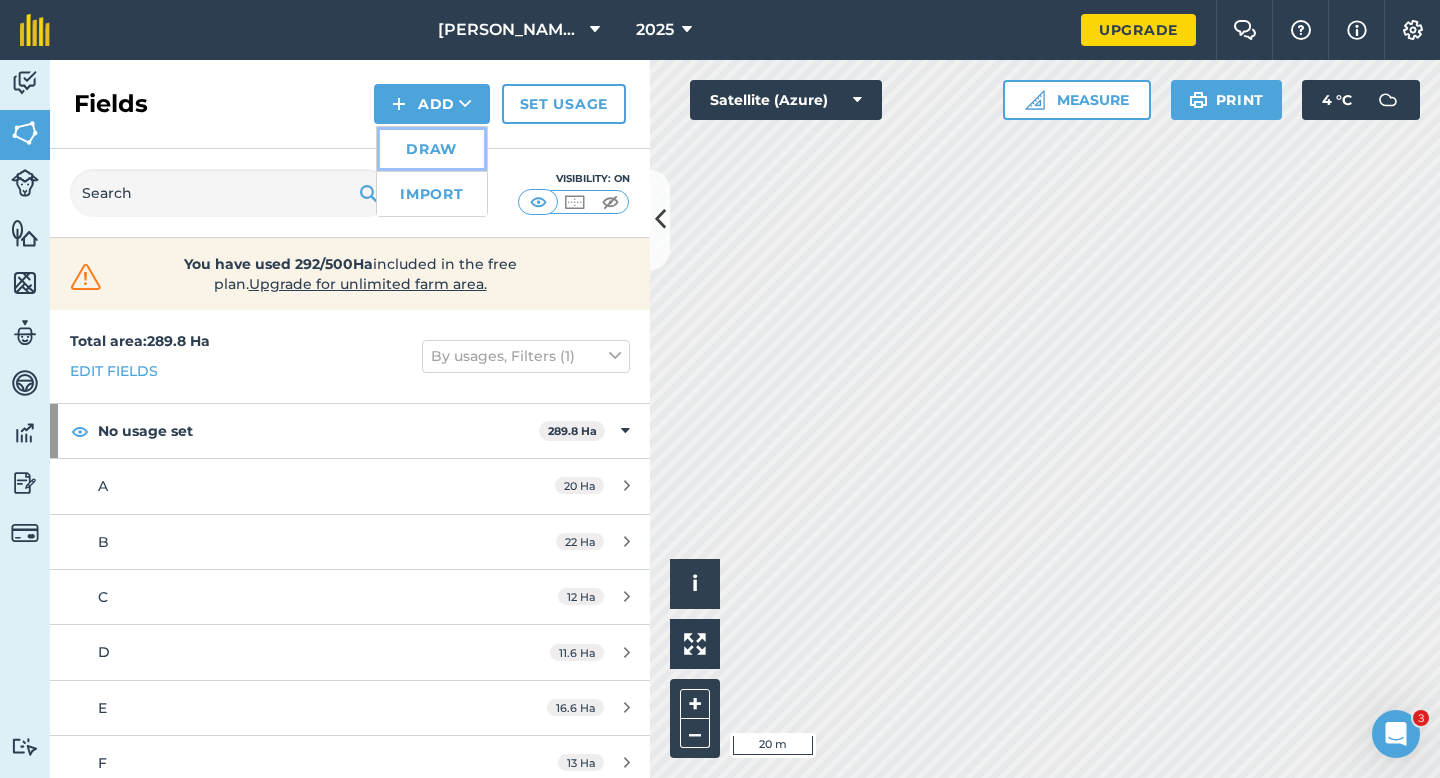 click on "Draw" at bounding box center (432, 149) 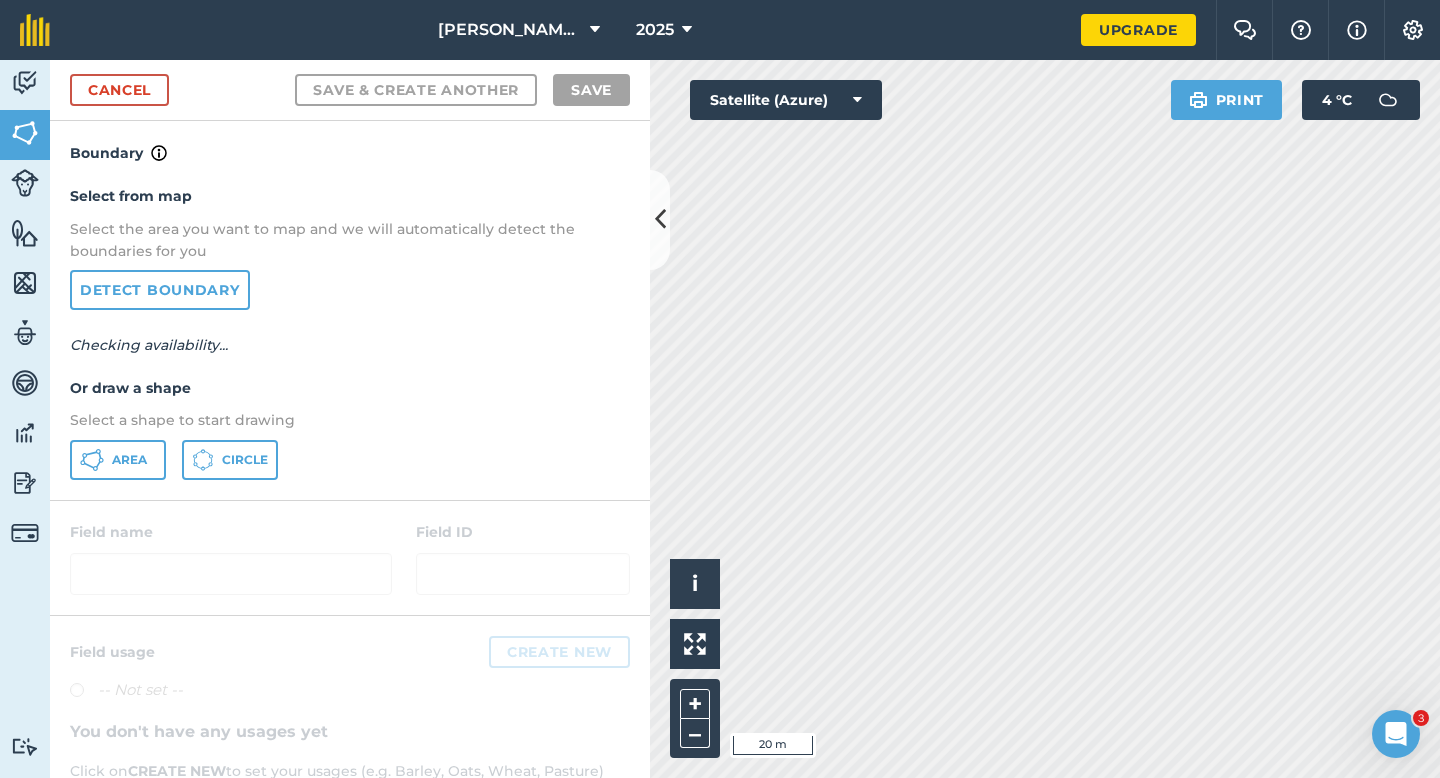 click on "Select from map Select the area you want to map and we will automatically detect the boundaries for you Detect boundary Checking availability... Or draw a shape Select a shape to start drawing Area Circle" at bounding box center [350, 332] 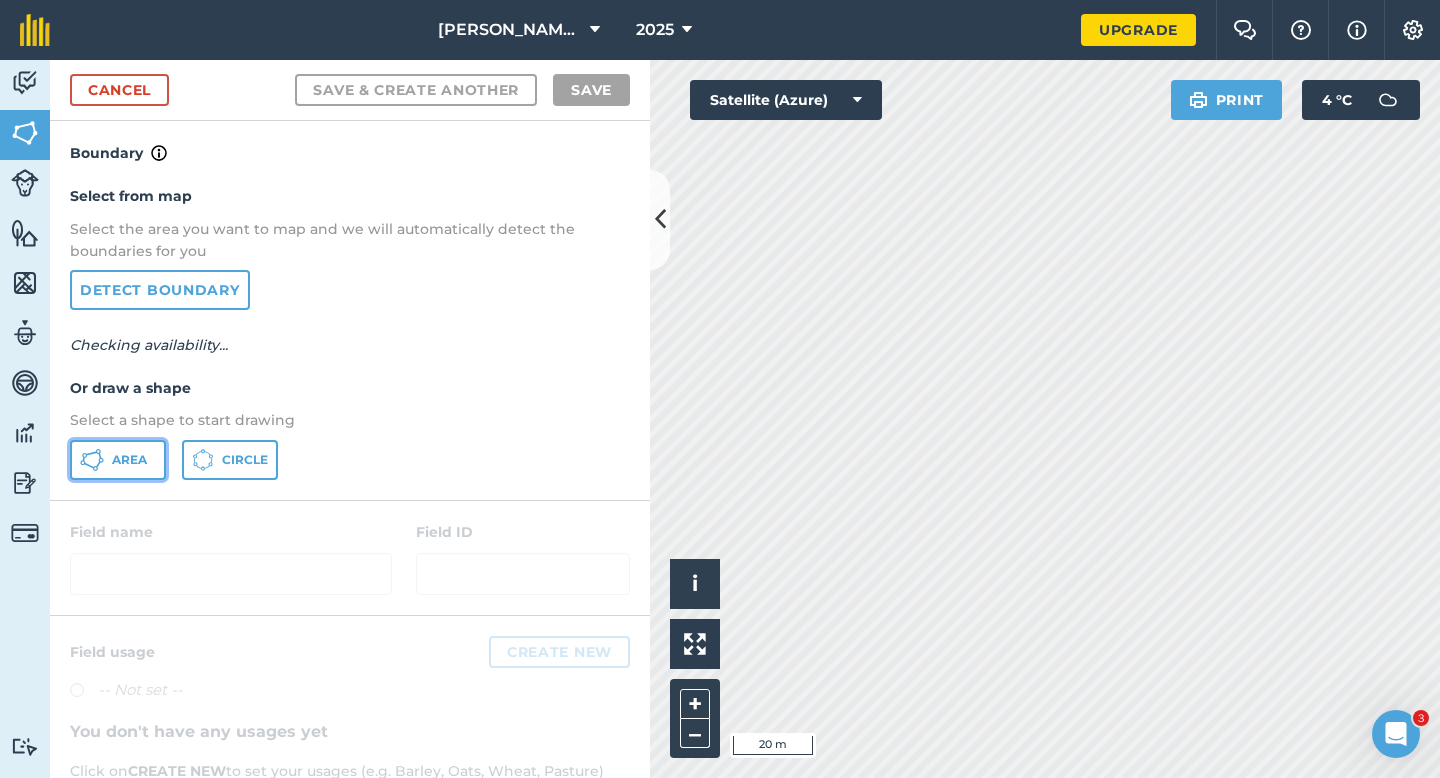 click on "Area" at bounding box center (118, 460) 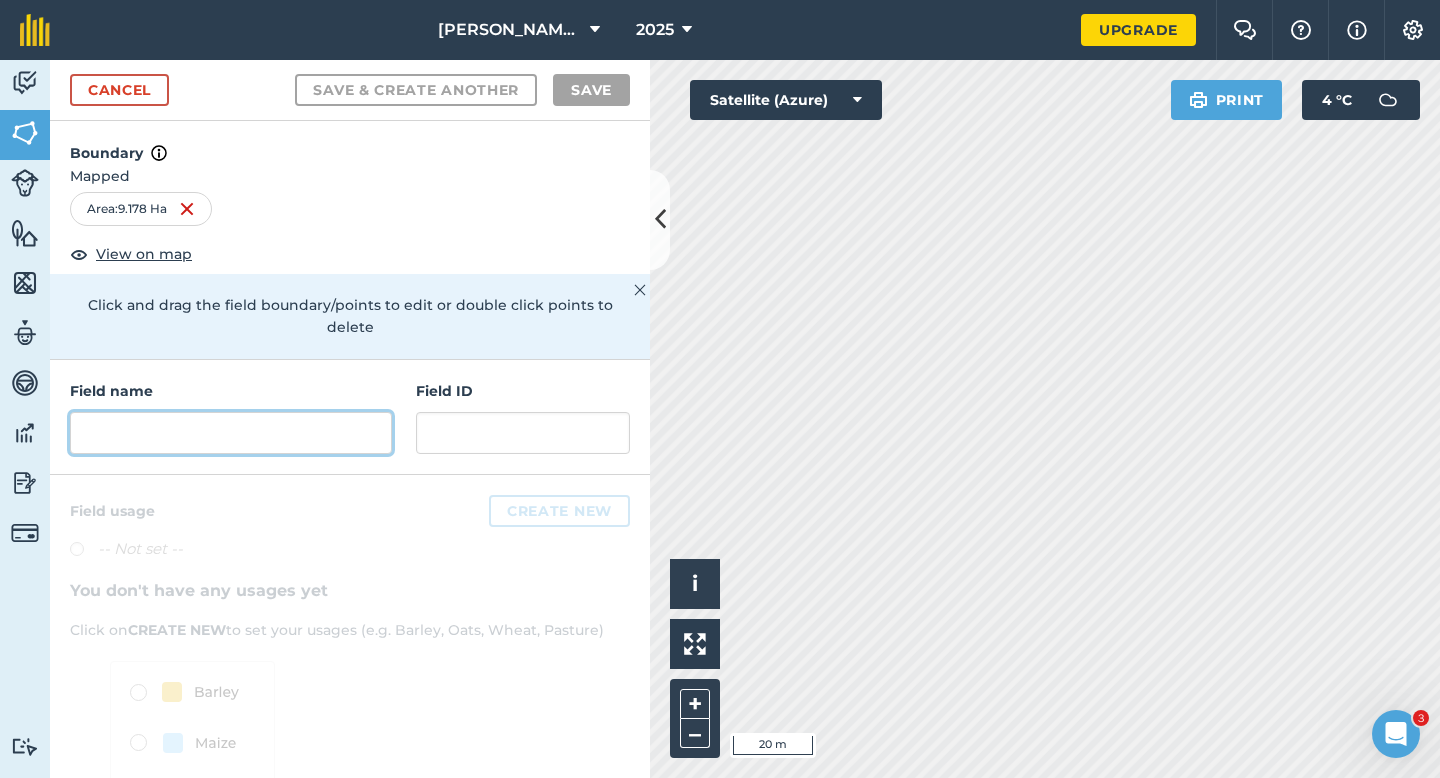 click at bounding box center [231, 433] 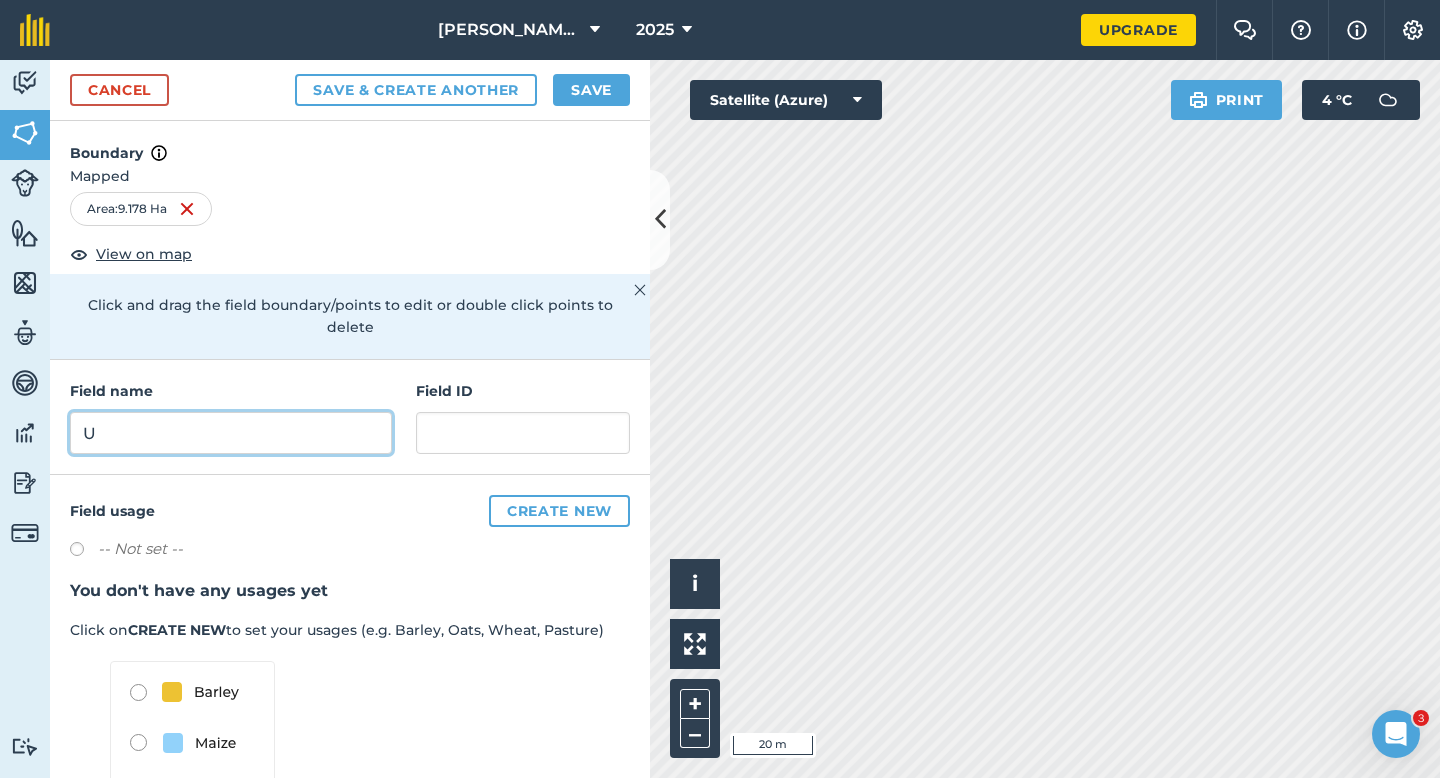 type on "U" 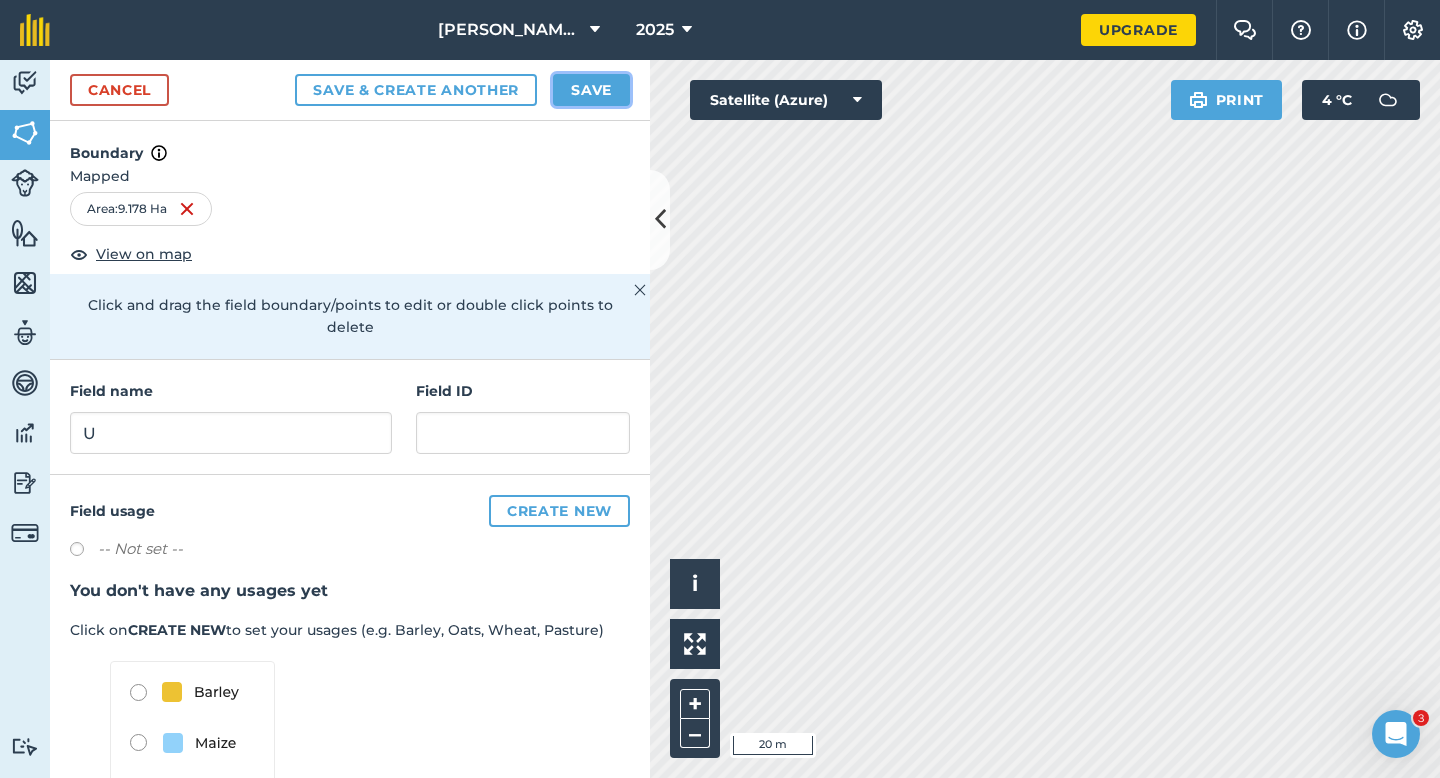 click on "Save" at bounding box center (591, 90) 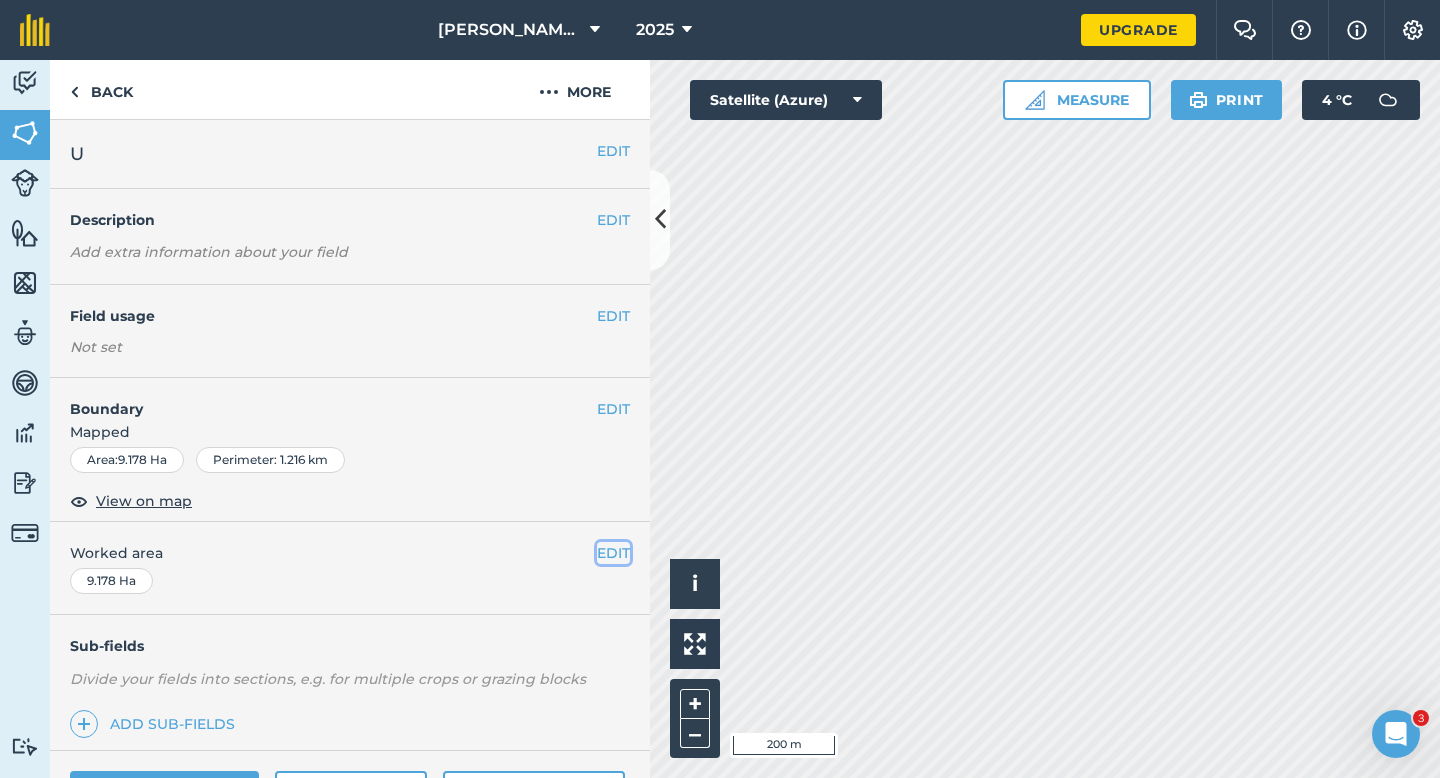 click on "EDIT" at bounding box center (613, 553) 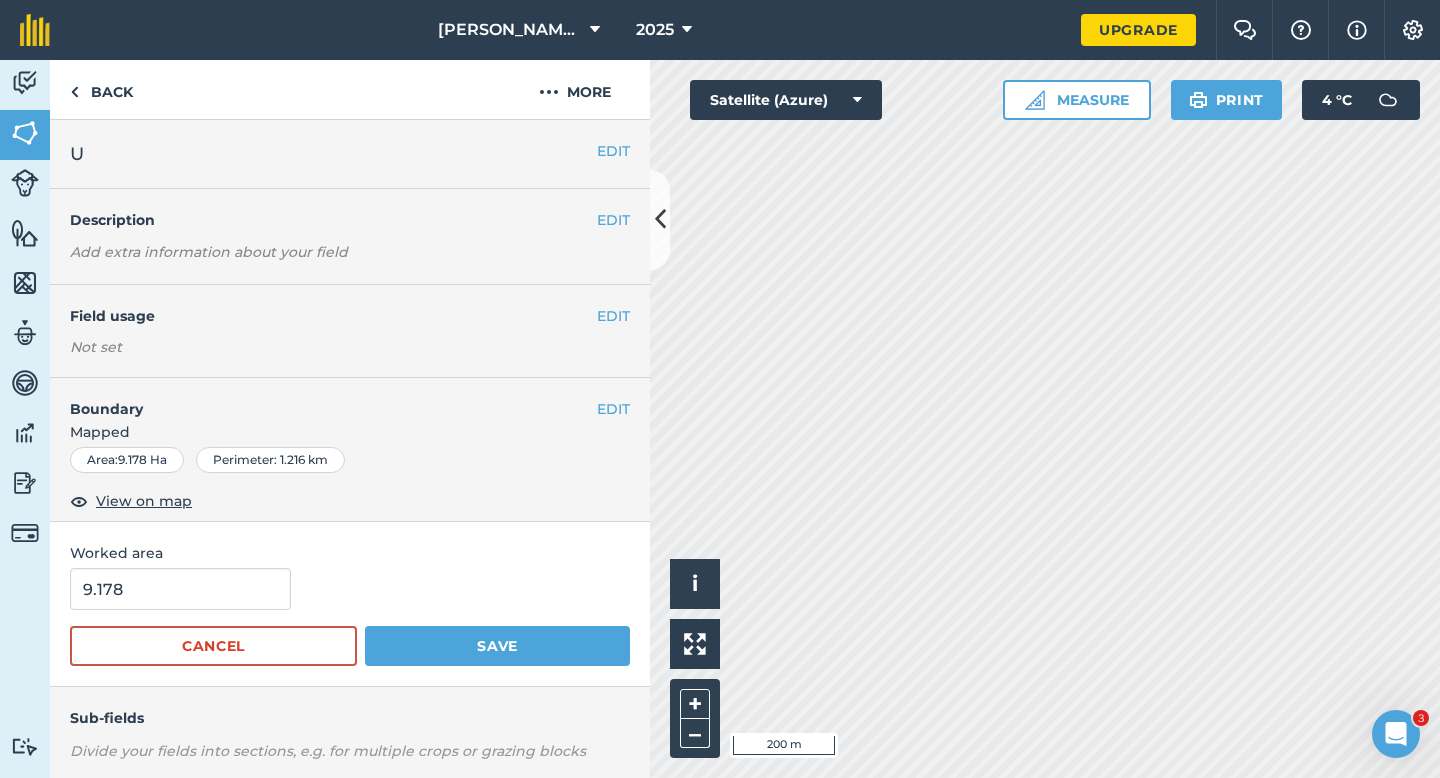 click on "9.178 Cancel Save" at bounding box center [350, 617] 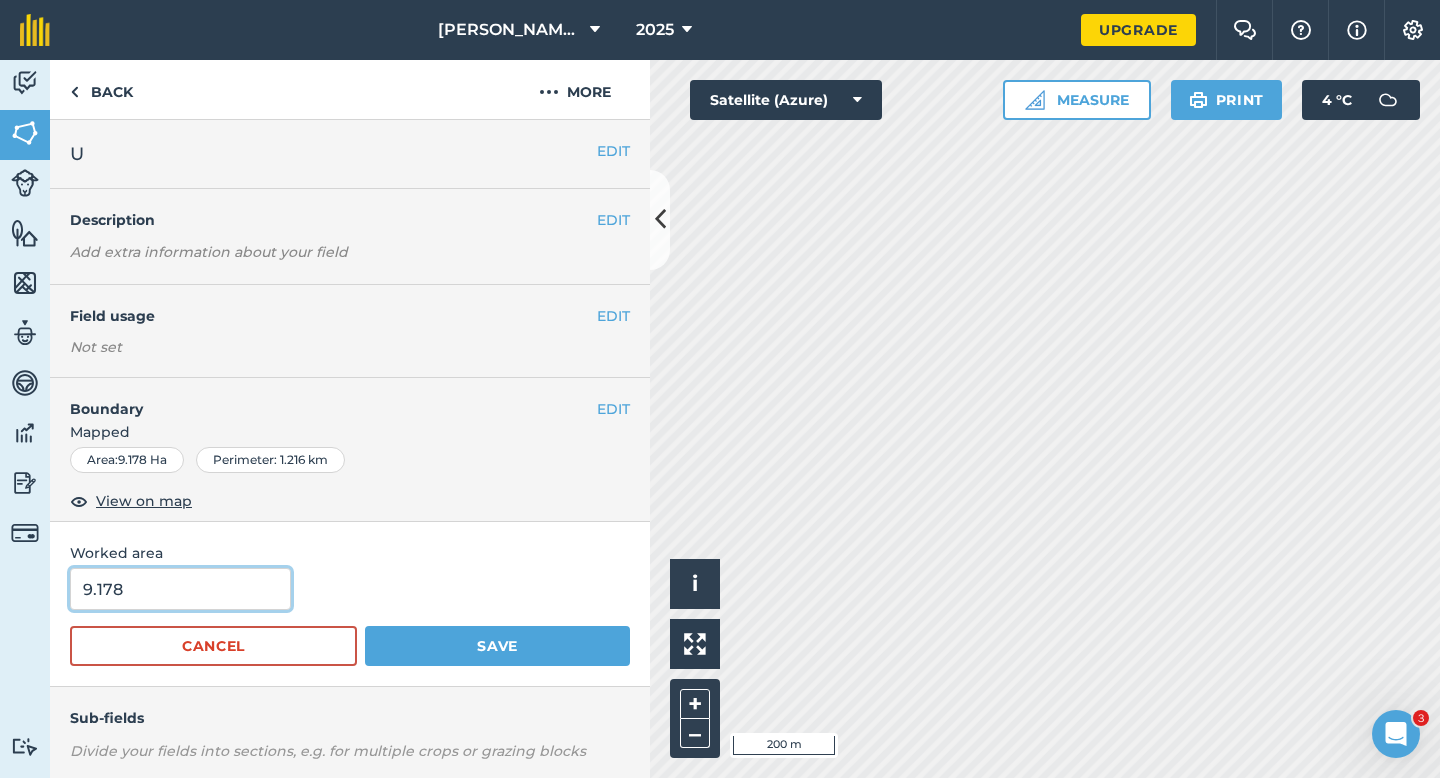 click on "9.178" at bounding box center (180, 589) 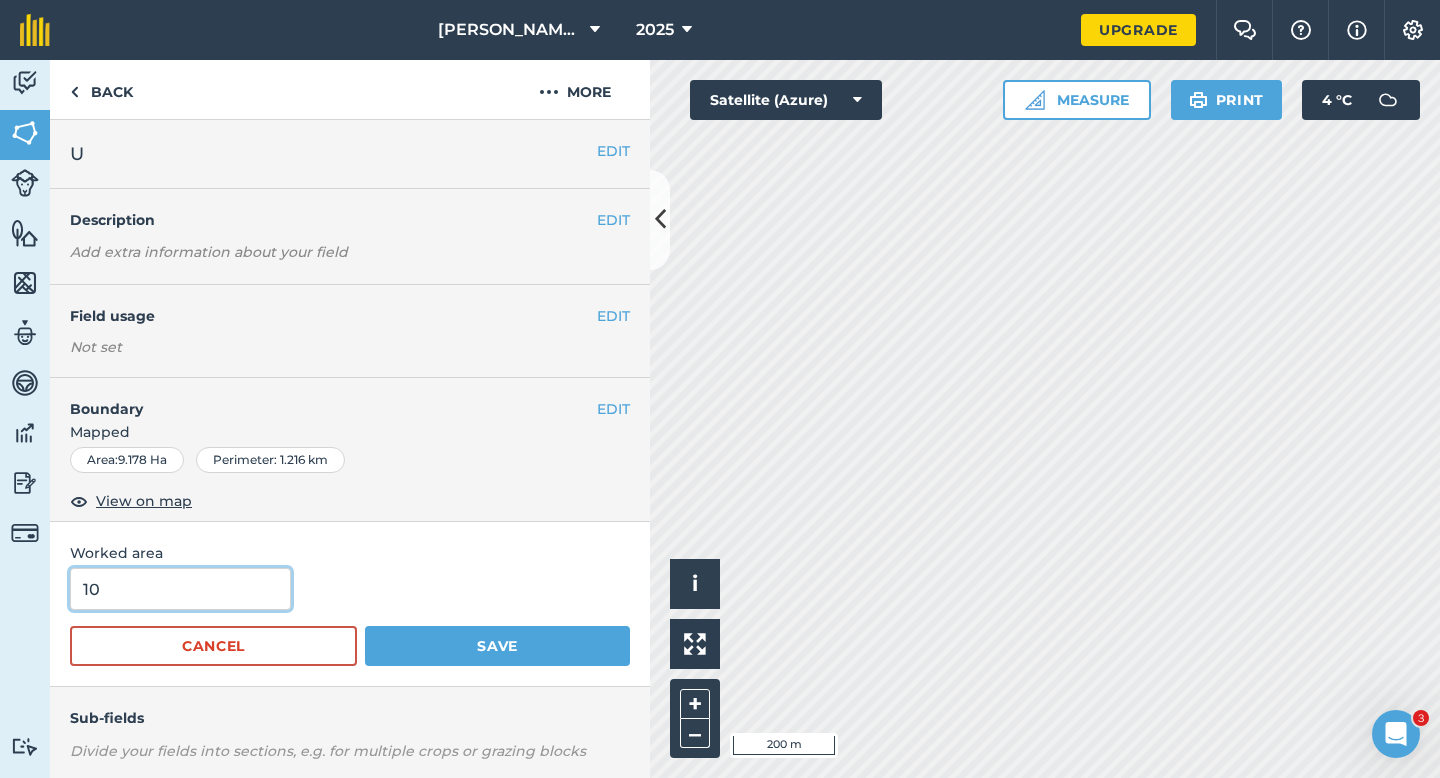 click on "Save" at bounding box center [497, 646] 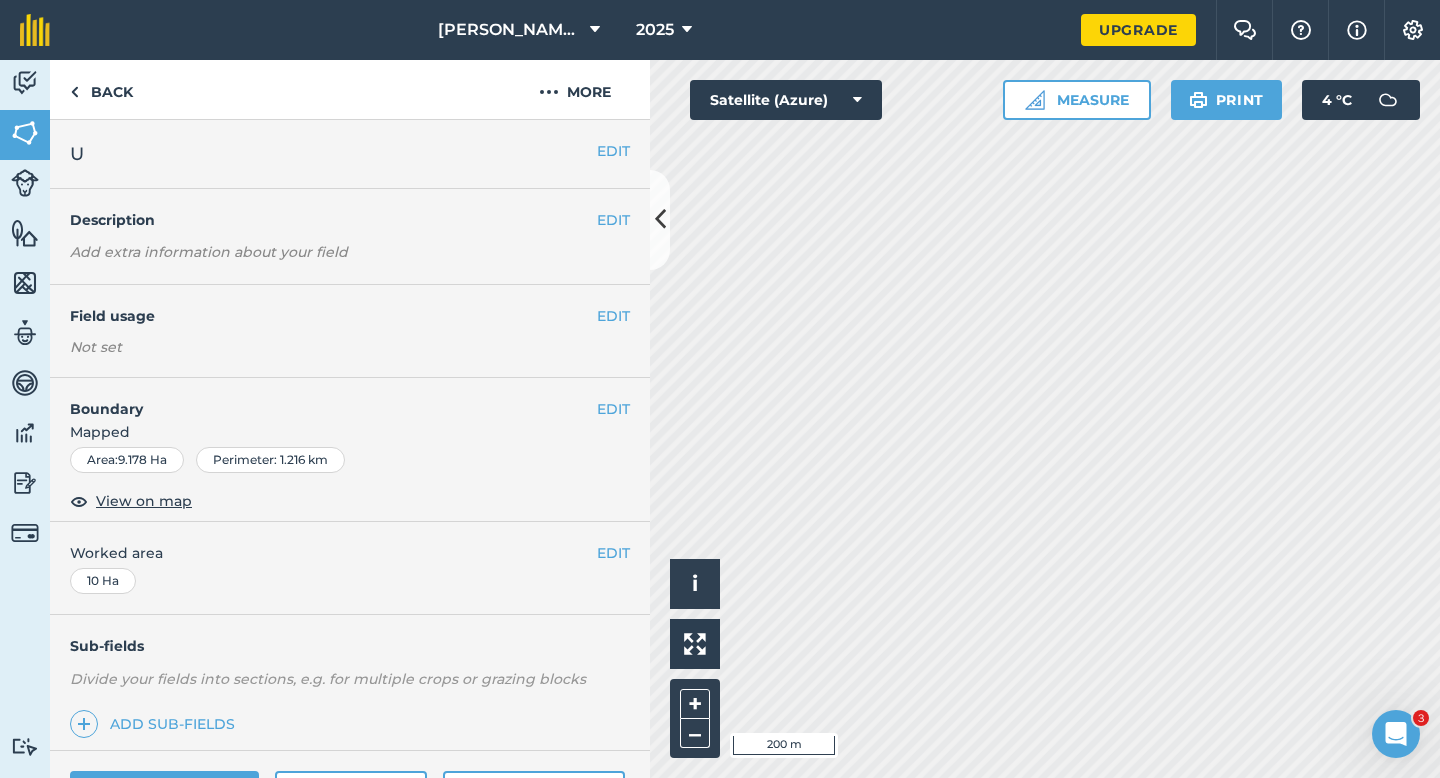 scroll, scrollTop: 40, scrollLeft: 0, axis: vertical 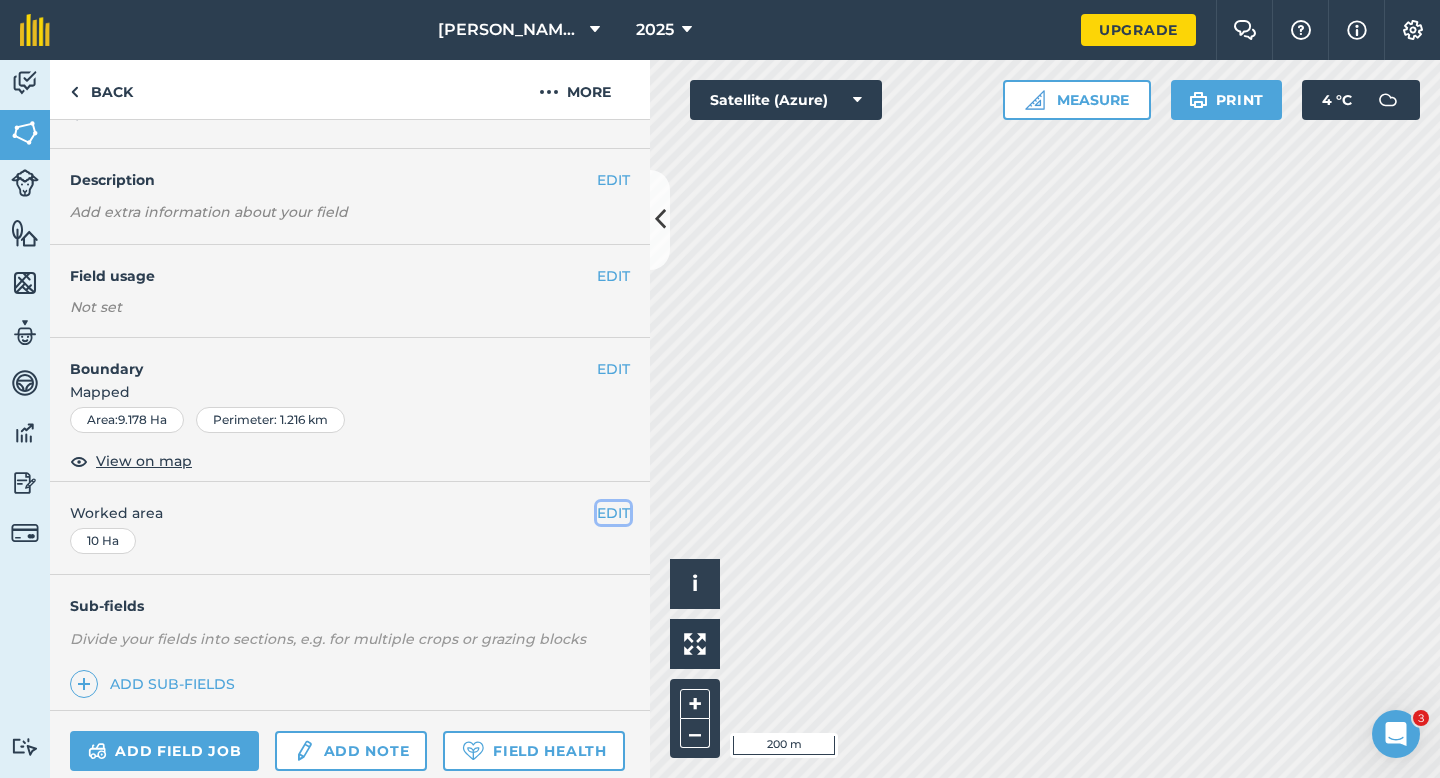 click on "EDIT" at bounding box center [613, 513] 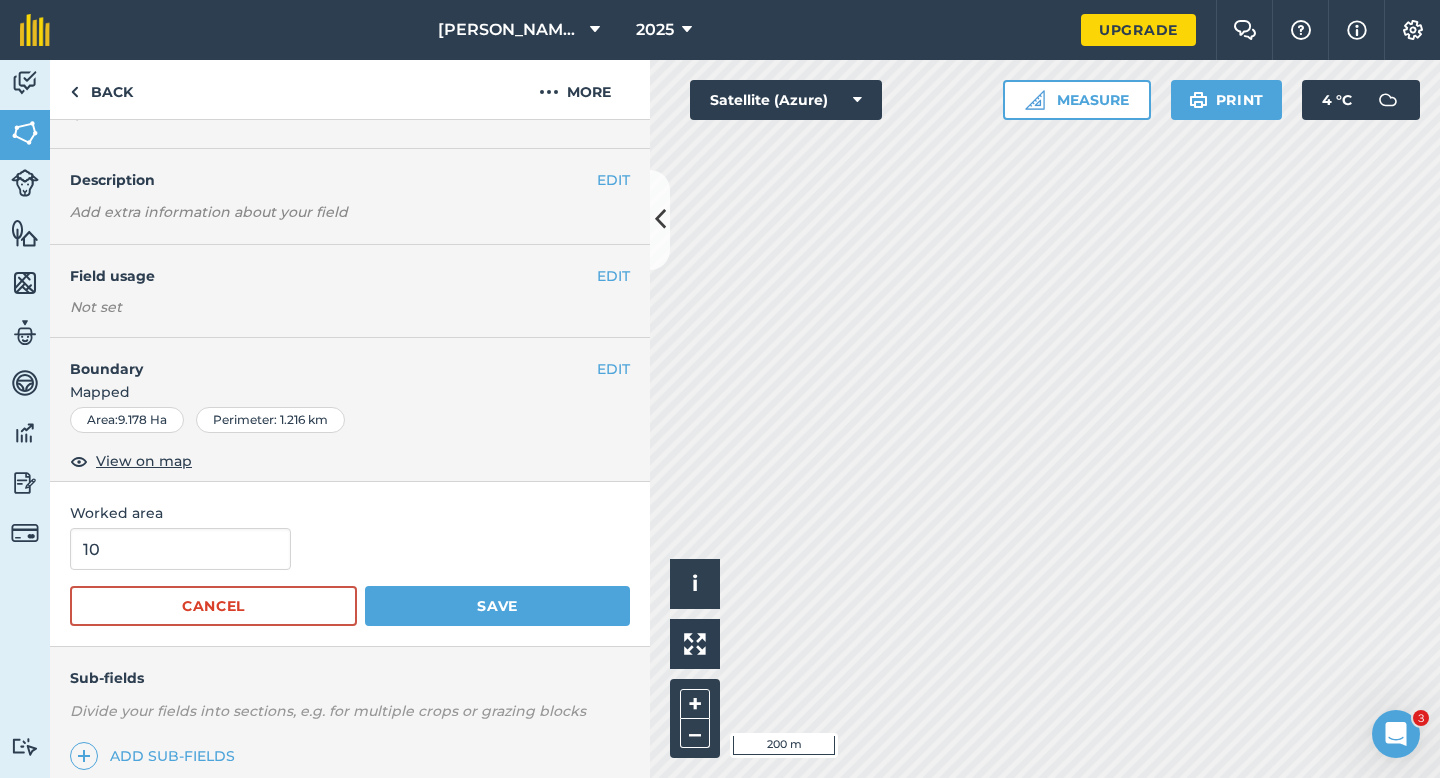 click on "Worked area" at bounding box center (350, 513) 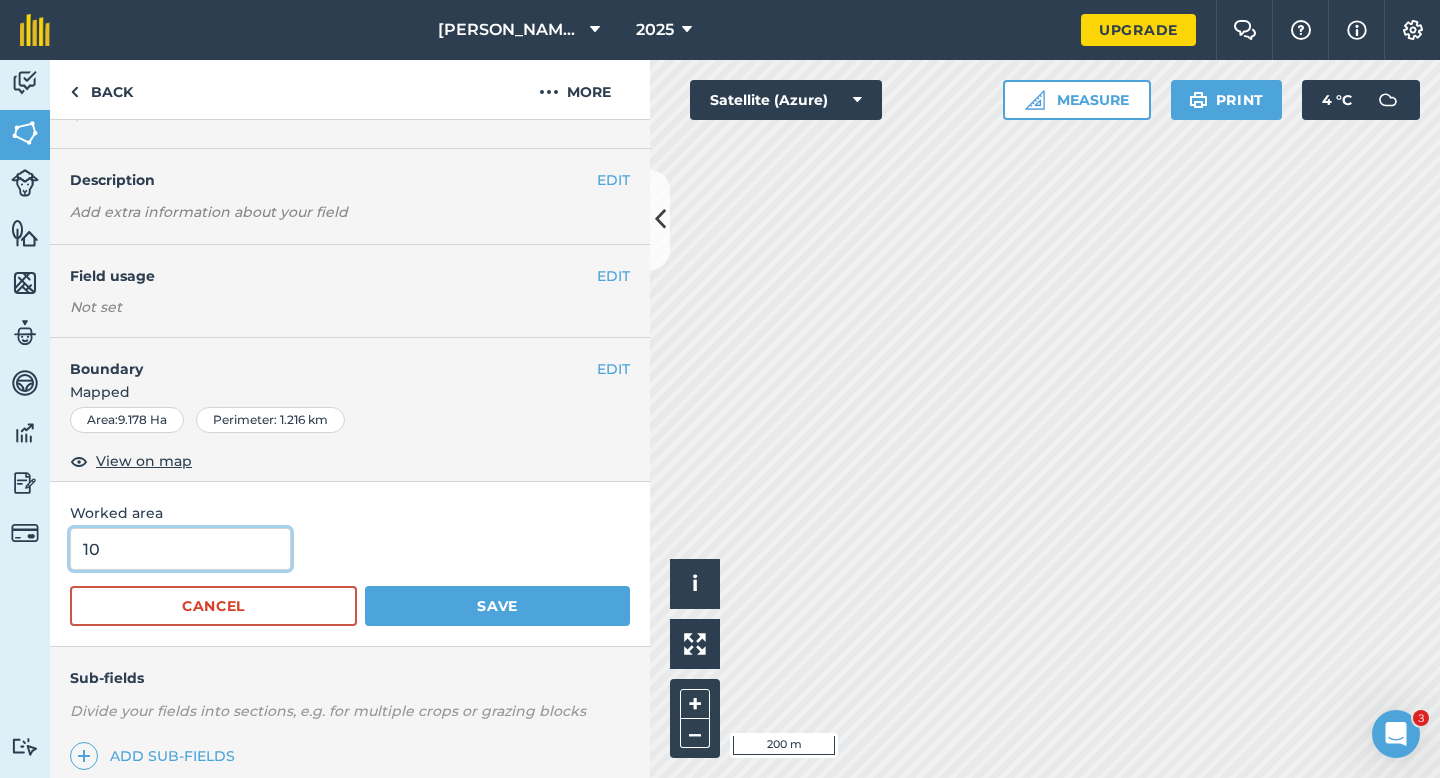 click on "10" at bounding box center (180, 549) 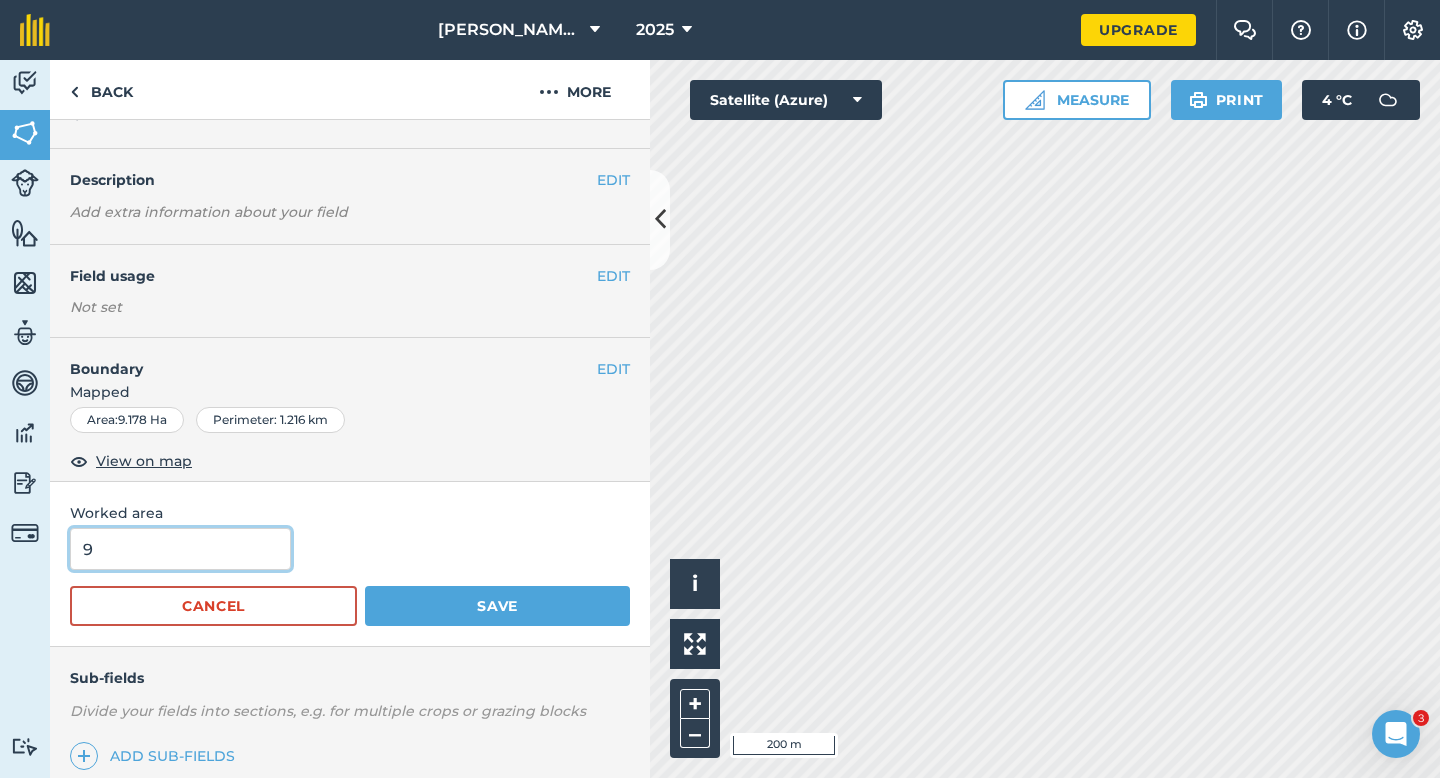click on "Save" at bounding box center [497, 606] 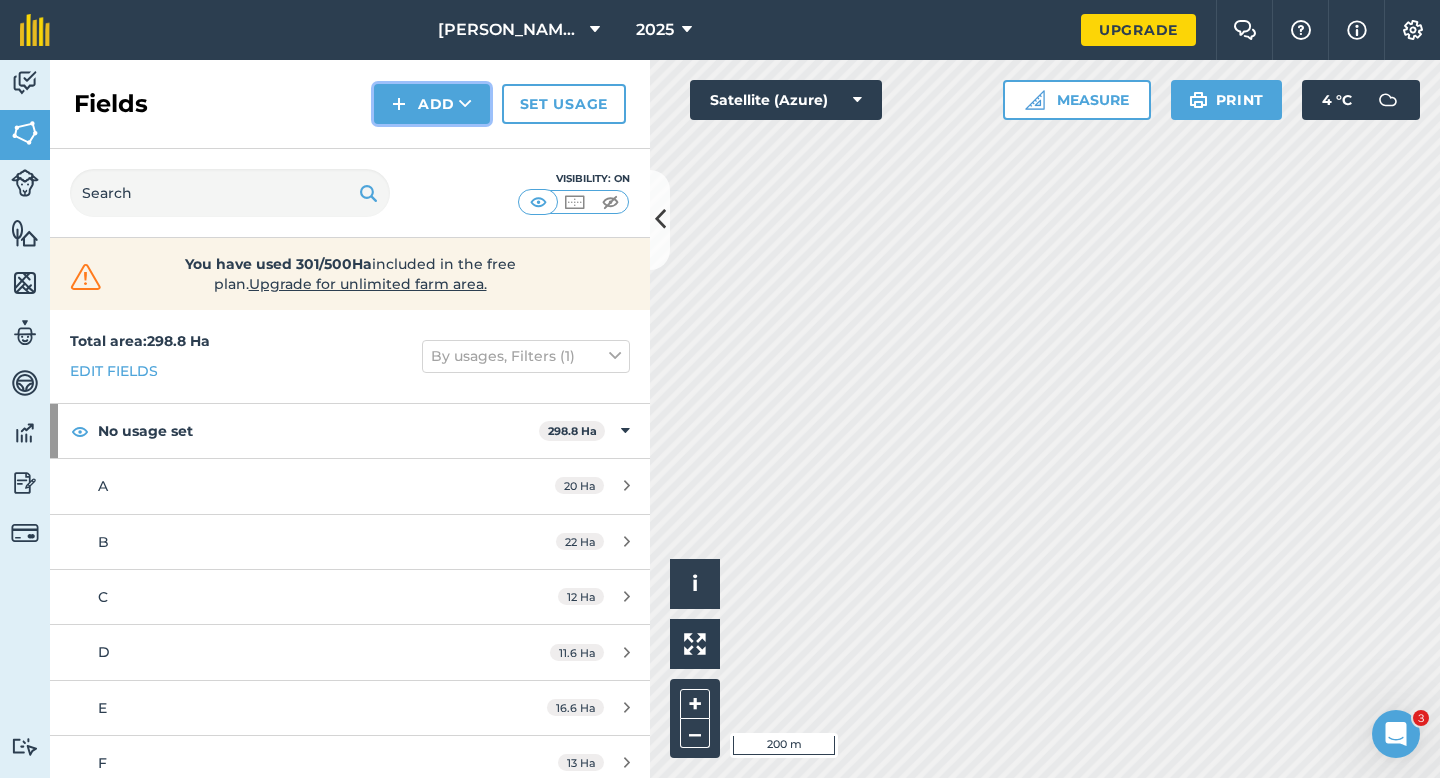 click on "Add" at bounding box center (432, 104) 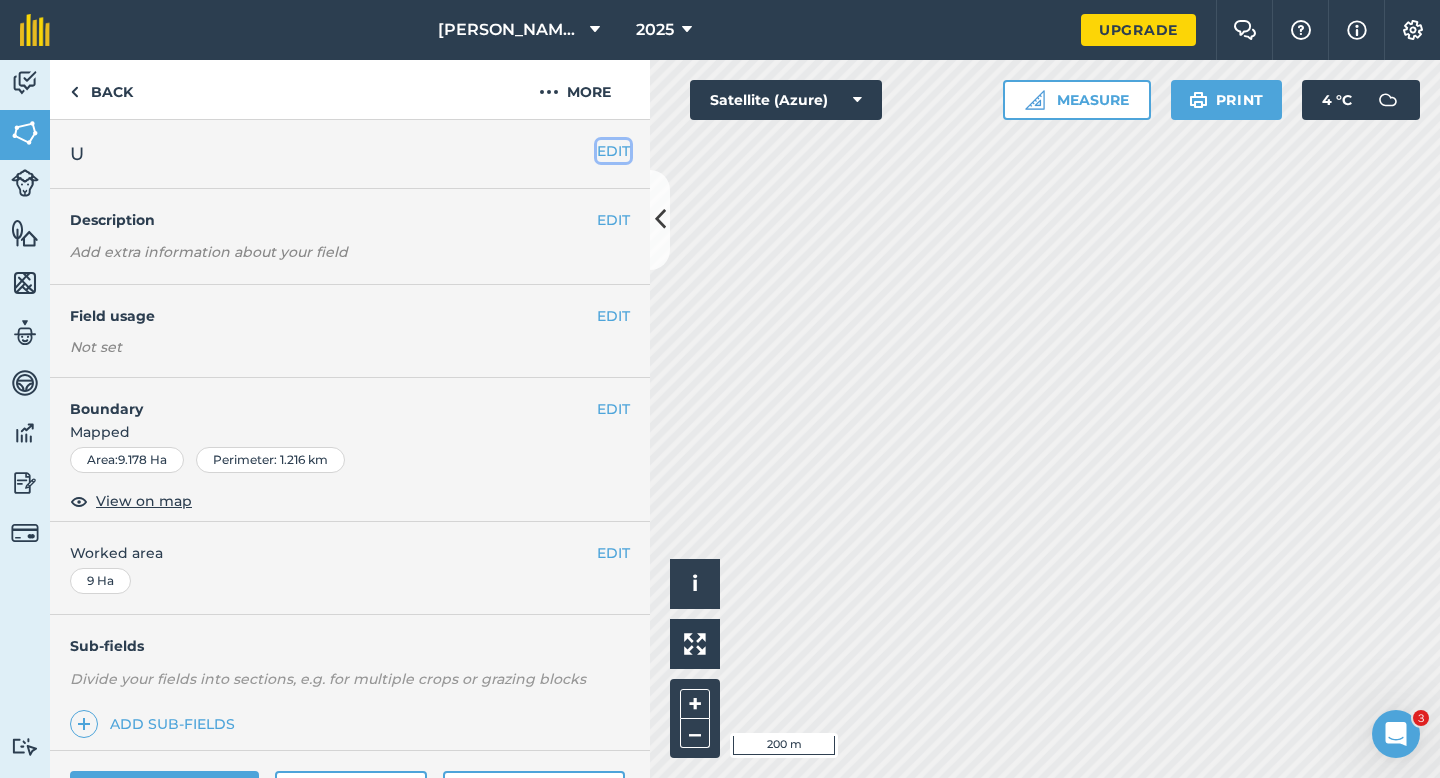 click on "EDIT" at bounding box center [613, 151] 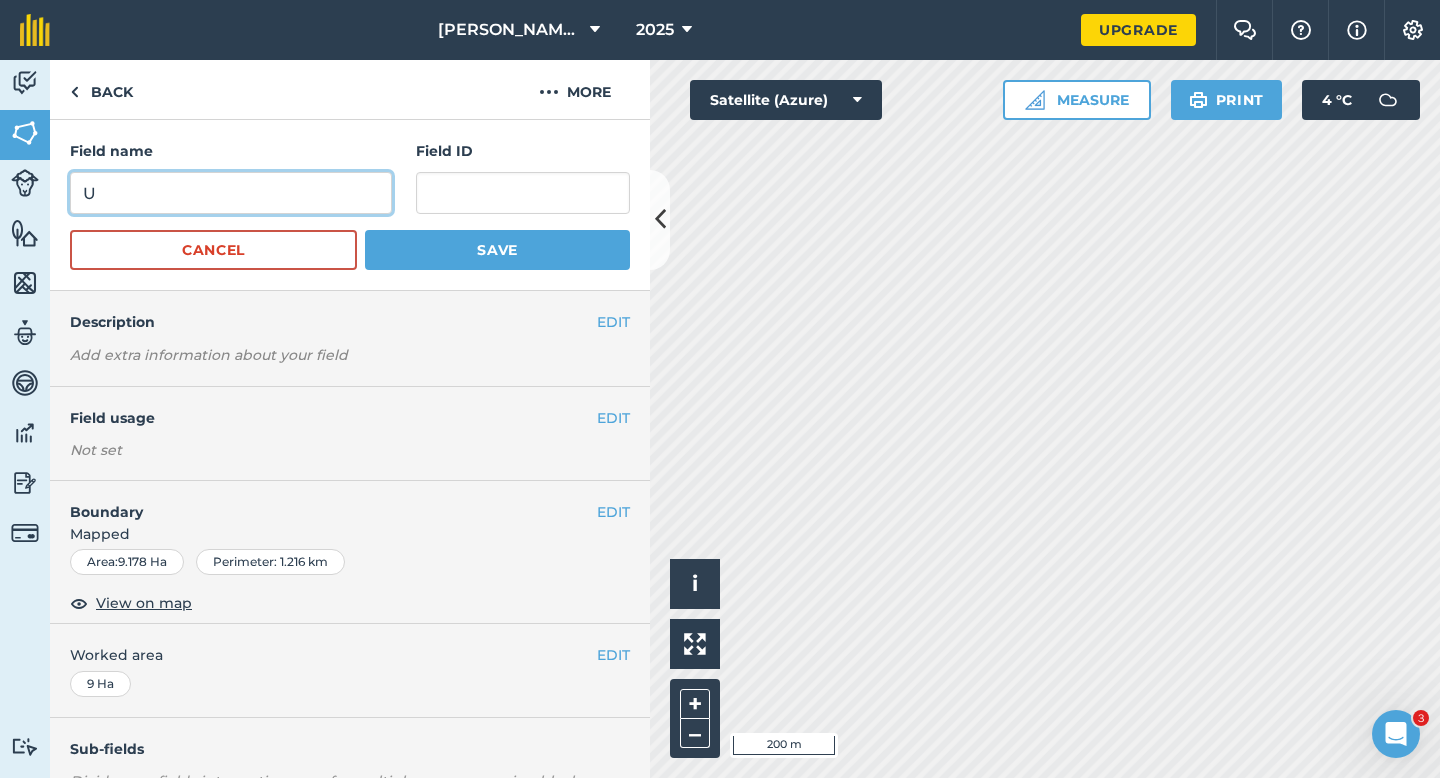 click on "U" at bounding box center (231, 193) 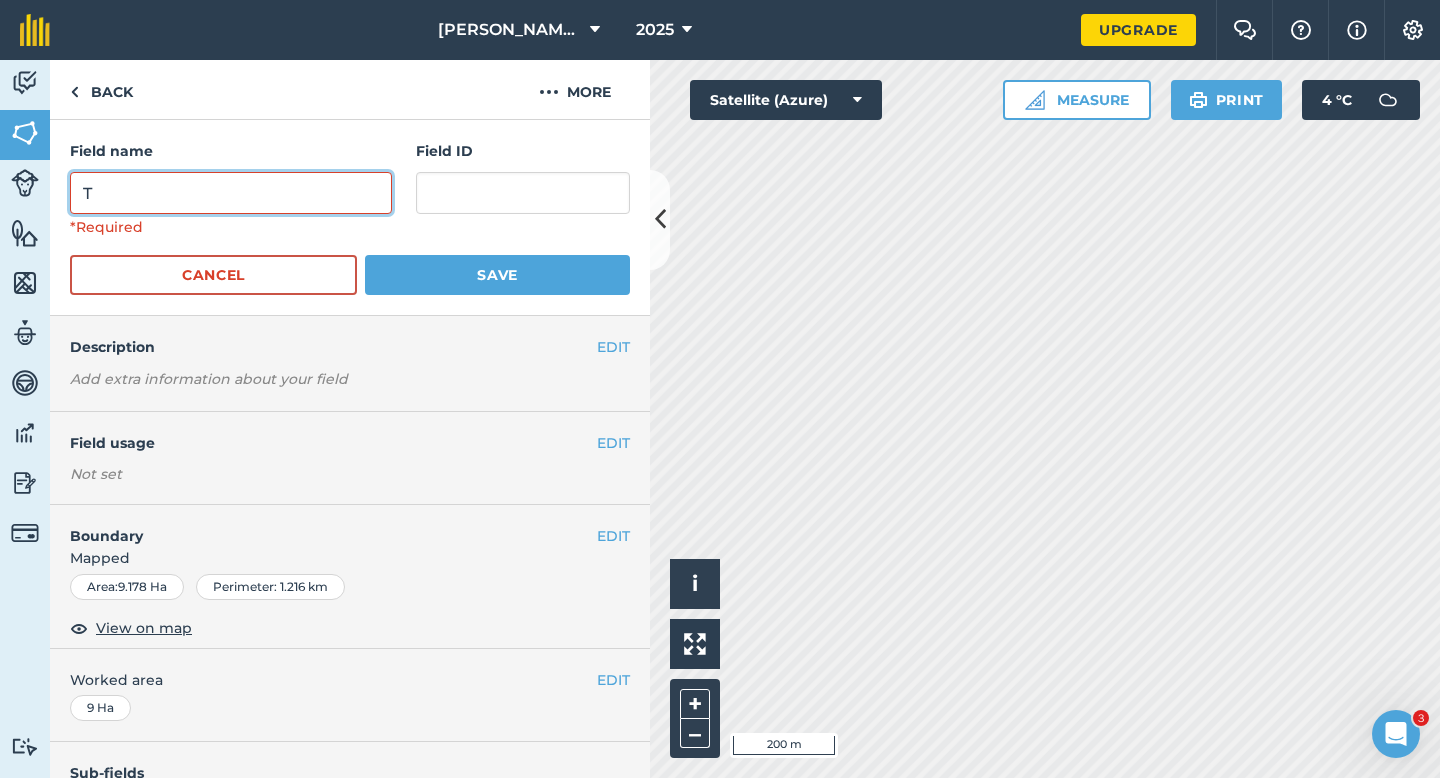 type on "T" 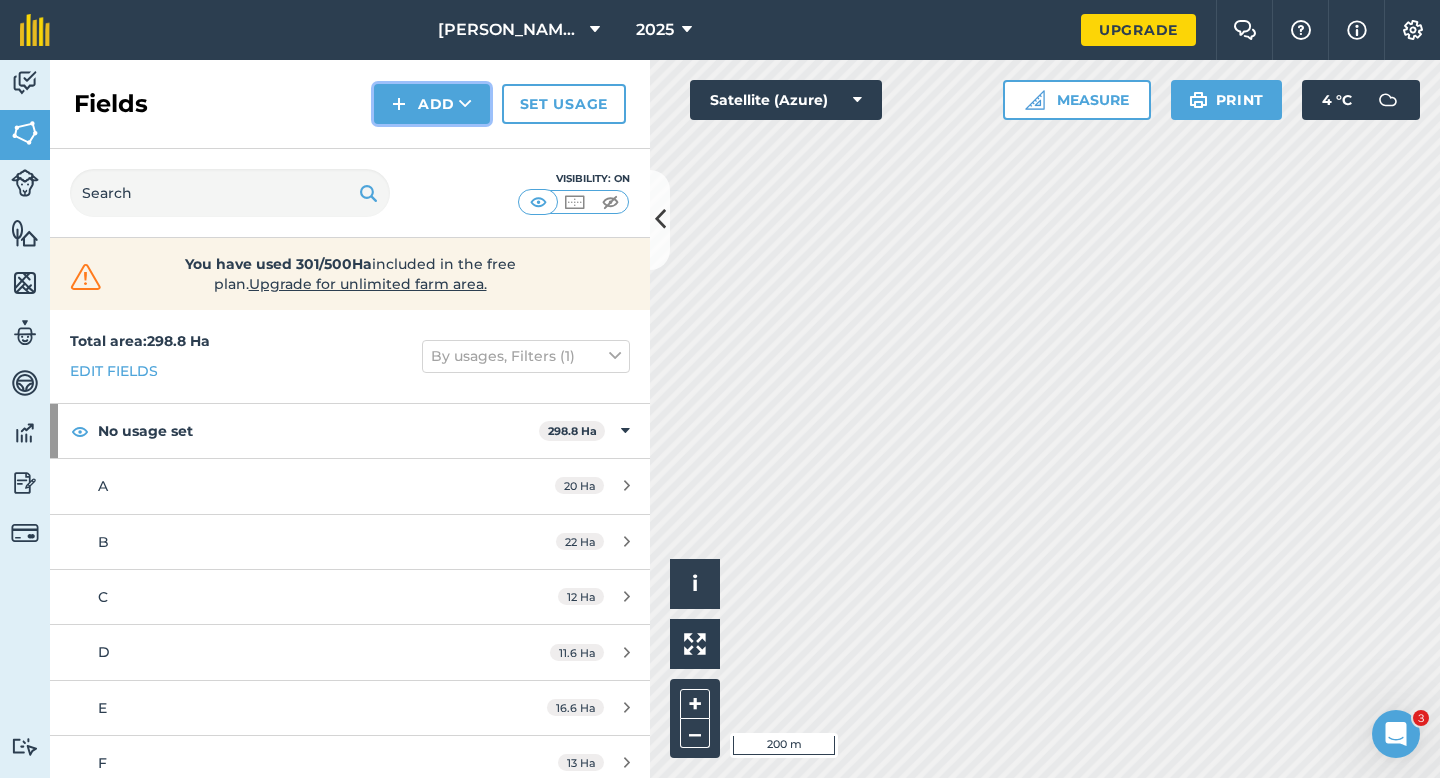 click on "Add" at bounding box center [432, 104] 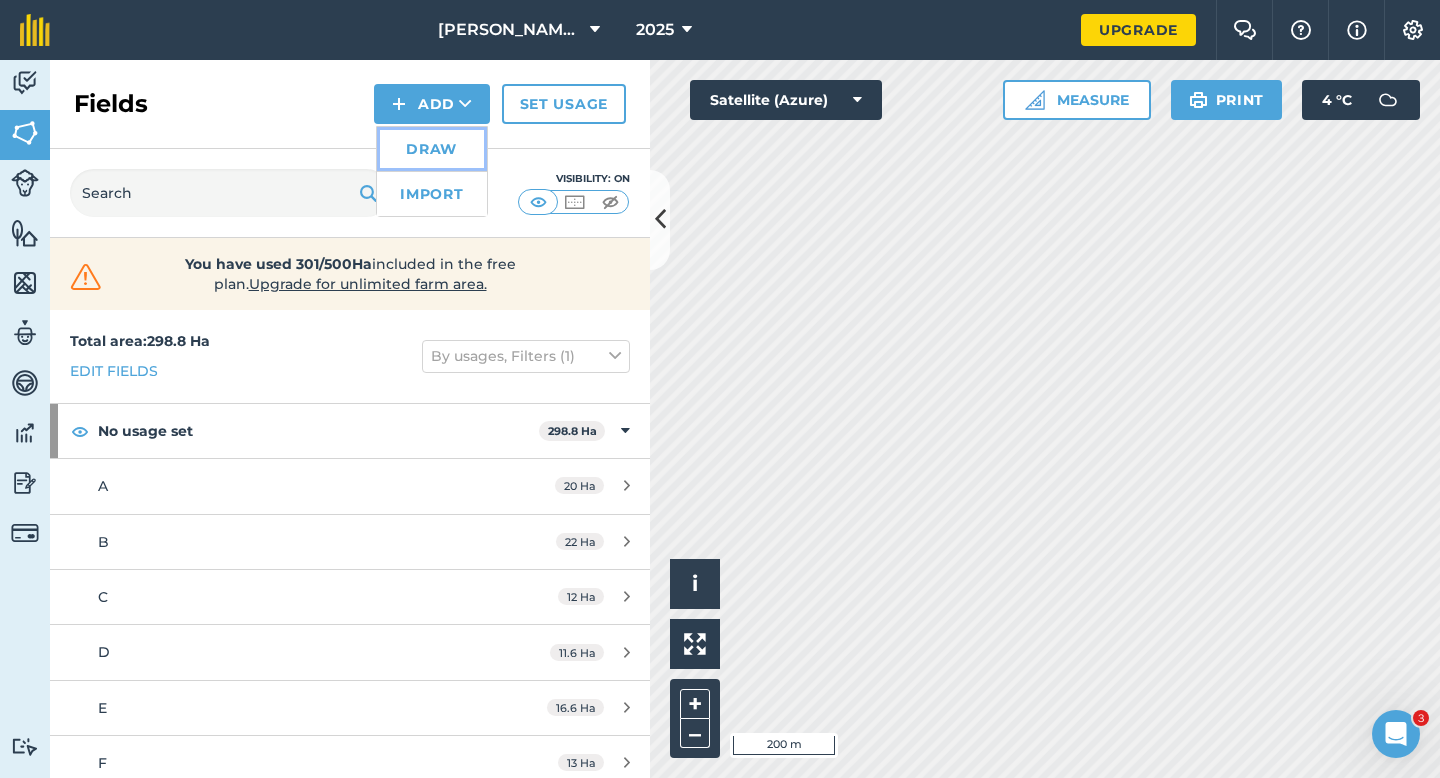 click on "Draw" at bounding box center [432, 149] 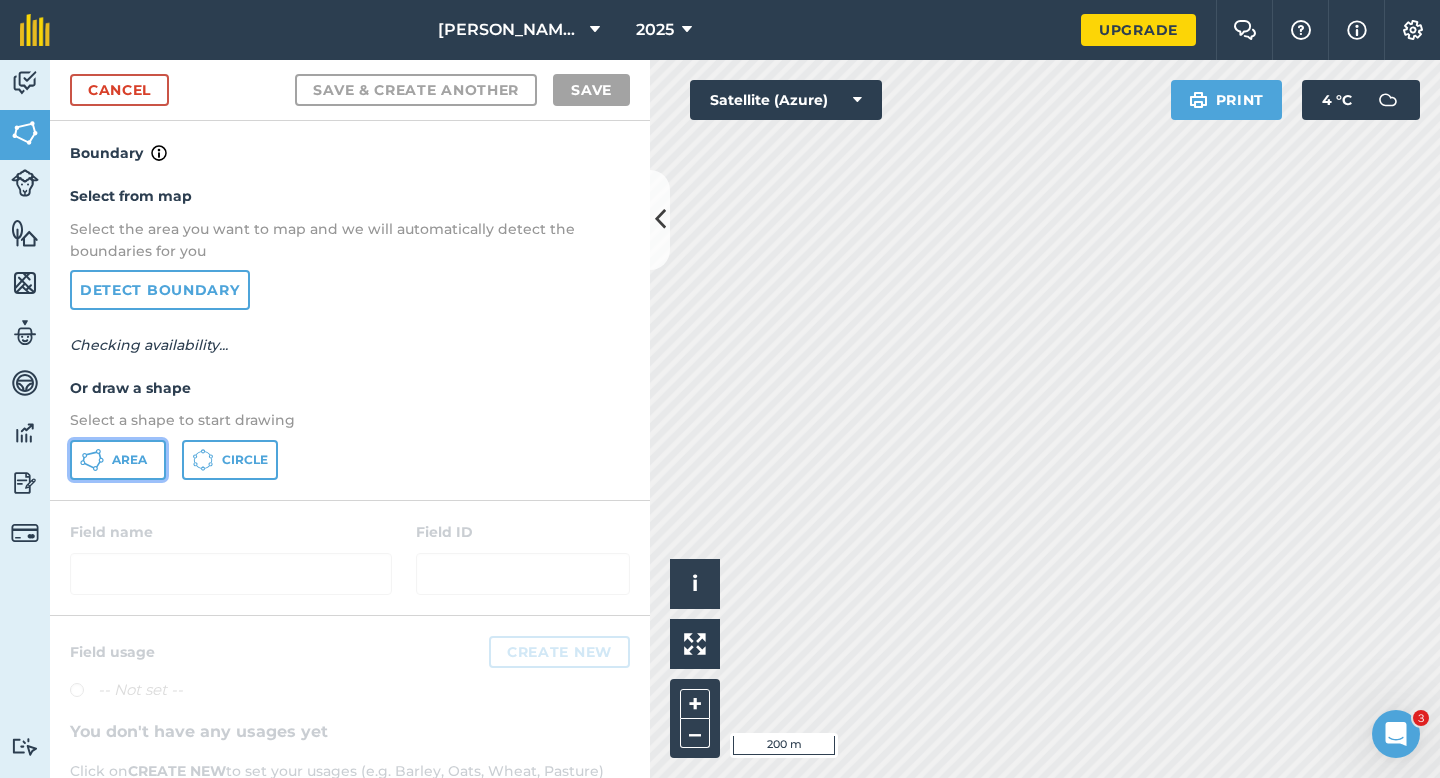 click on "Area" at bounding box center [118, 460] 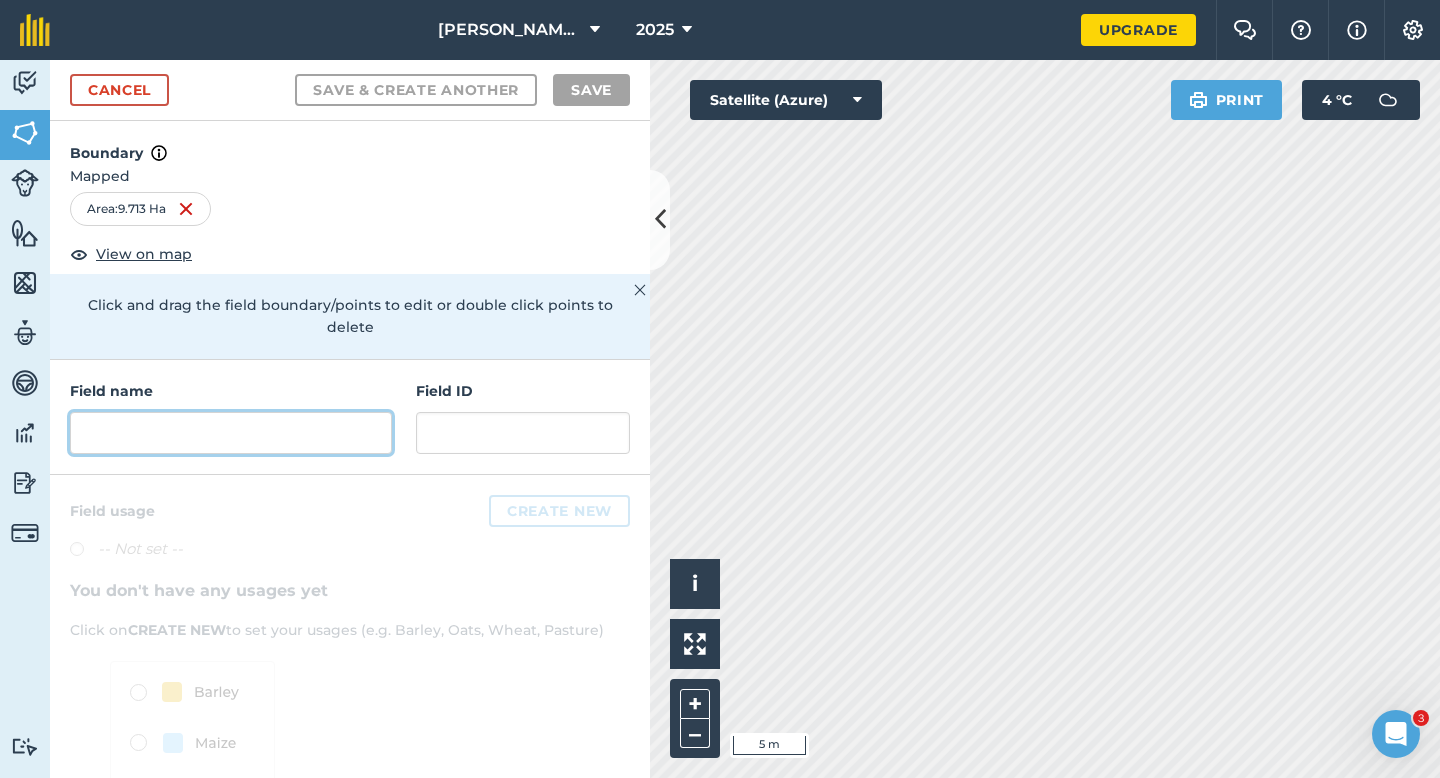 click at bounding box center [231, 433] 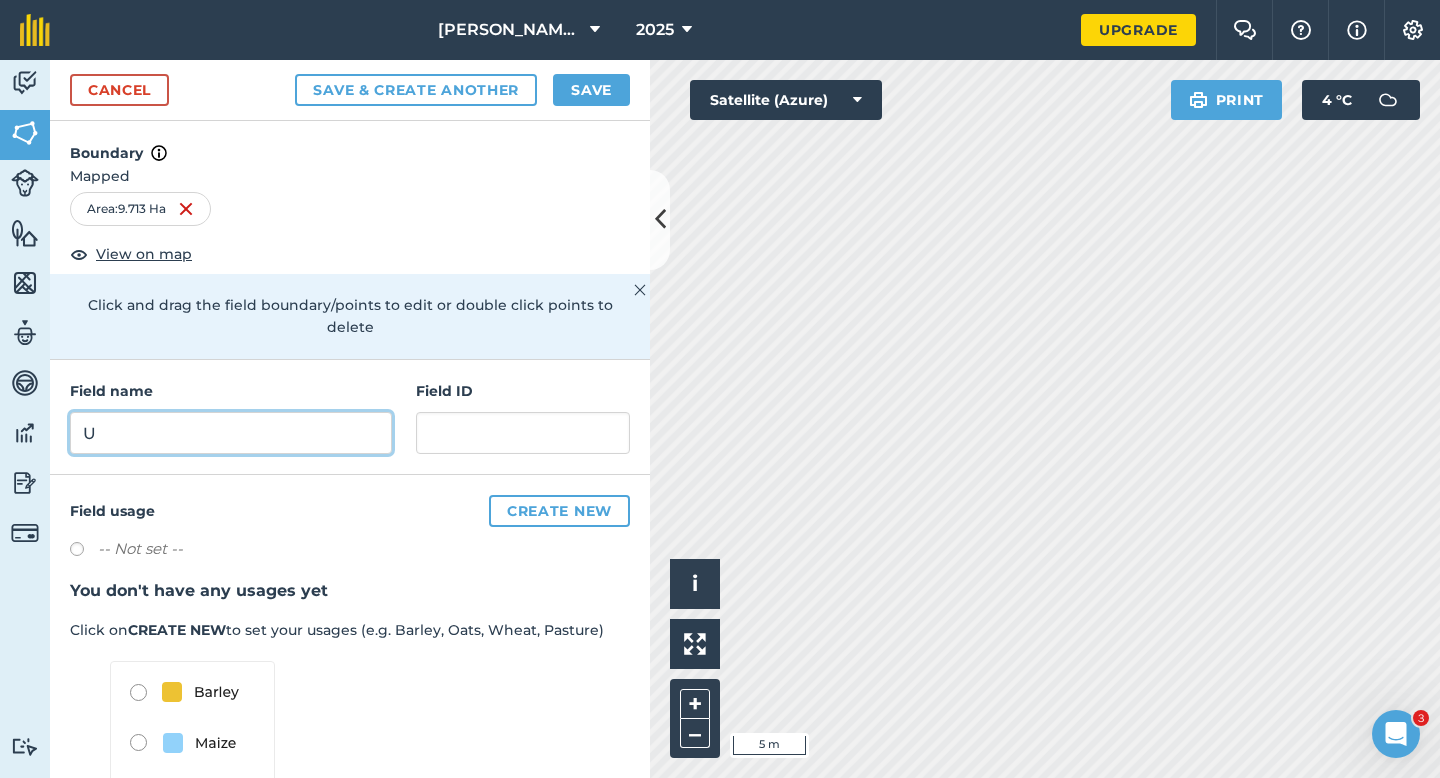 type on "U" 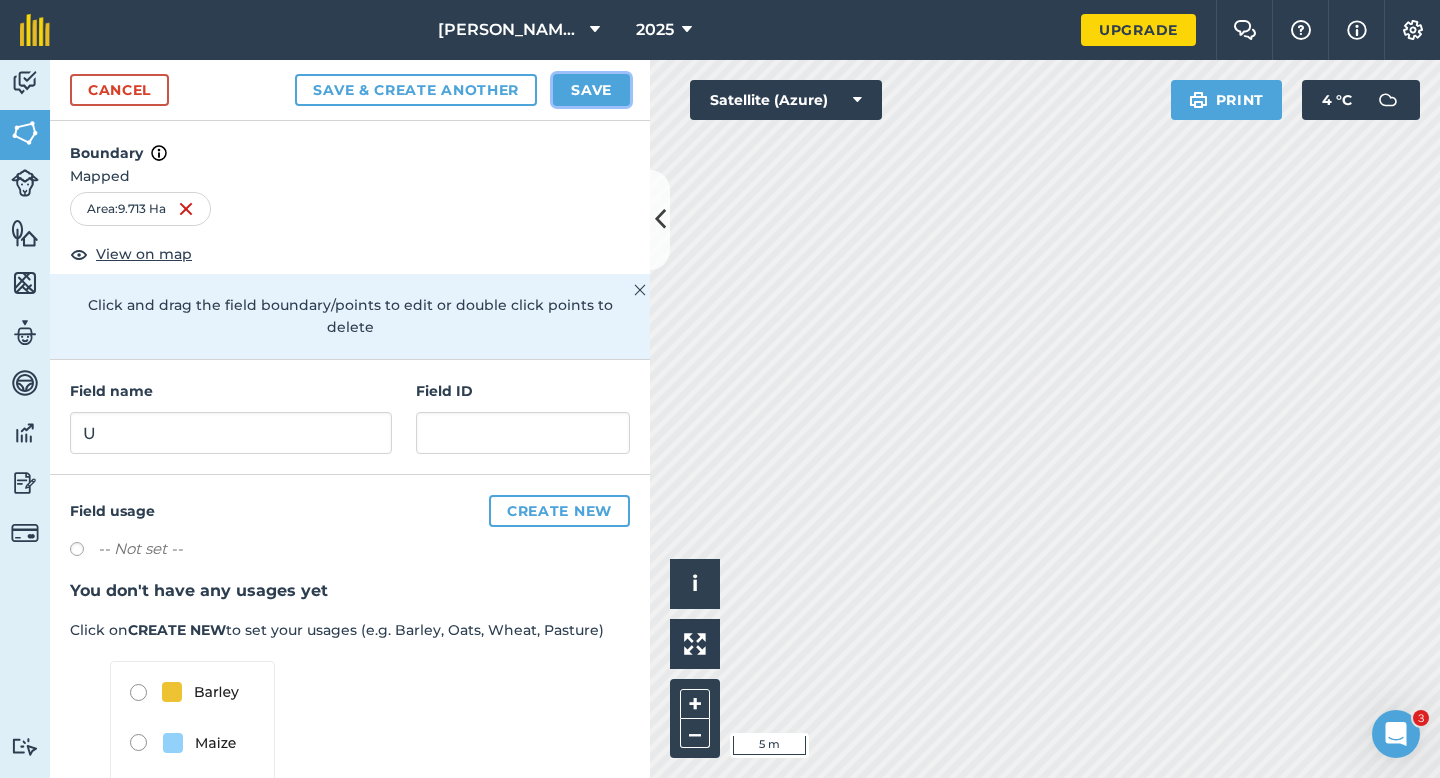 click on "Save" at bounding box center (591, 90) 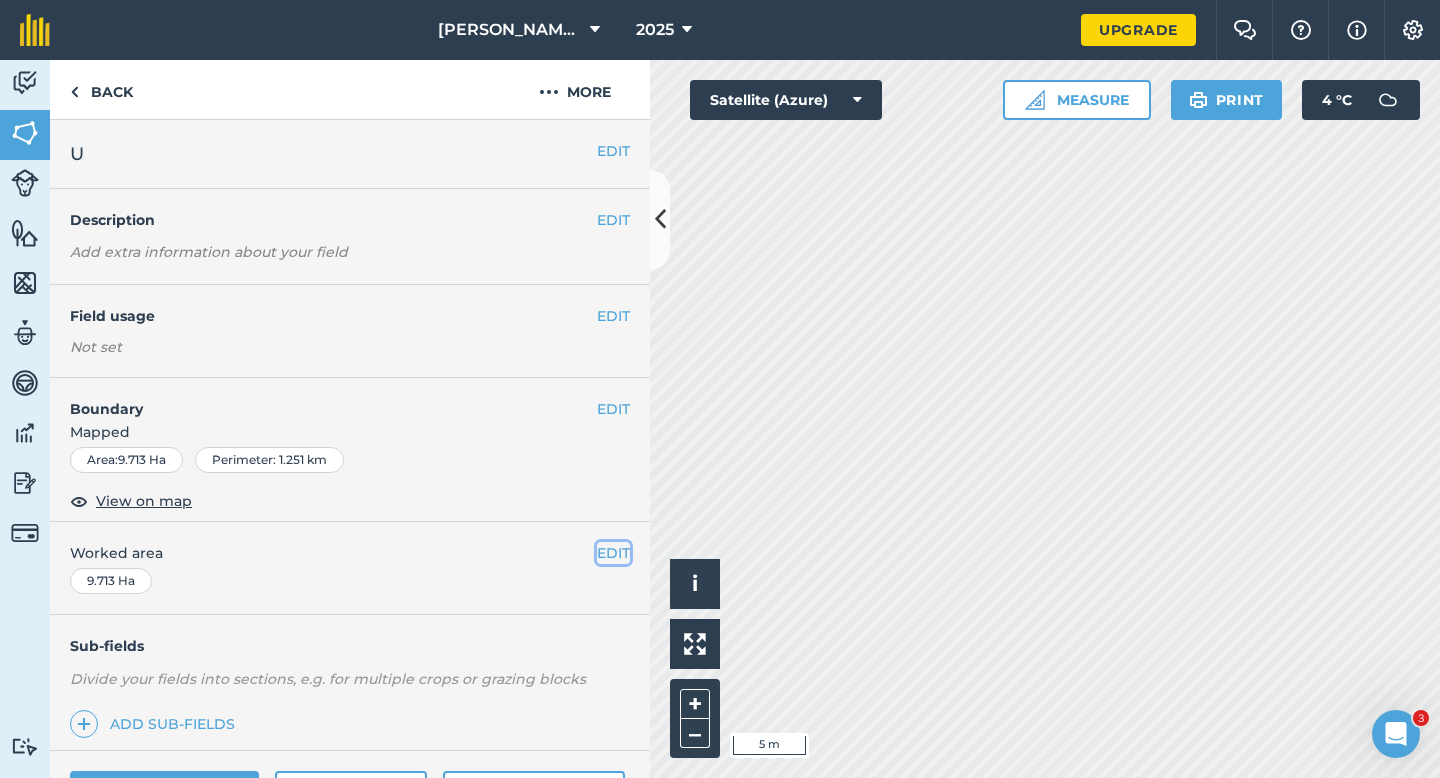 click on "EDIT" at bounding box center (613, 553) 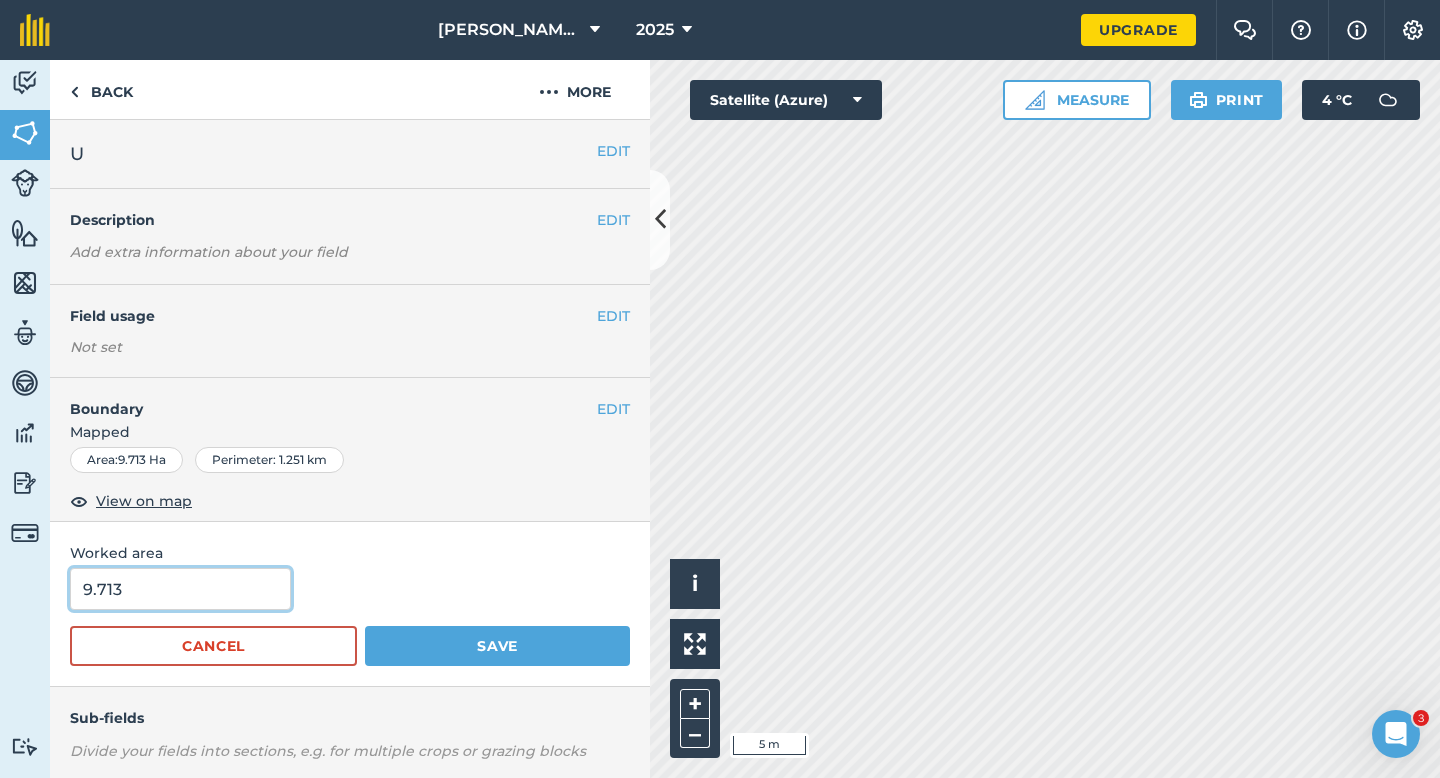 type on "10" 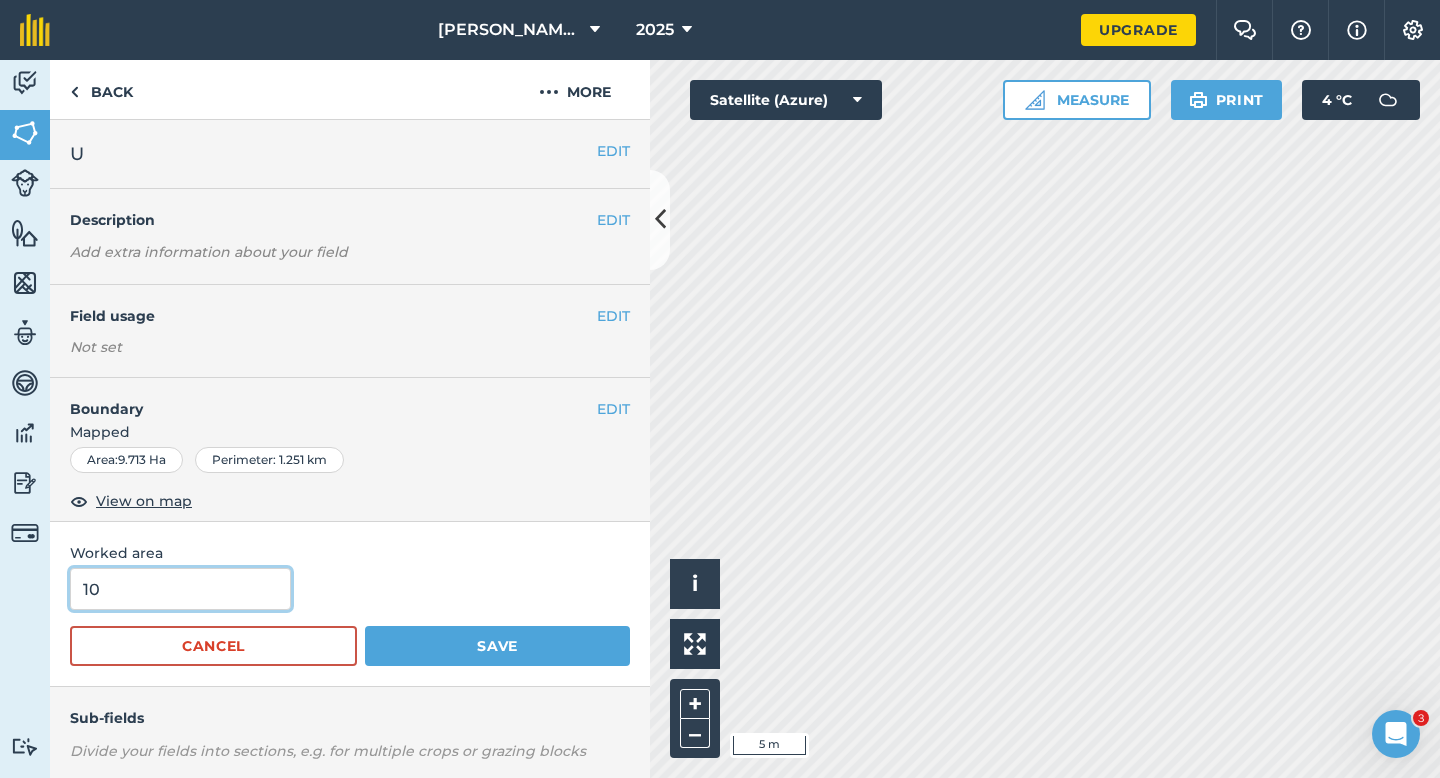 click on "10" at bounding box center (180, 589) 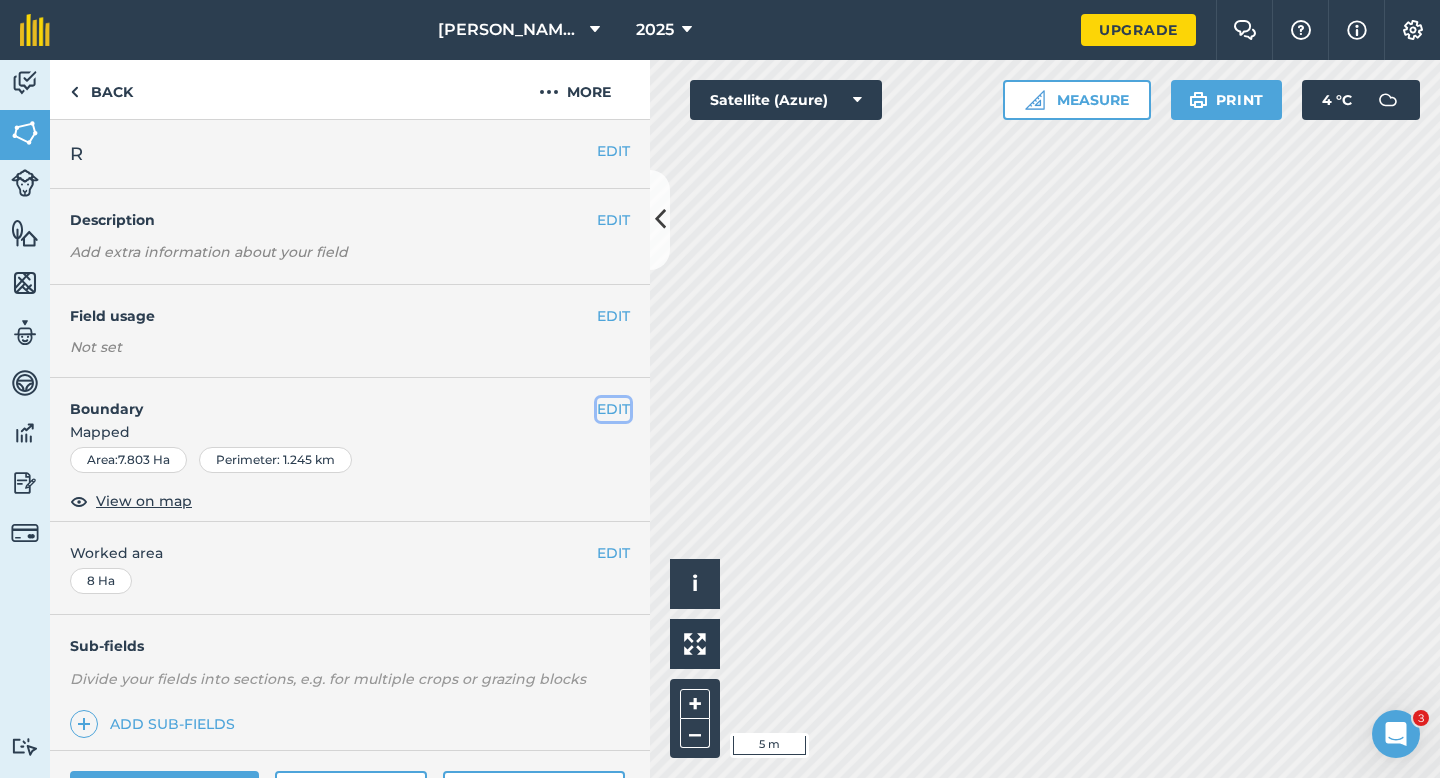 click on "EDIT" at bounding box center (613, 409) 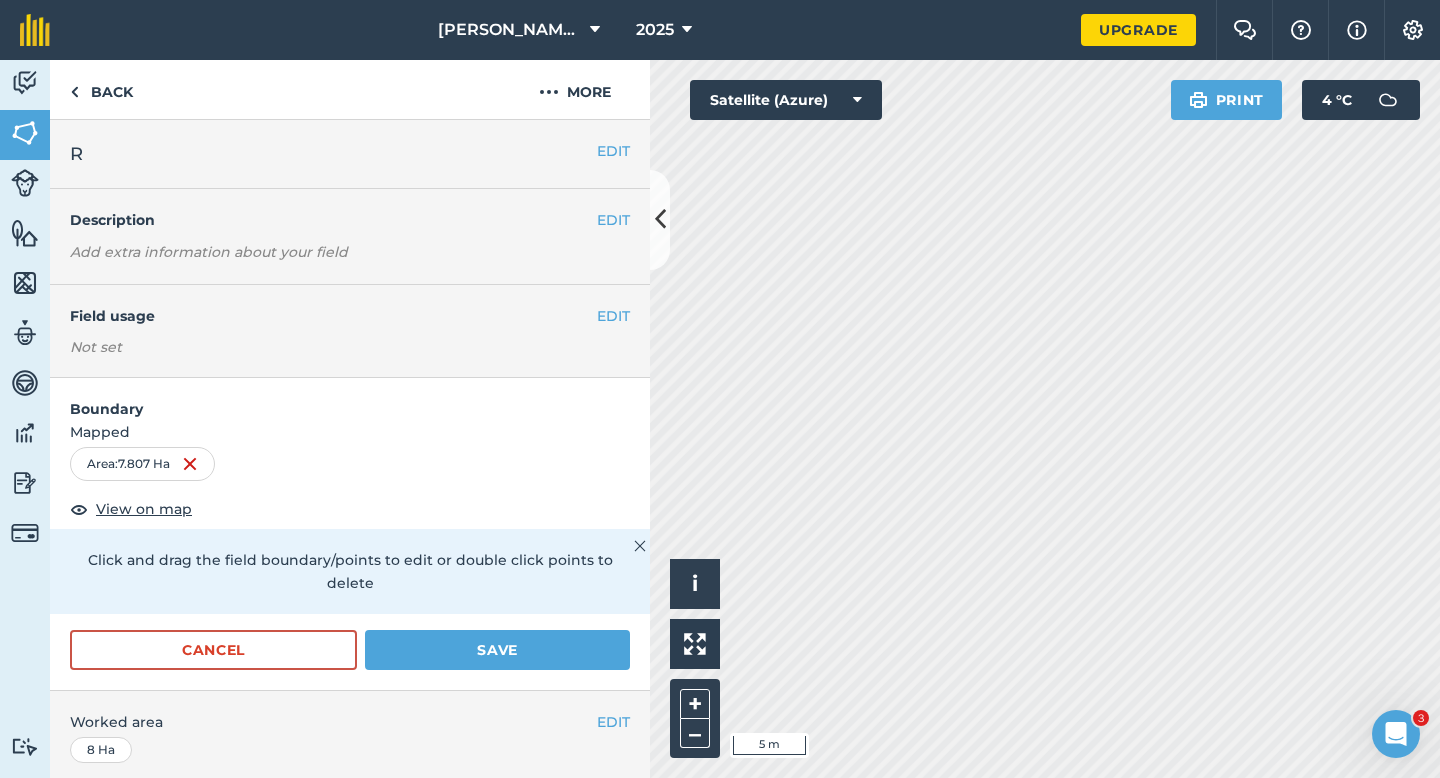 click on "Boundary   Mapped Area :  7.807   Ha   View on map Click and drag the field boundary/points to edit or double click points to delete Cancel Save" at bounding box center (350, 534) 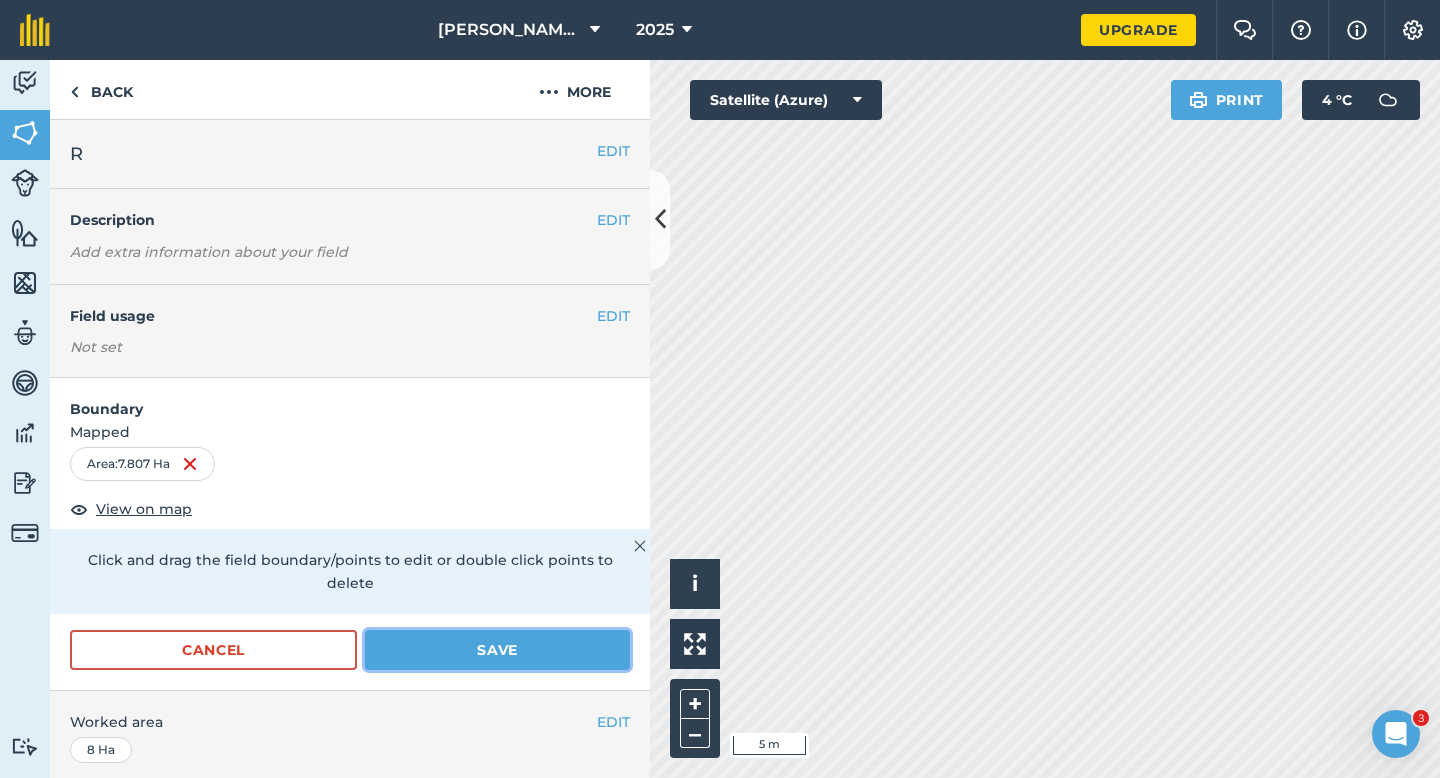 click on "Save" at bounding box center [497, 650] 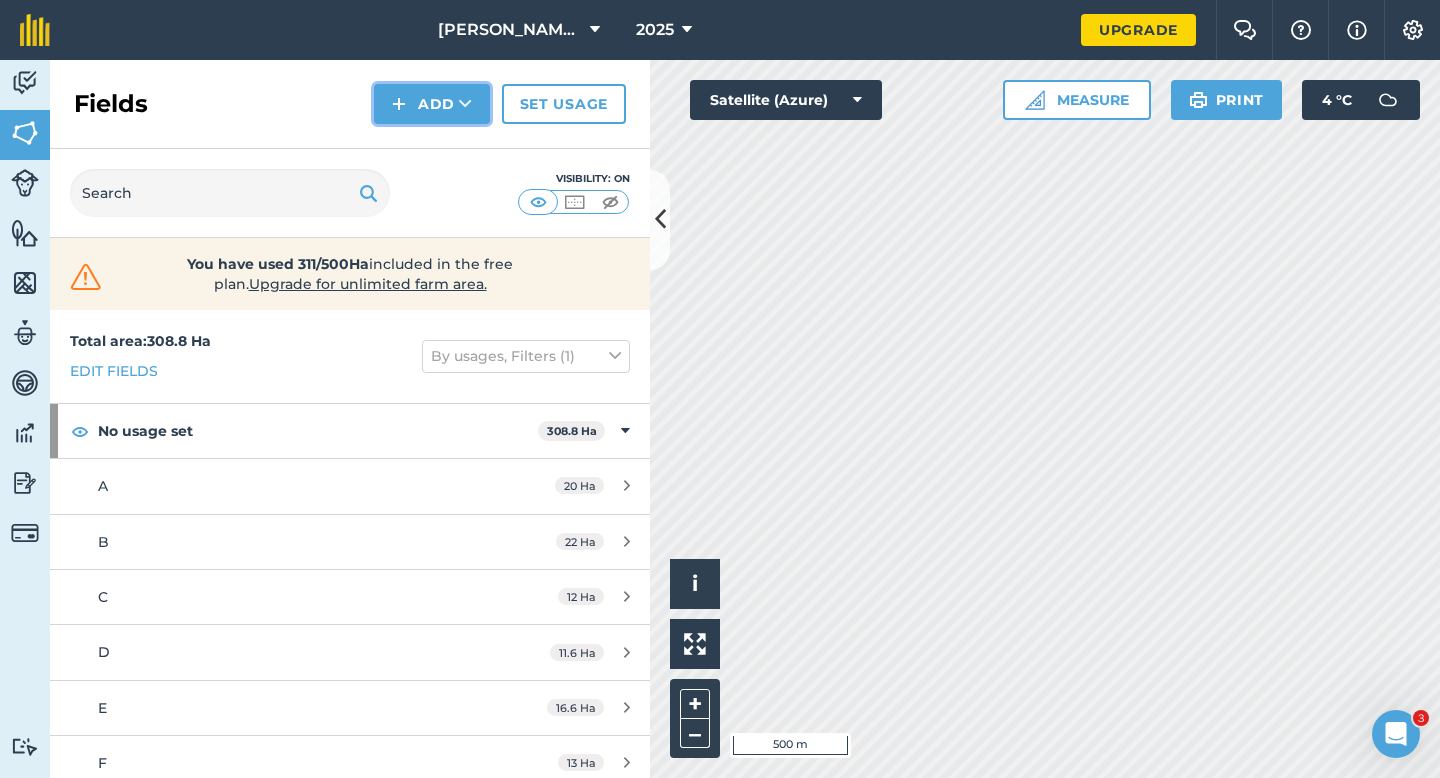 click at bounding box center [399, 104] 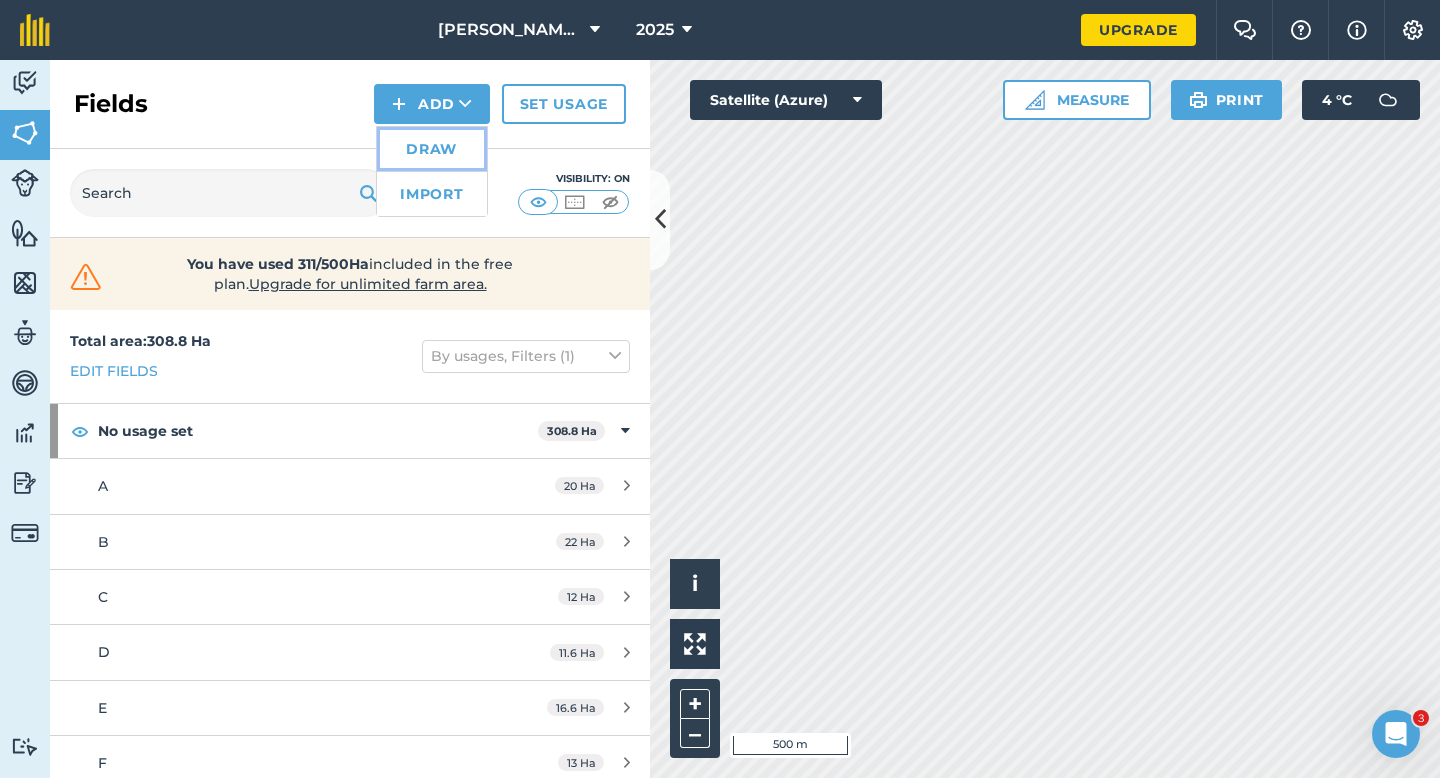 click on "Draw" at bounding box center [432, 149] 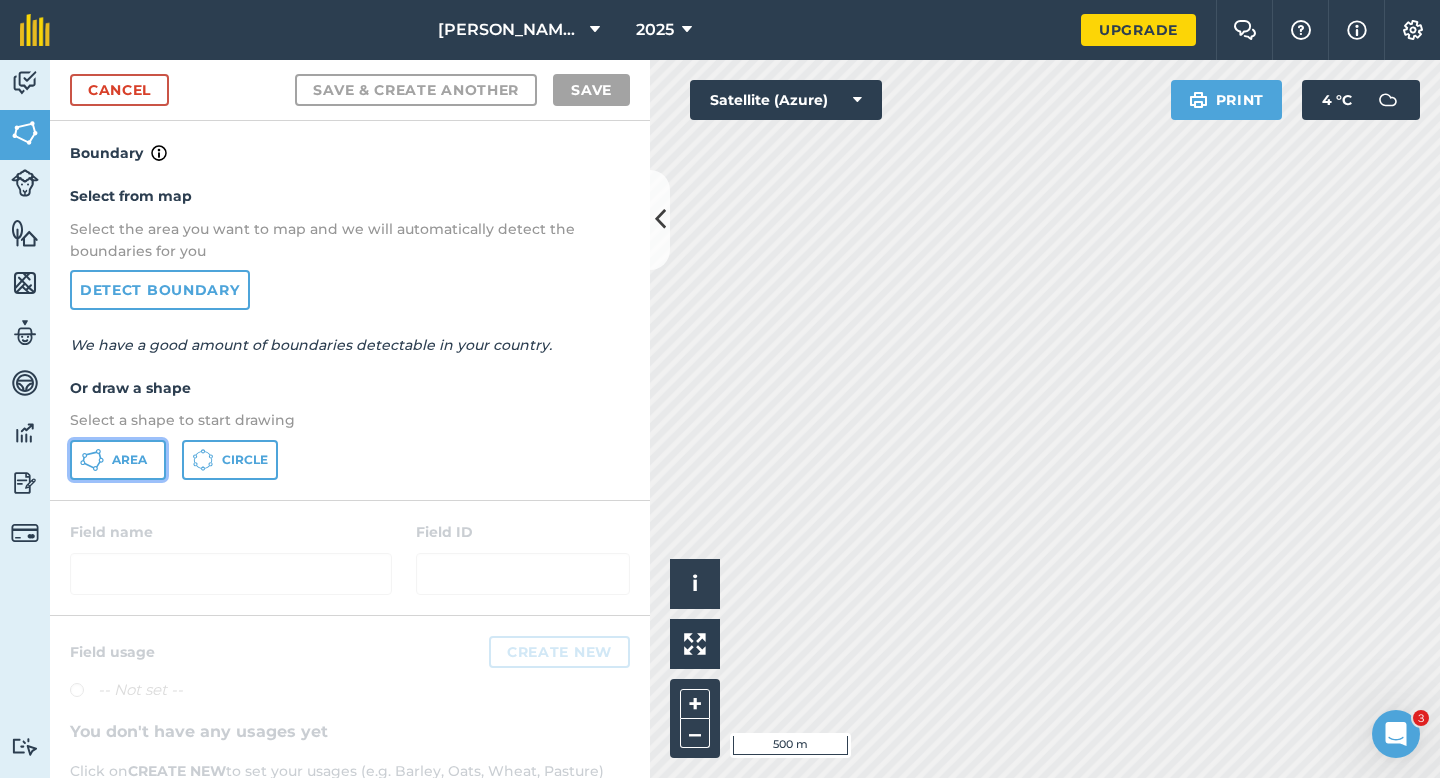 click on "Area" at bounding box center [129, 460] 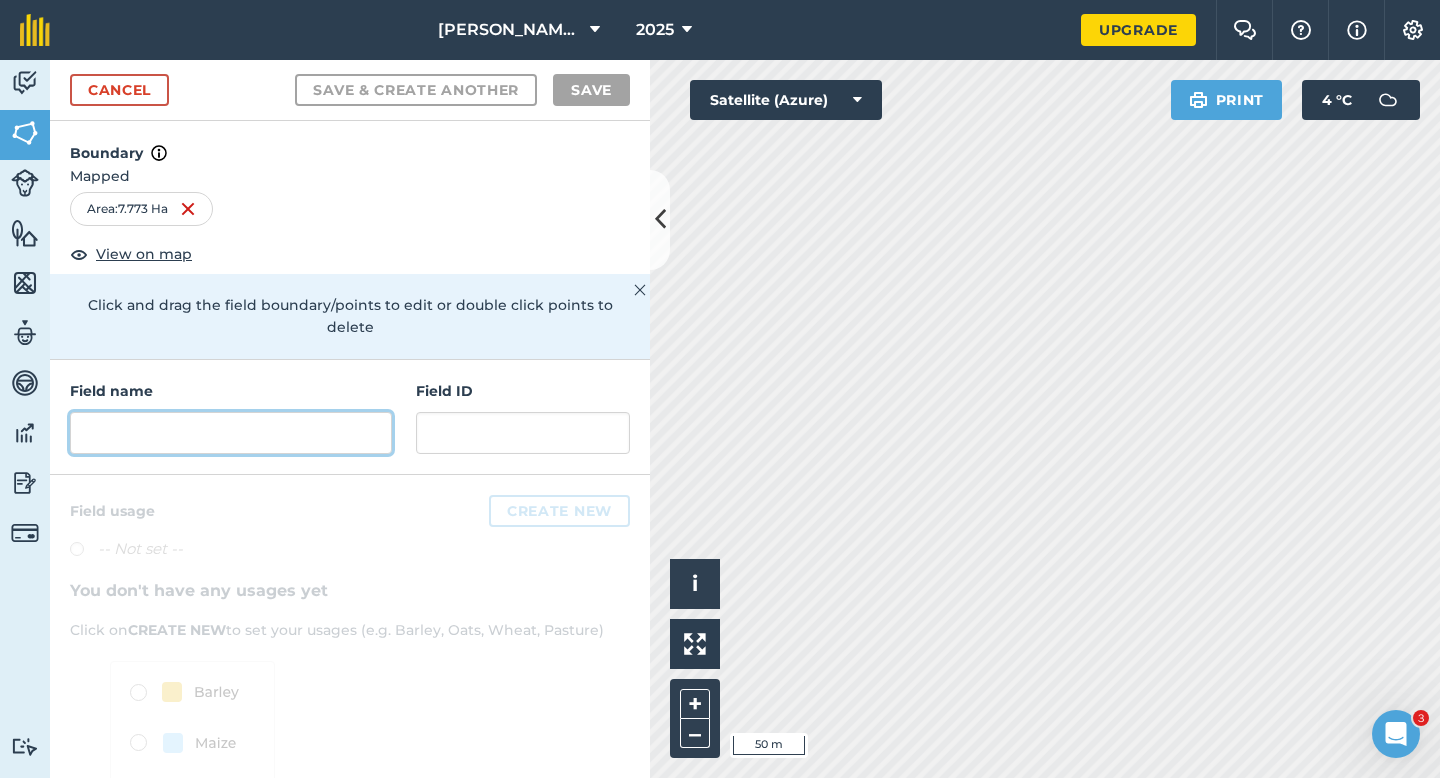 click at bounding box center [231, 433] 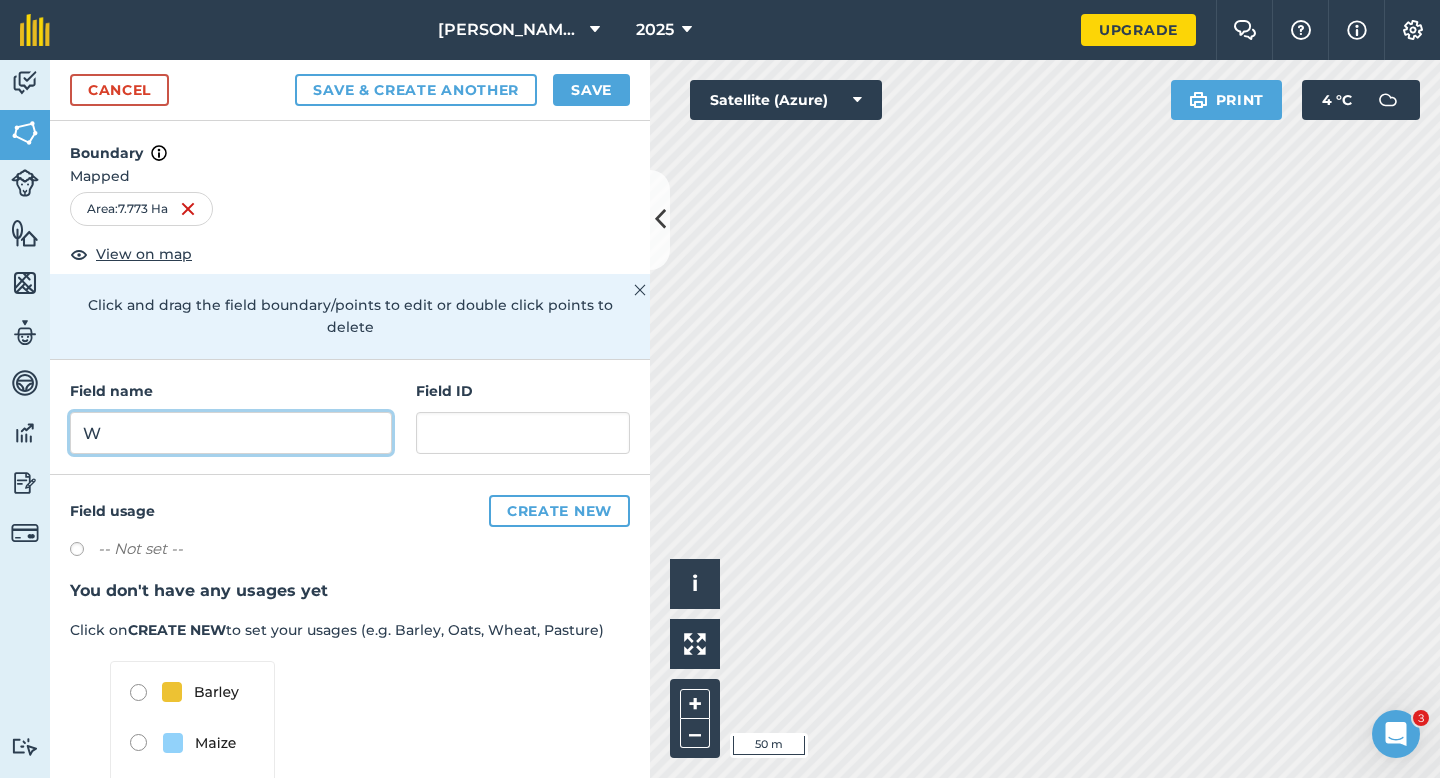 type on "W" 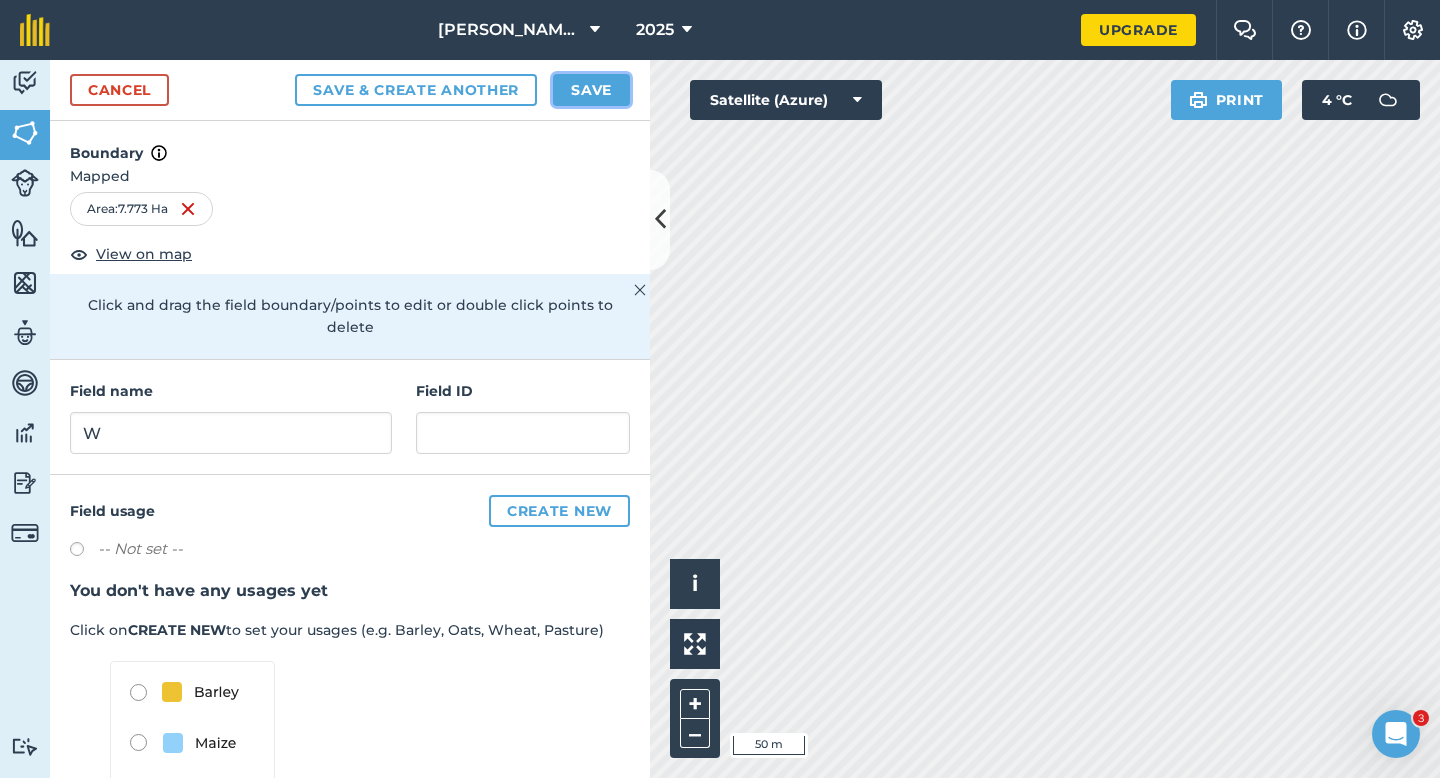 click on "Save" at bounding box center (591, 90) 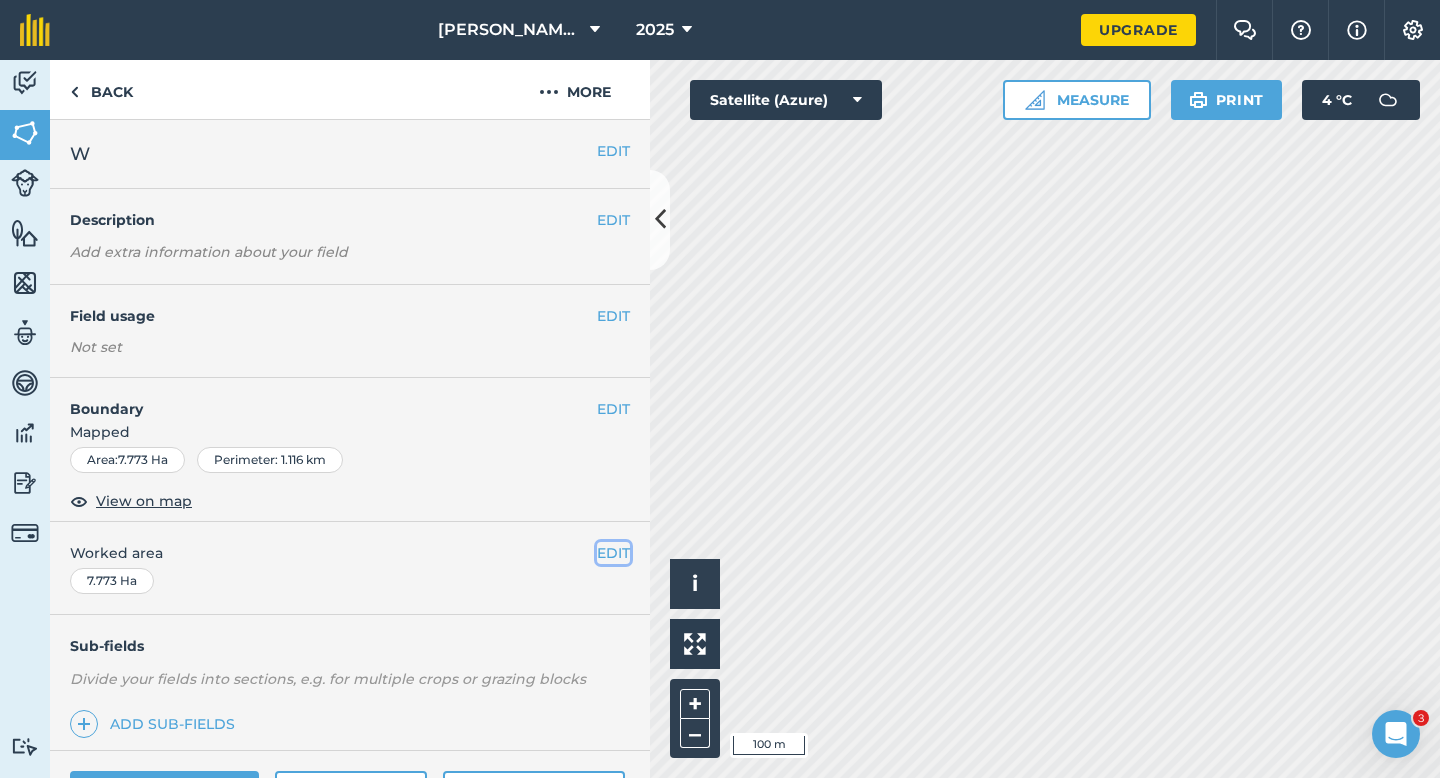 click on "EDIT" at bounding box center [613, 553] 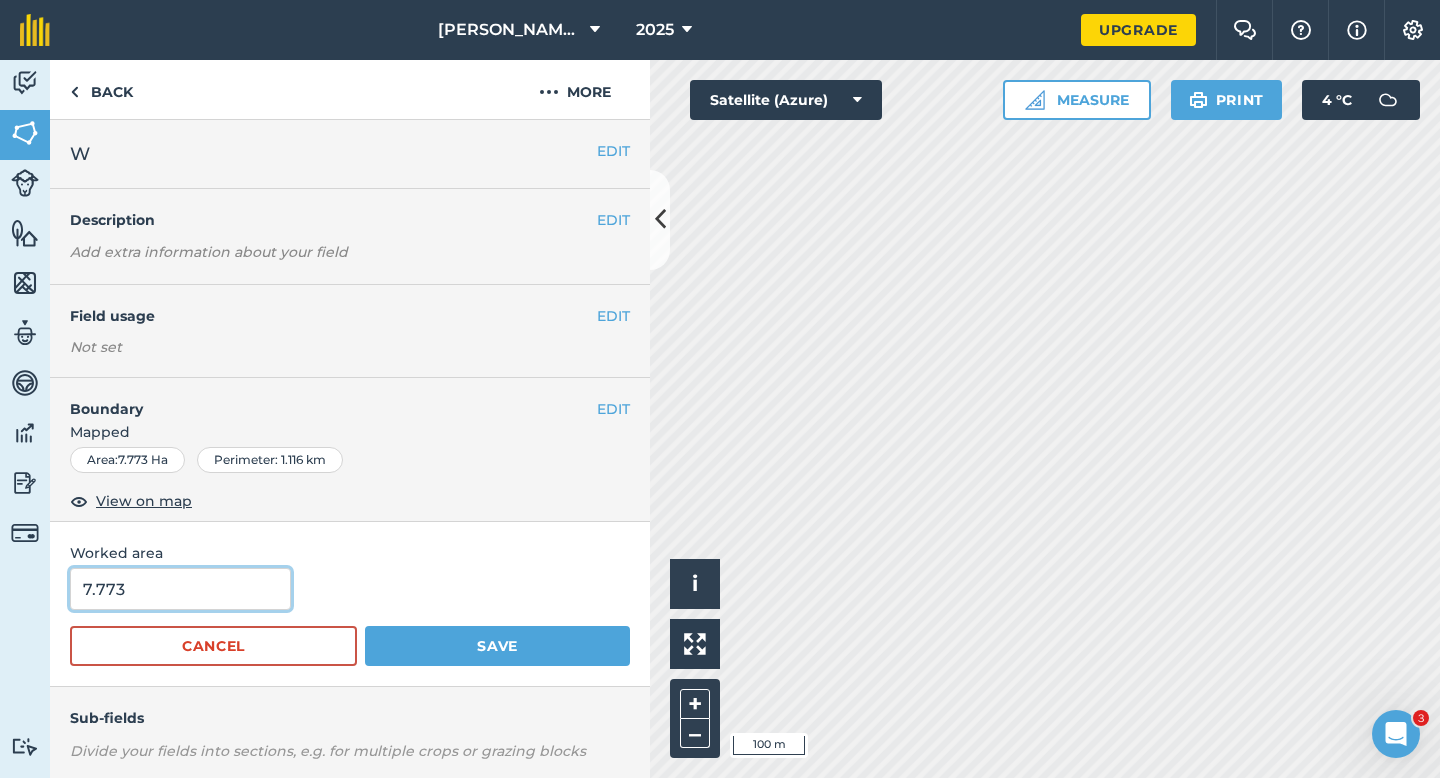 click on "7.773" at bounding box center (180, 589) 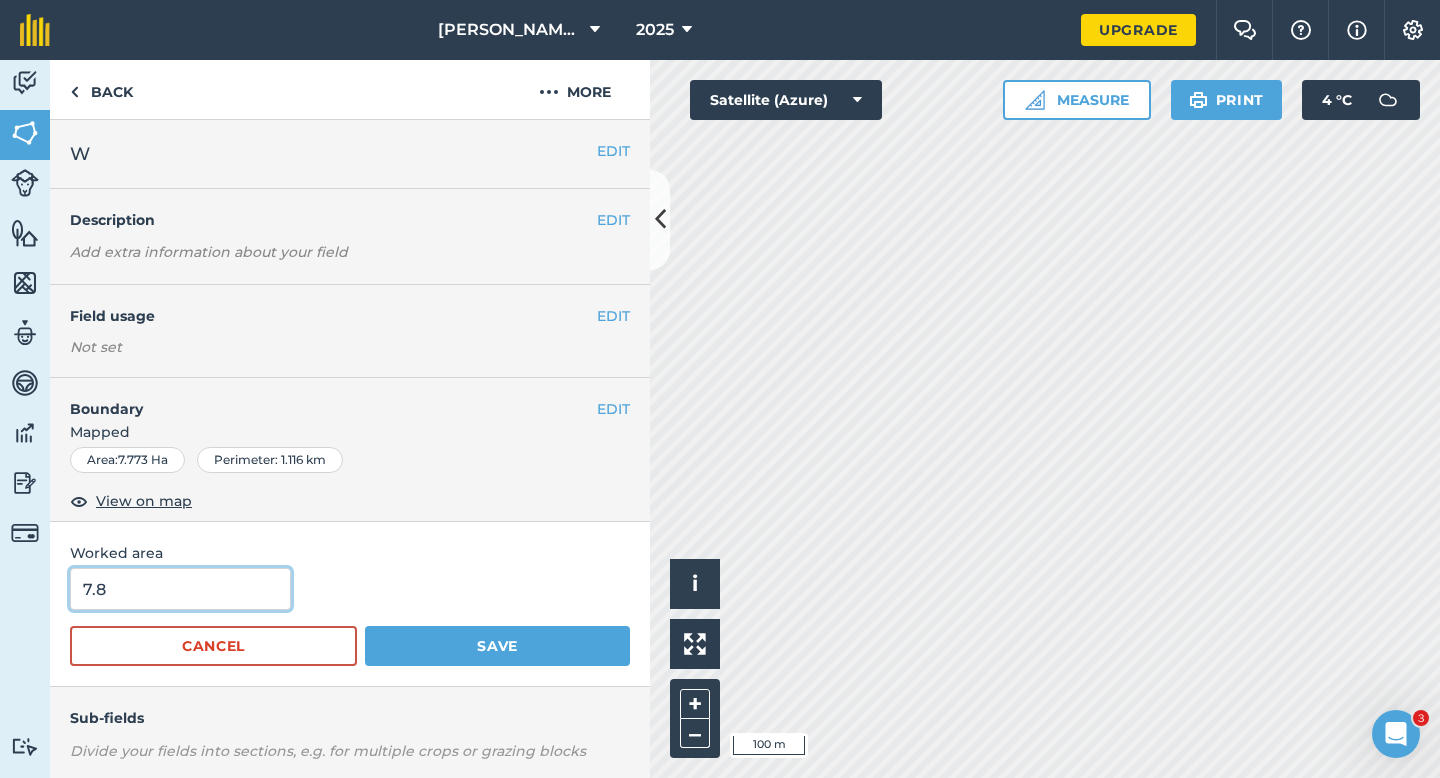 type on "7.8" 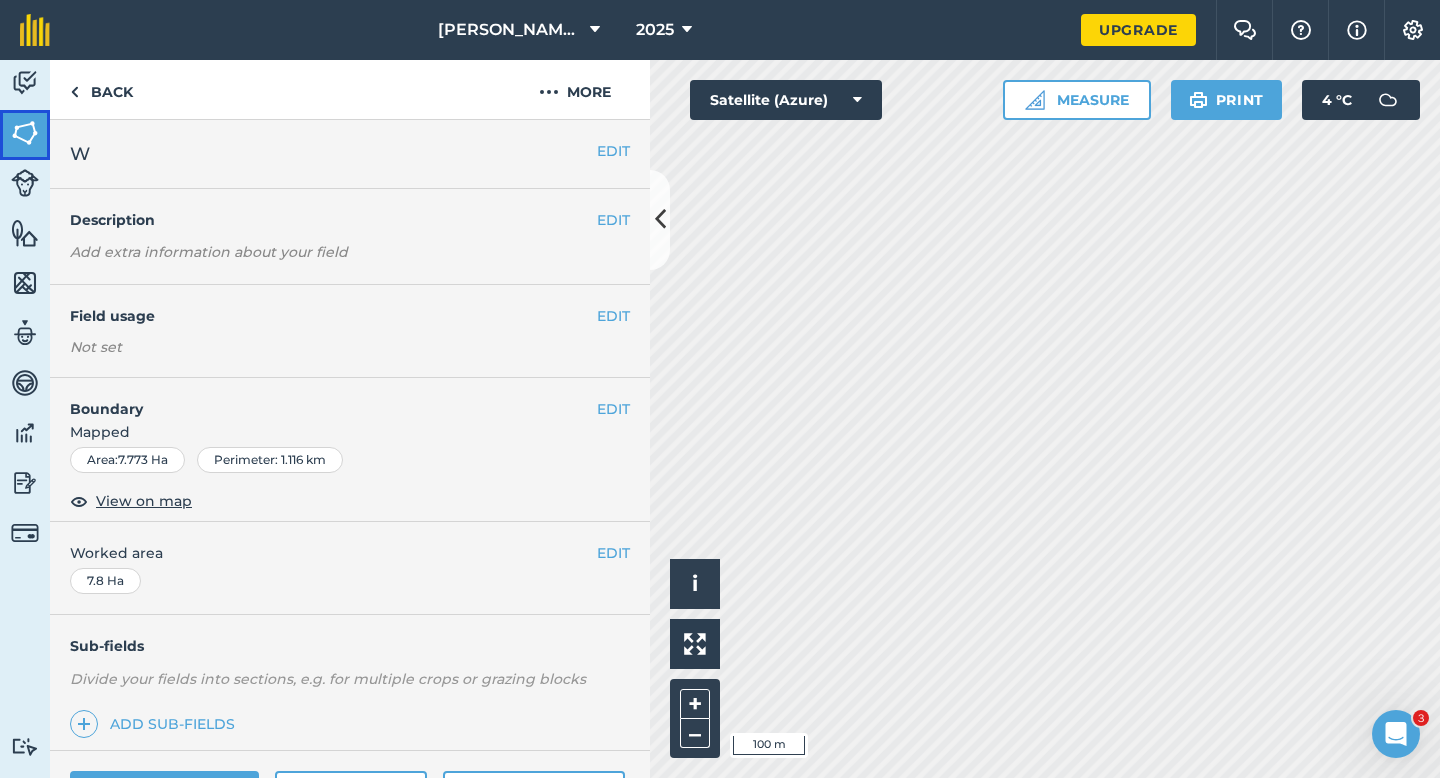 click at bounding box center [25, 133] 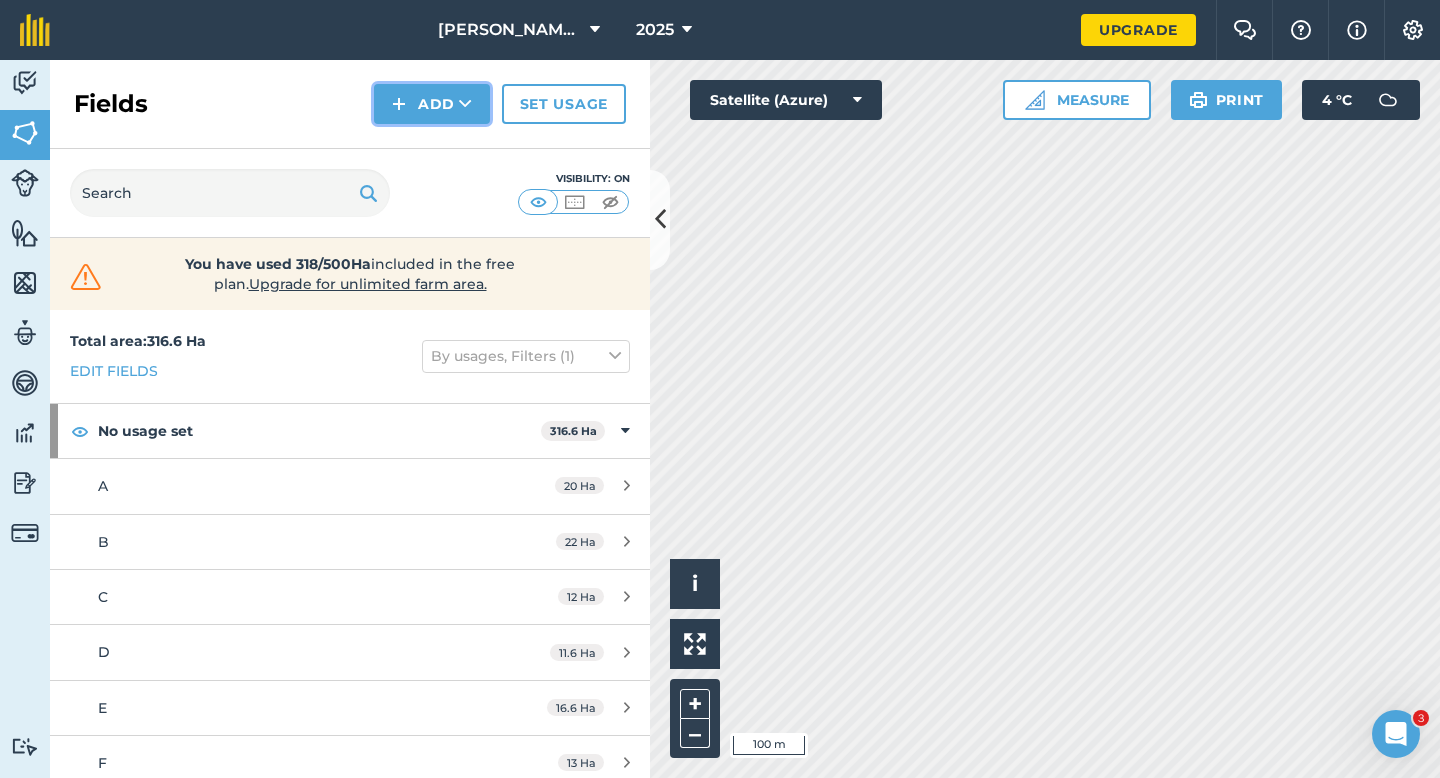 click on "Add" at bounding box center (432, 104) 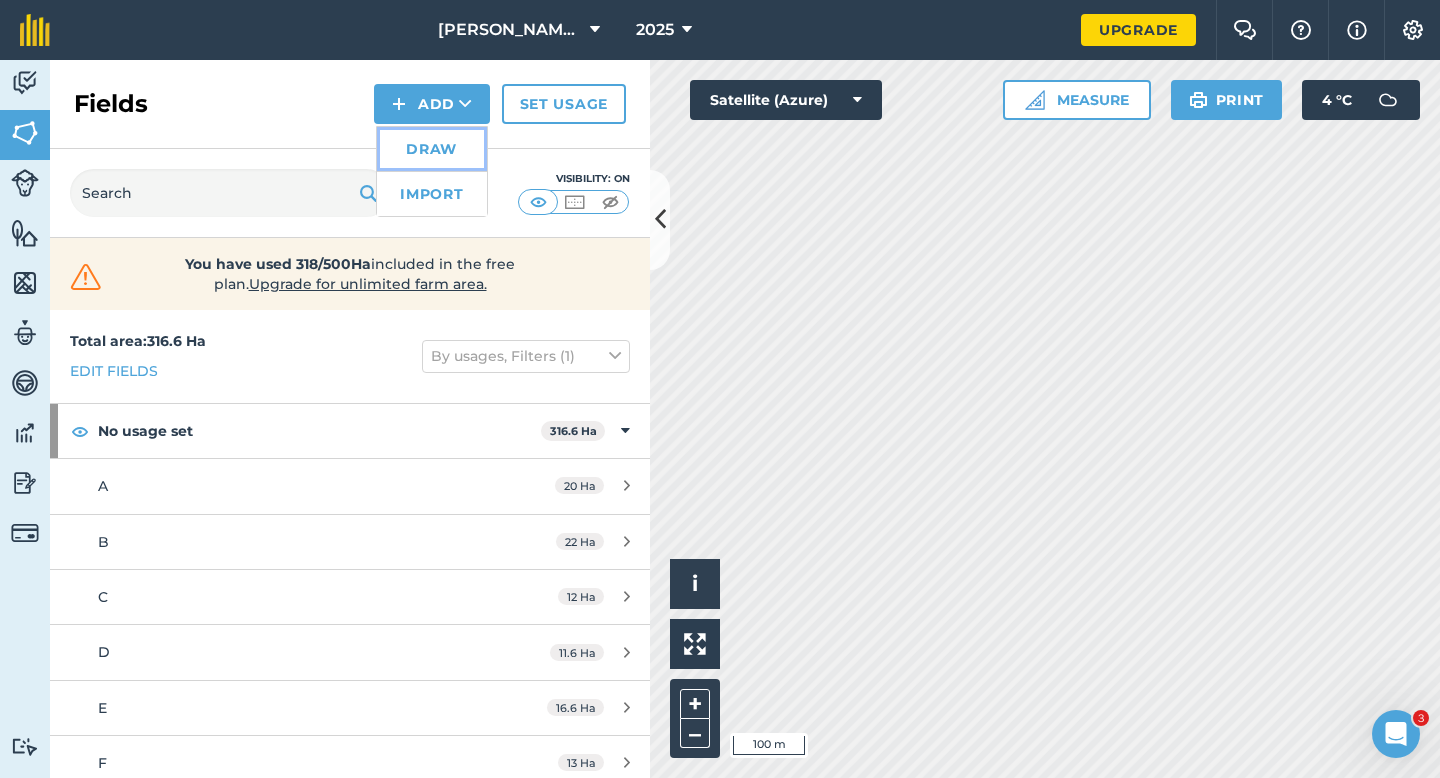 click on "Draw" at bounding box center (432, 149) 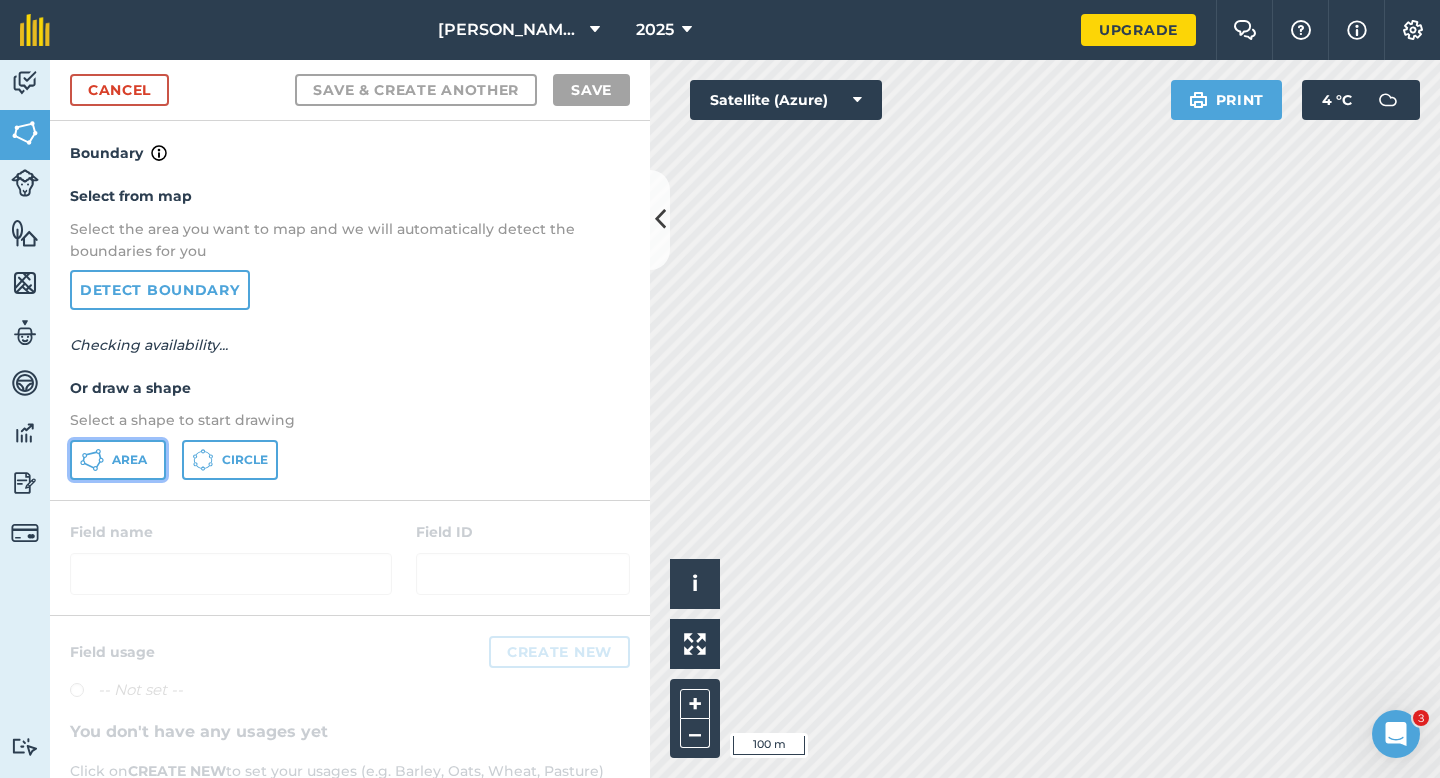 click on "Area" at bounding box center (129, 460) 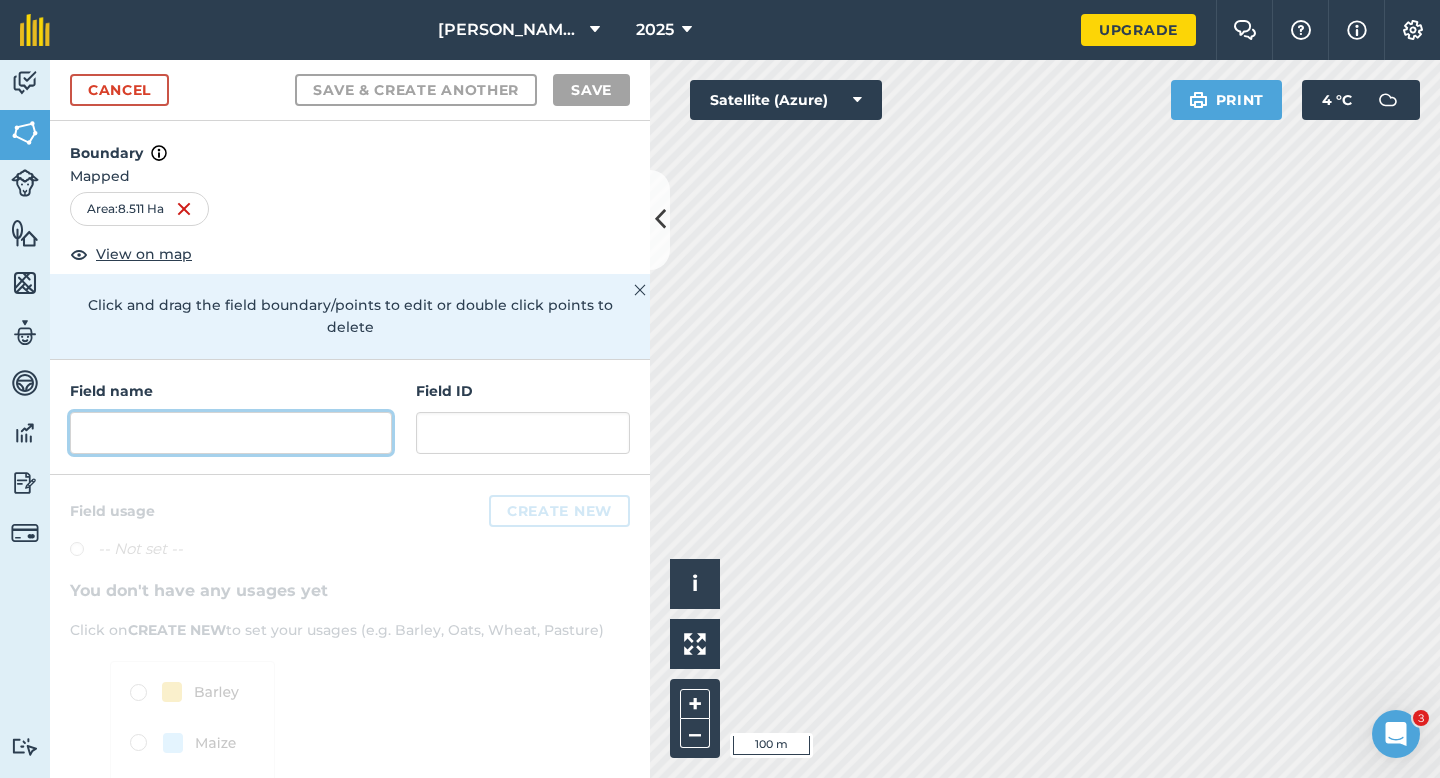 click at bounding box center [231, 433] 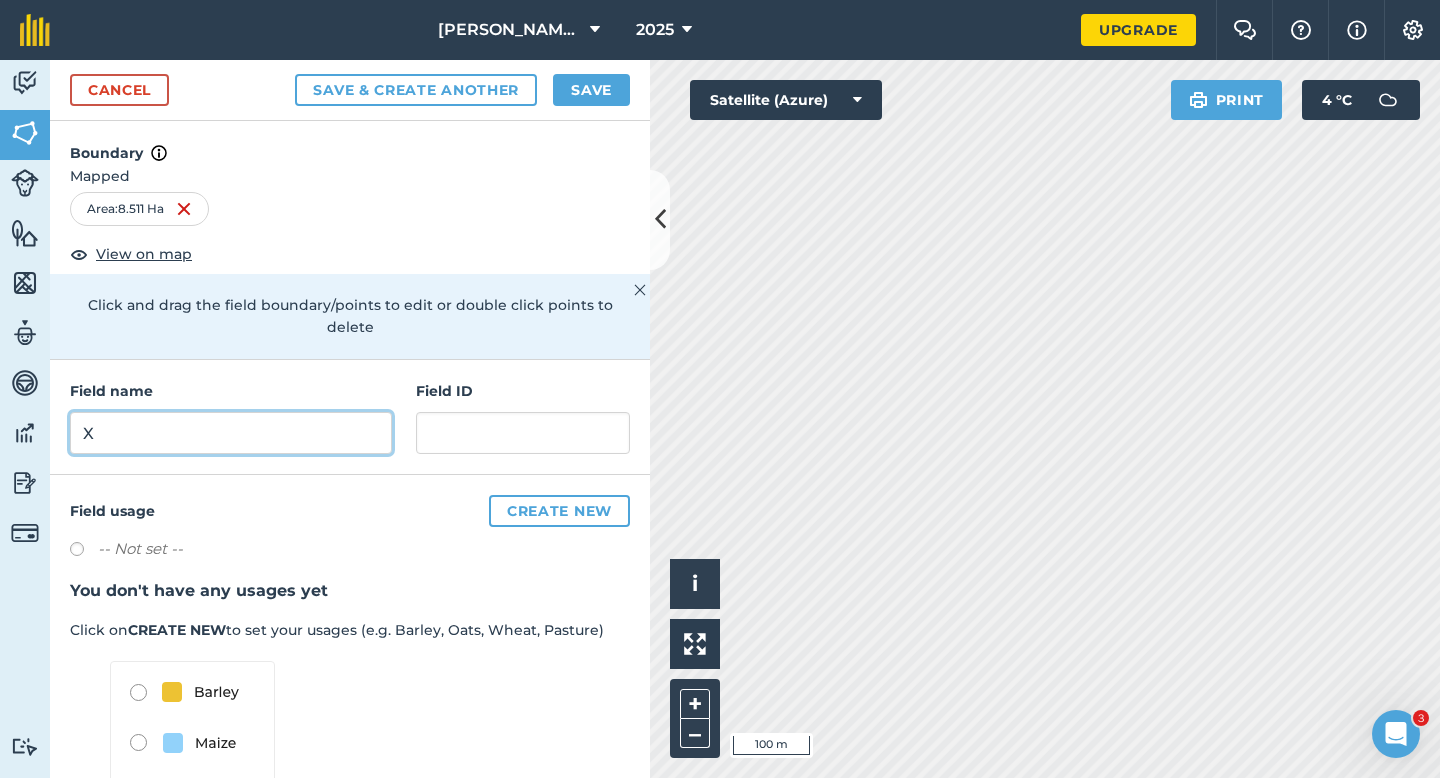 type on "X" 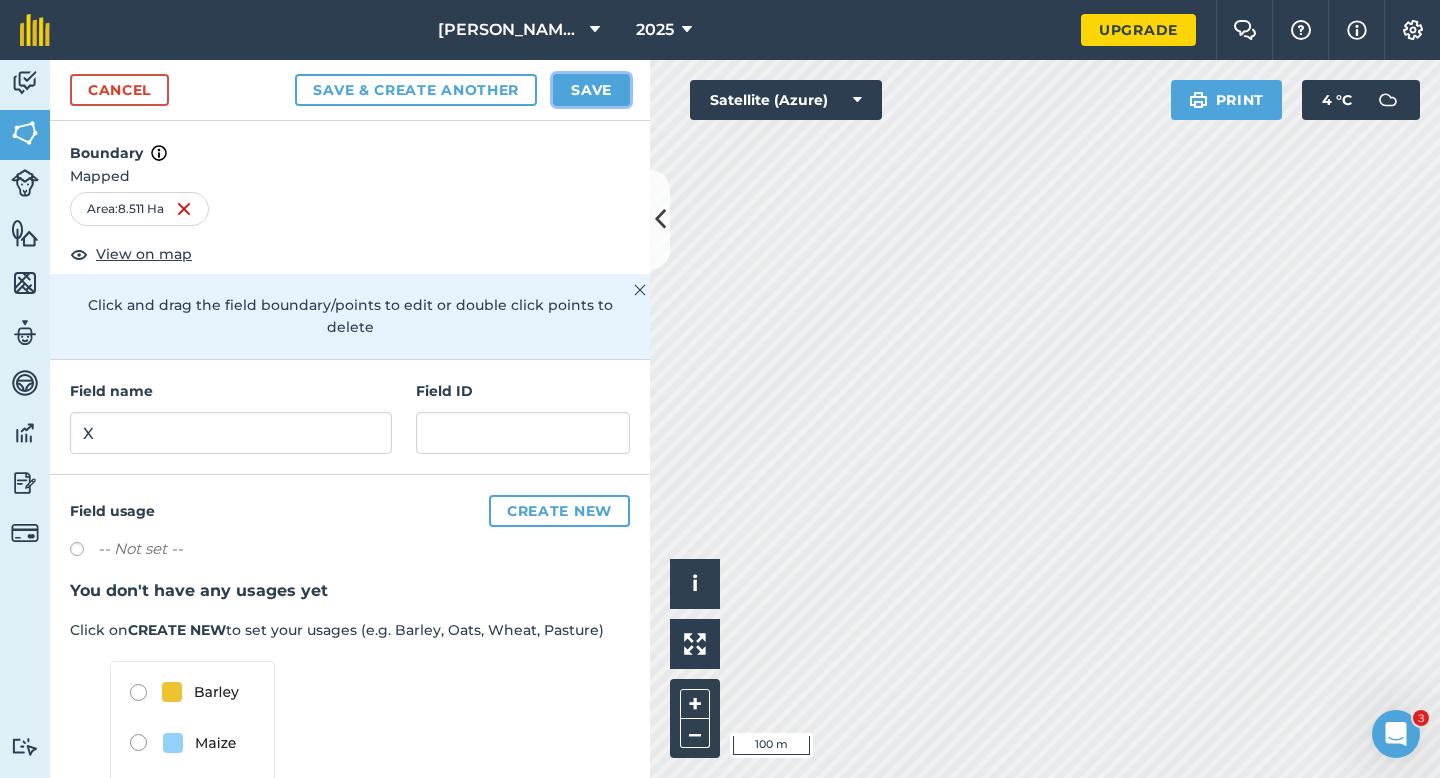 click on "Save" at bounding box center [591, 90] 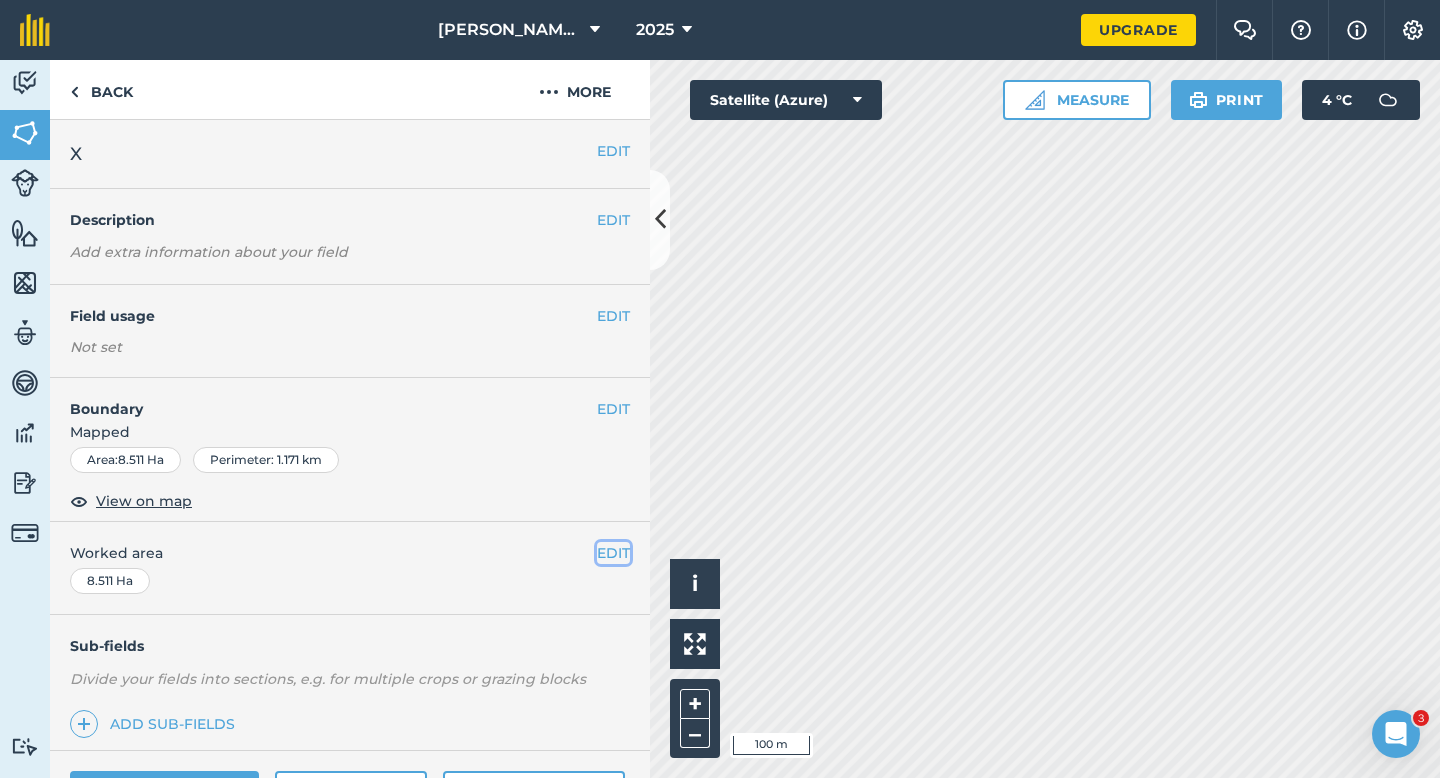 click on "EDIT" at bounding box center [613, 553] 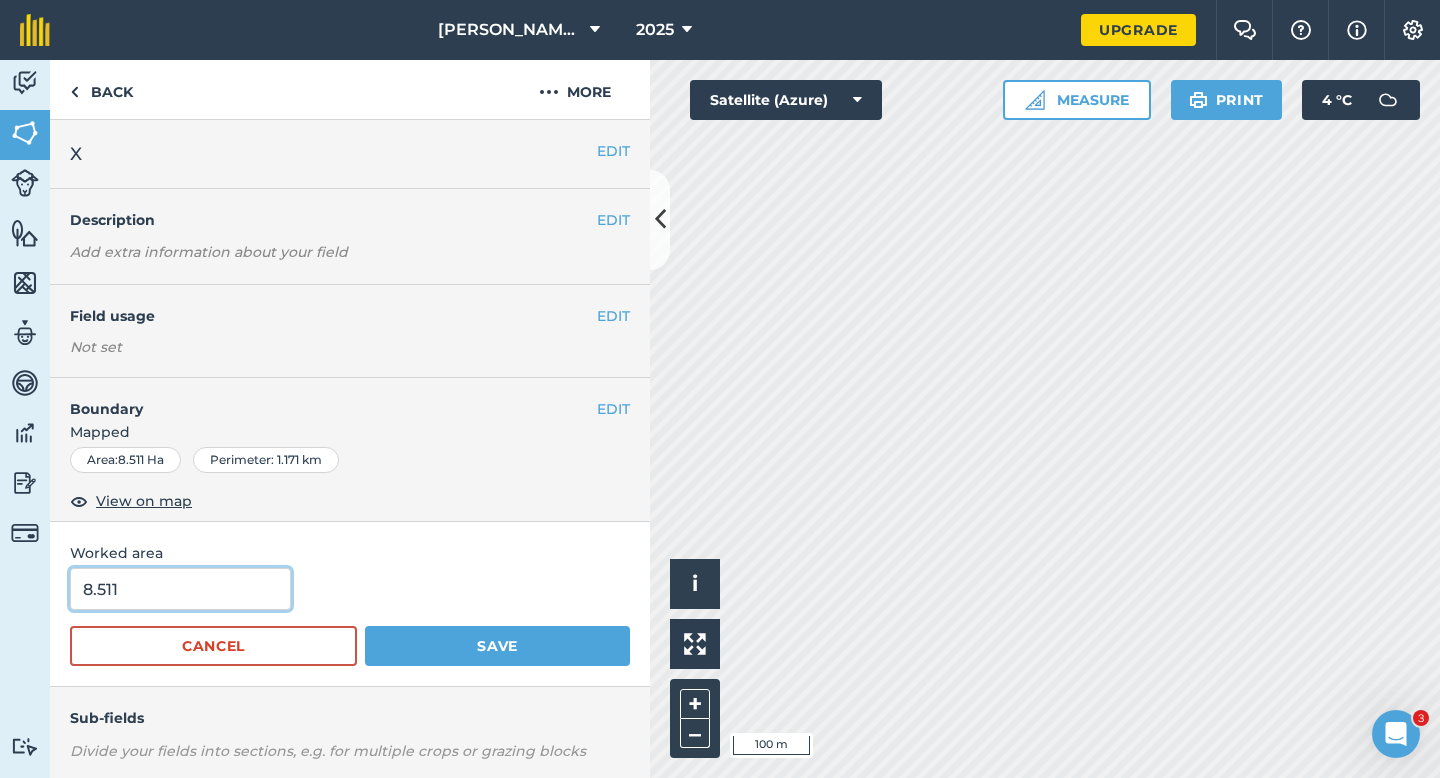 click on "8.511" at bounding box center [180, 589] 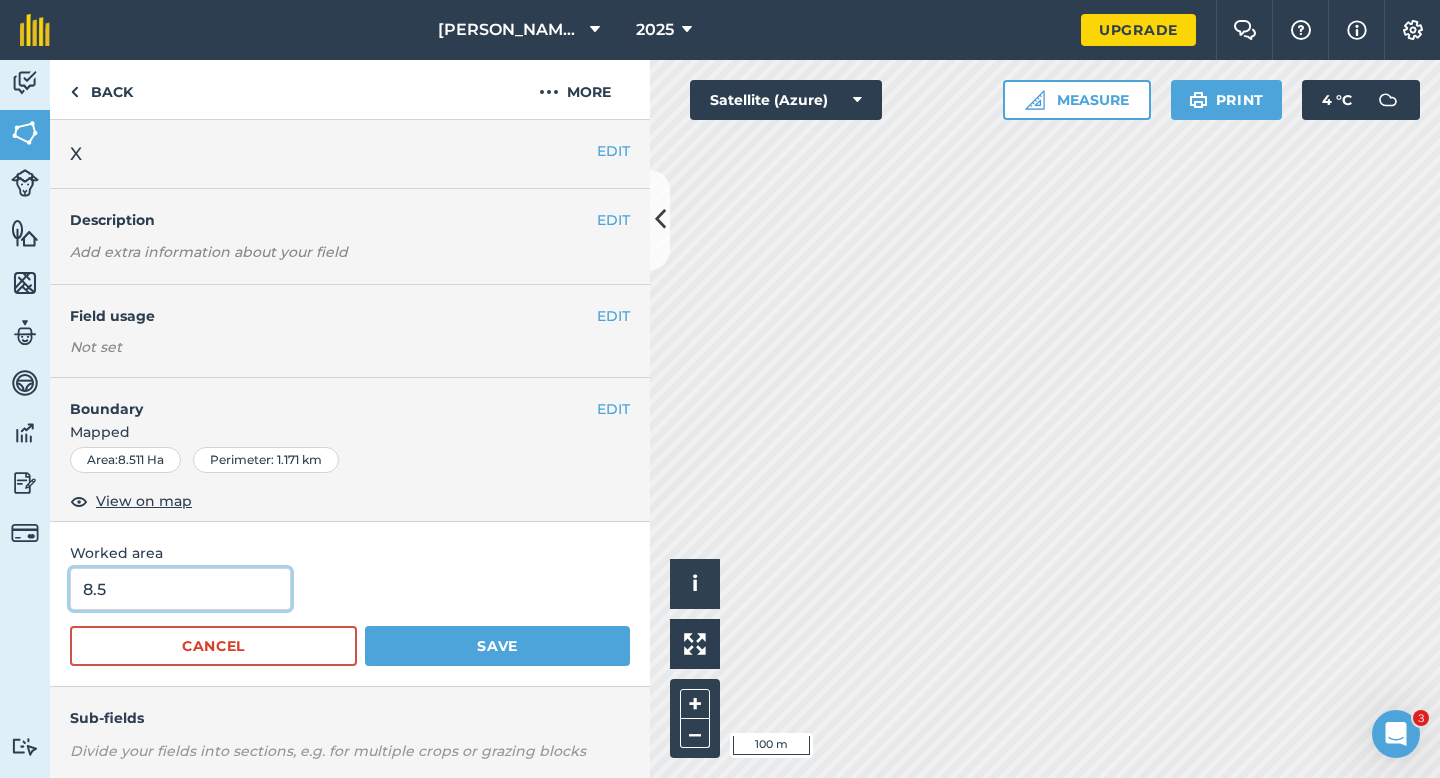 type on "8.5" 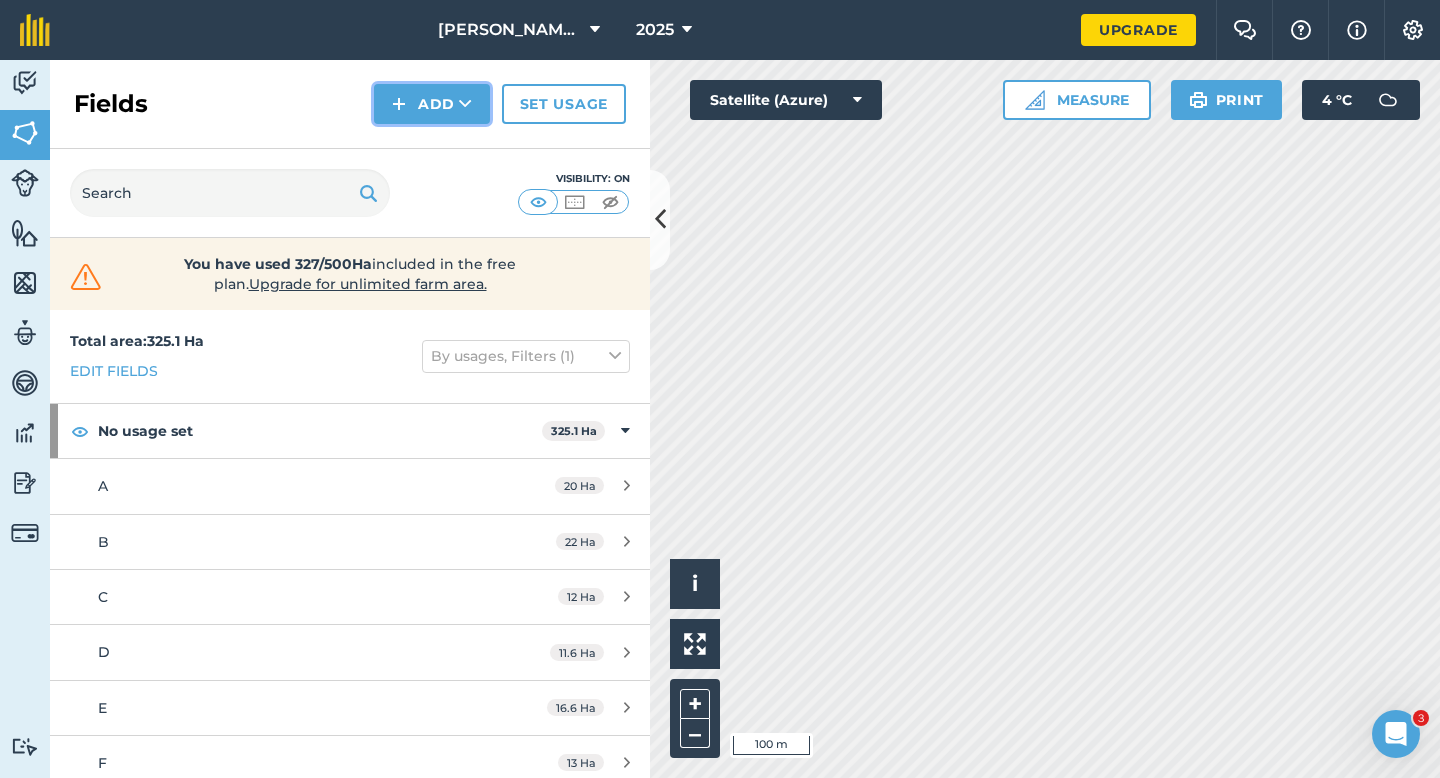 click on "Add" at bounding box center [432, 104] 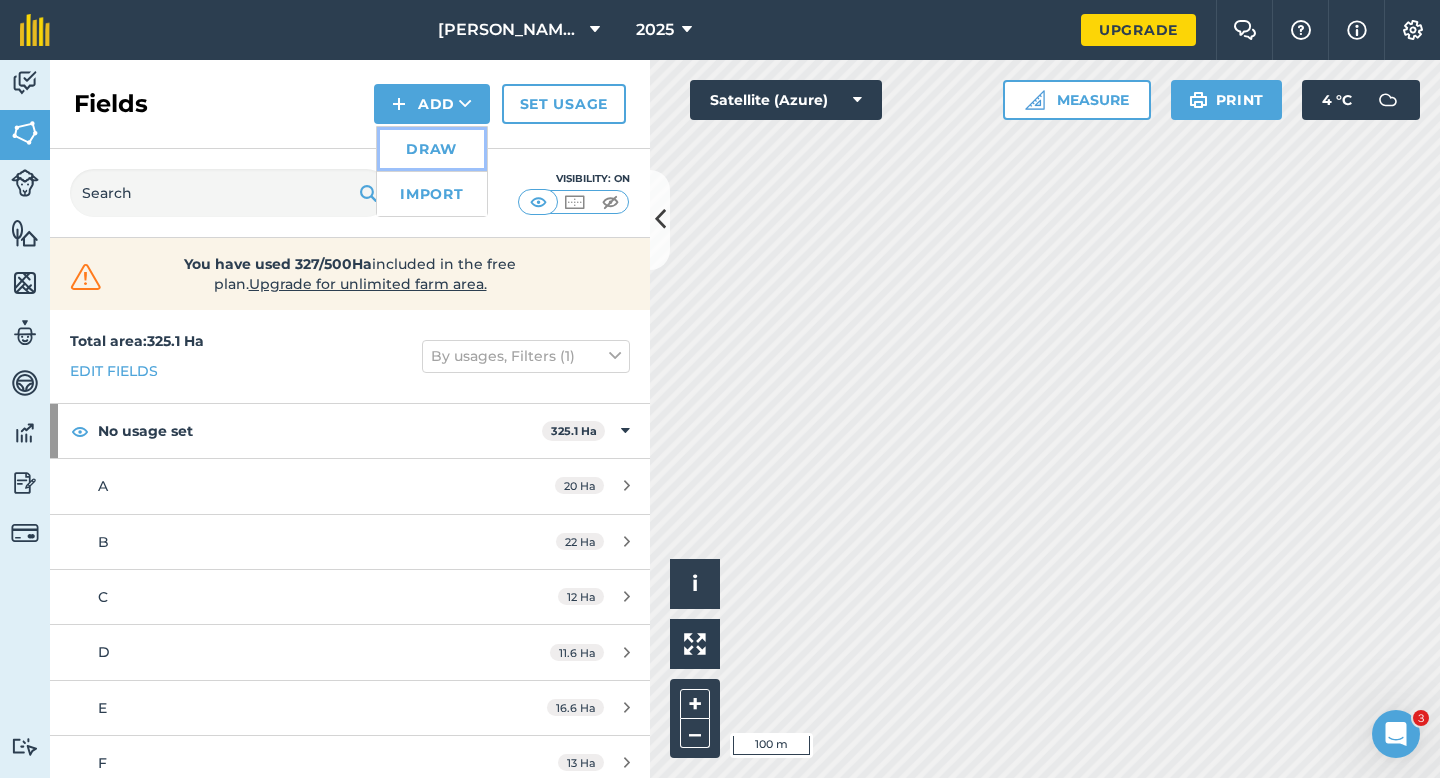 click on "Draw" at bounding box center (432, 149) 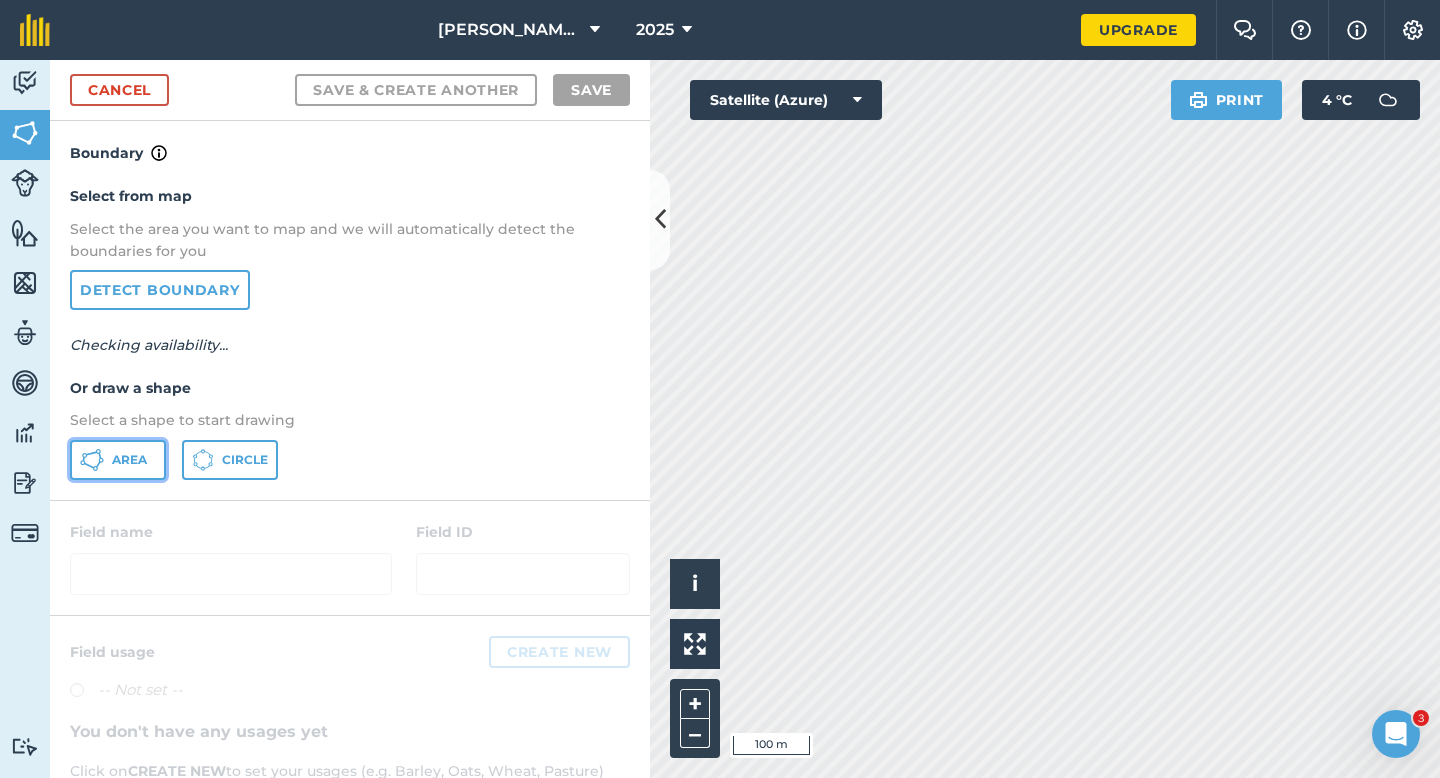click on "Area" at bounding box center [118, 460] 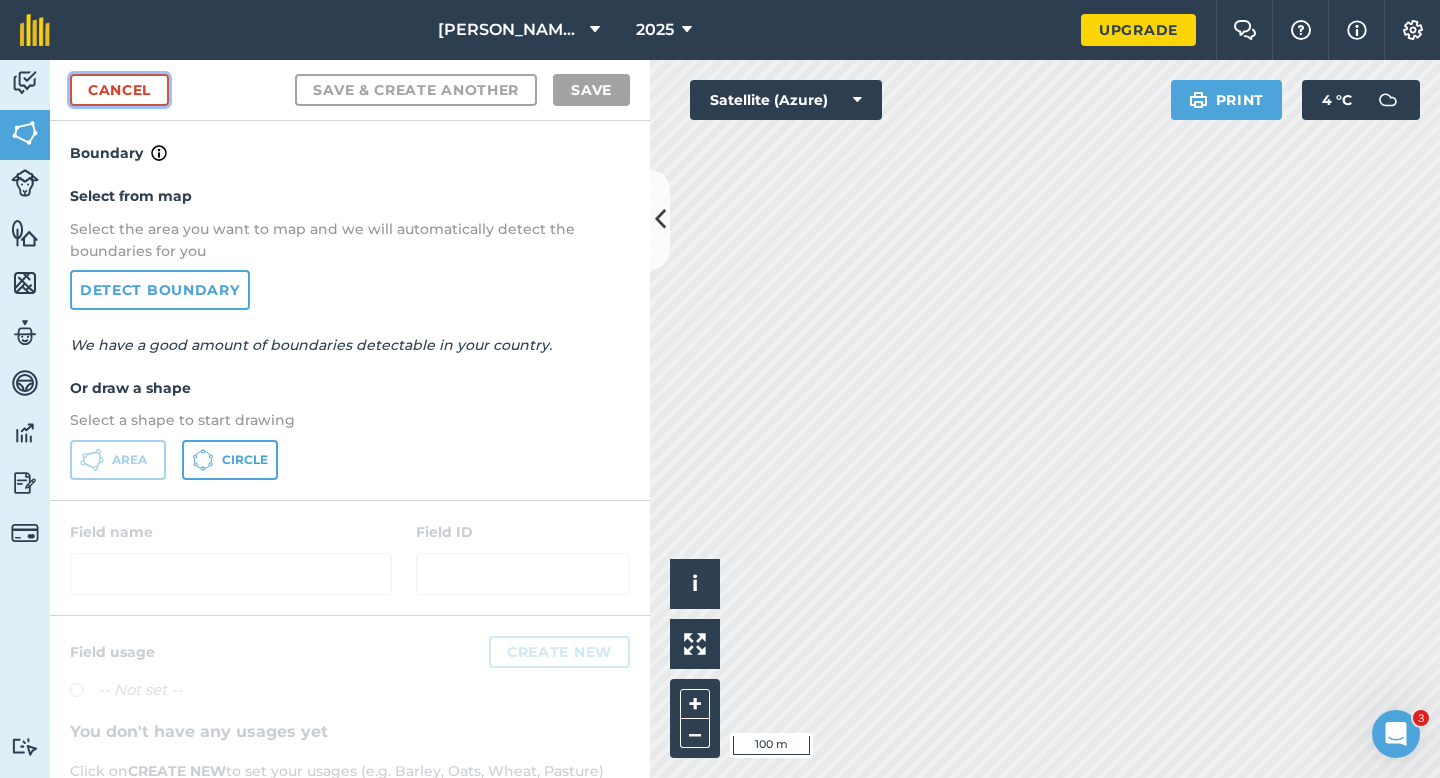 click on "Cancel" at bounding box center (119, 90) 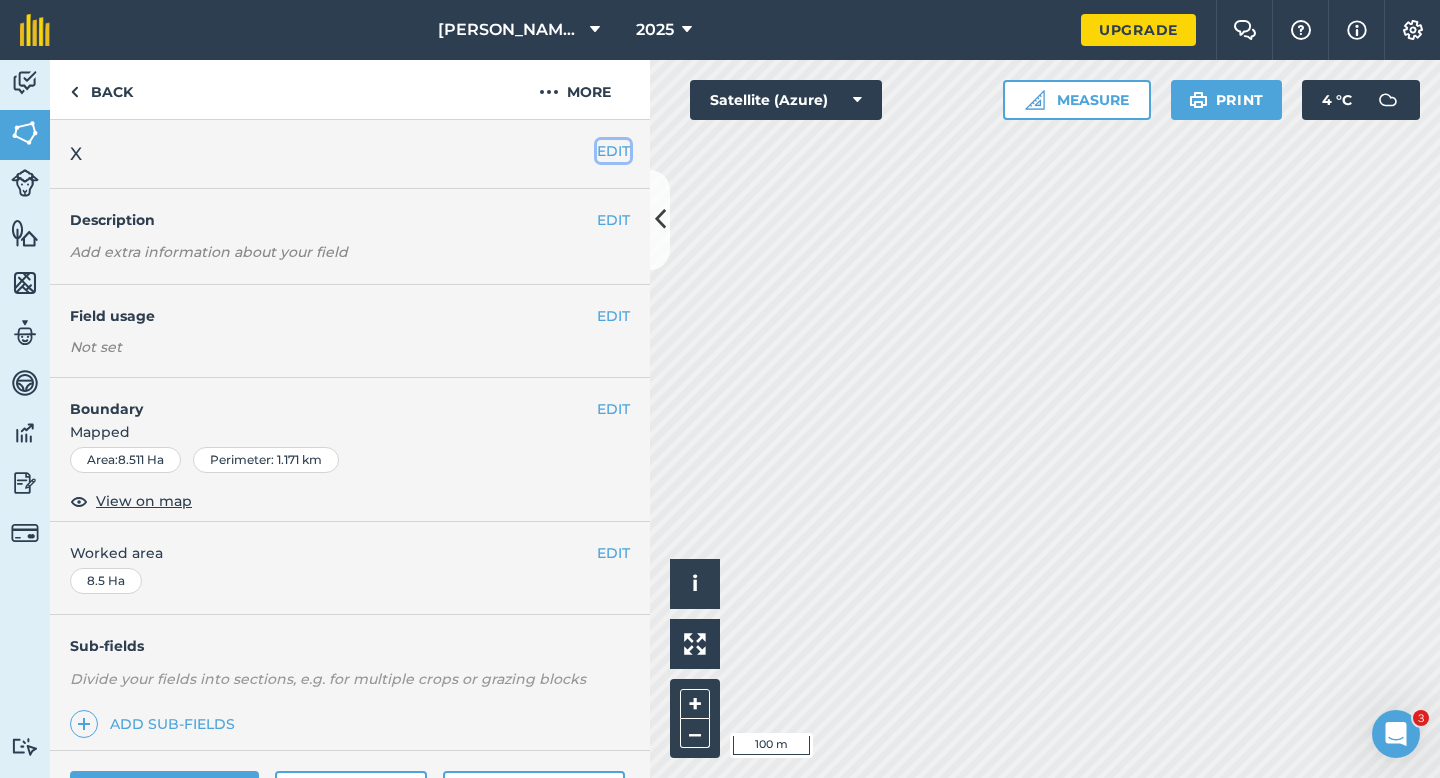 click on "EDIT" at bounding box center [613, 151] 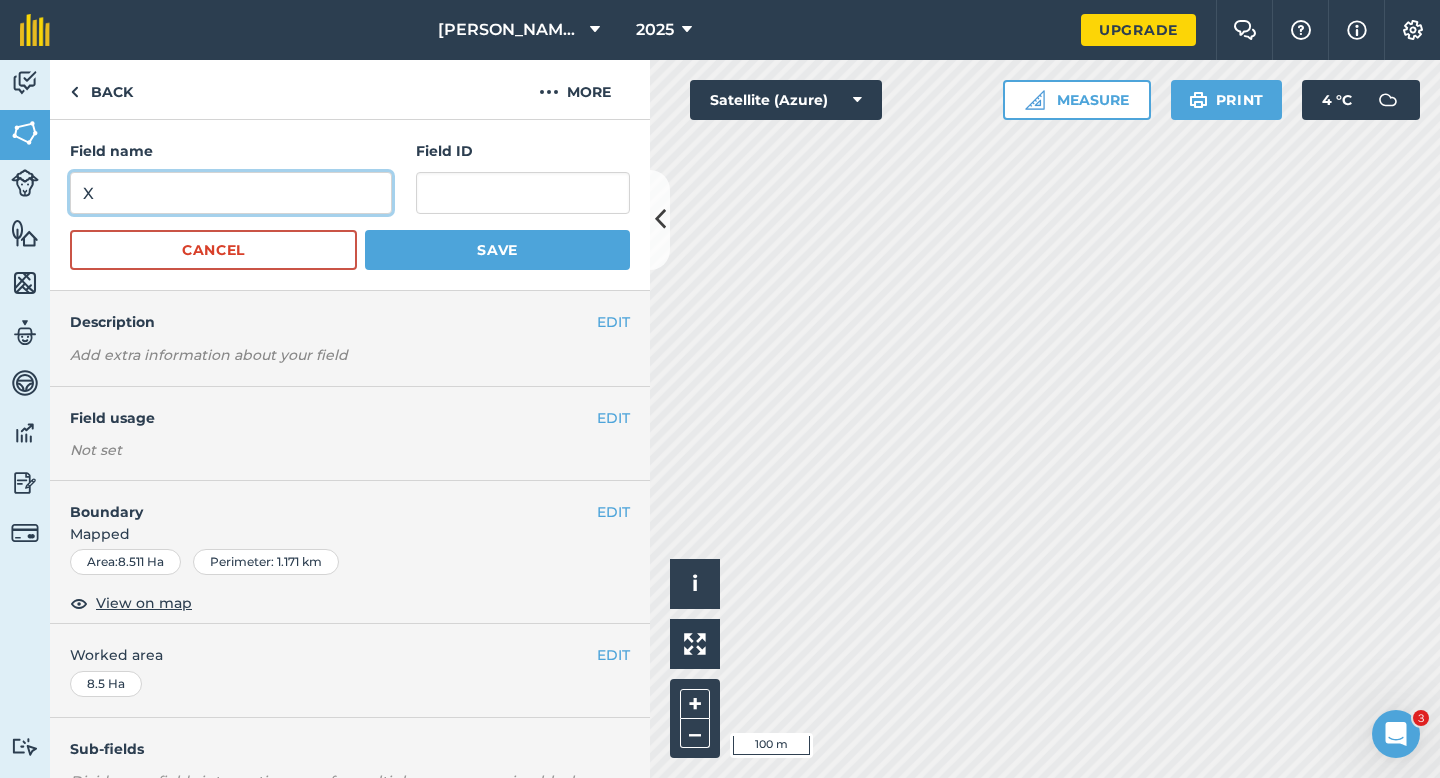 click on "X" at bounding box center [231, 193] 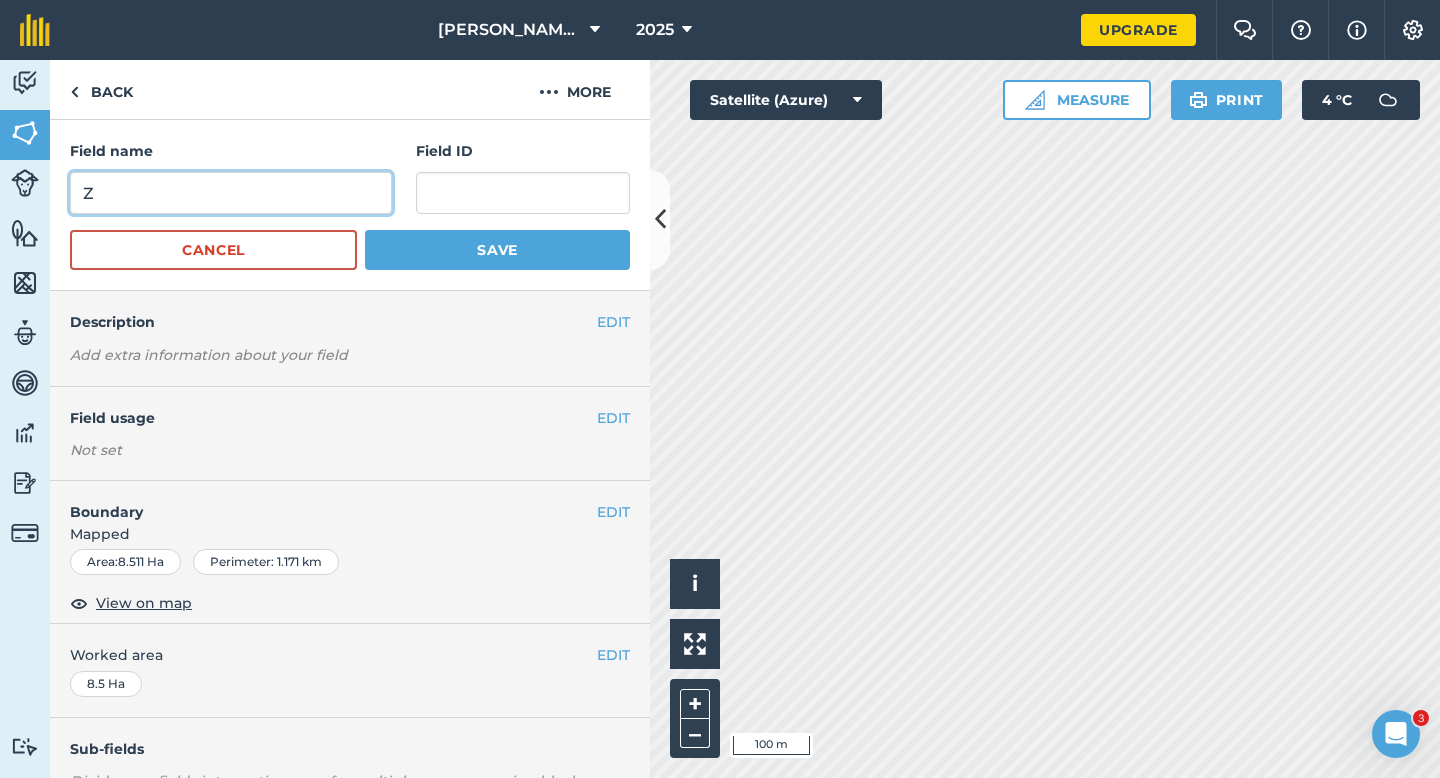 type on "Z" 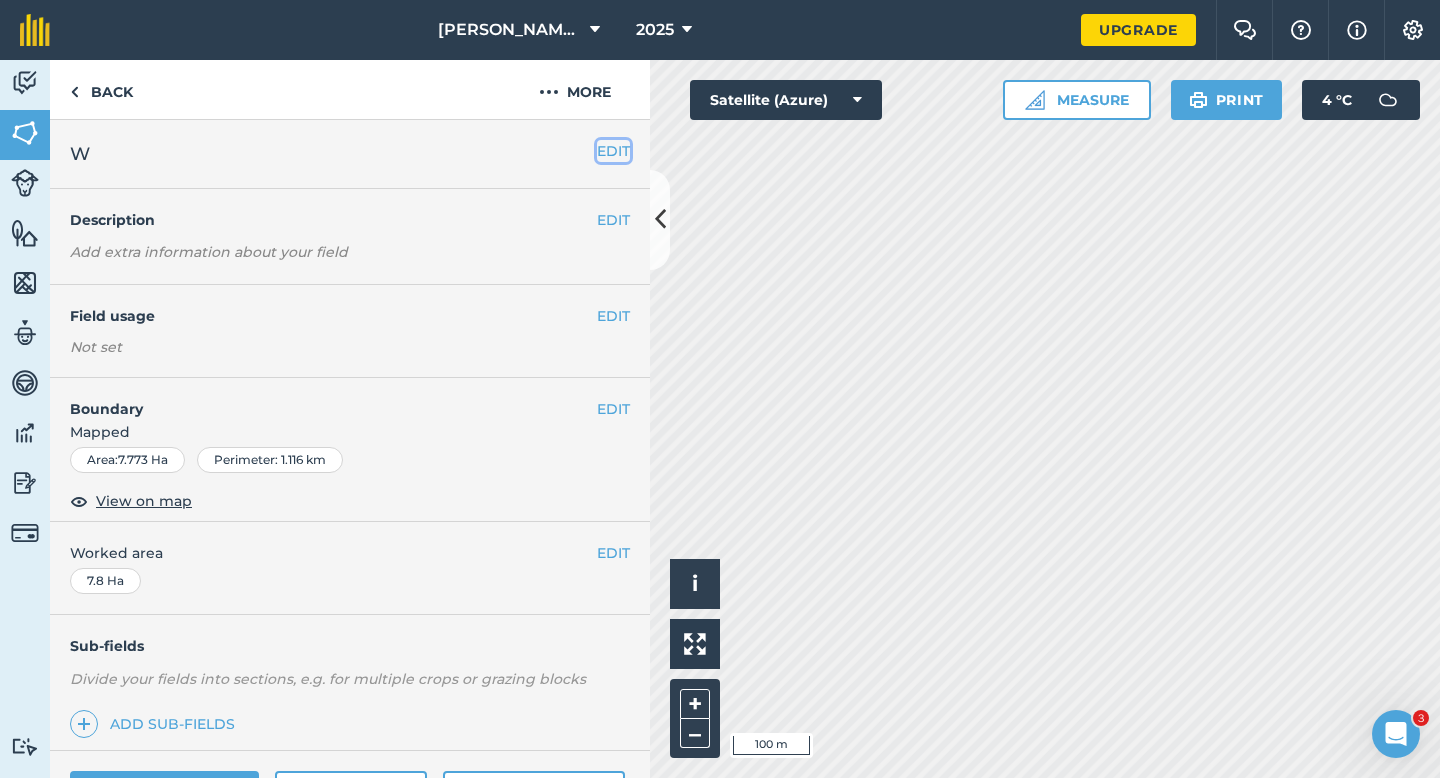 click on "EDIT" at bounding box center (613, 151) 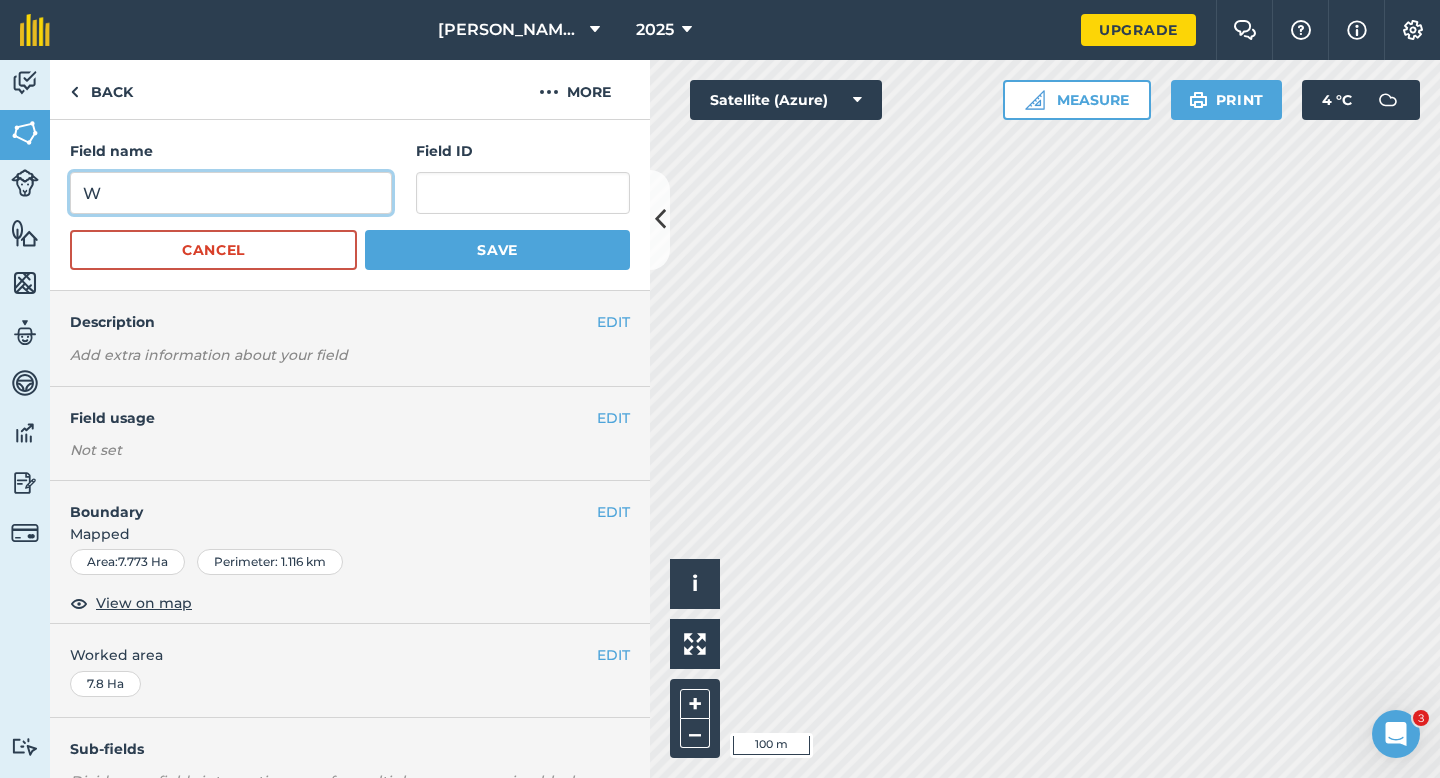 click on "W" at bounding box center [231, 193] 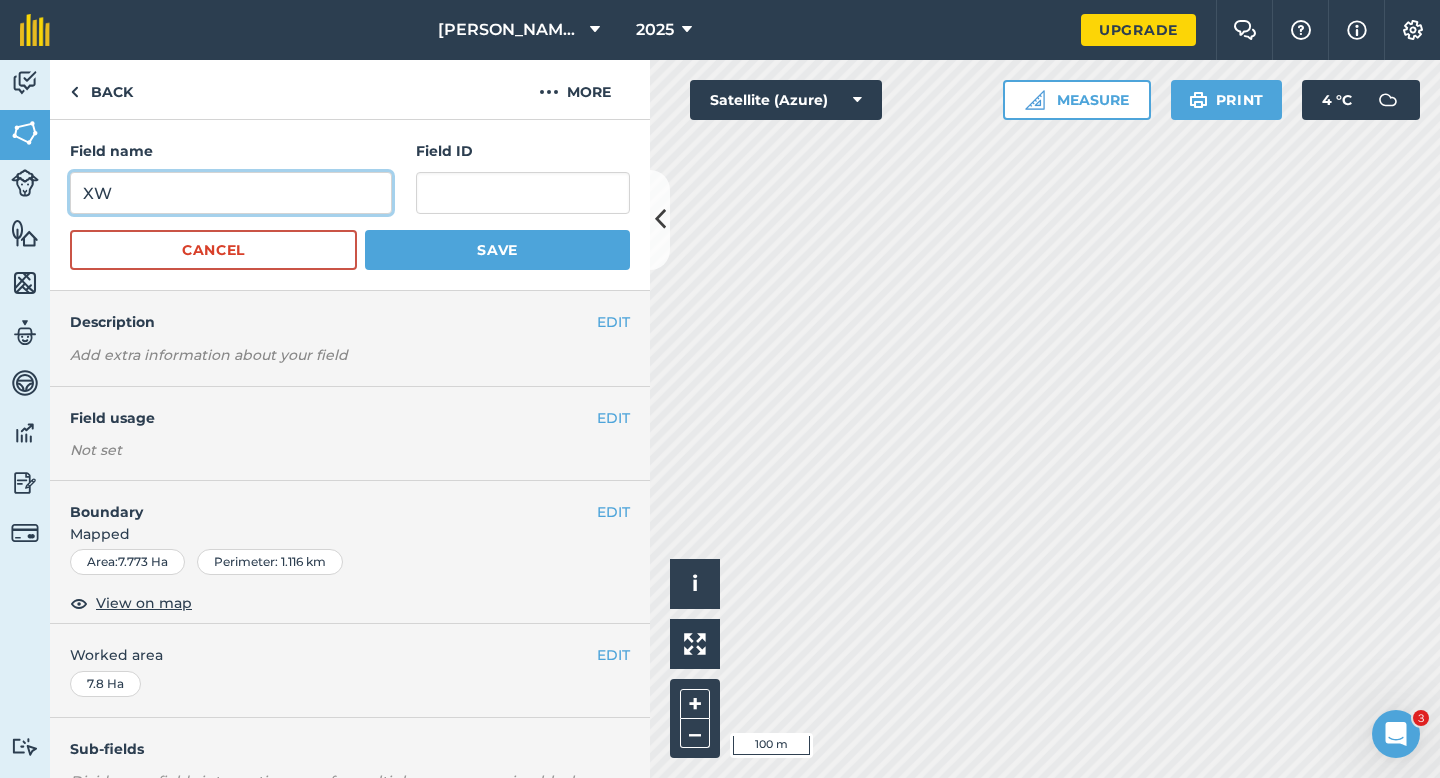 click on "XW" at bounding box center [231, 193] 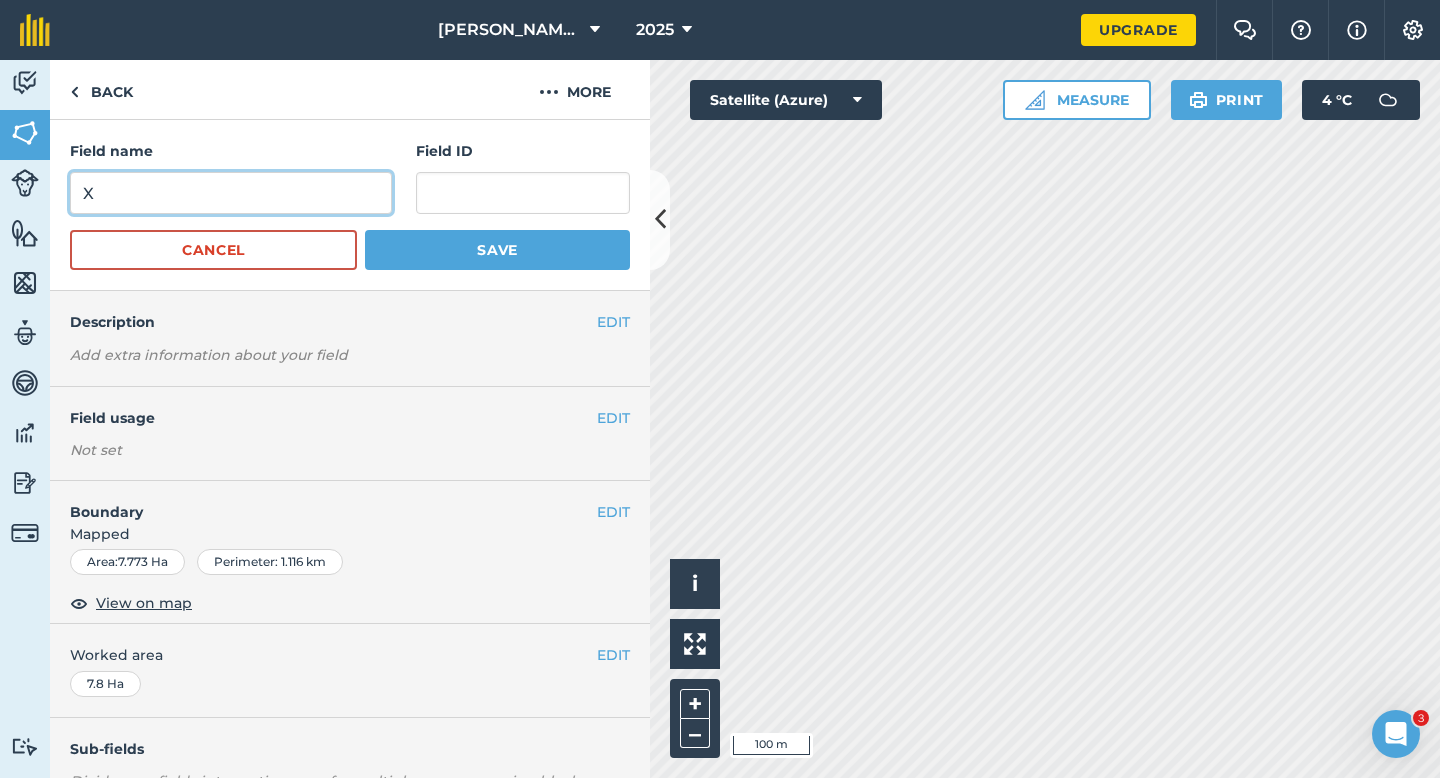 type on "X" 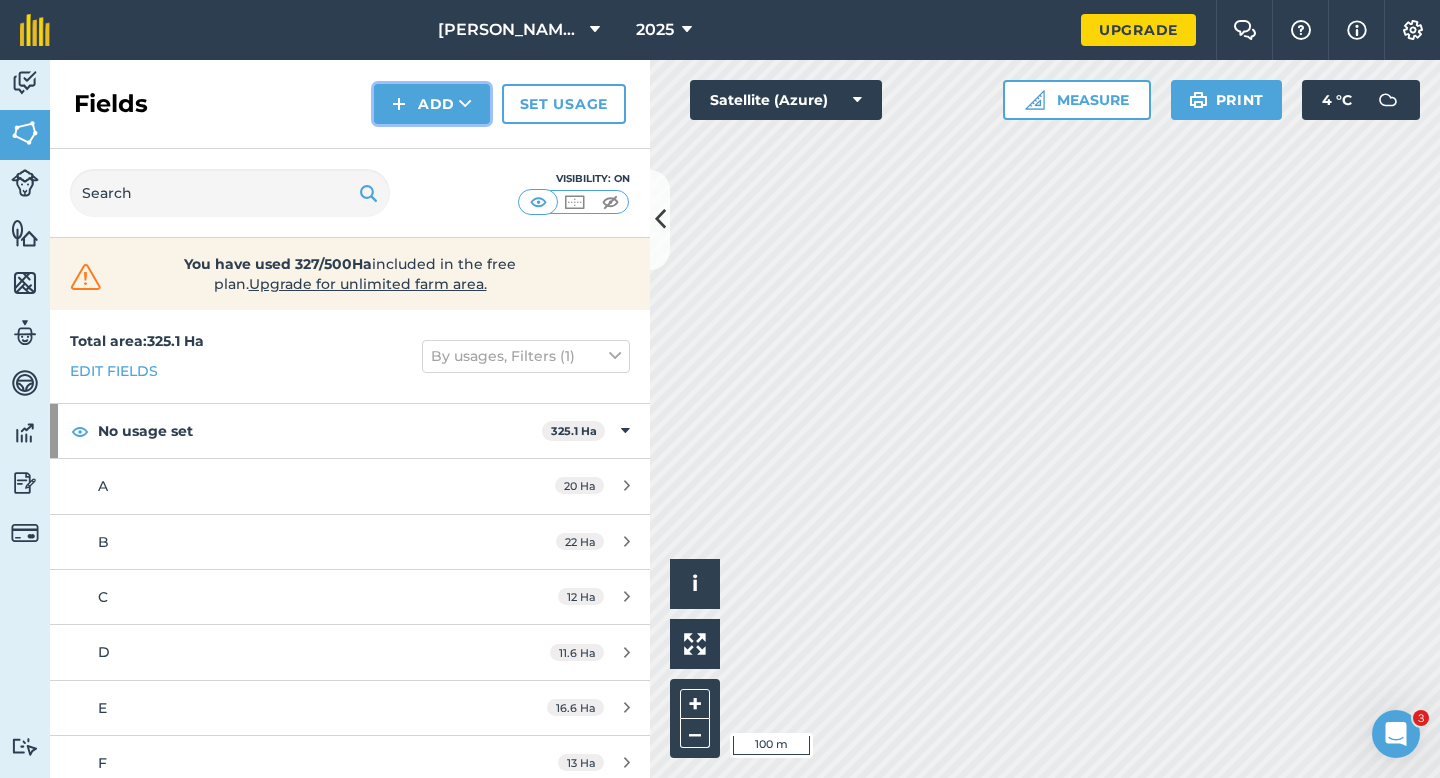 click on "Add" at bounding box center (432, 104) 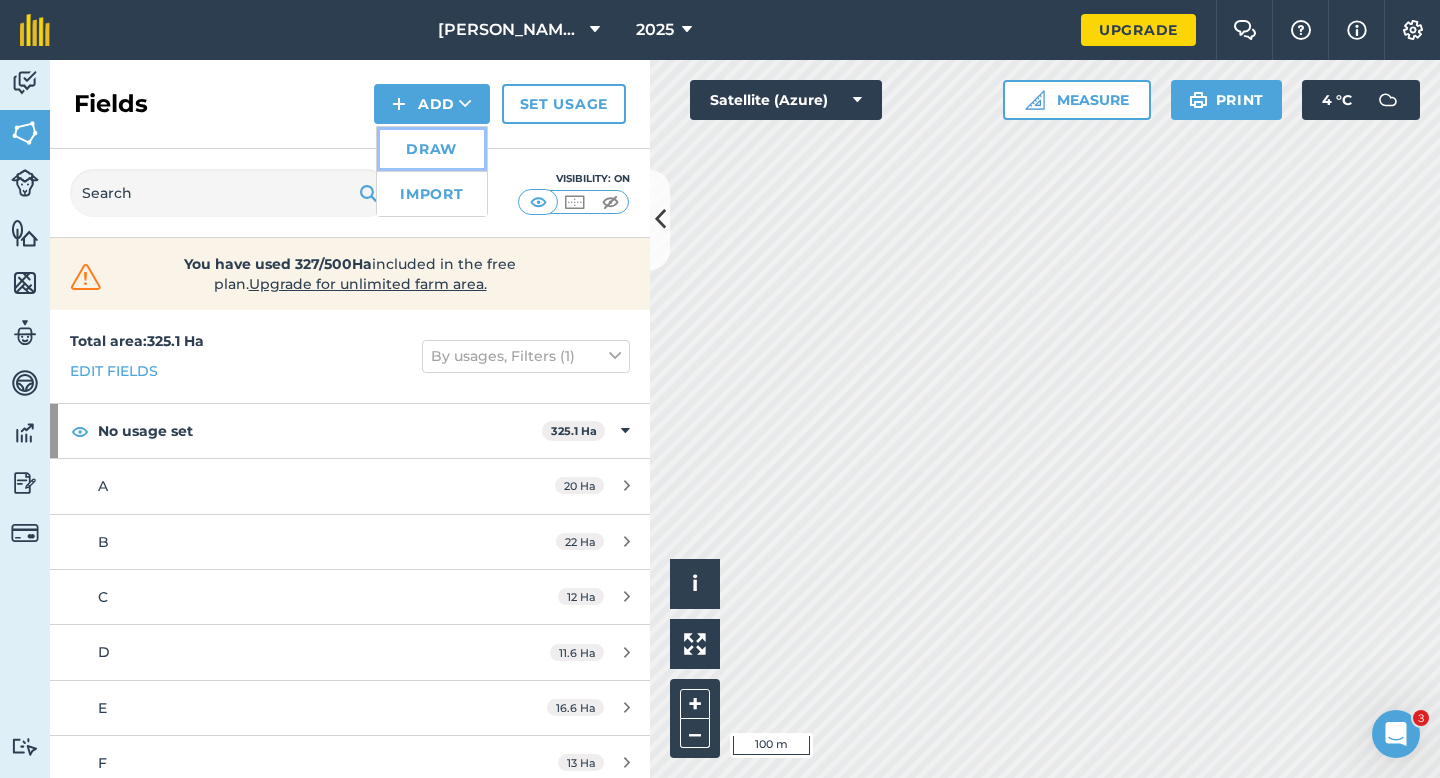 click on "Draw" at bounding box center (432, 149) 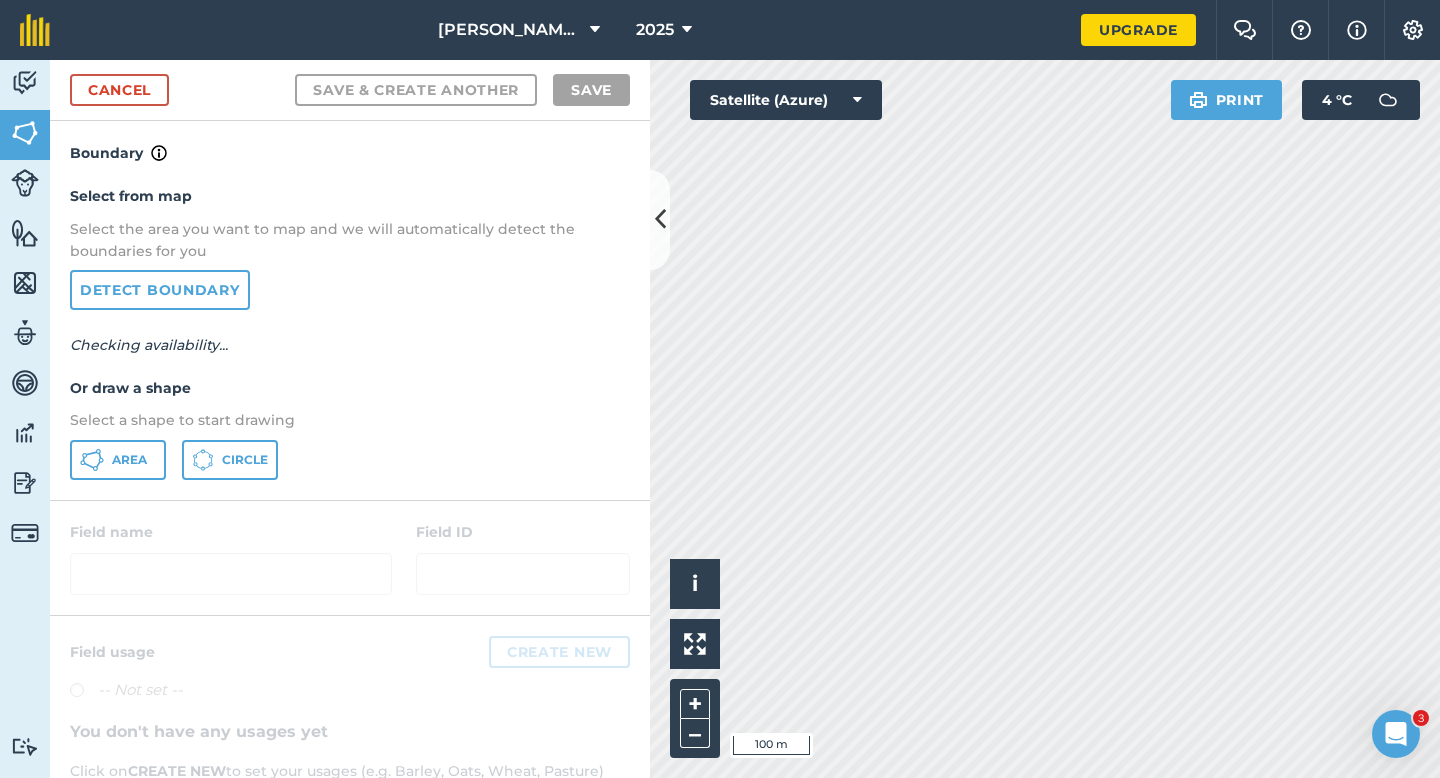 click on "Select from map Select the area you want to map and we will automatically detect the boundaries for you Detect boundary Checking availability... Or draw a shape Select a shape to start drawing Area Circle" at bounding box center (350, 332) 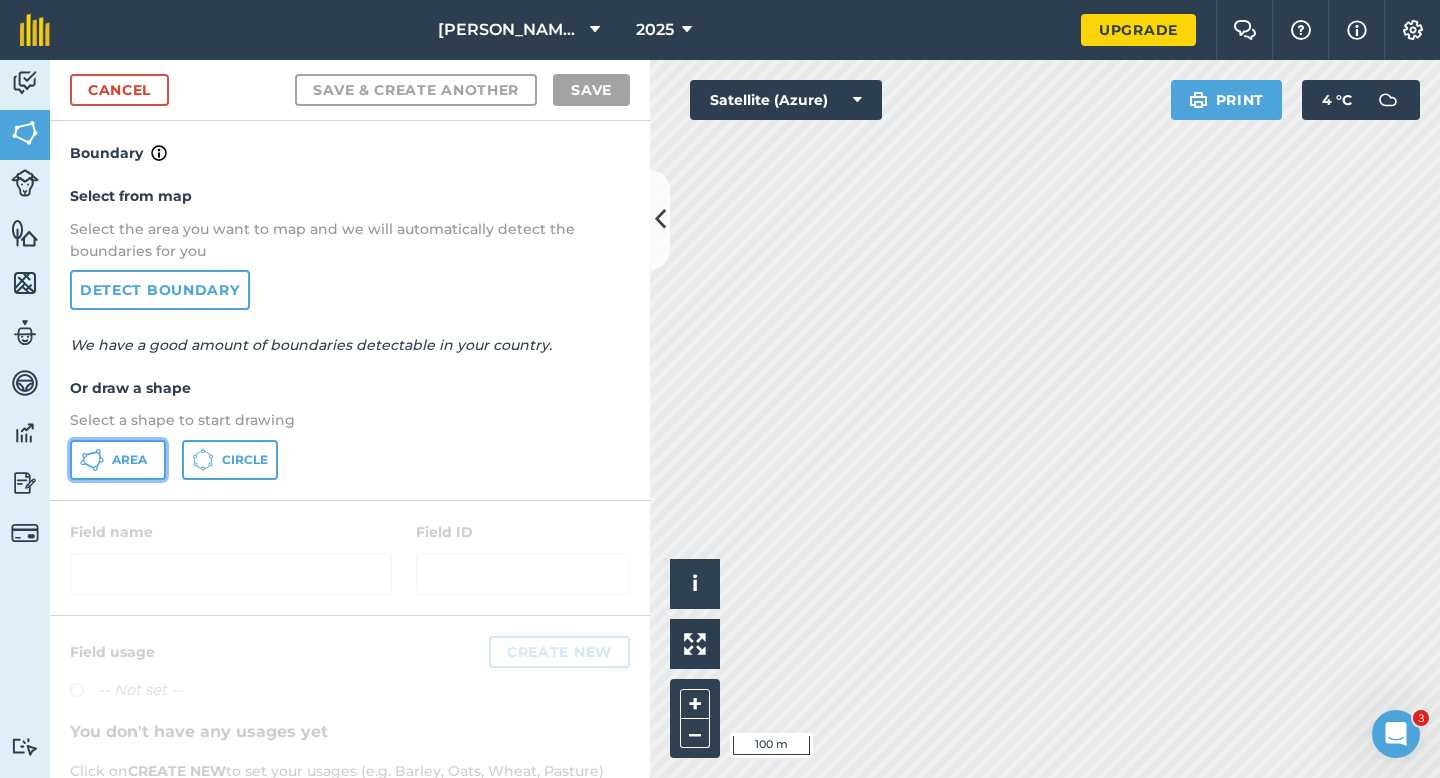 click on "Area" at bounding box center (118, 460) 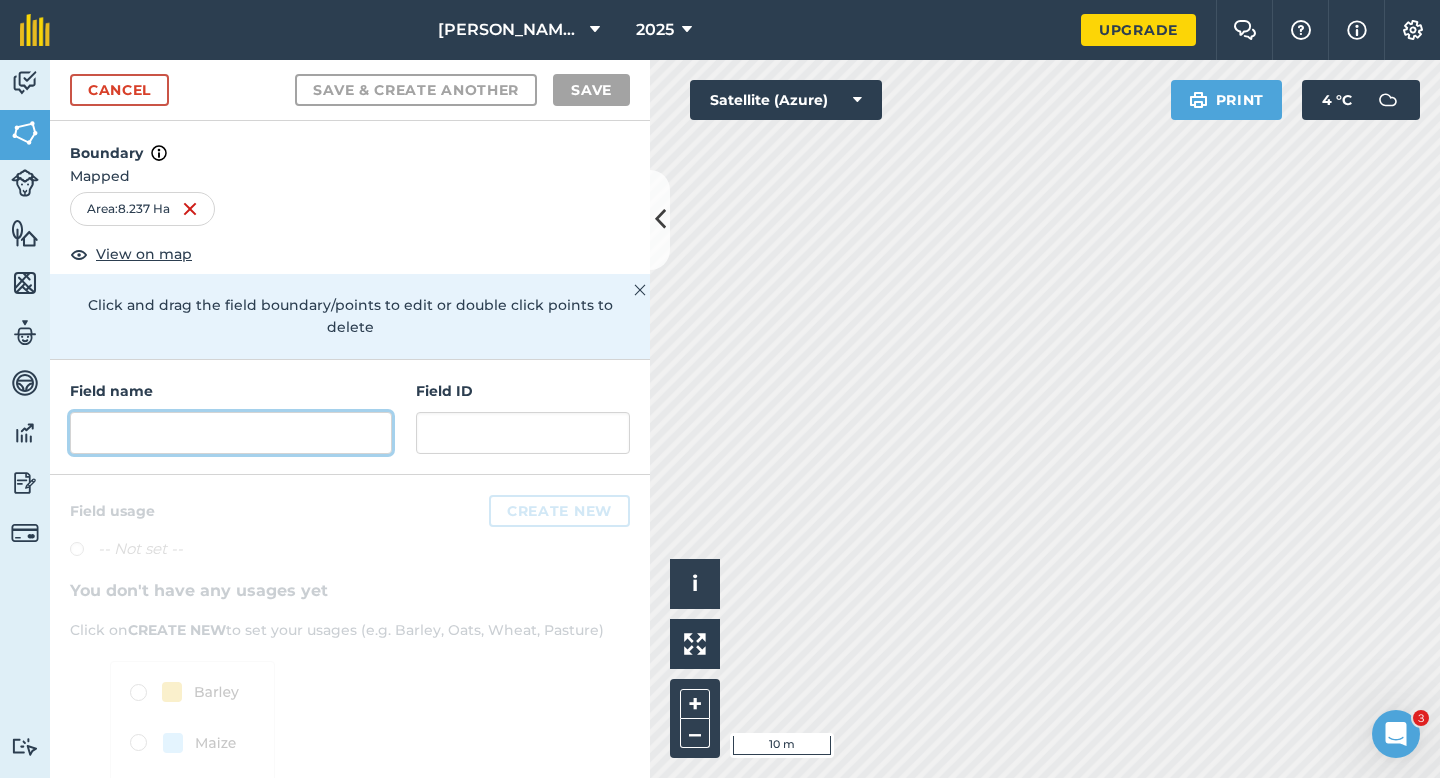 click at bounding box center (231, 433) 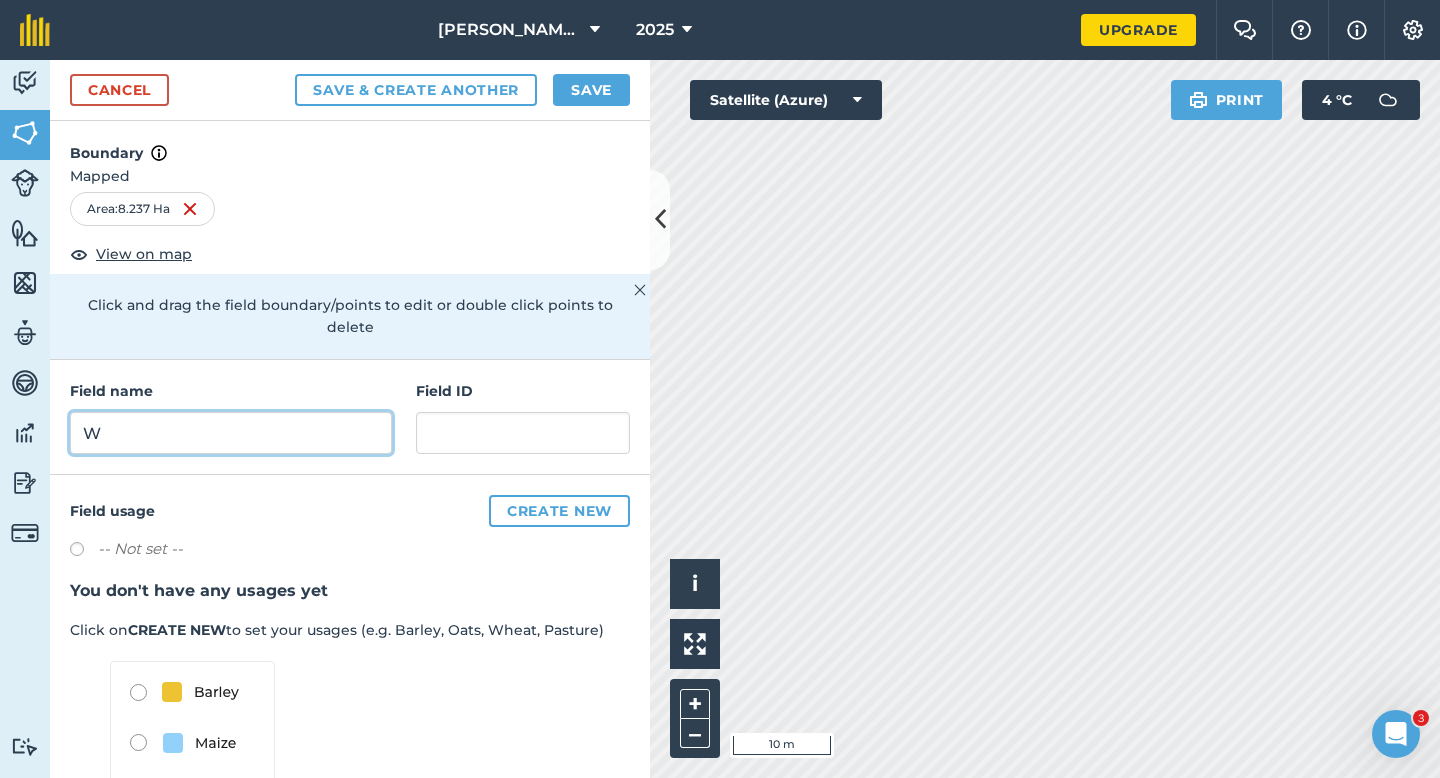 type on "W" 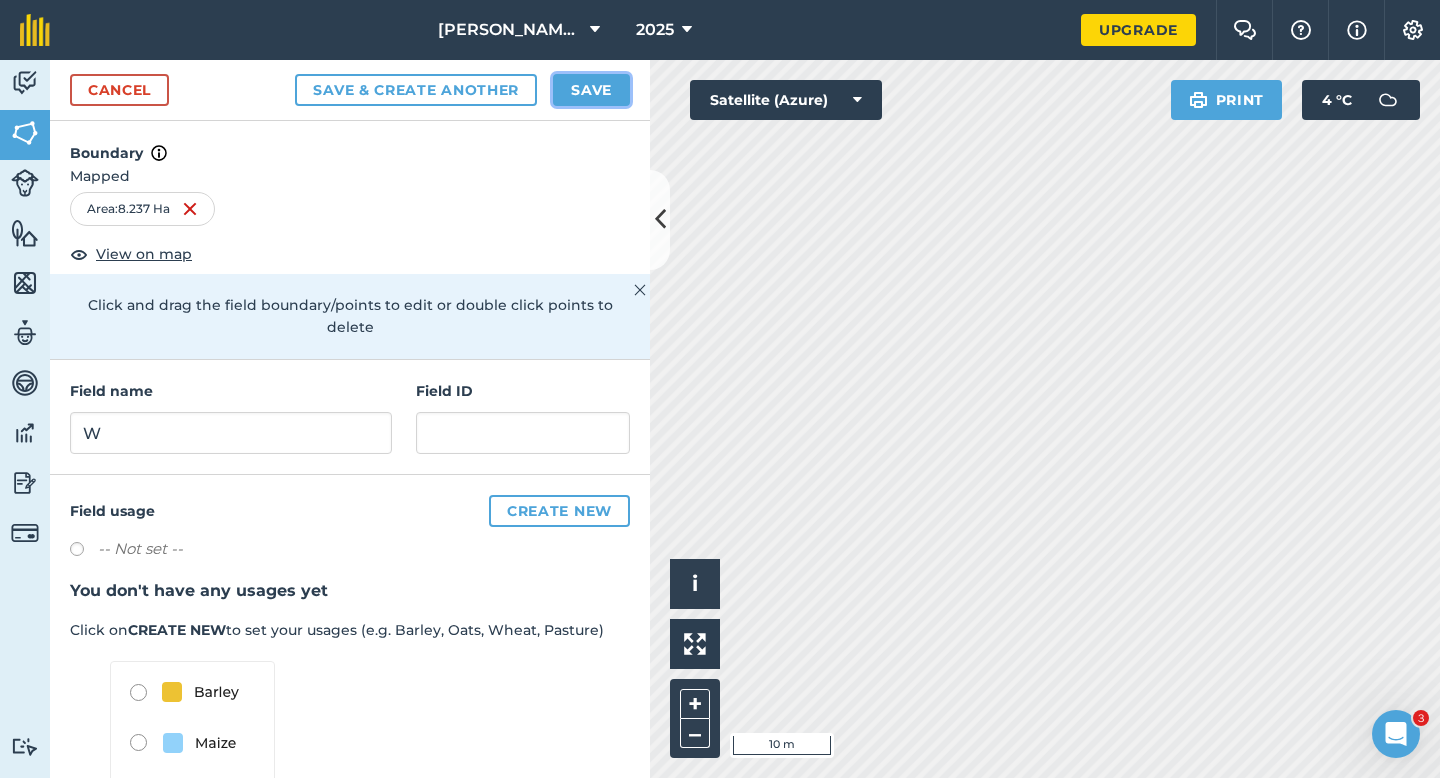 click on "Save" at bounding box center (591, 90) 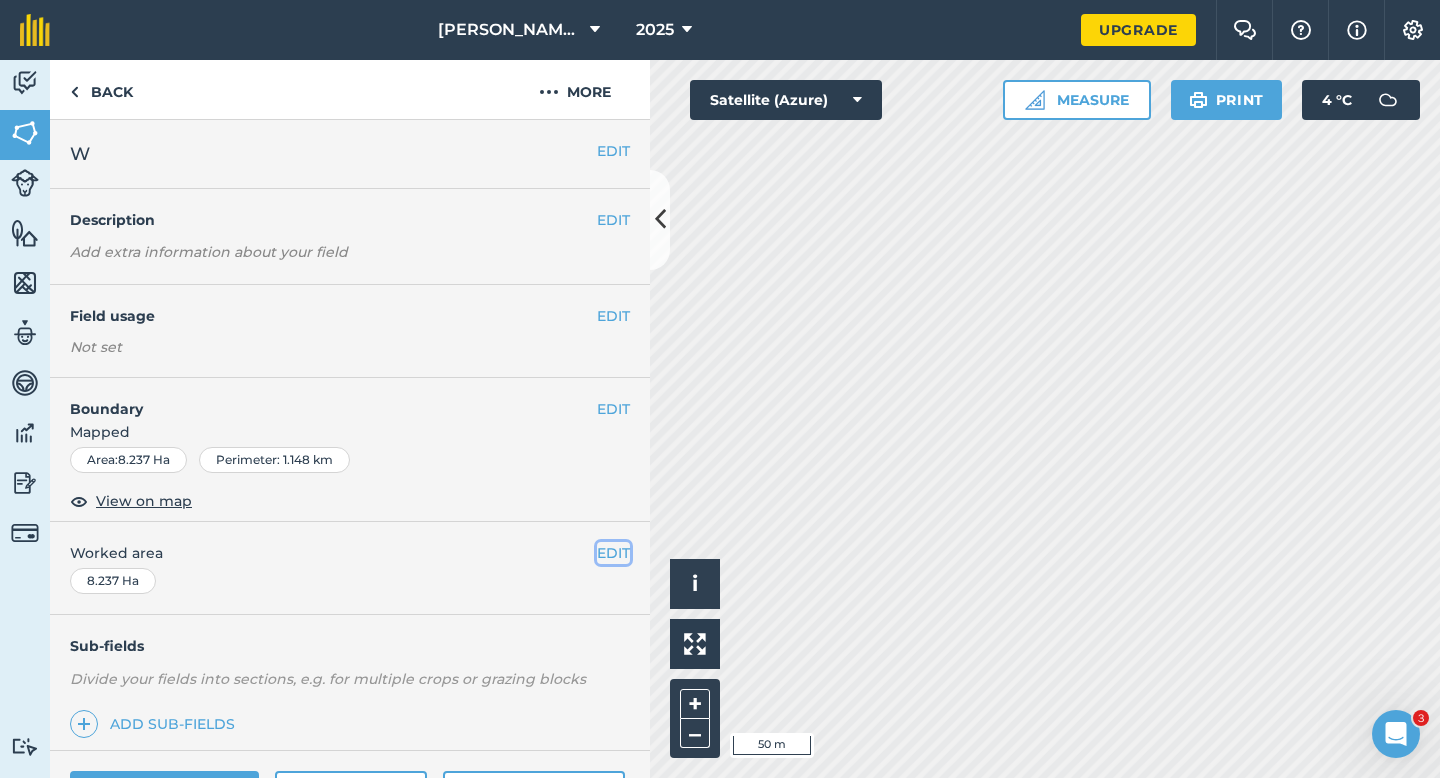 click on "EDIT" at bounding box center (613, 553) 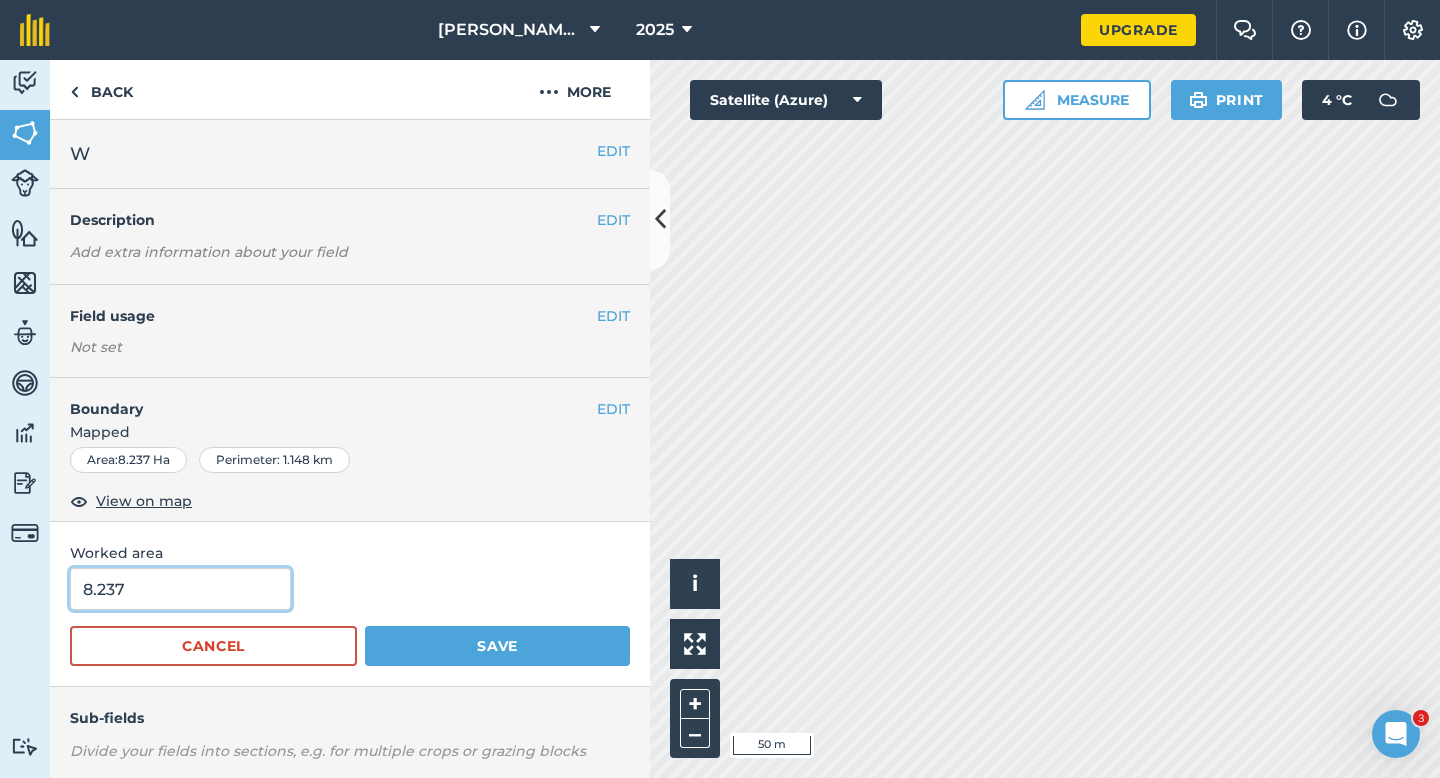 click on "8.237" at bounding box center (180, 589) 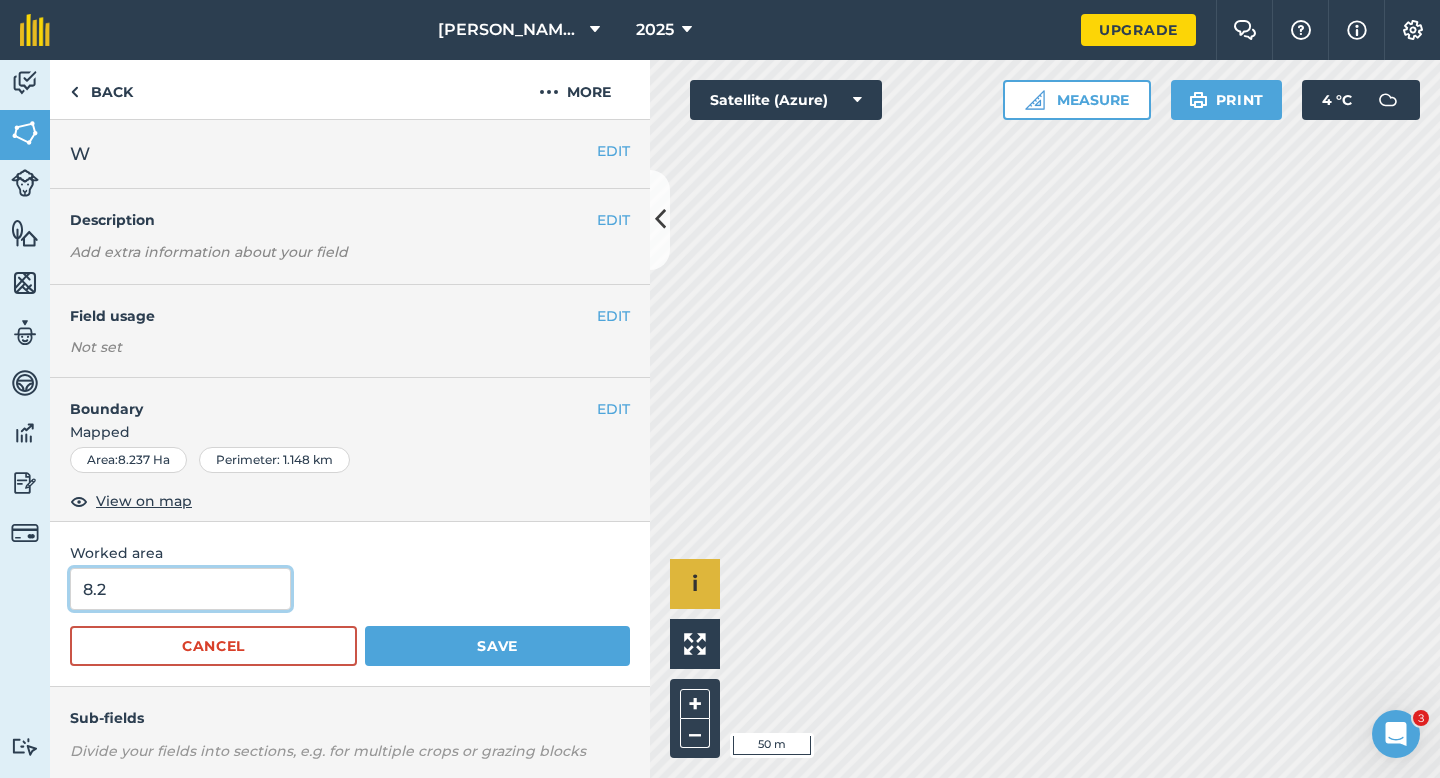 type on "8.2" 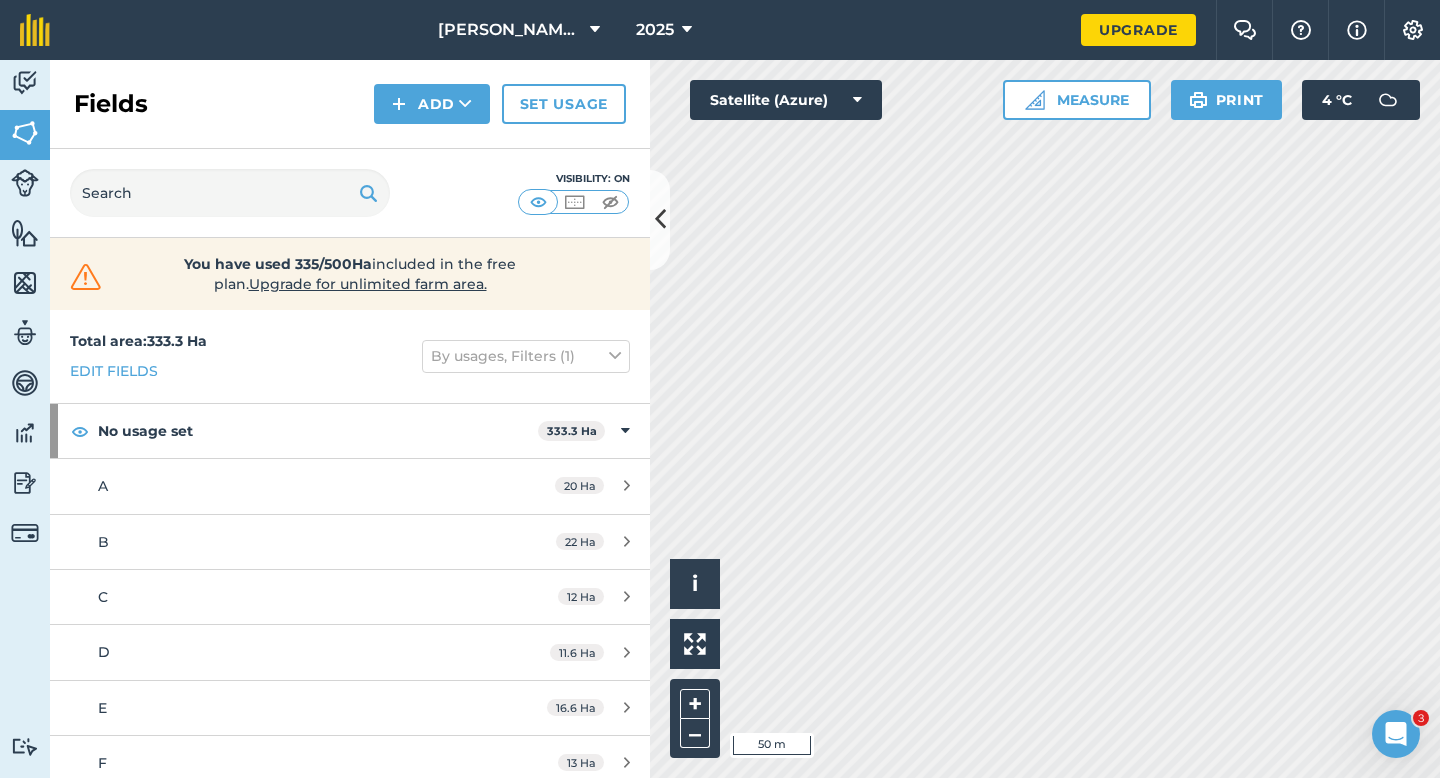 click on "Fields   Add   Set usage" at bounding box center [350, 104] 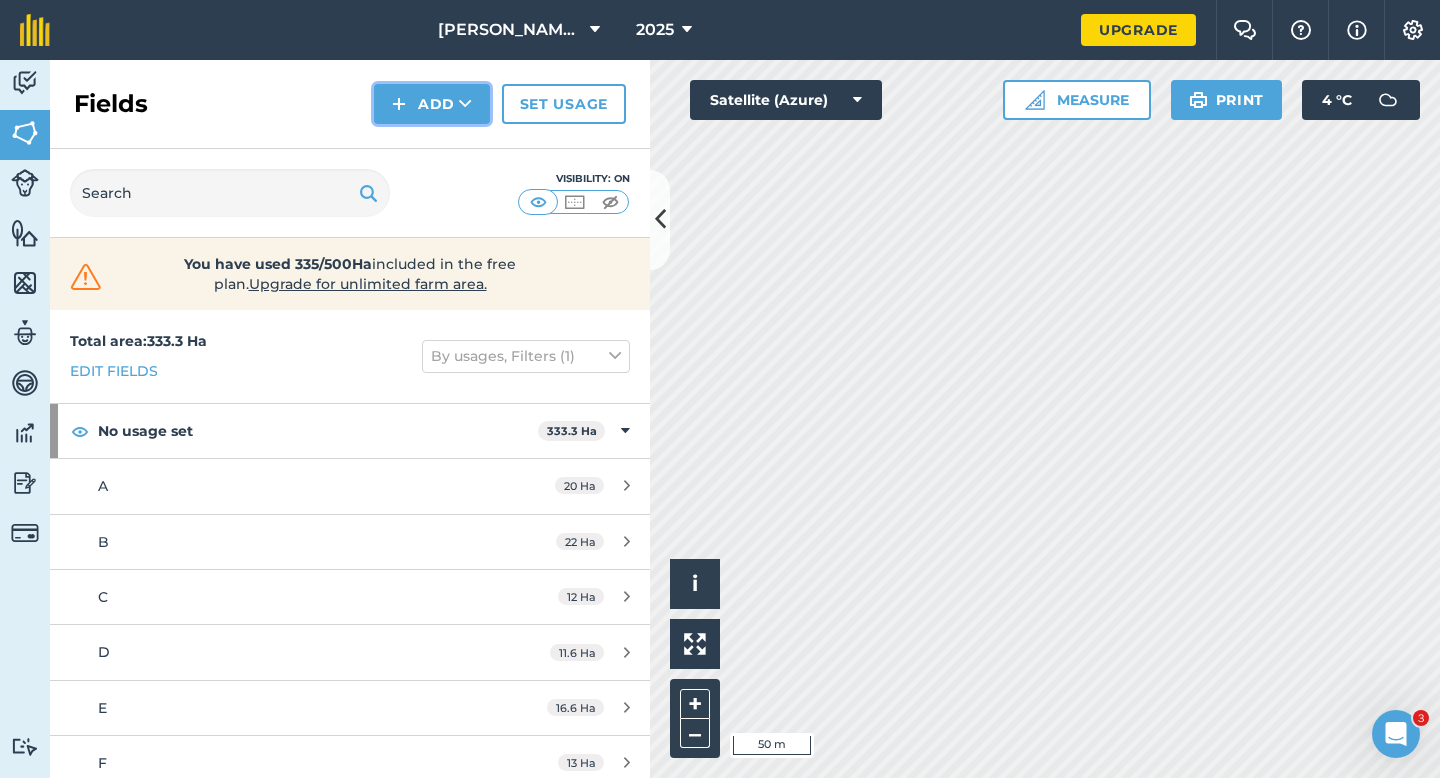 click on "Add" at bounding box center [432, 104] 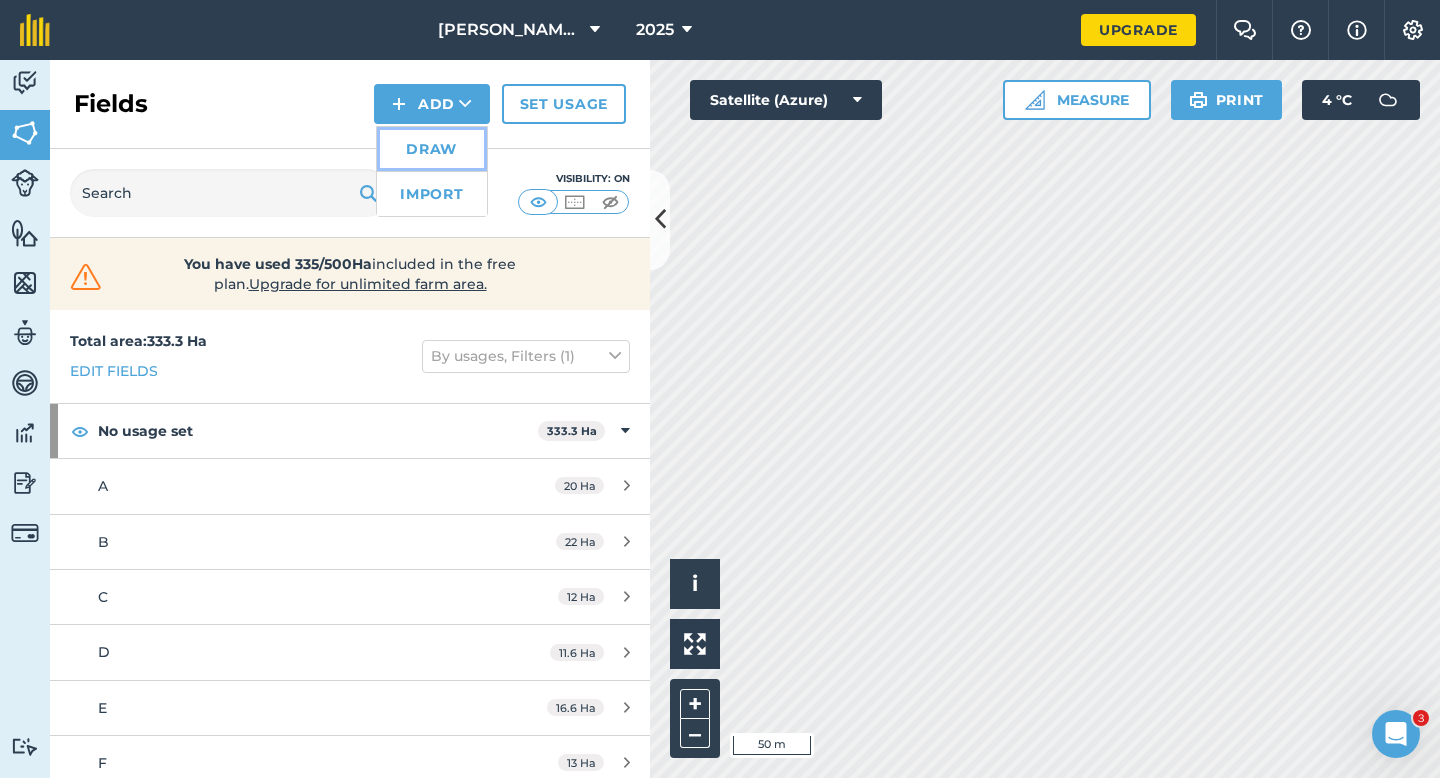 click on "Draw" at bounding box center (432, 149) 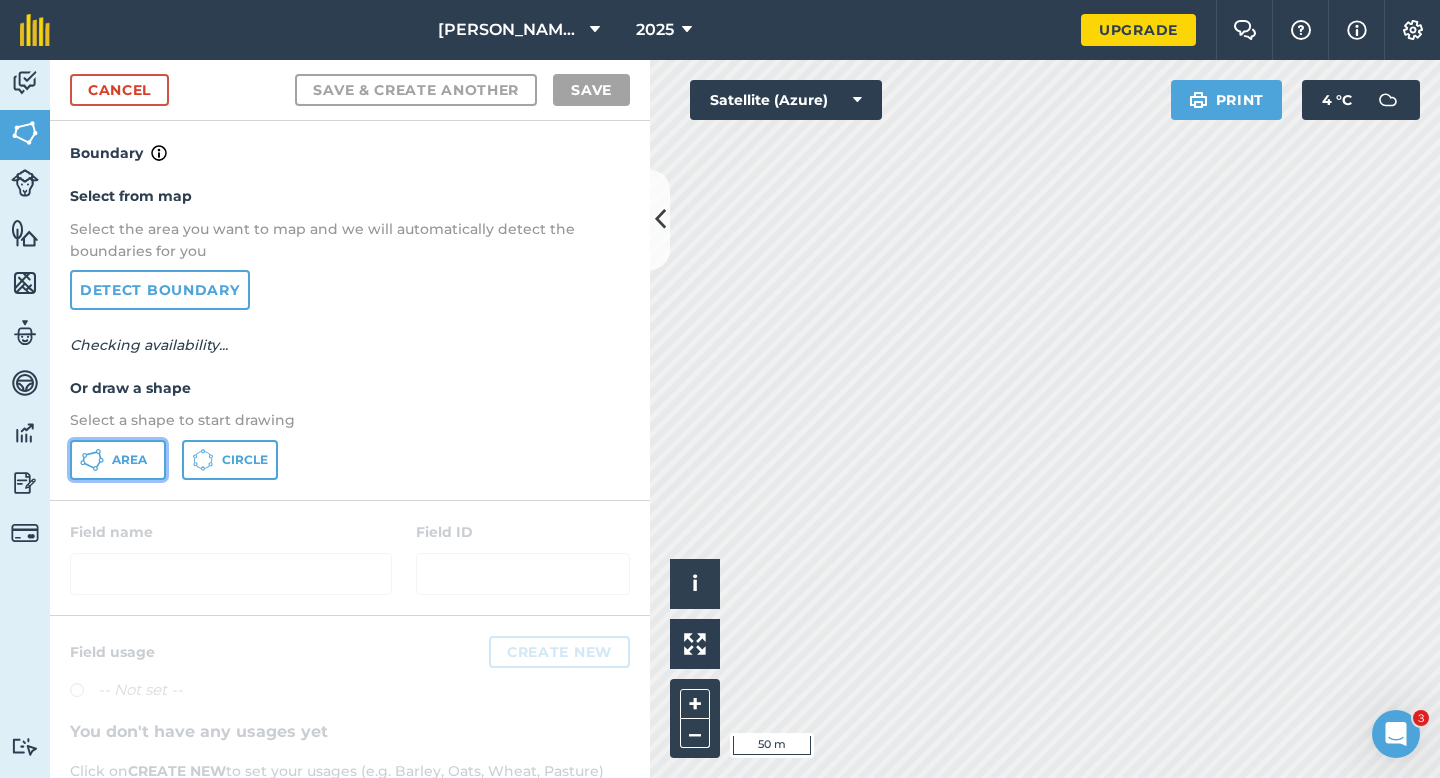 click on "Area" at bounding box center (118, 460) 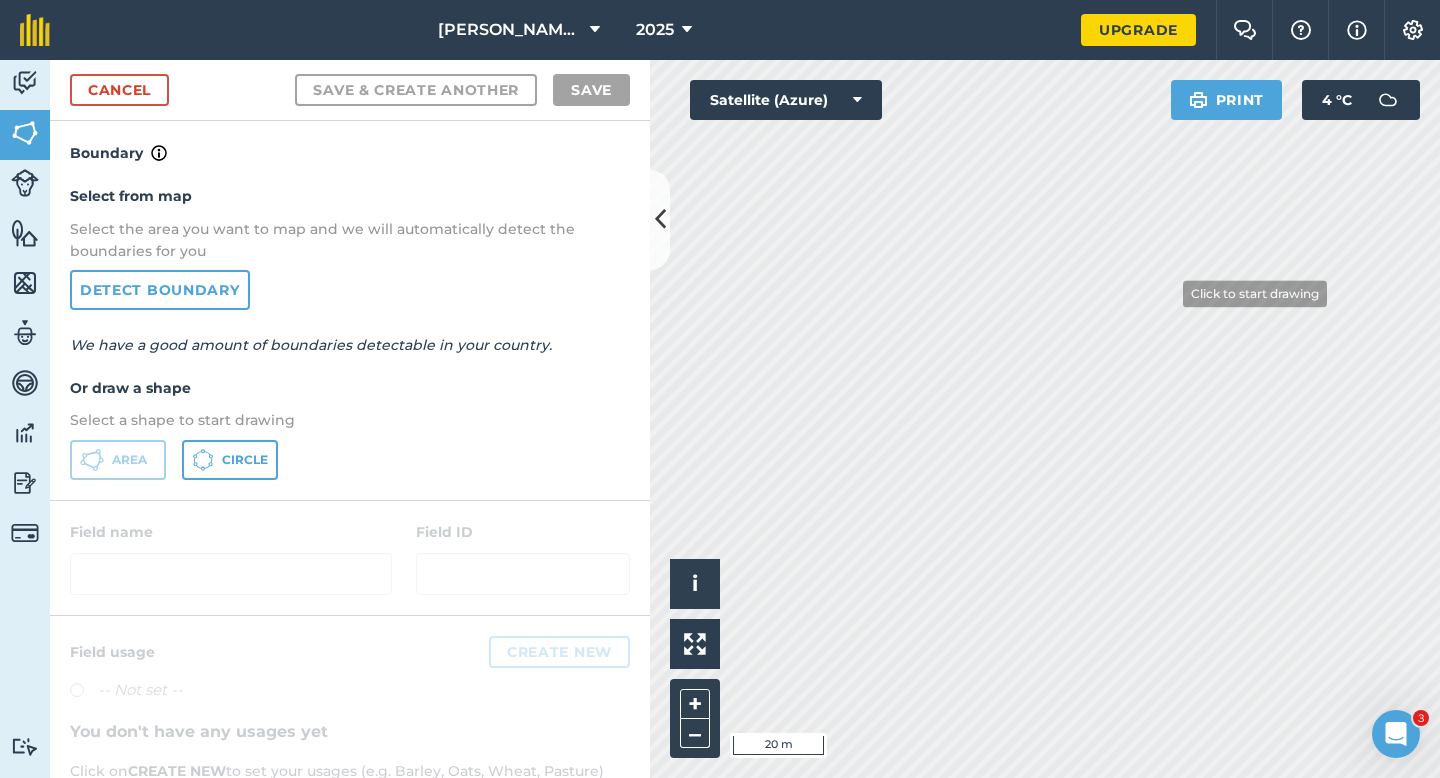 click on "[PERSON_NAME] Farming LTD 2025 Upgrade Farm Chat Help Info Settings Map printing is not available on our free plan Please upgrade to our Essentials, Plus or Pro plan to access this feature. Activity Fields Livestock Features Maps Team Vehicles Data Reporting Billing Tutorials Tutorials Cancel Save & Create Another Save Boundary   Select from map Select the area you want to map and we will automatically detect the boundaries for you Detect boundary We have a good amount of boundaries detectable in your country. Or draw a shape Select a shape to start drawing Area Circle Field name Field ID Field usage   Create new -- Not set -- You don't have any usages yet Click on  CREATE NEW  to set your usages (e.g. Barley, Oats, Wheat, Pasture) Click to start drawing i © 2025 TomTom, Microsoft 20 m + – Satellite (Azure) Print 4   ° C" at bounding box center (720, 389) 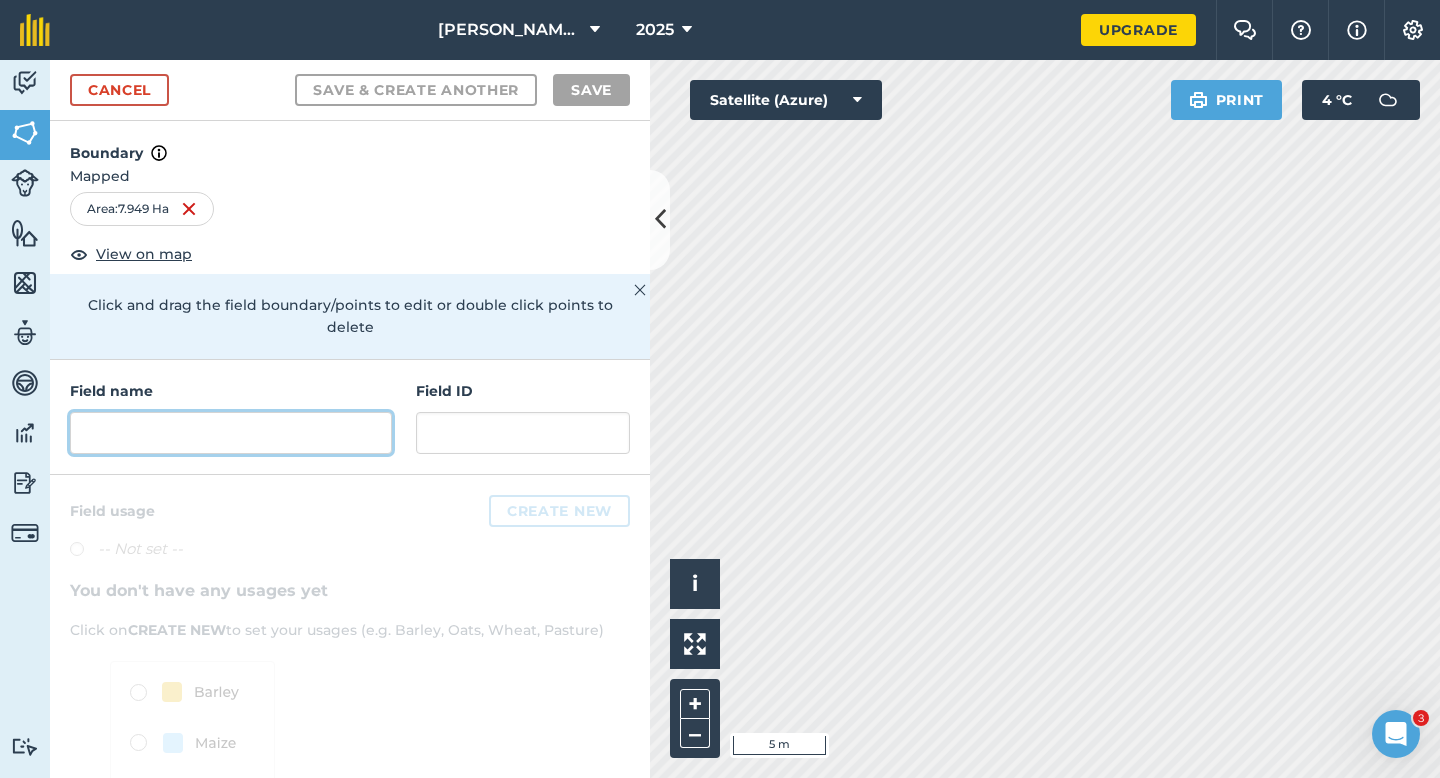 click at bounding box center (231, 433) 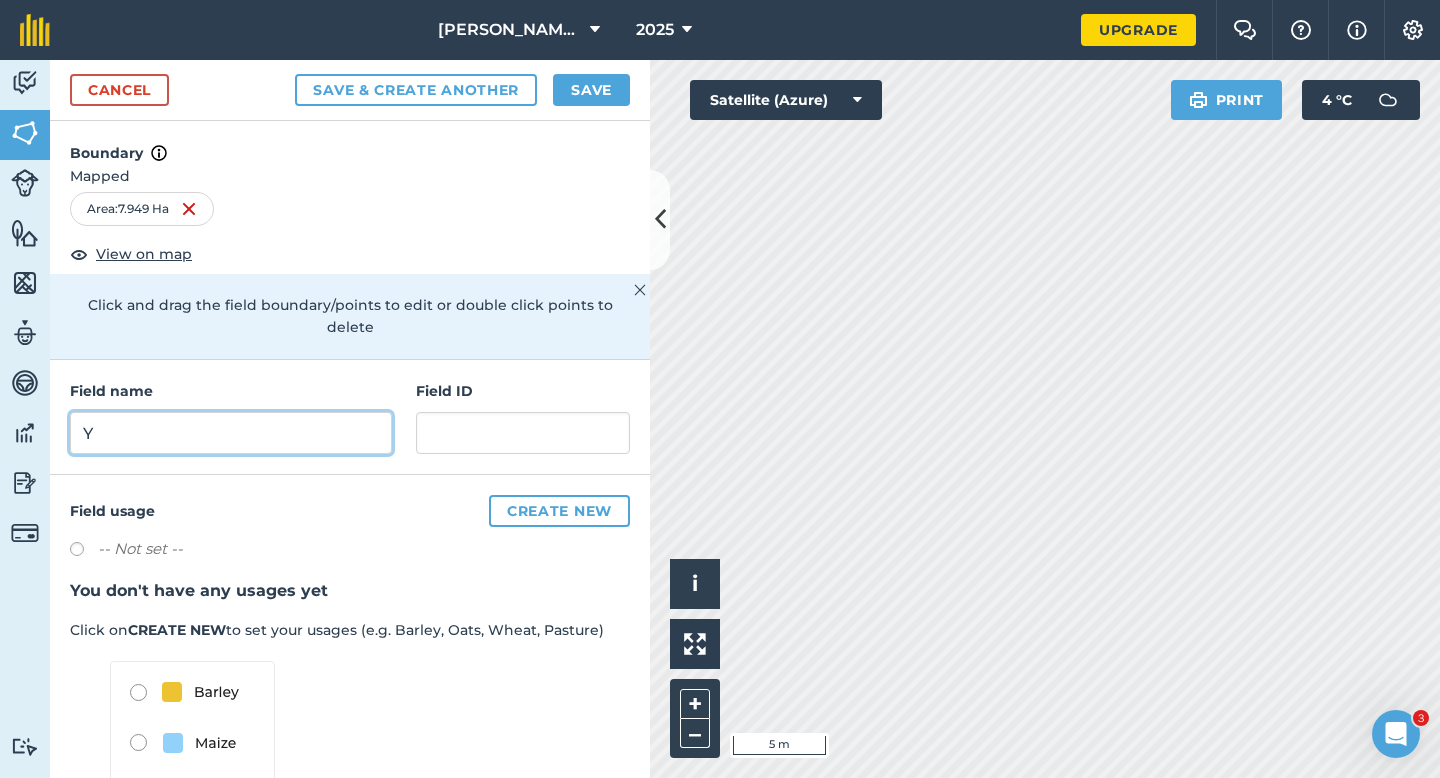 type on "Y" 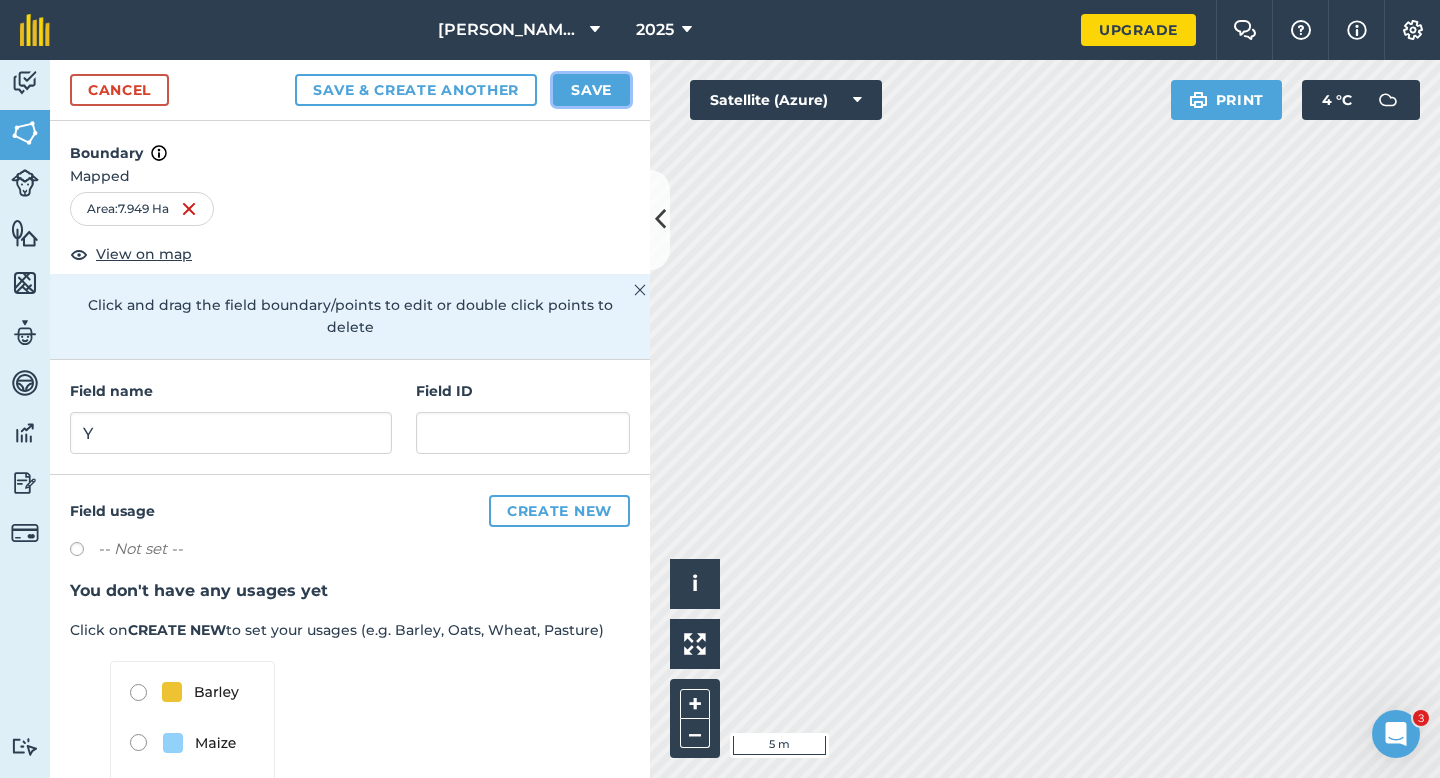 click on "Save" at bounding box center (591, 90) 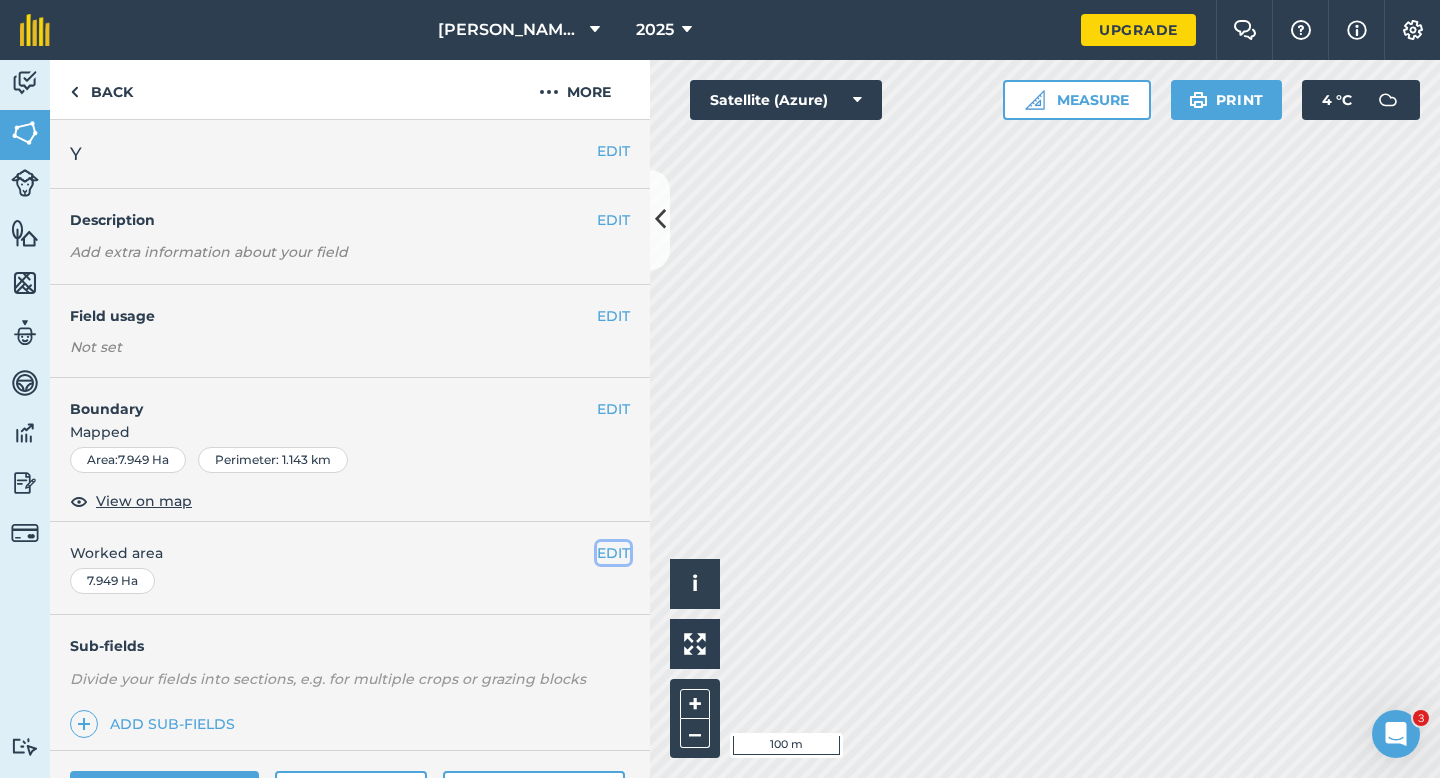 click on "EDIT" at bounding box center [613, 553] 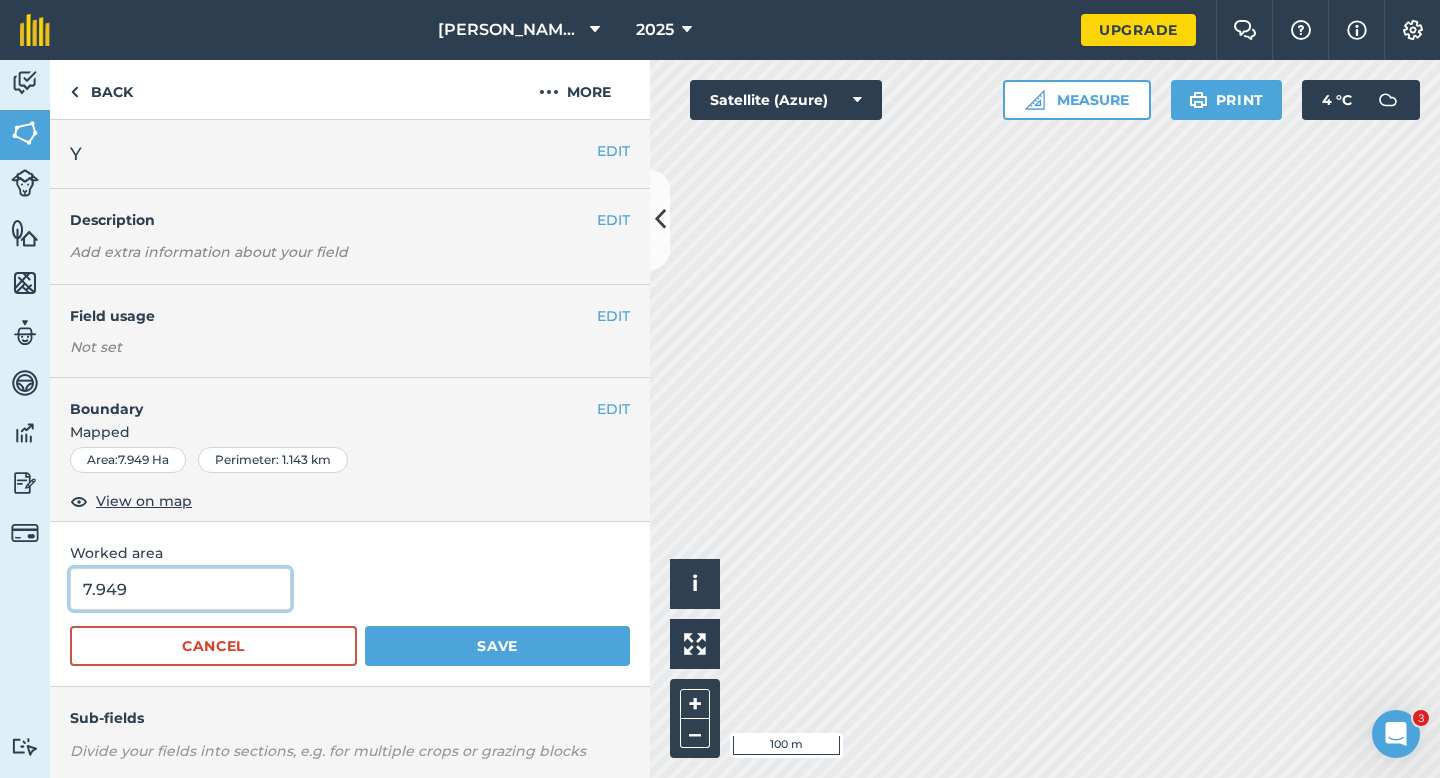 click on "7.949" at bounding box center (180, 589) 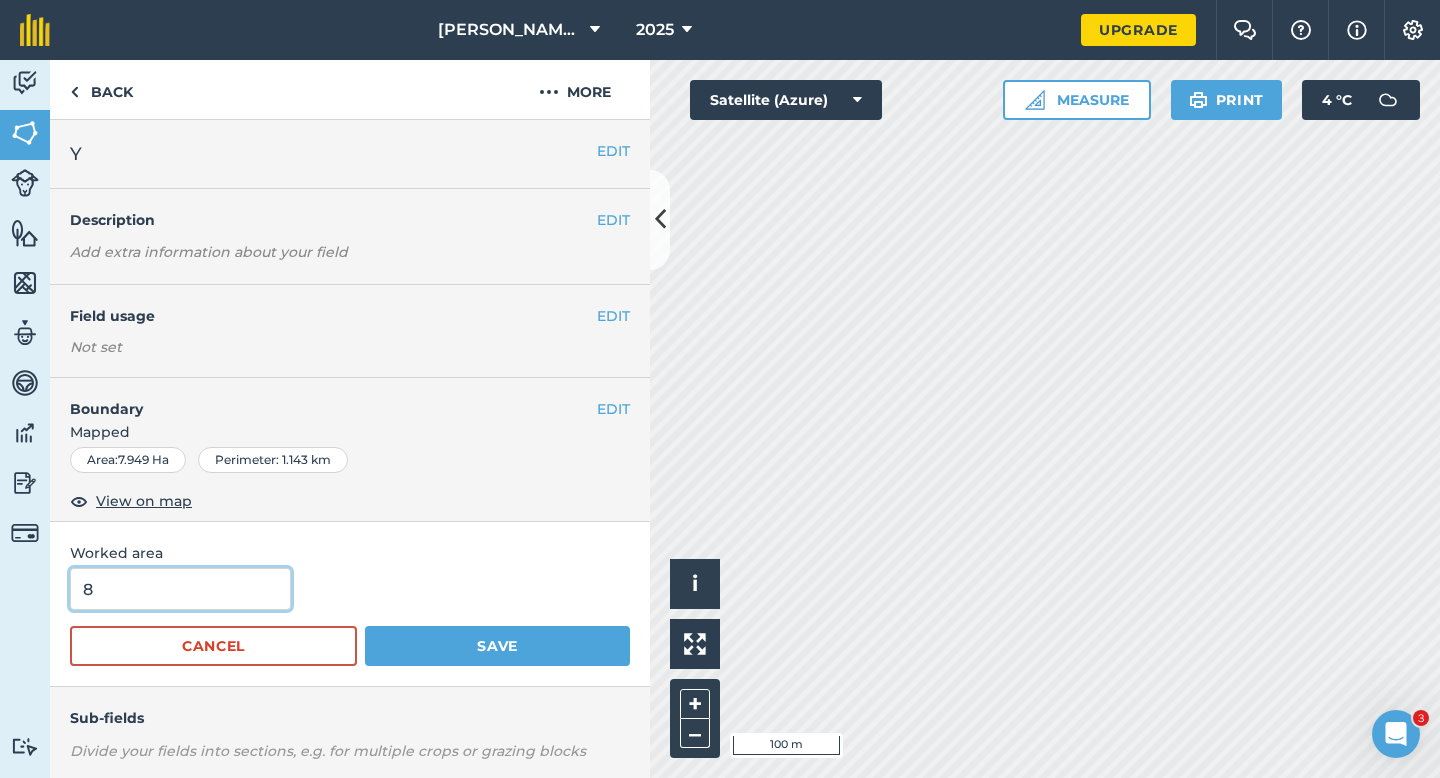 click on "Save" at bounding box center (497, 646) 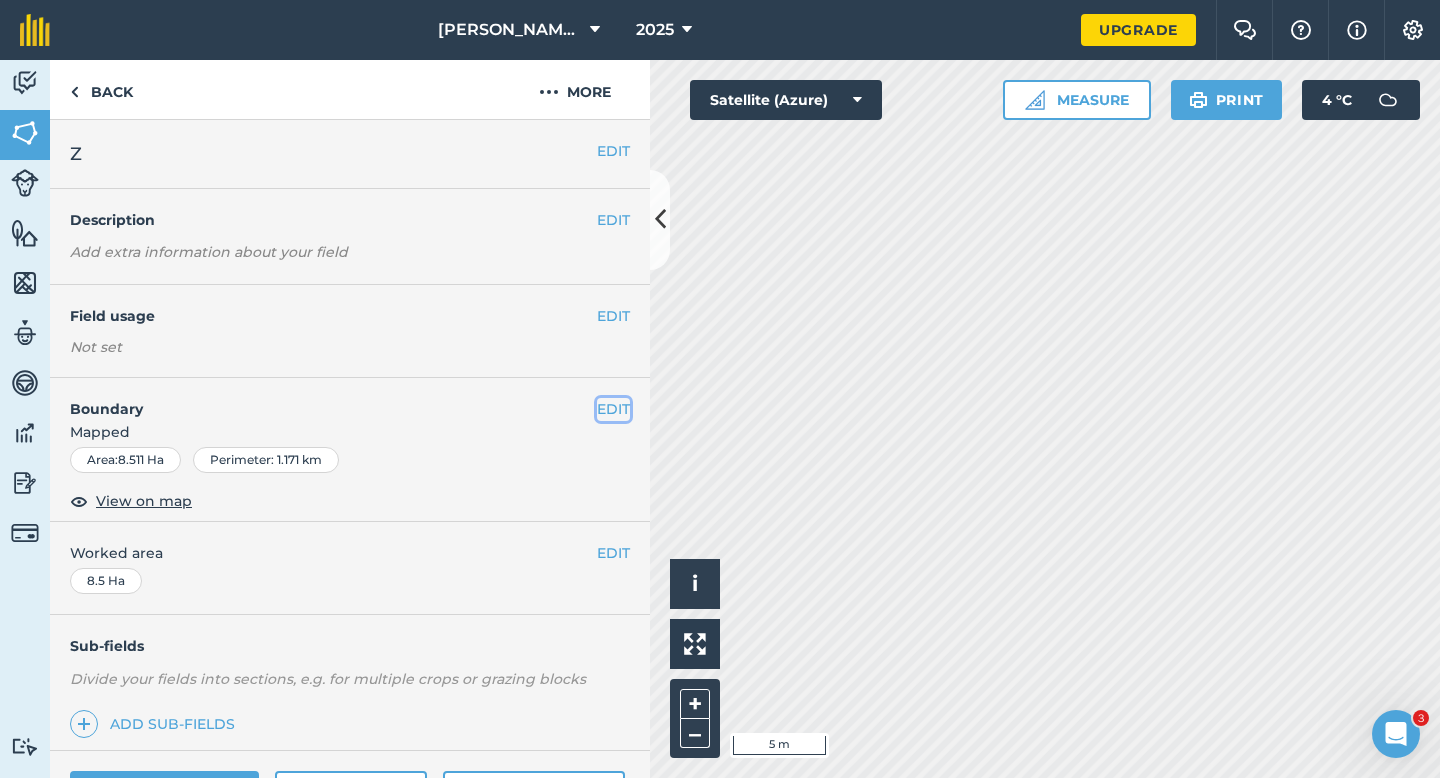 click on "EDIT" at bounding box center [613, 409] 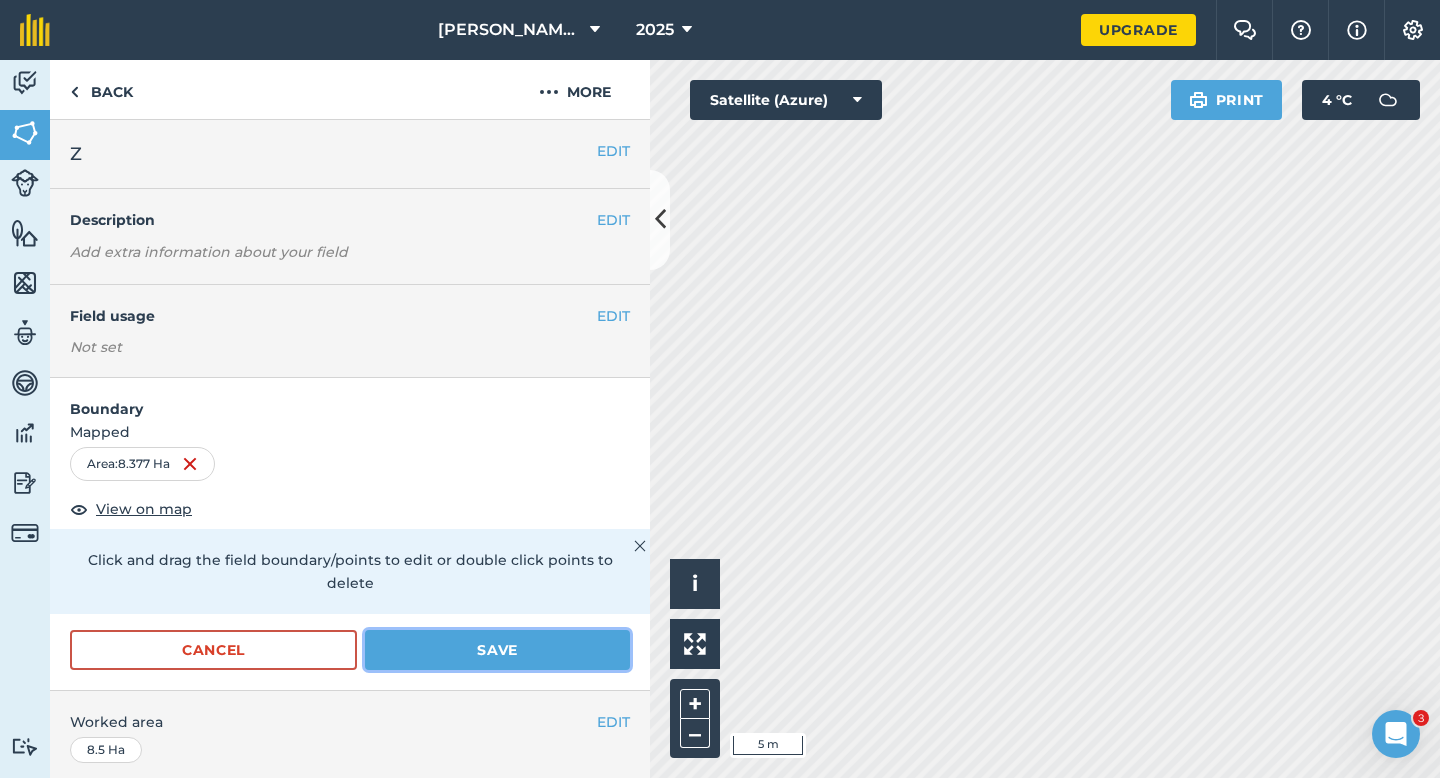 click on "Save" at bounding box center (497, 650) 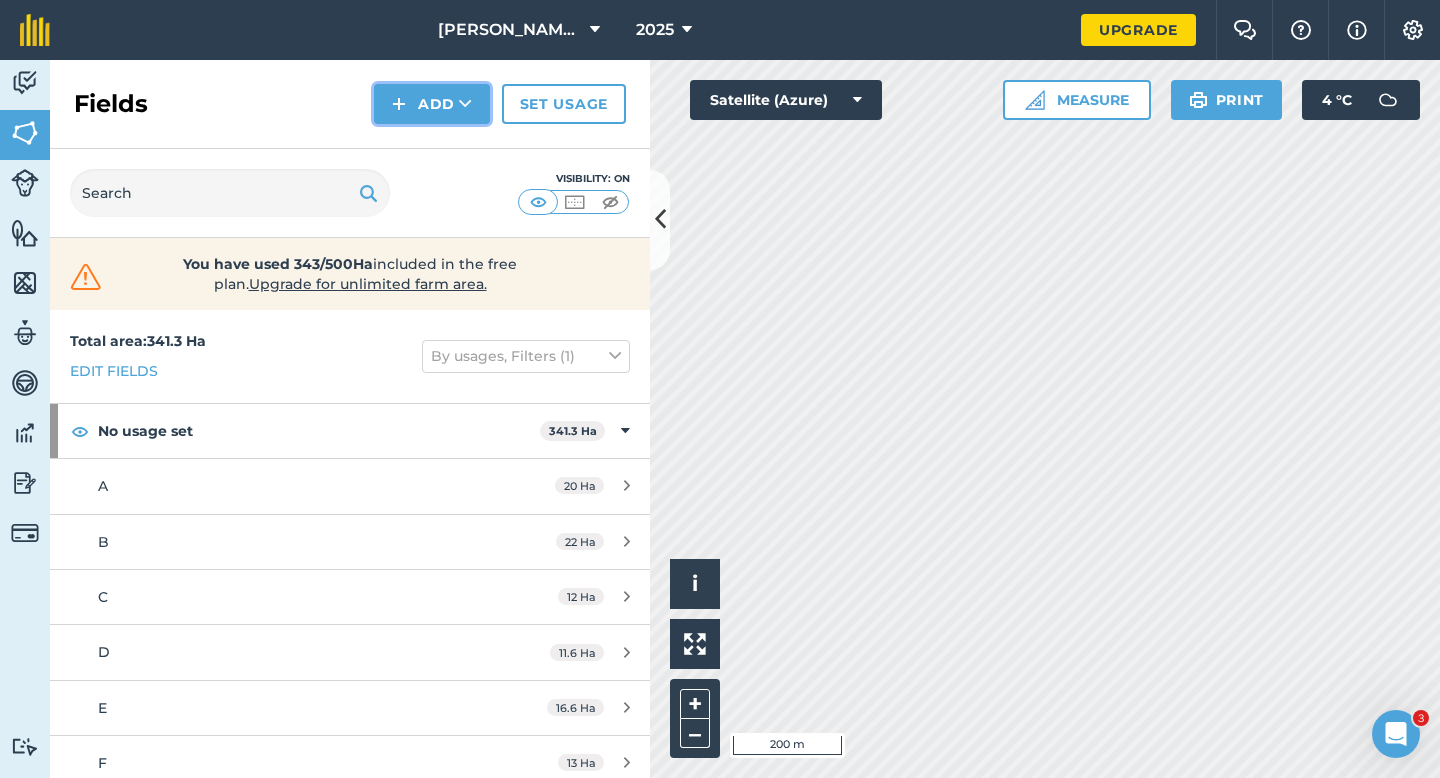 click on "Add" at bounding box center (432, 104) 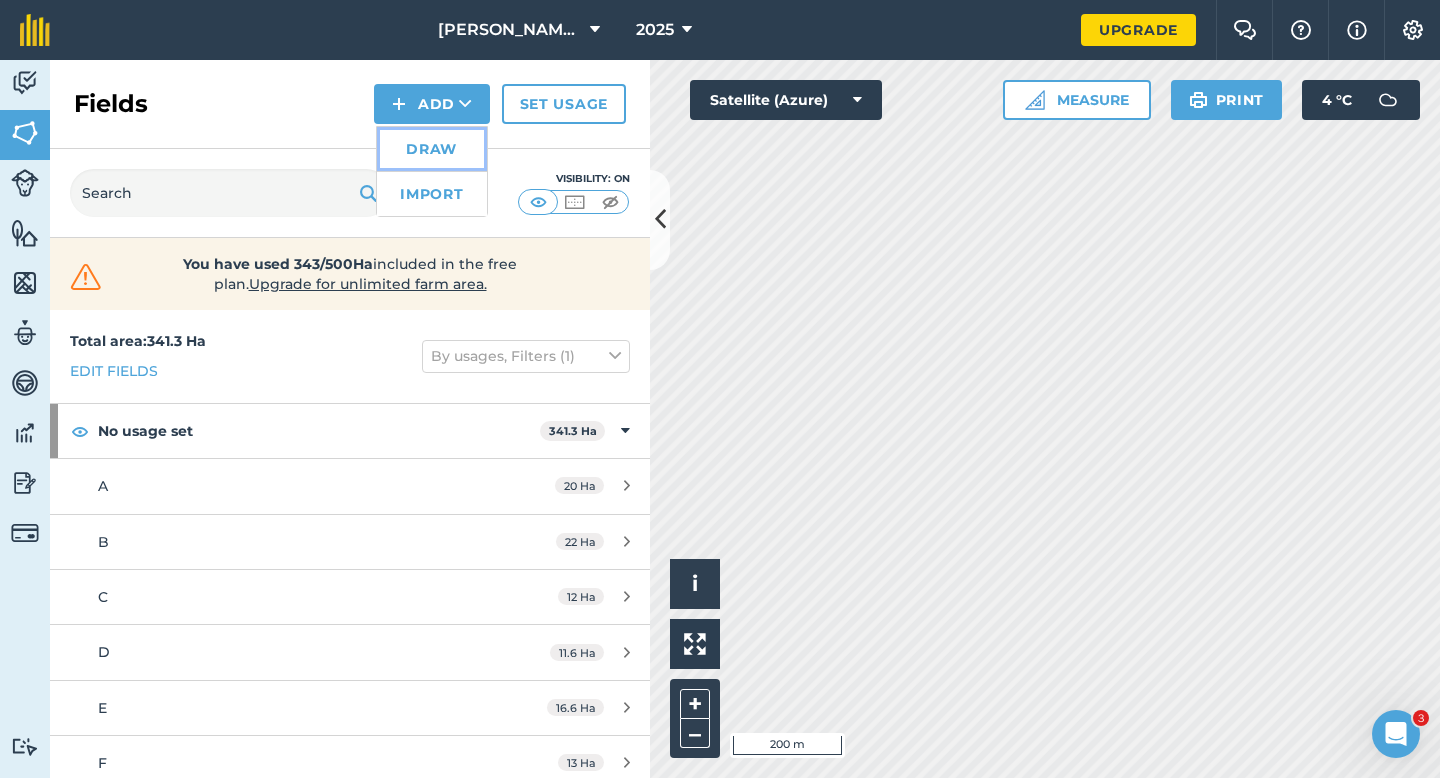 click on "Draw" at bounding box center [432, 149] 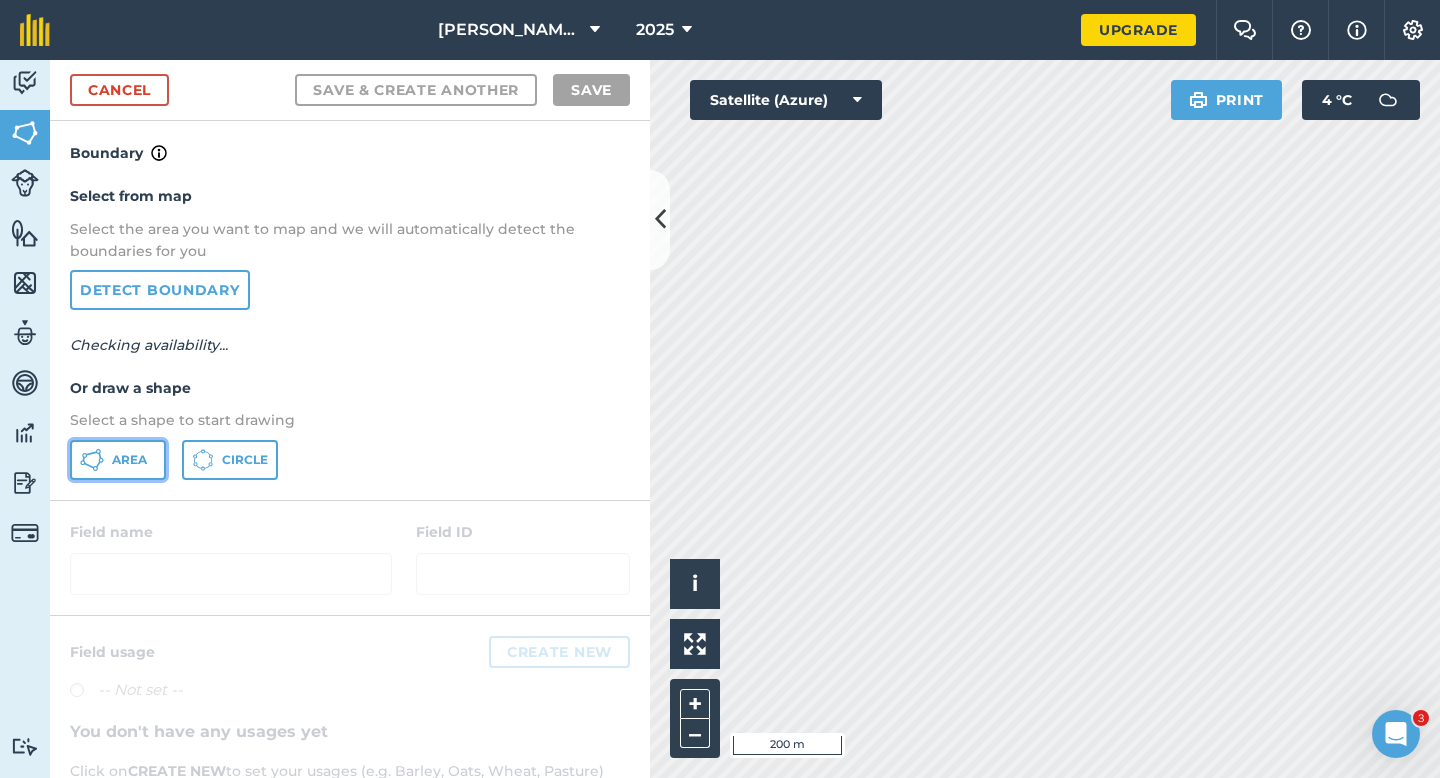 click on "Area" at bounding box center (118, 460) 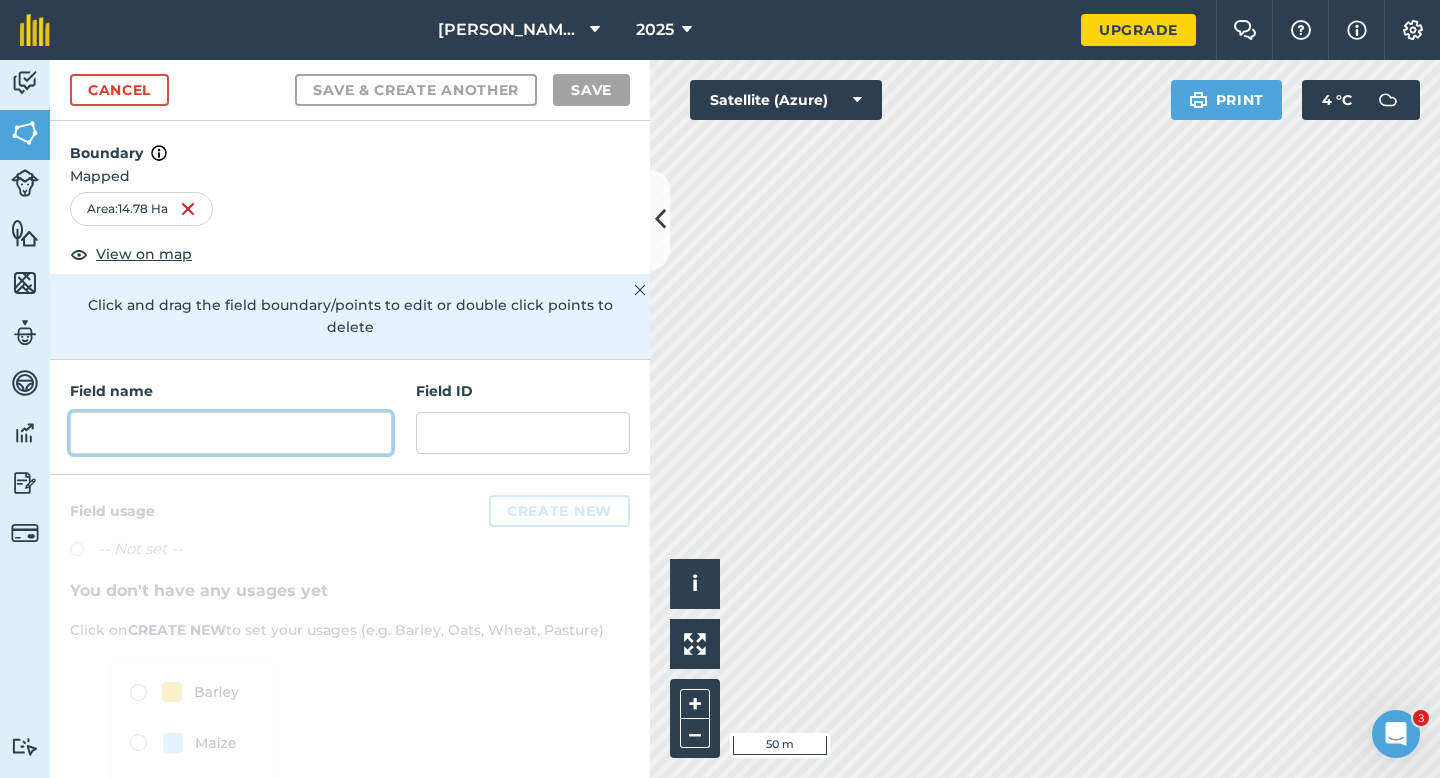 click at bounding box center [231, 433] 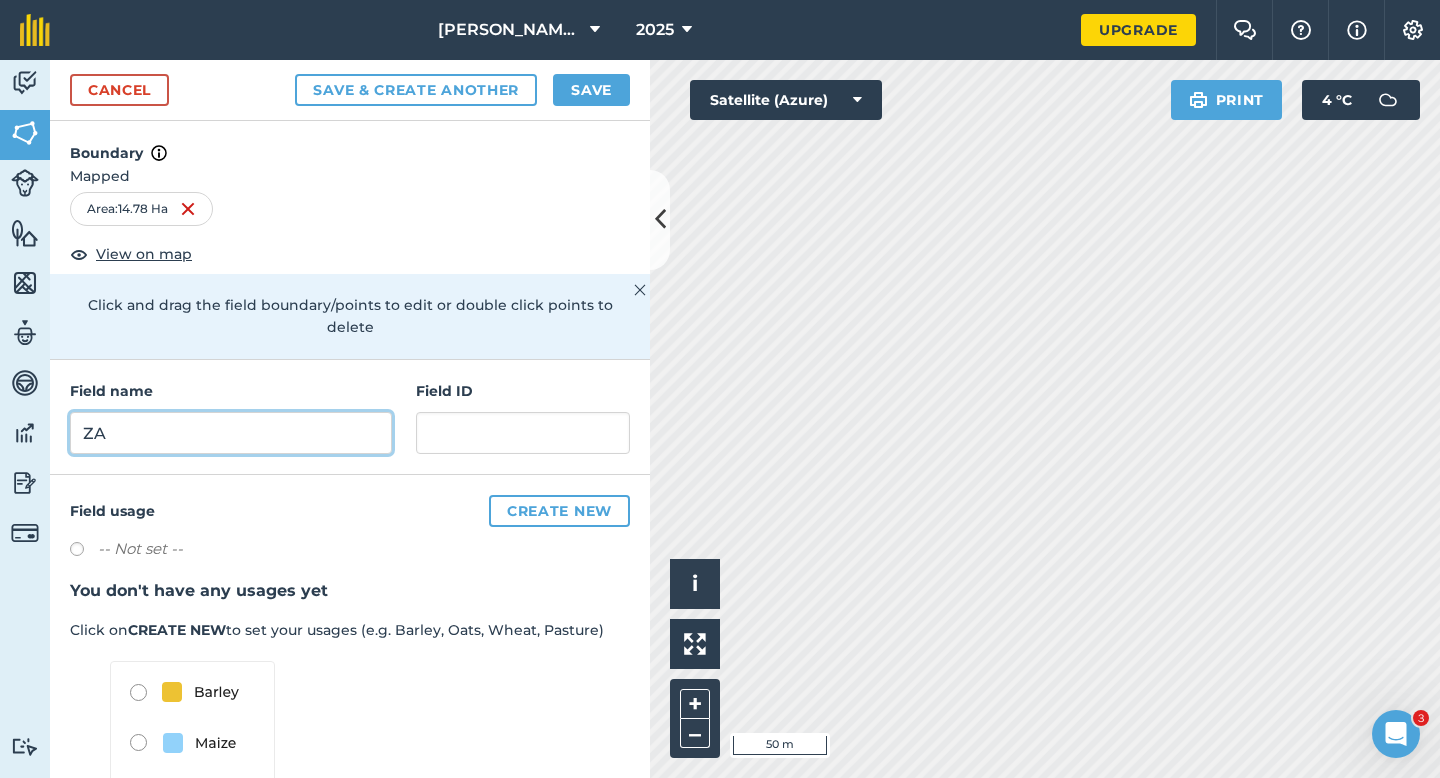 type on "ZA" 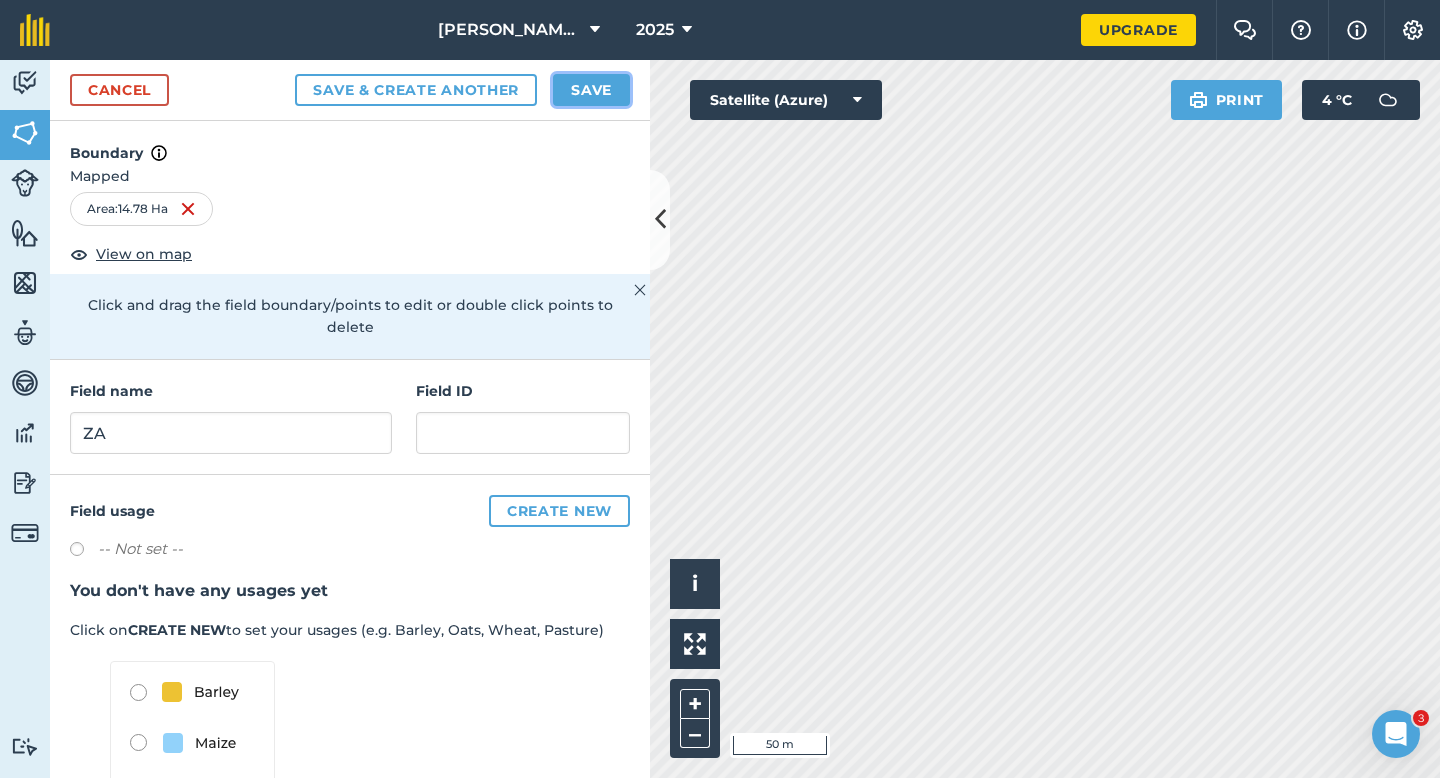 click on "Save" at bounding box center (591, 90) 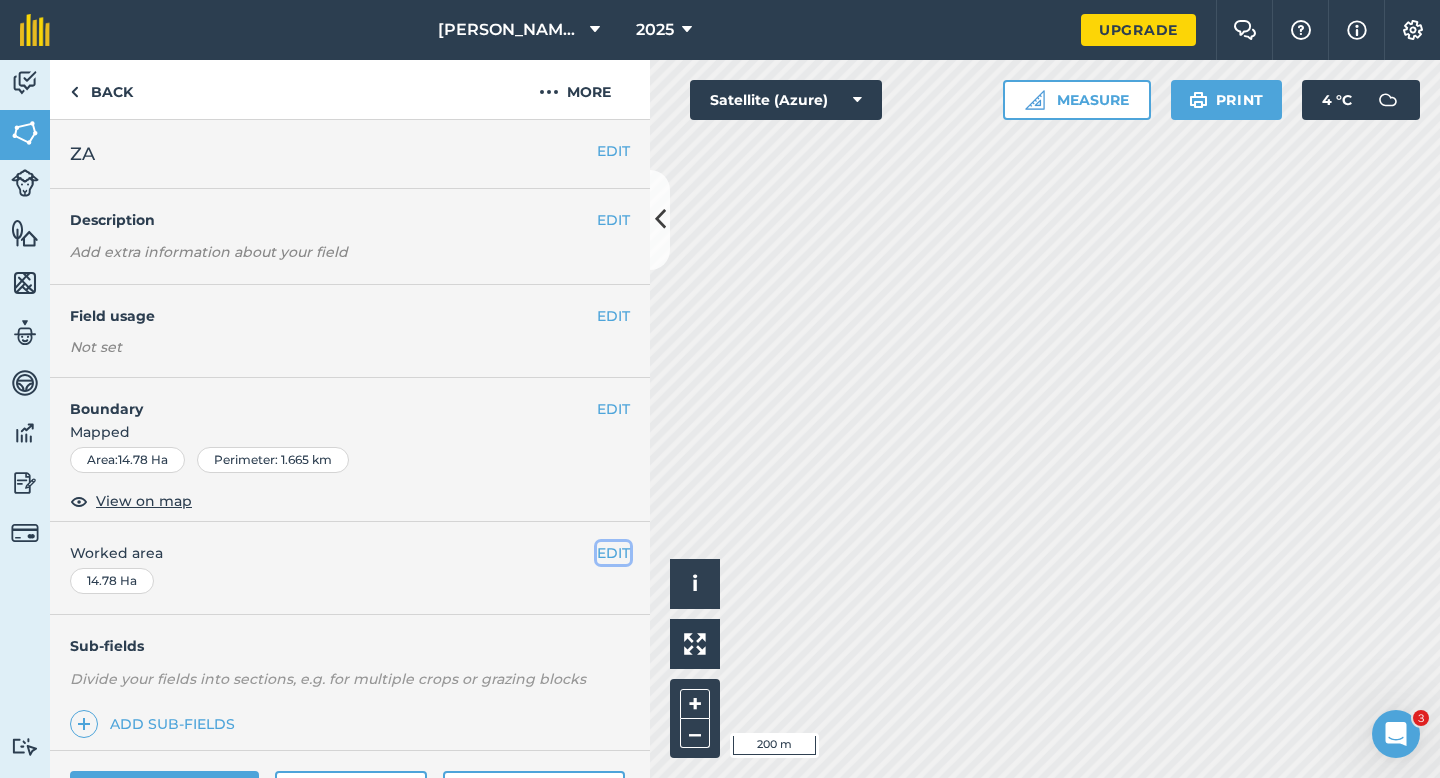click on "EDIT" at bounding box center (613, 553) 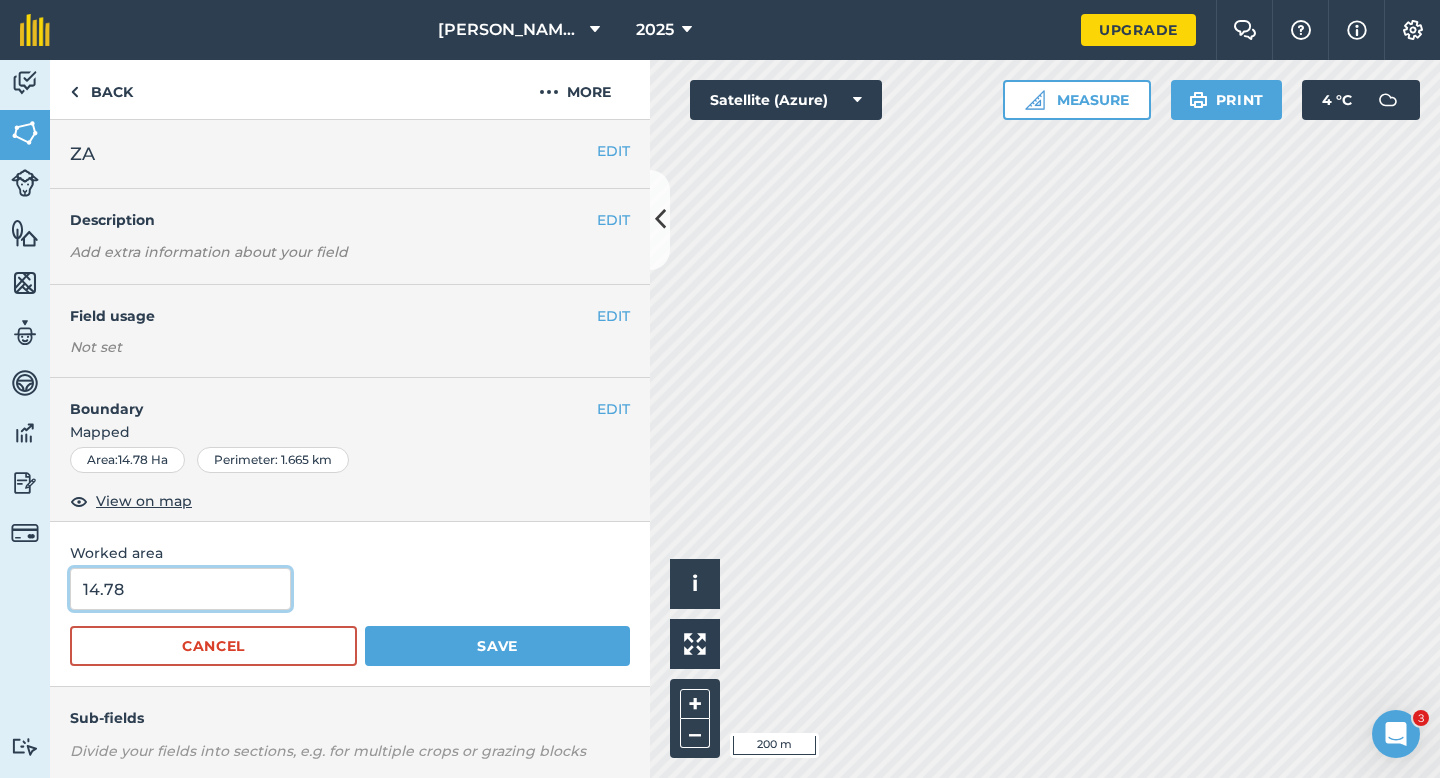 click on "14.78" at bounding box center [180, 589] 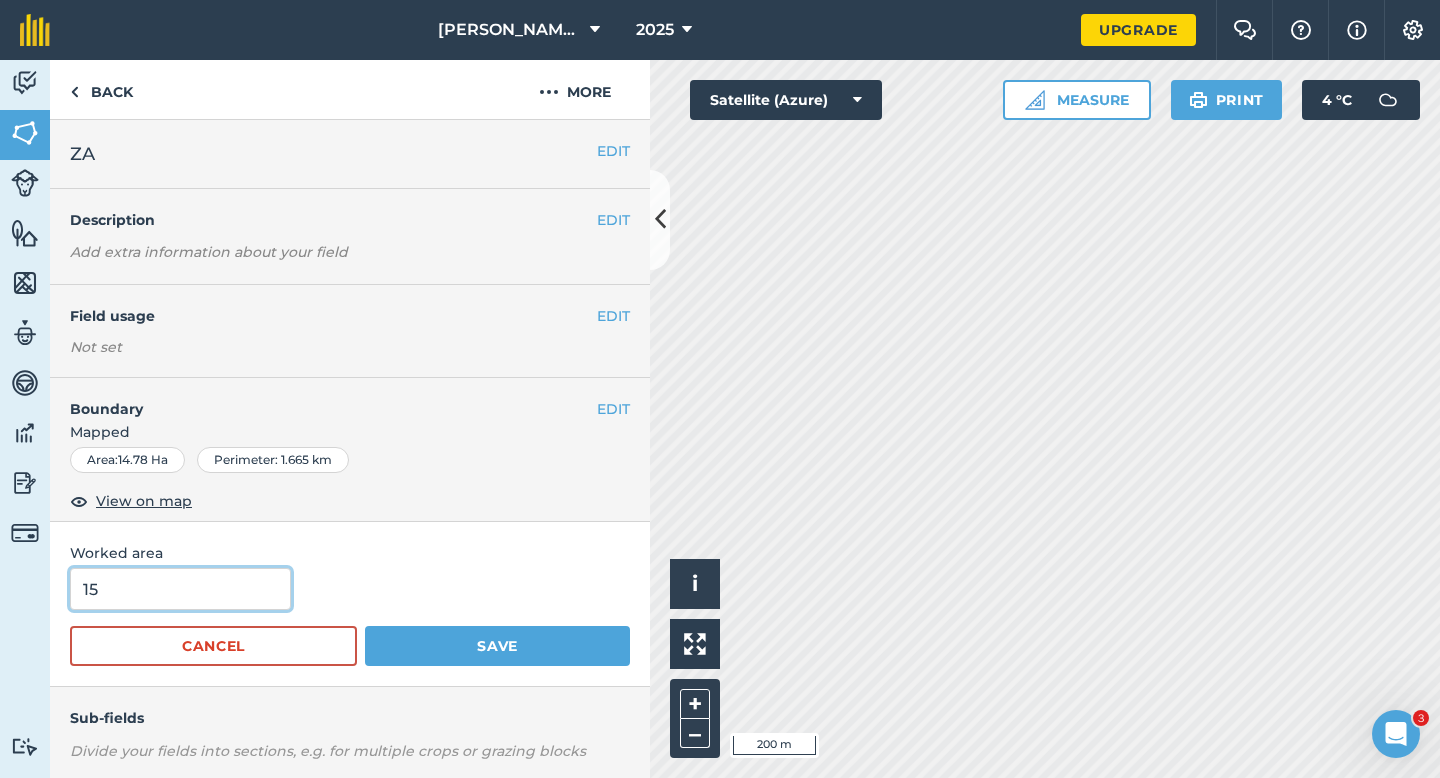 click on "Save" at bounding box center (497, 646) 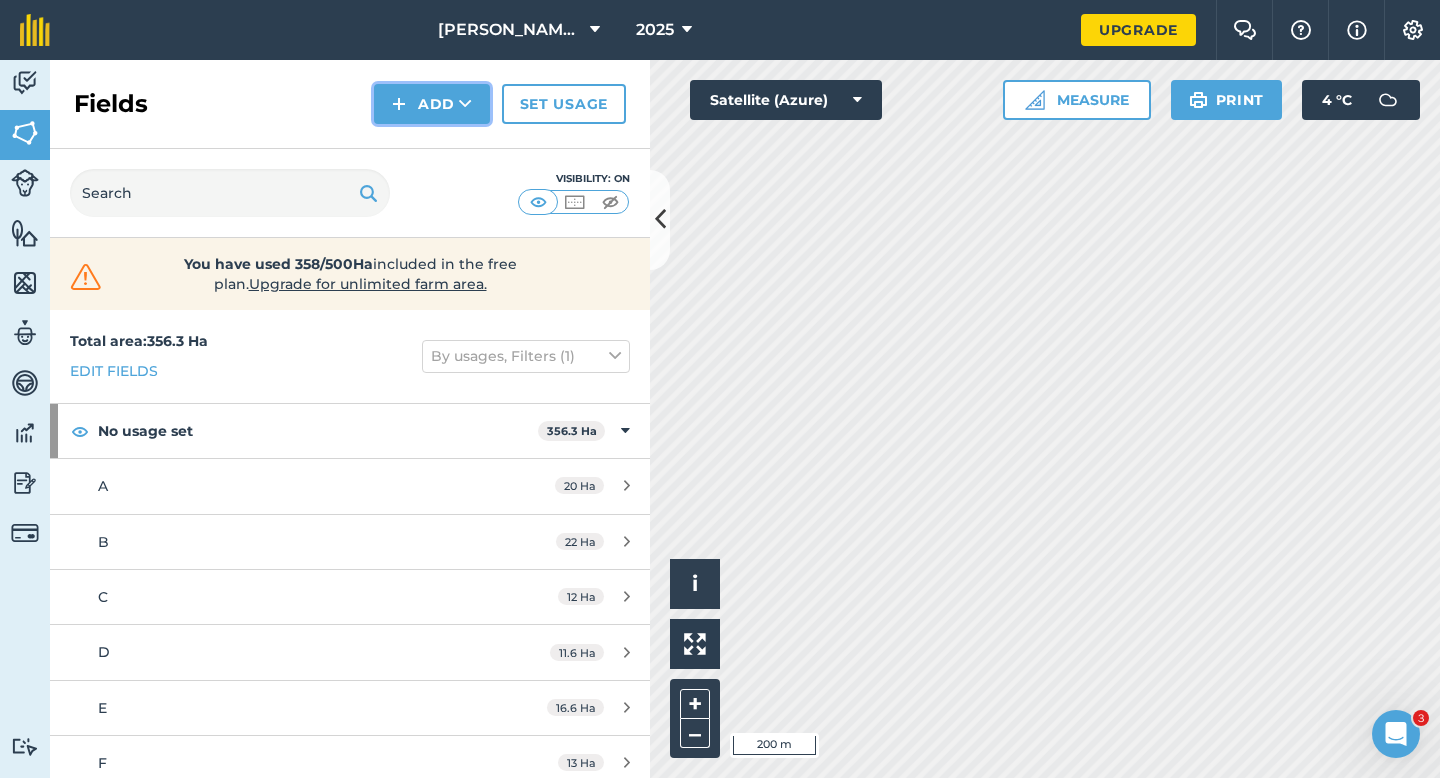 click on "Add" at bounding box center [432, 104] 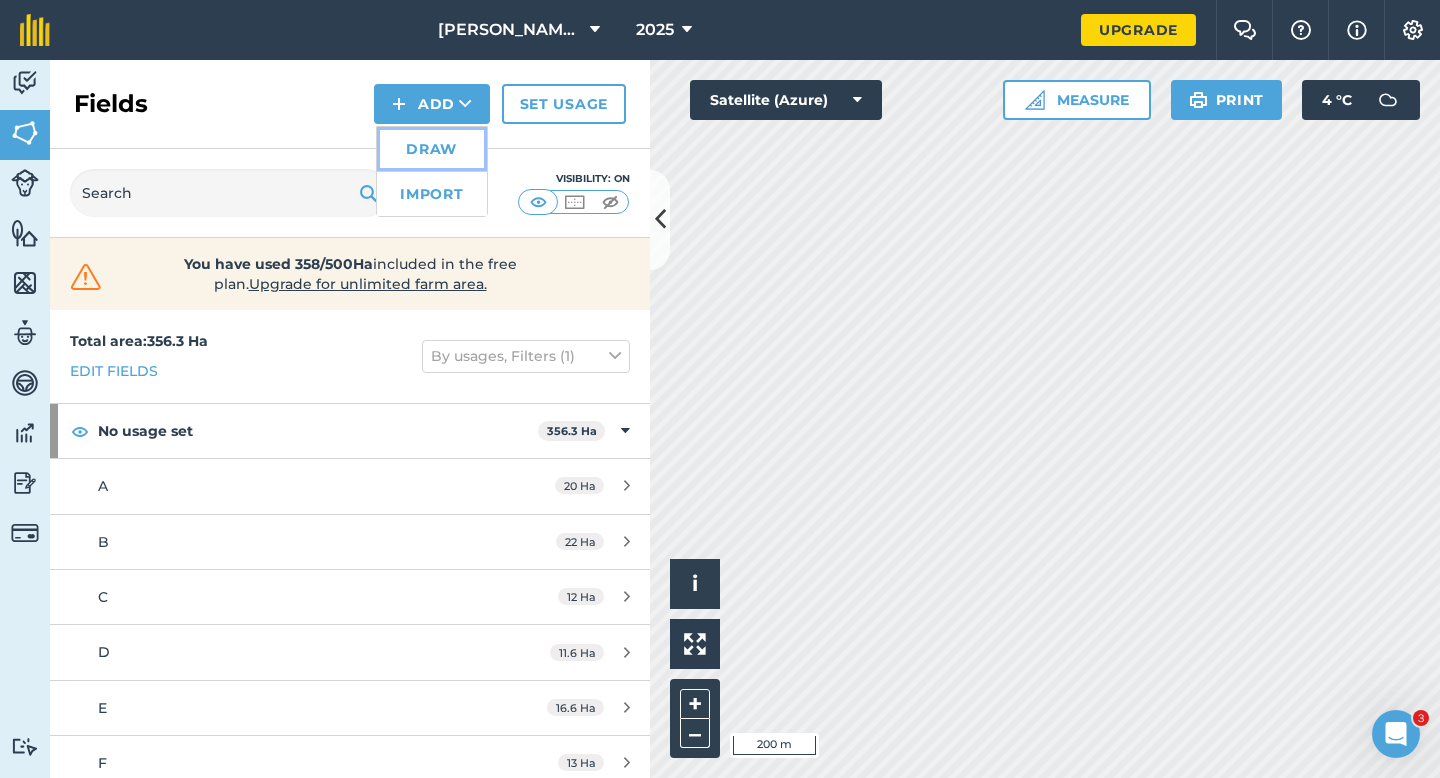click on "Draw" at bounding box center [432, 149] 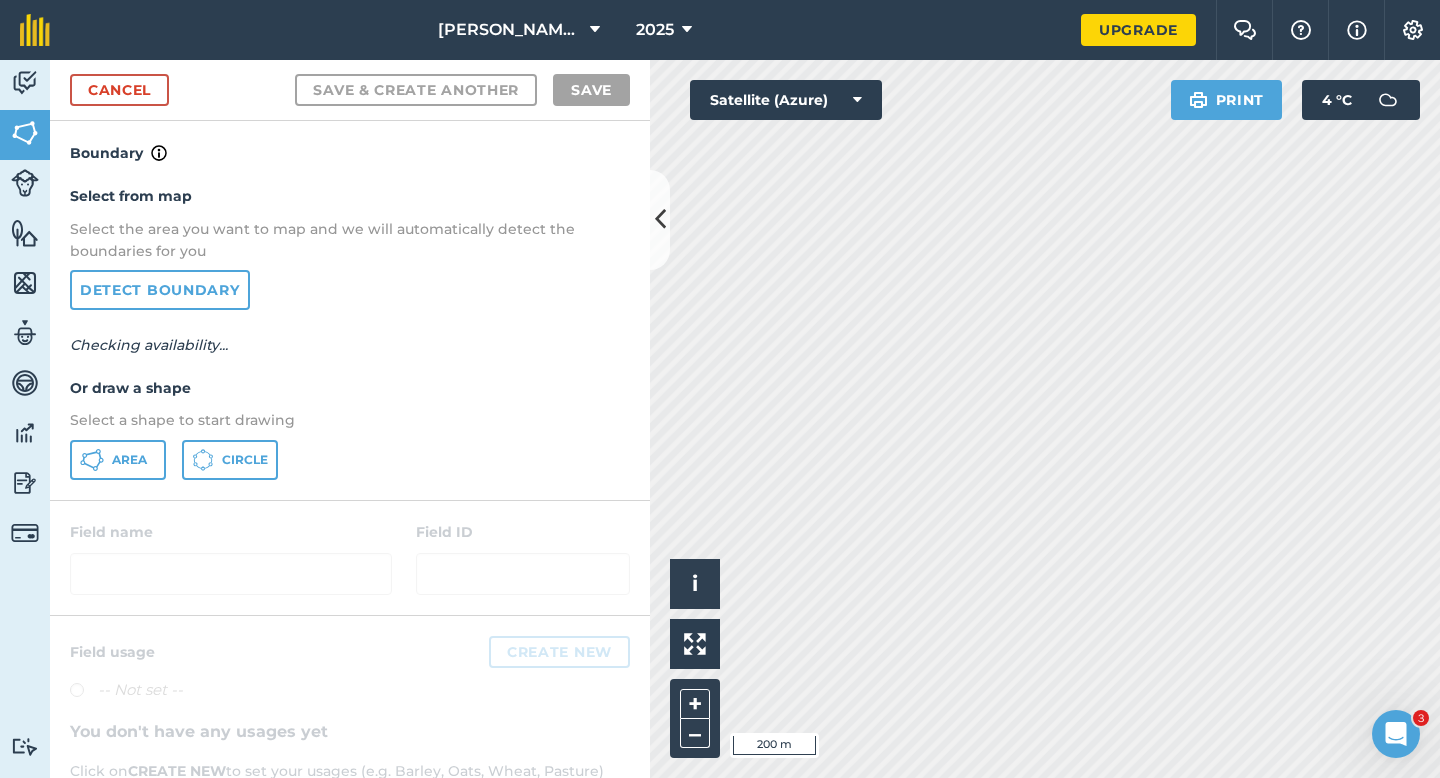 click on "Select from map Select the area you want to map and we will automatically detect the boundaries for you Detect boundary Checking availability... Or draw a shape Select a shape to start drawing Area Circle" at bounding box center [350, 332] 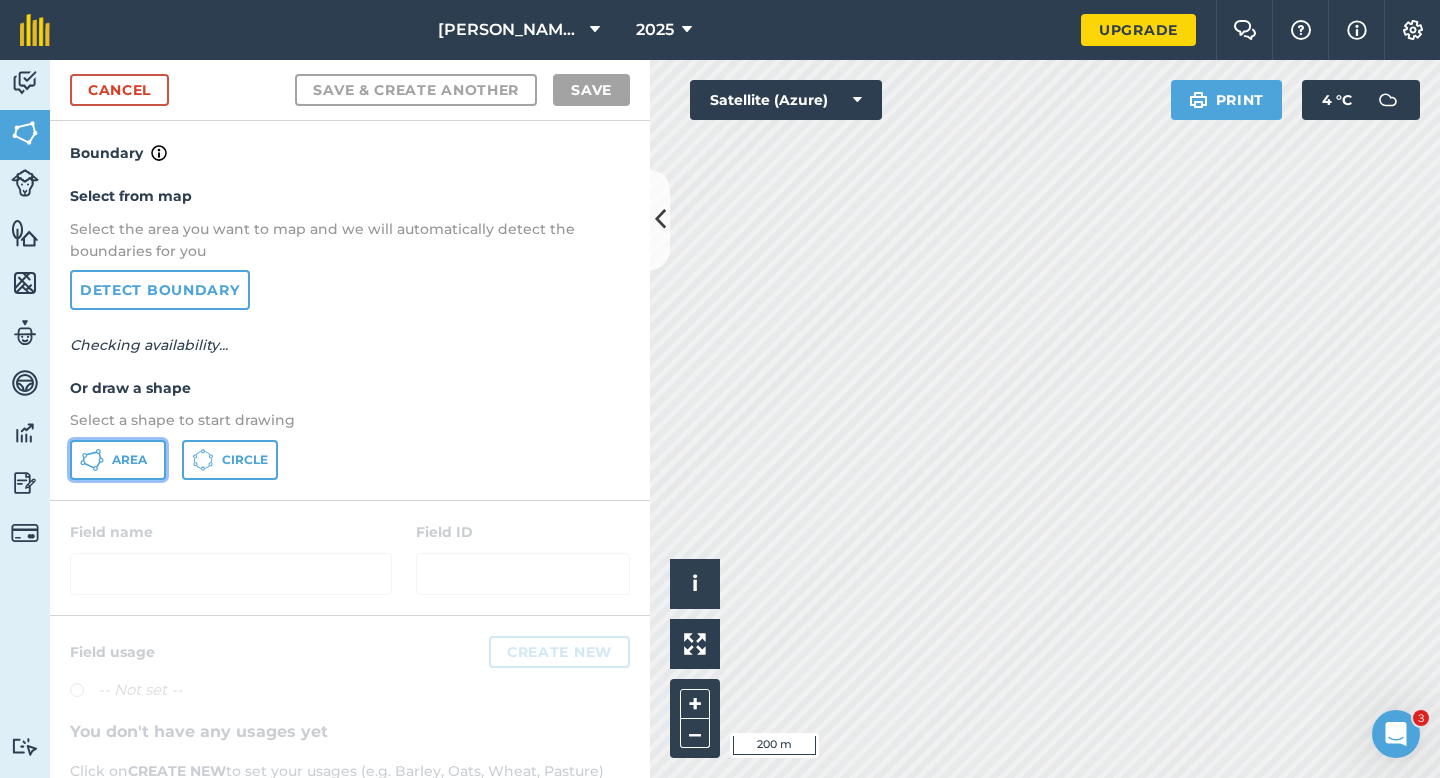click on "Area" at bounding box center [129, 460] 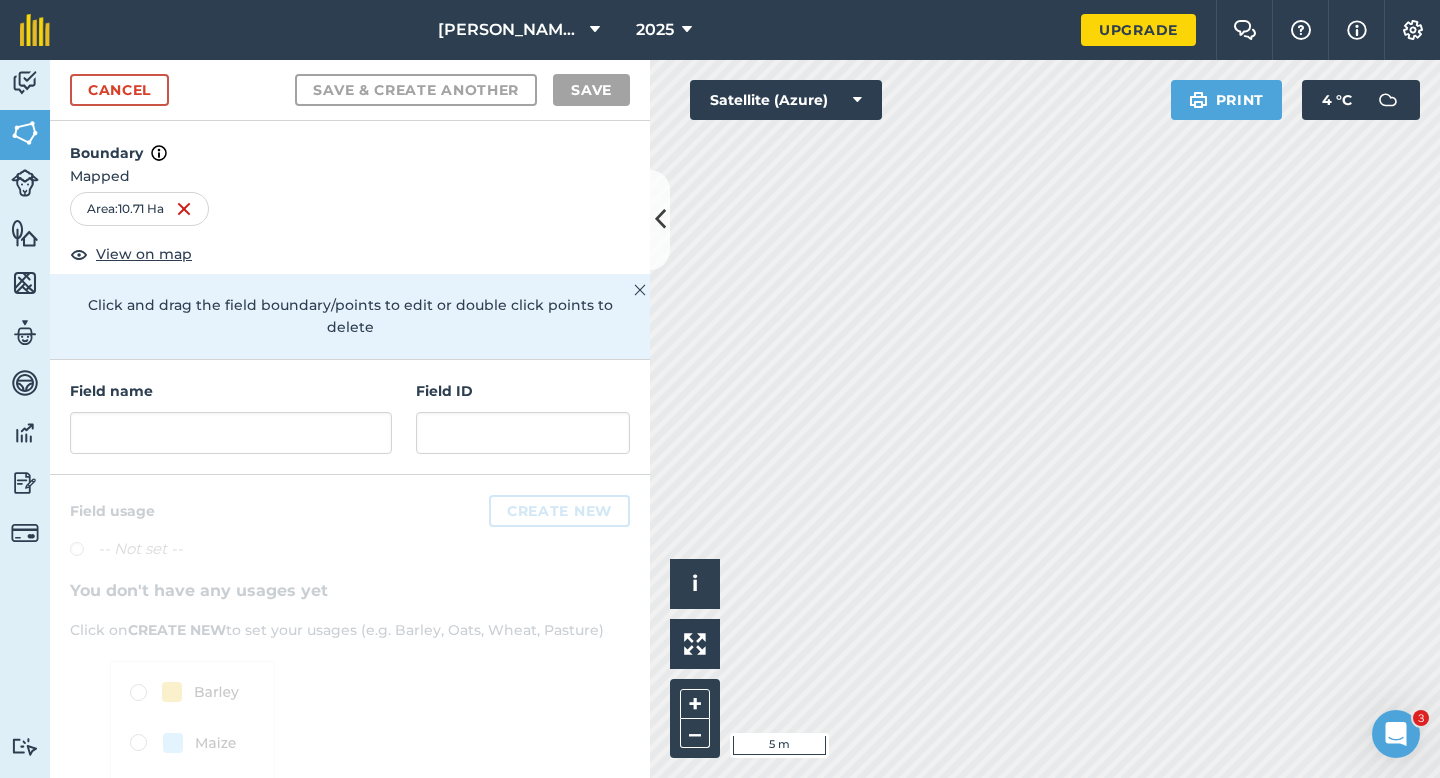 click on "Field name" at bounding box center [231, 417] 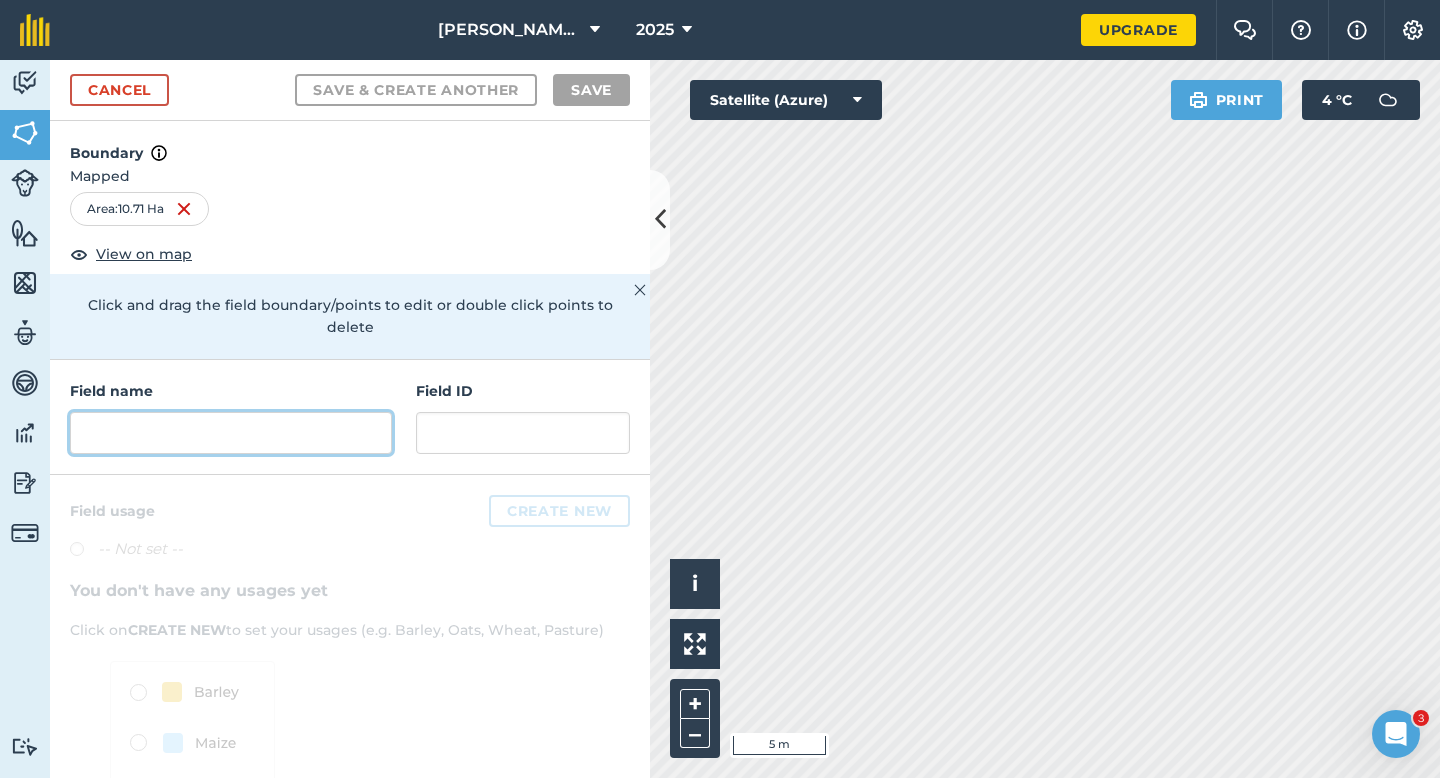 click at bounding box center [231, 433] 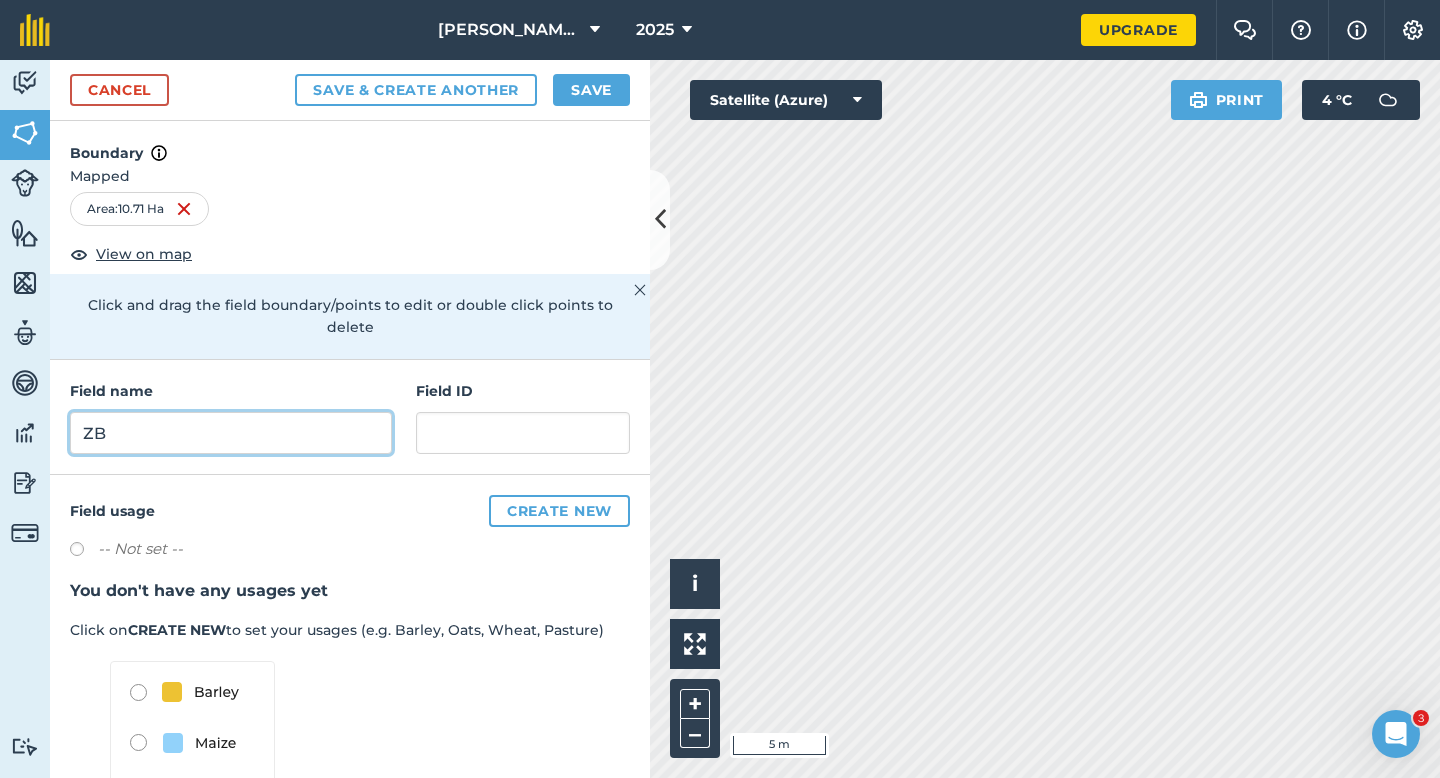type on "ZB" 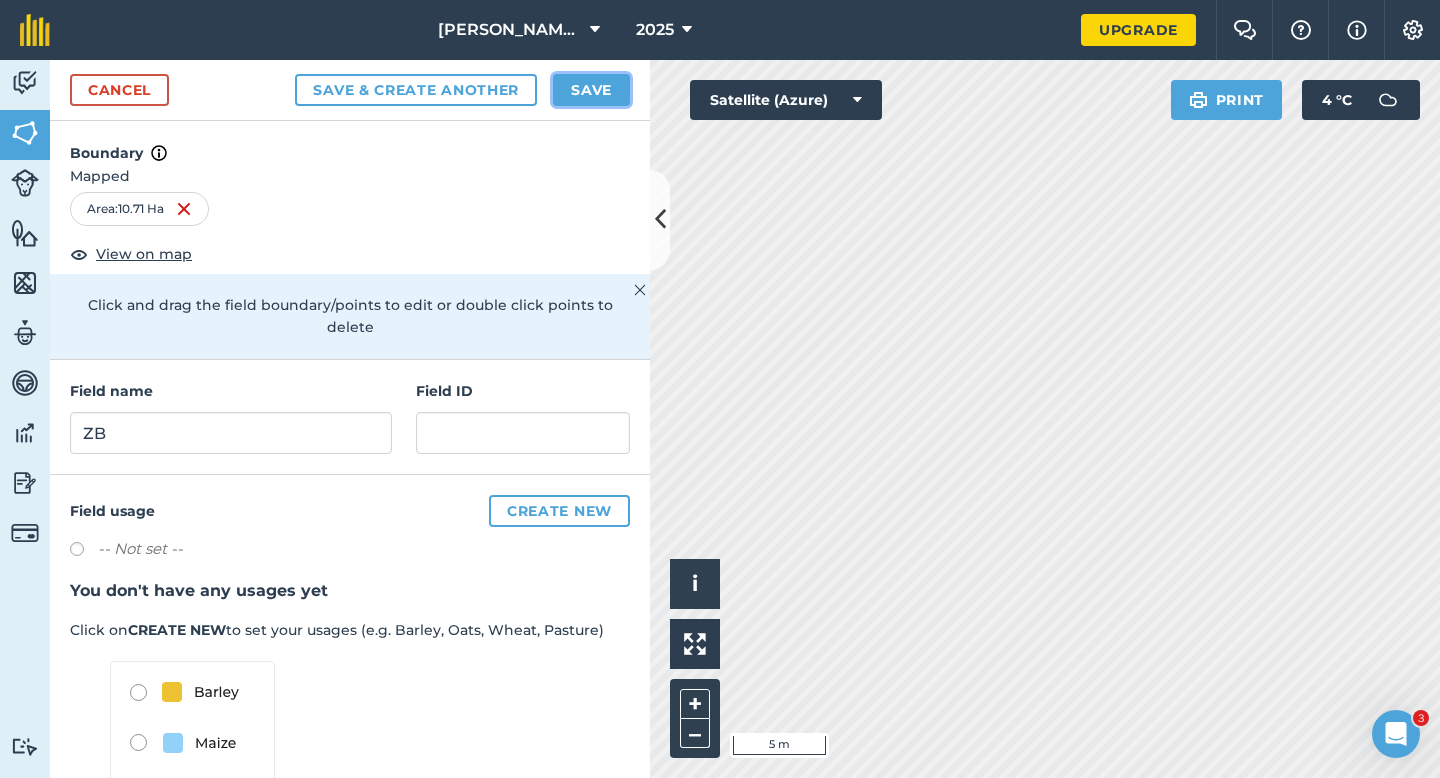 click on "Save" at bounding box center (591, 90) 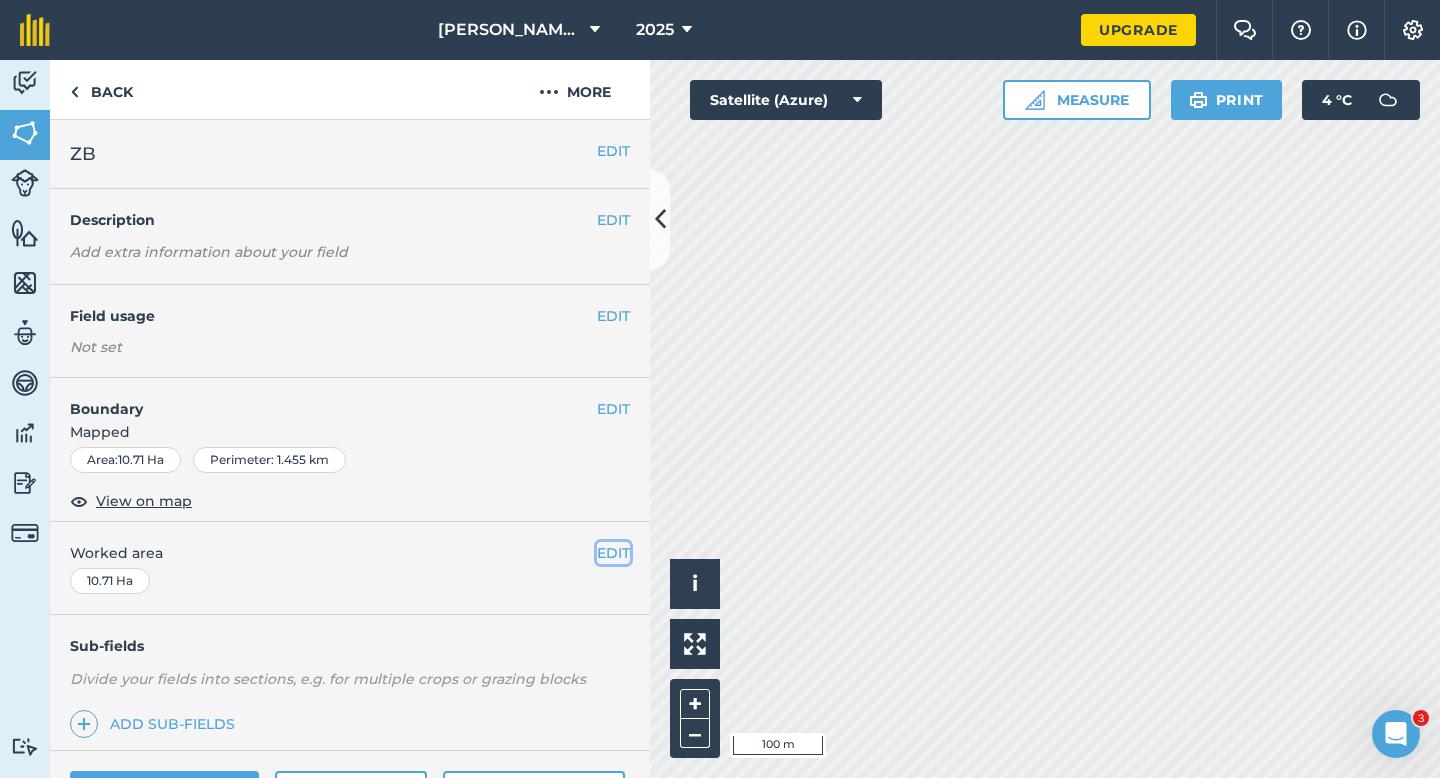 click on "EDIT" at bounding box center (613, 553) 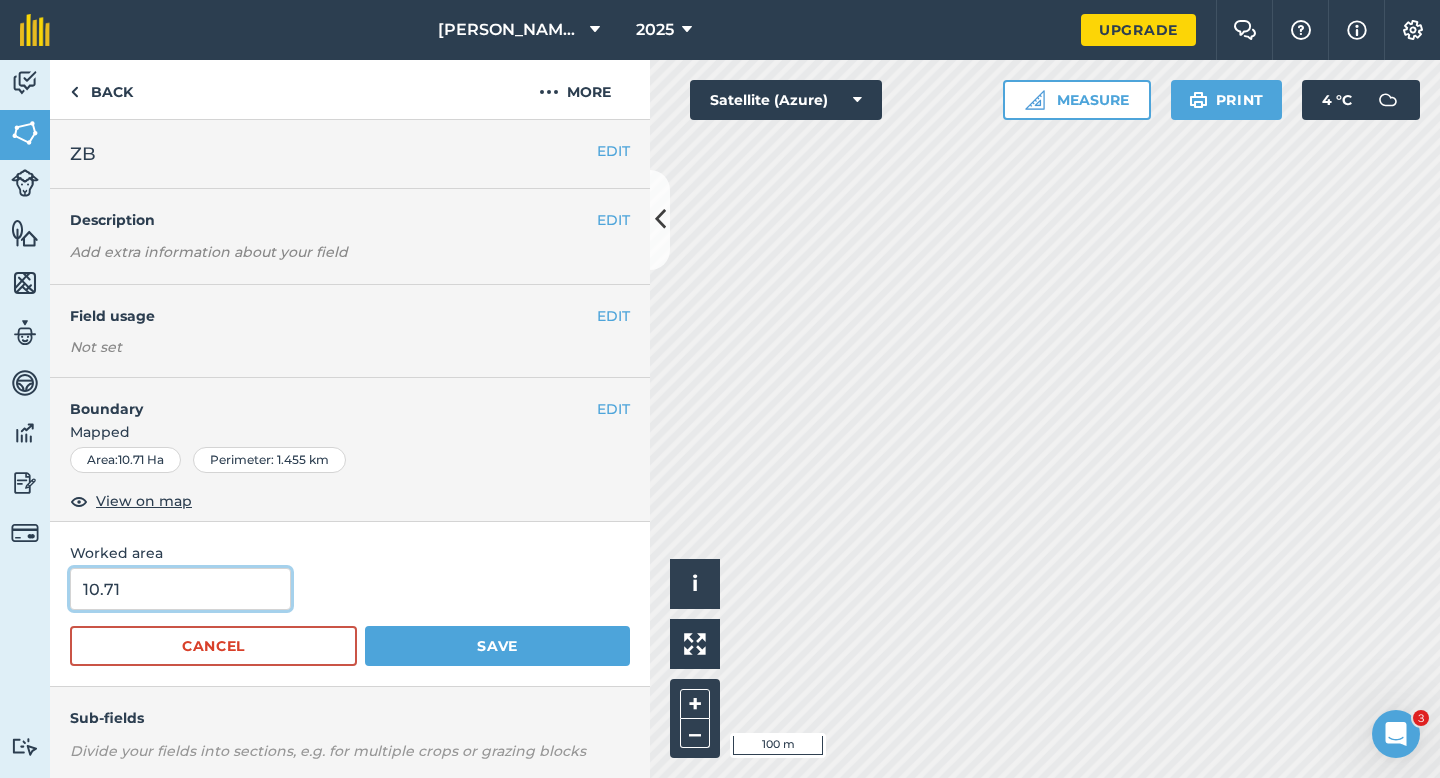 click on "10.71" at bounding box center [180, 589] 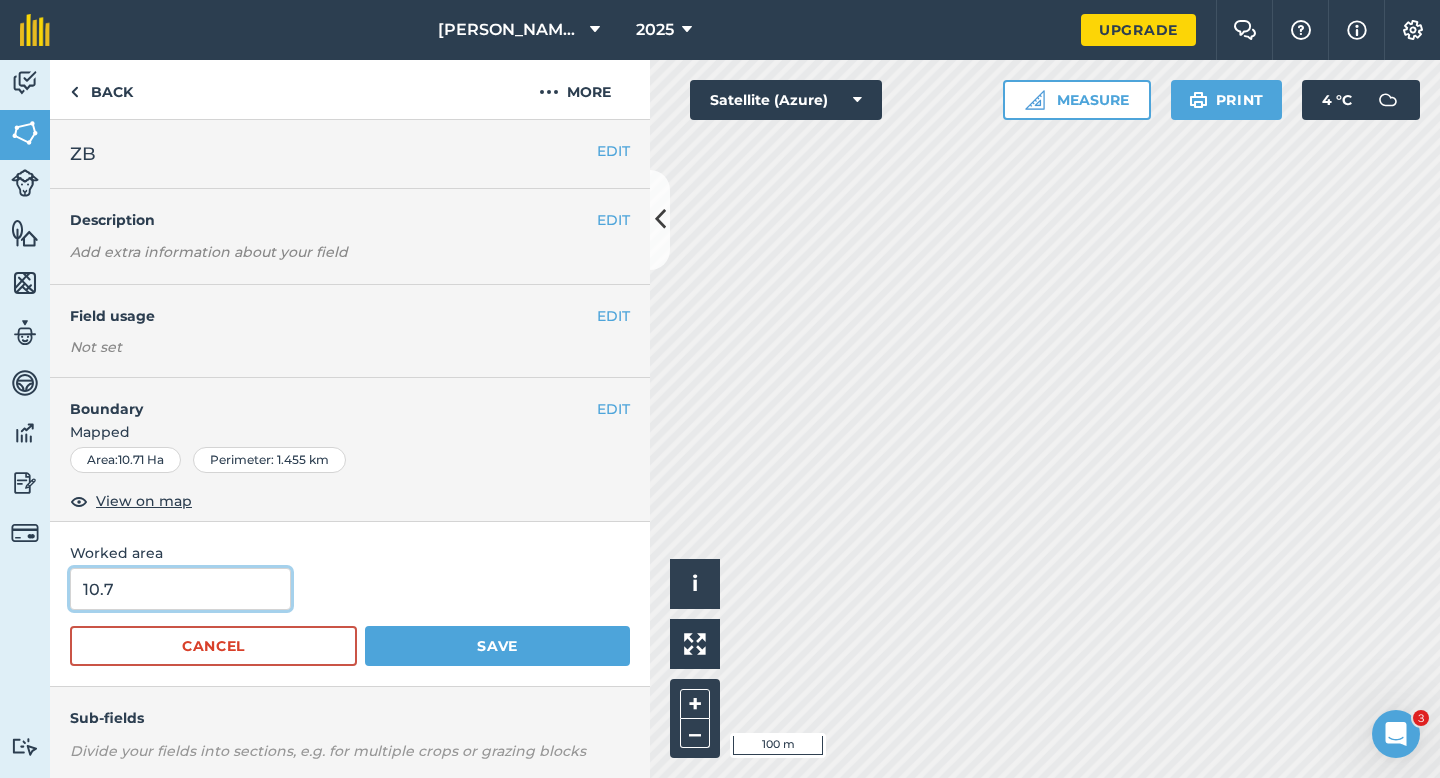 type on "10.7" 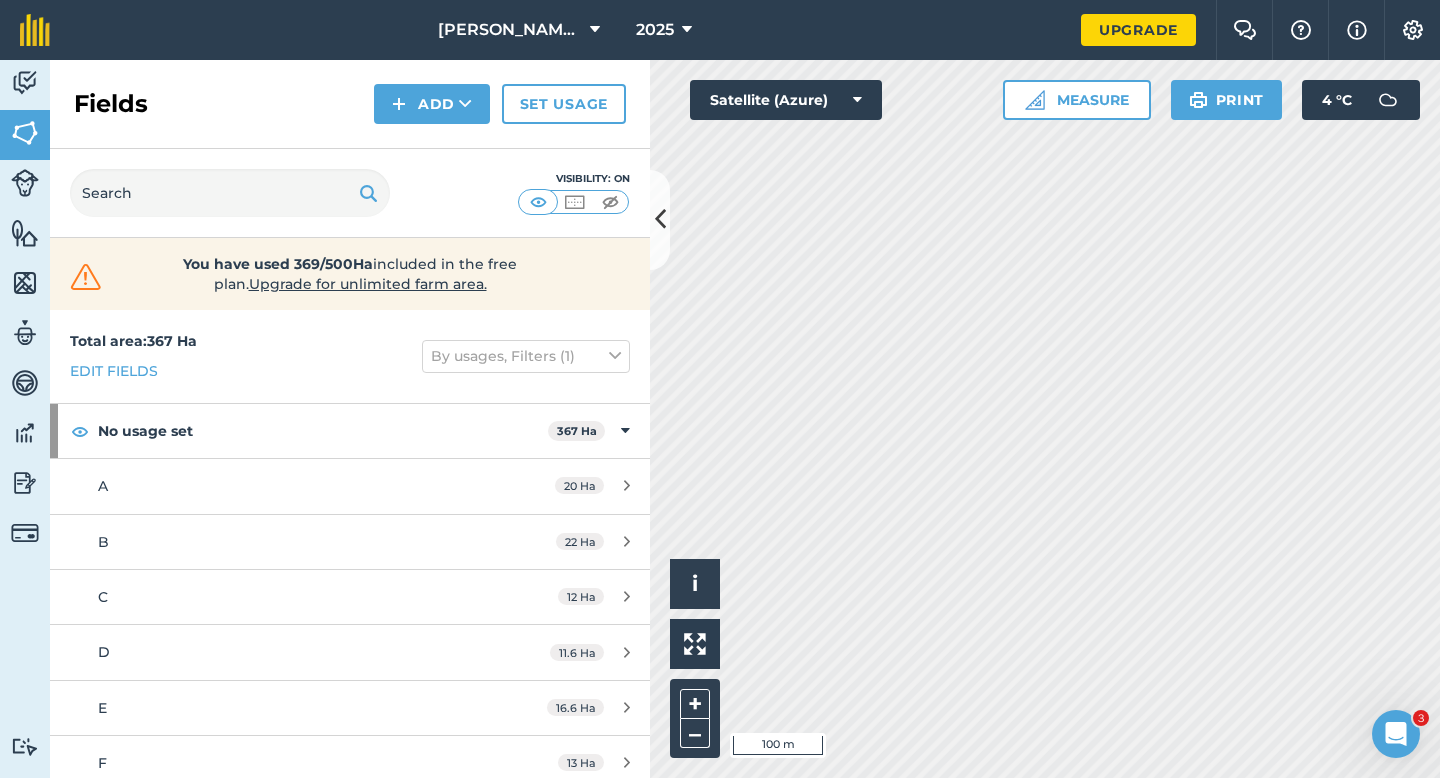 click on "Fields   Add   Set usage" at bounding box center [350, 104] 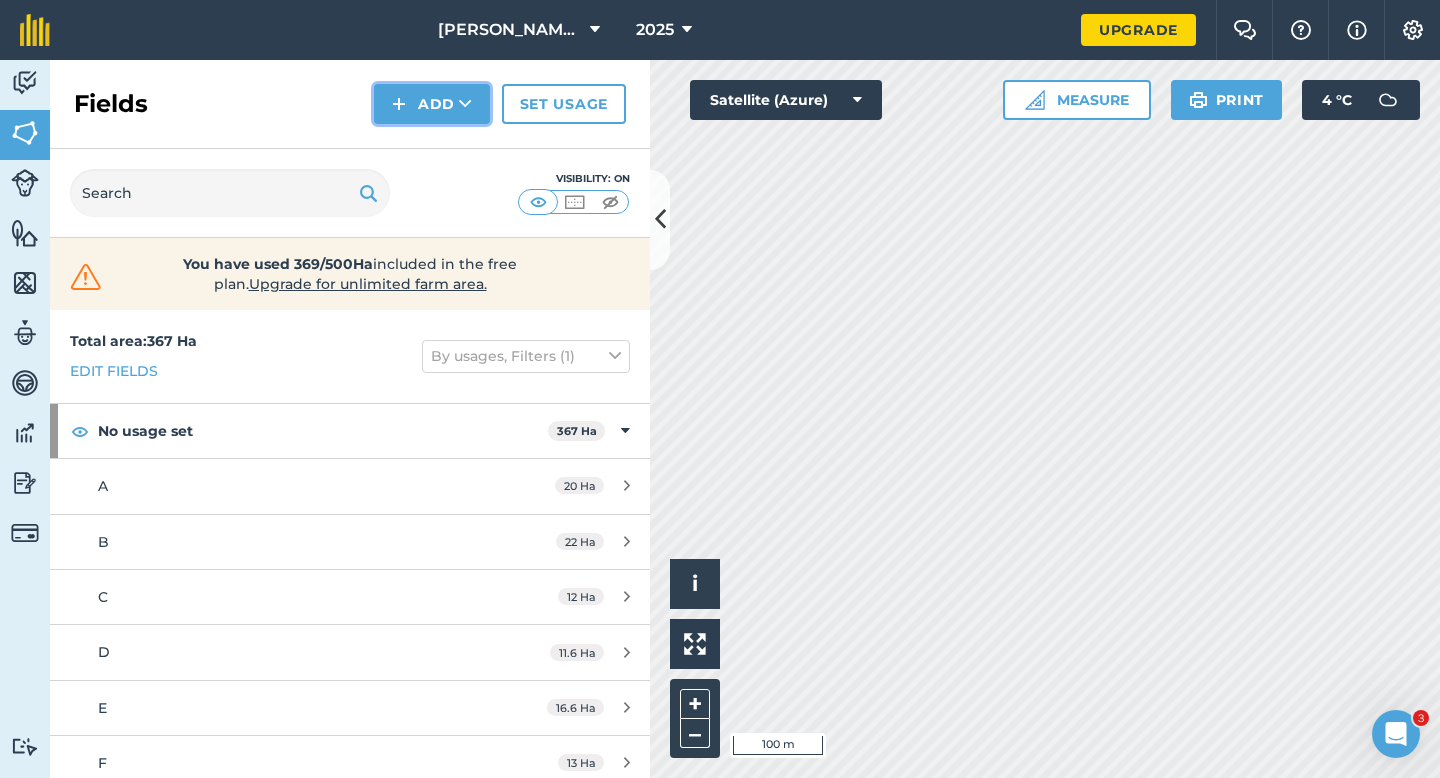 click on "Add" at bounding box center [432, 104] 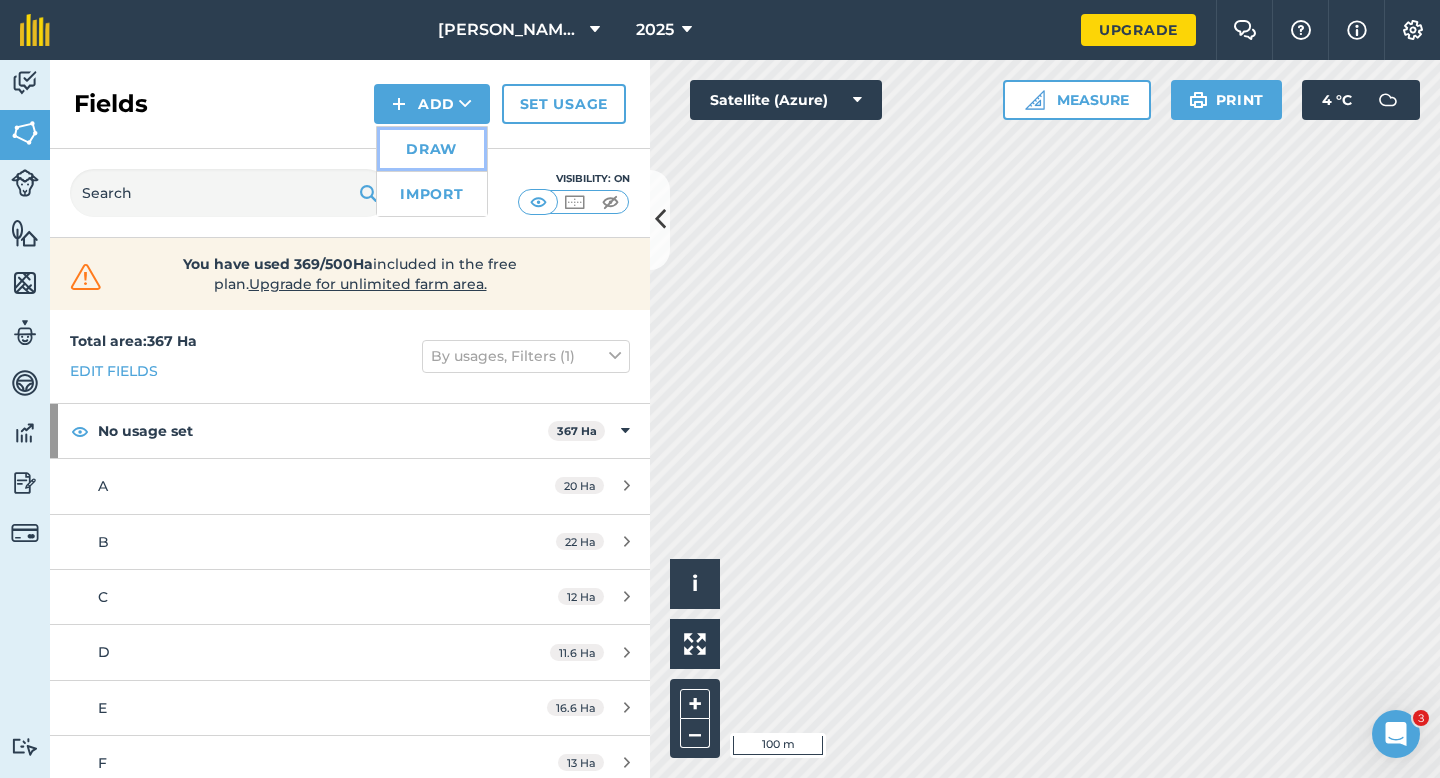 click on "Draw" at bounding box center [432, 149] 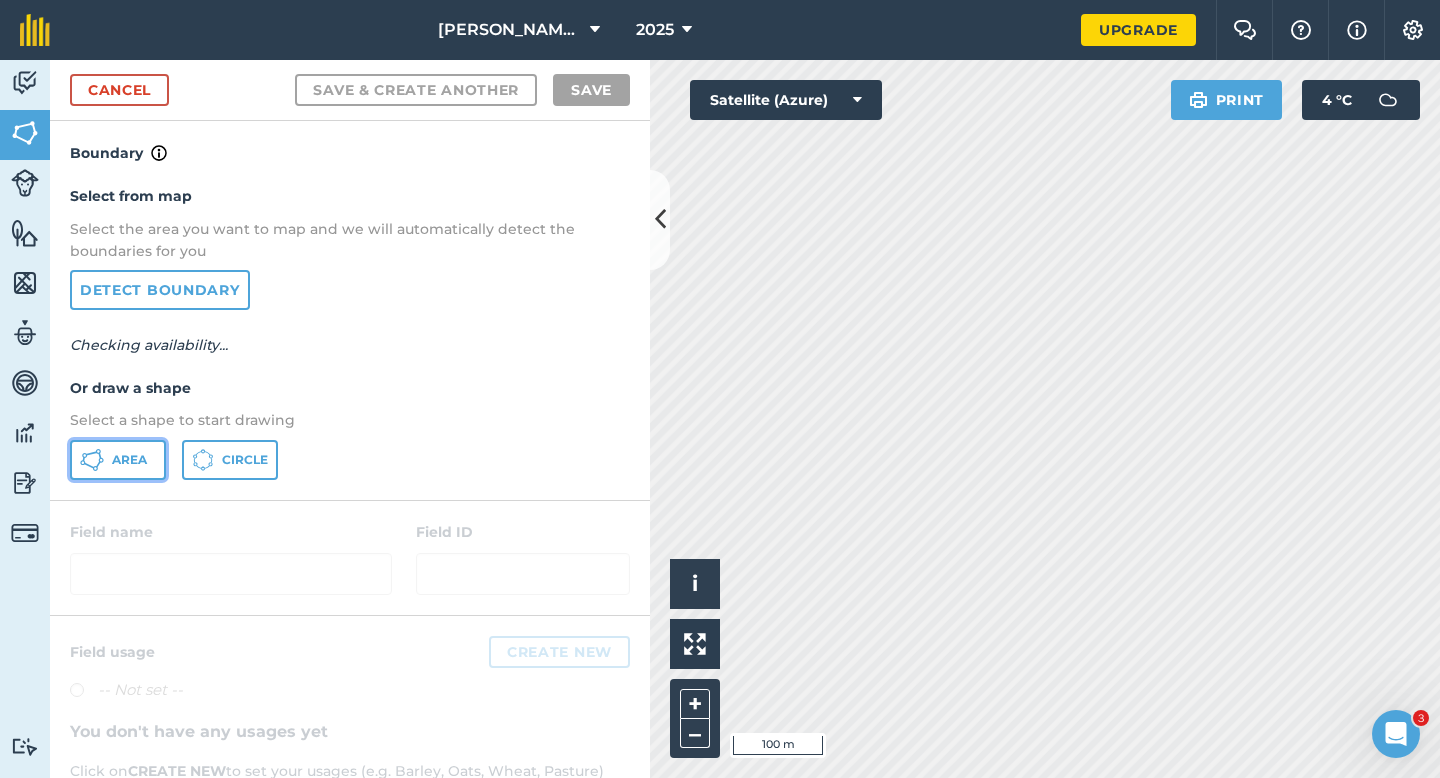 click on "Area" at bounding box center [129, 460] 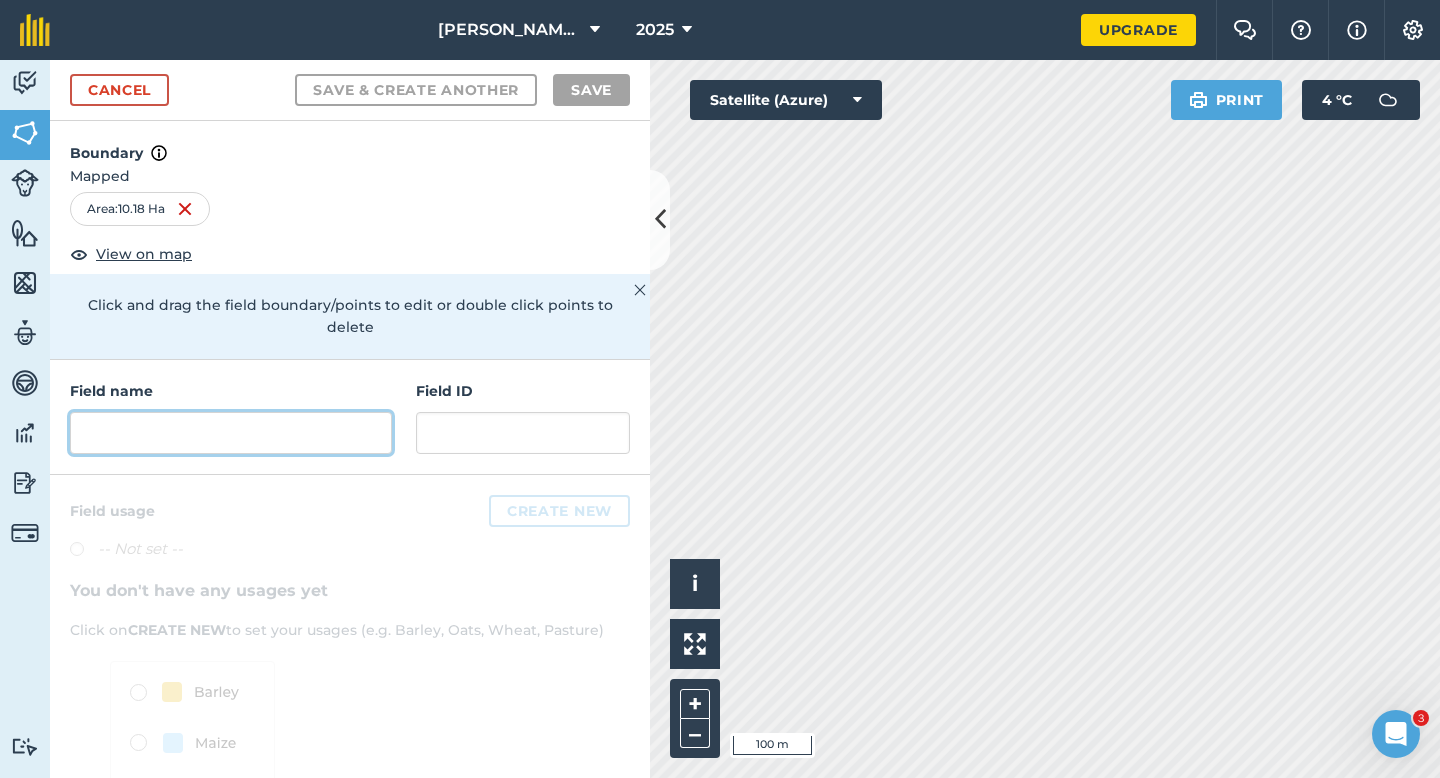 click at bounding box center (231, 433) 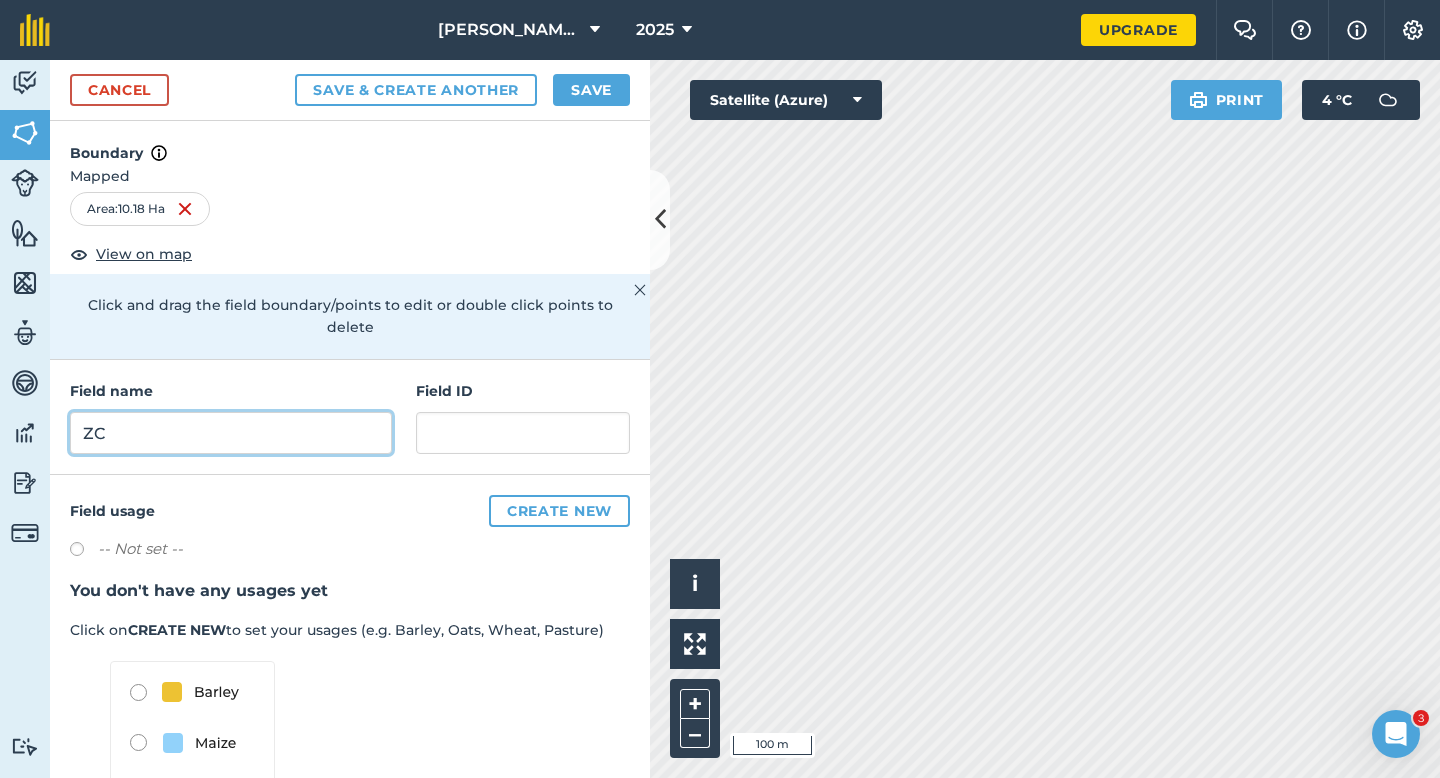 type on "ZC" 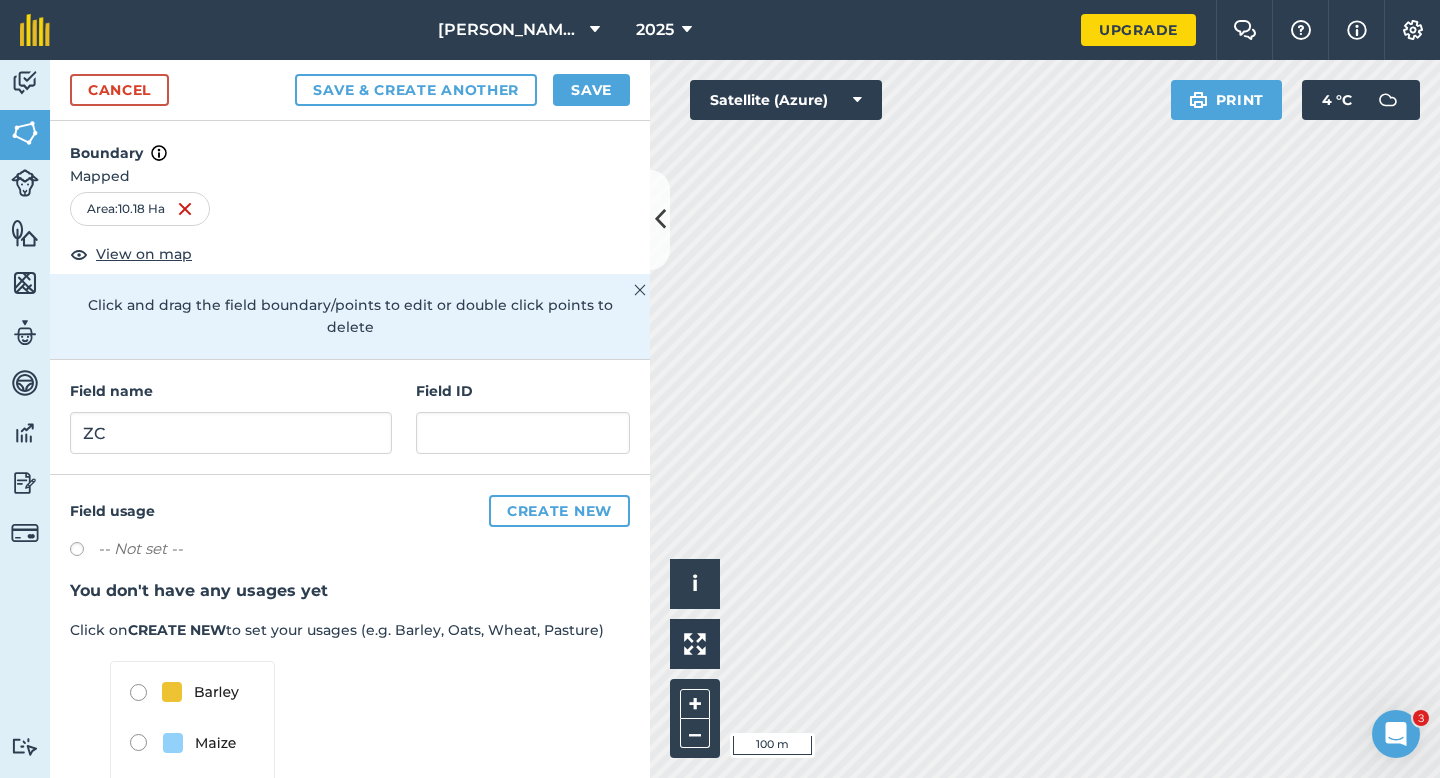 click on "Cancel Save & Create Another Save" at bounding box center [350, 90] 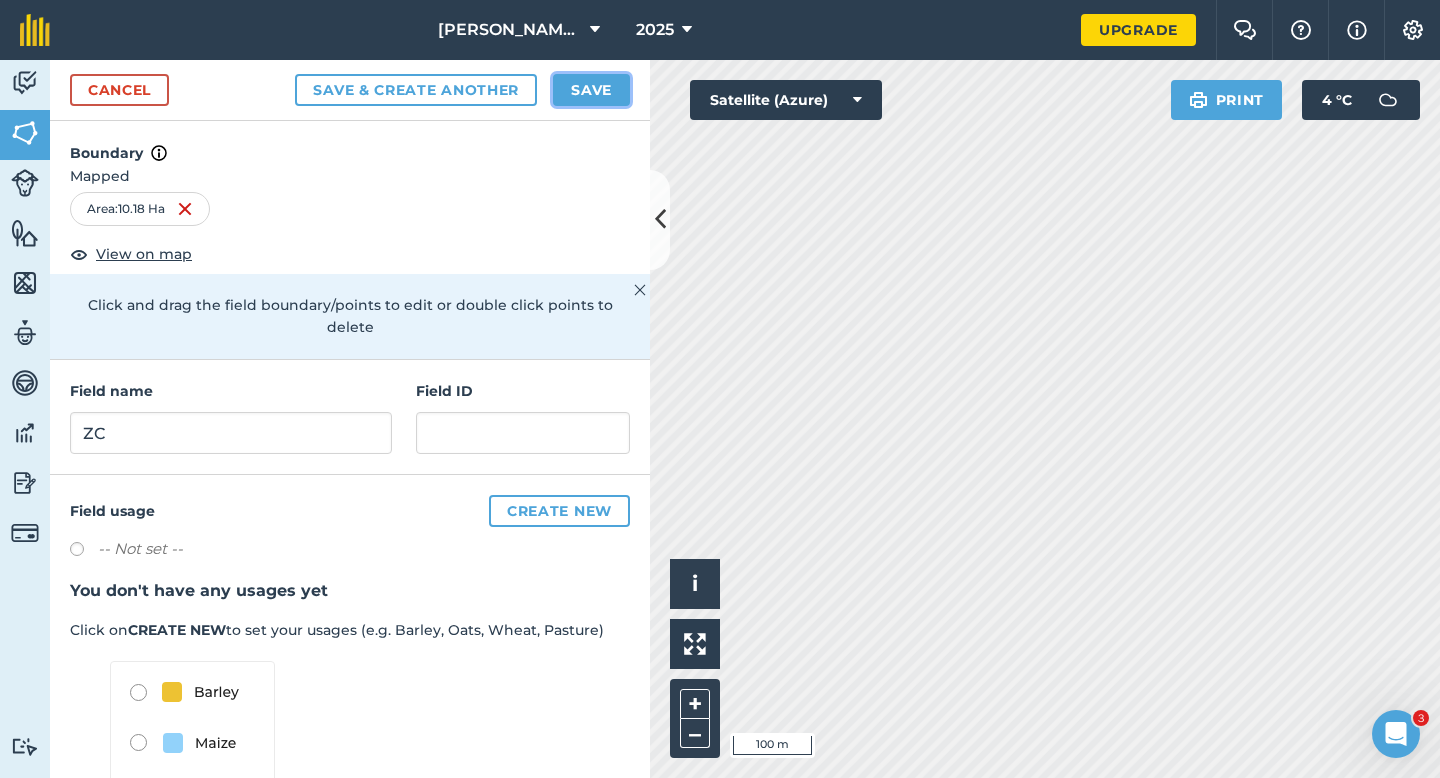 click on "Save" at bounding box center [591, 90] 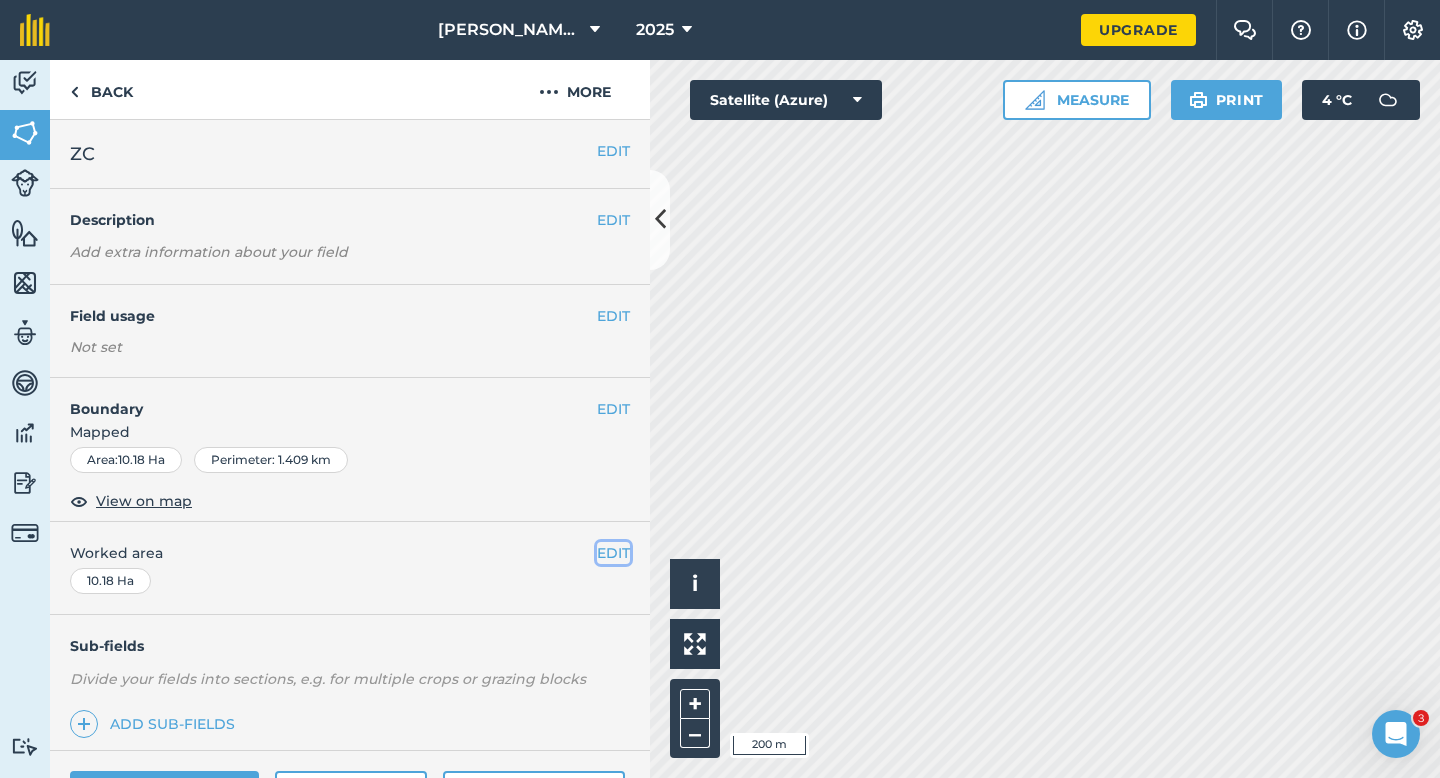 click on "EDIT" at bounding box center (613, 553) 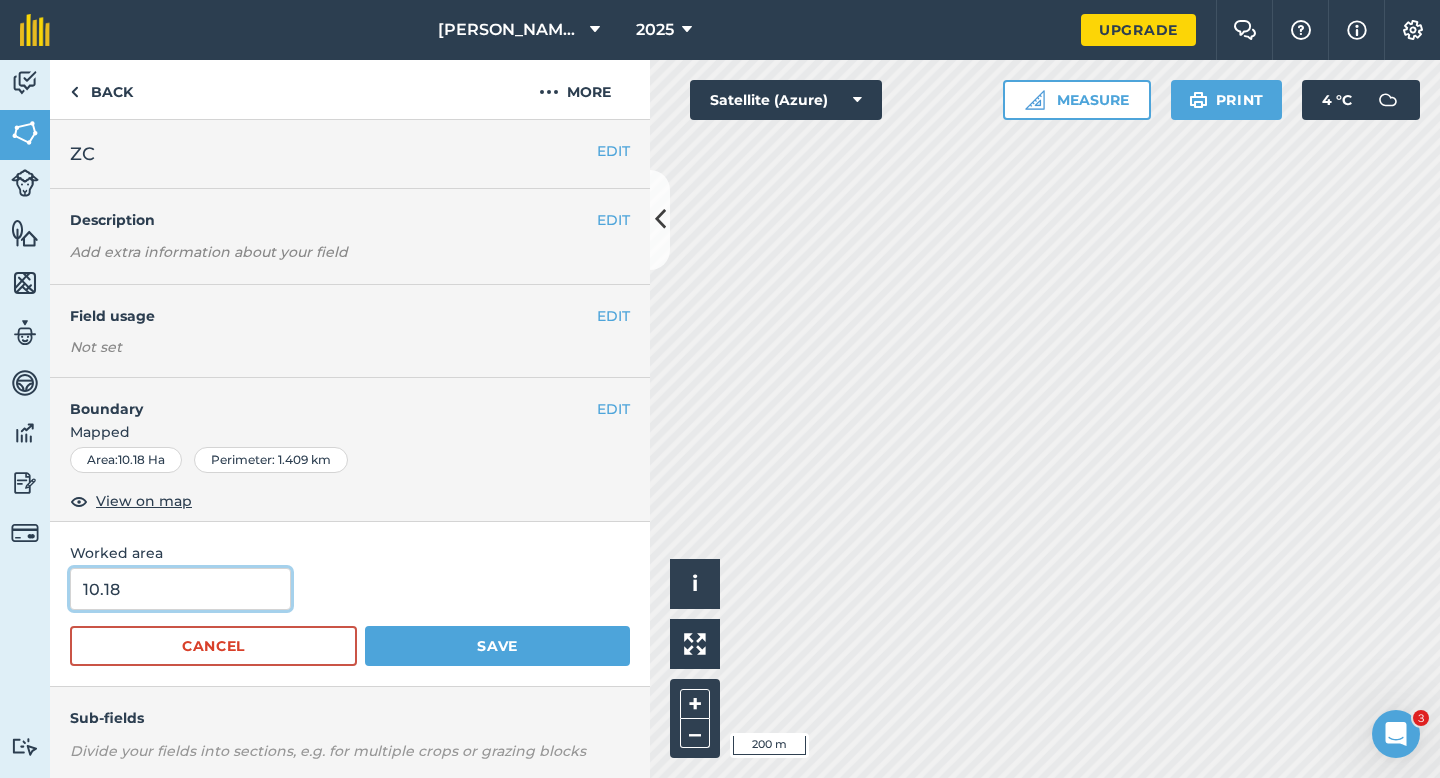 click on "10.18" at bounding box center (180, 589) 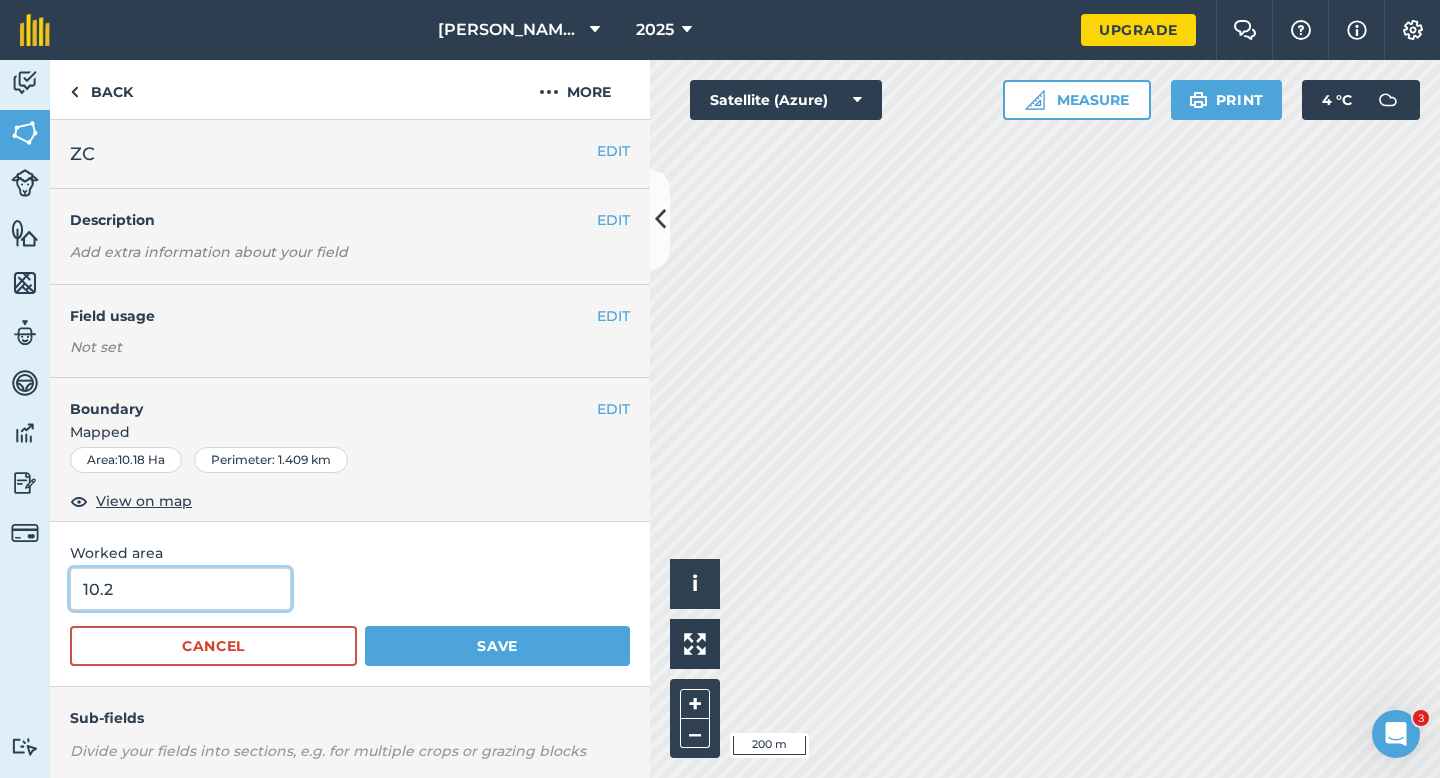 type on "10.2" 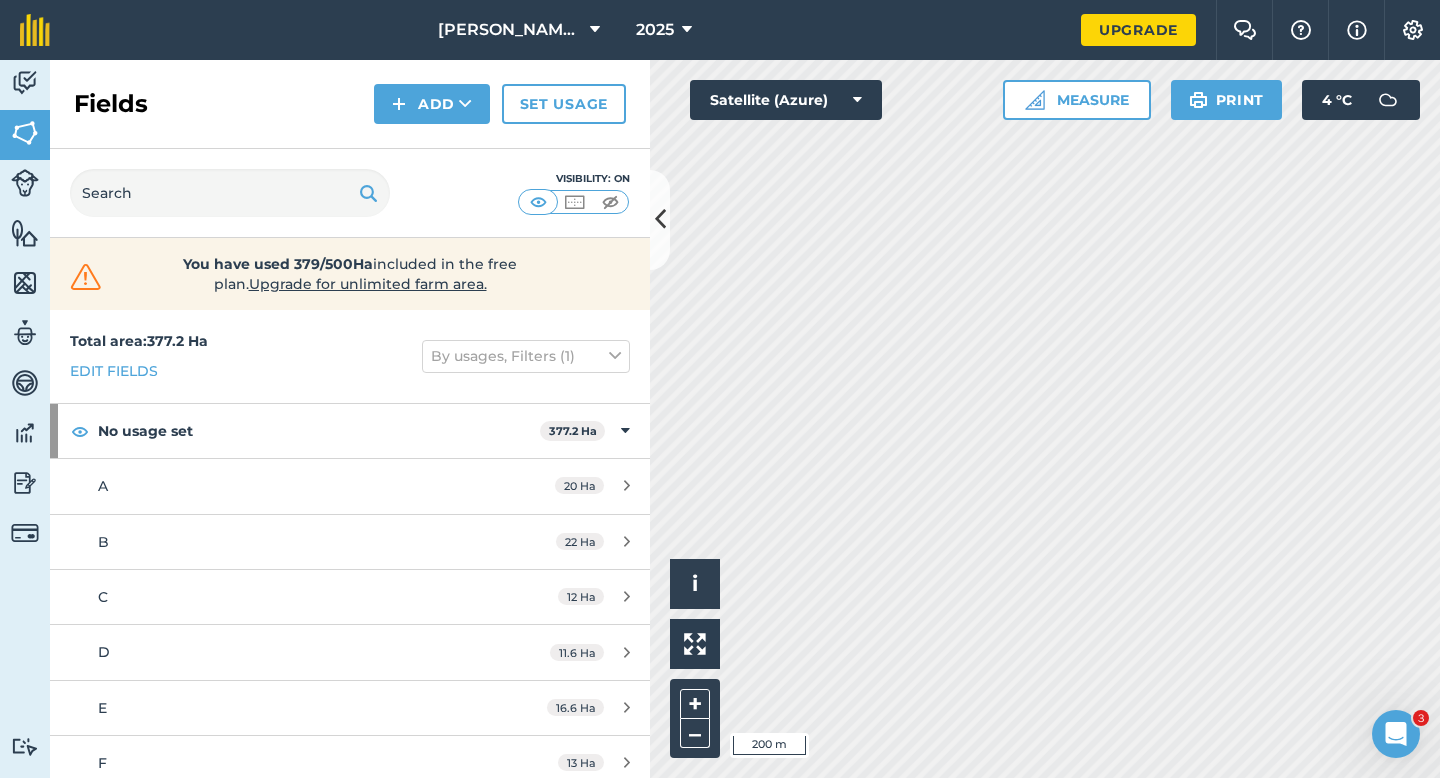 click on "Fields   Add   Set usage" at bounding box center (350, 104) 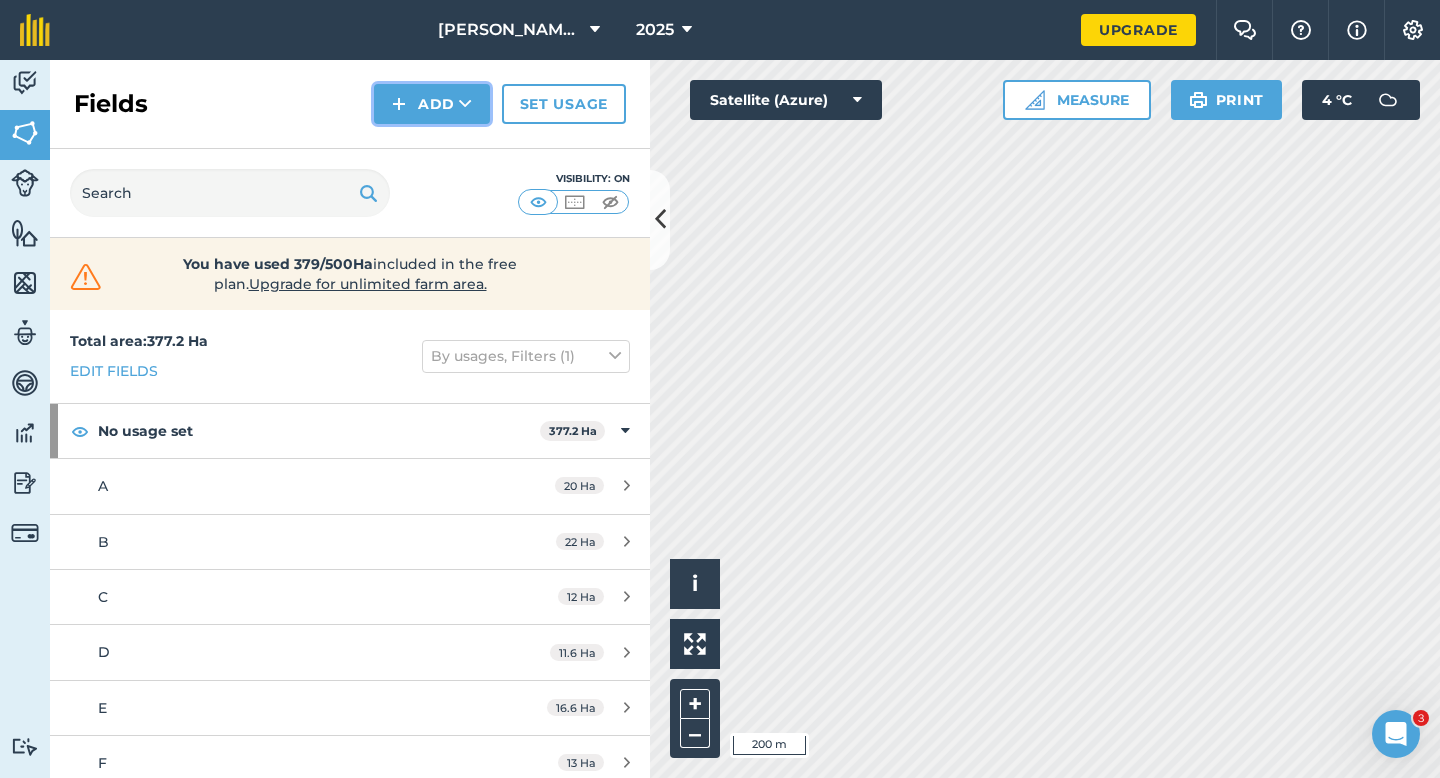 click on "Add" at bounding box center (432, 104) 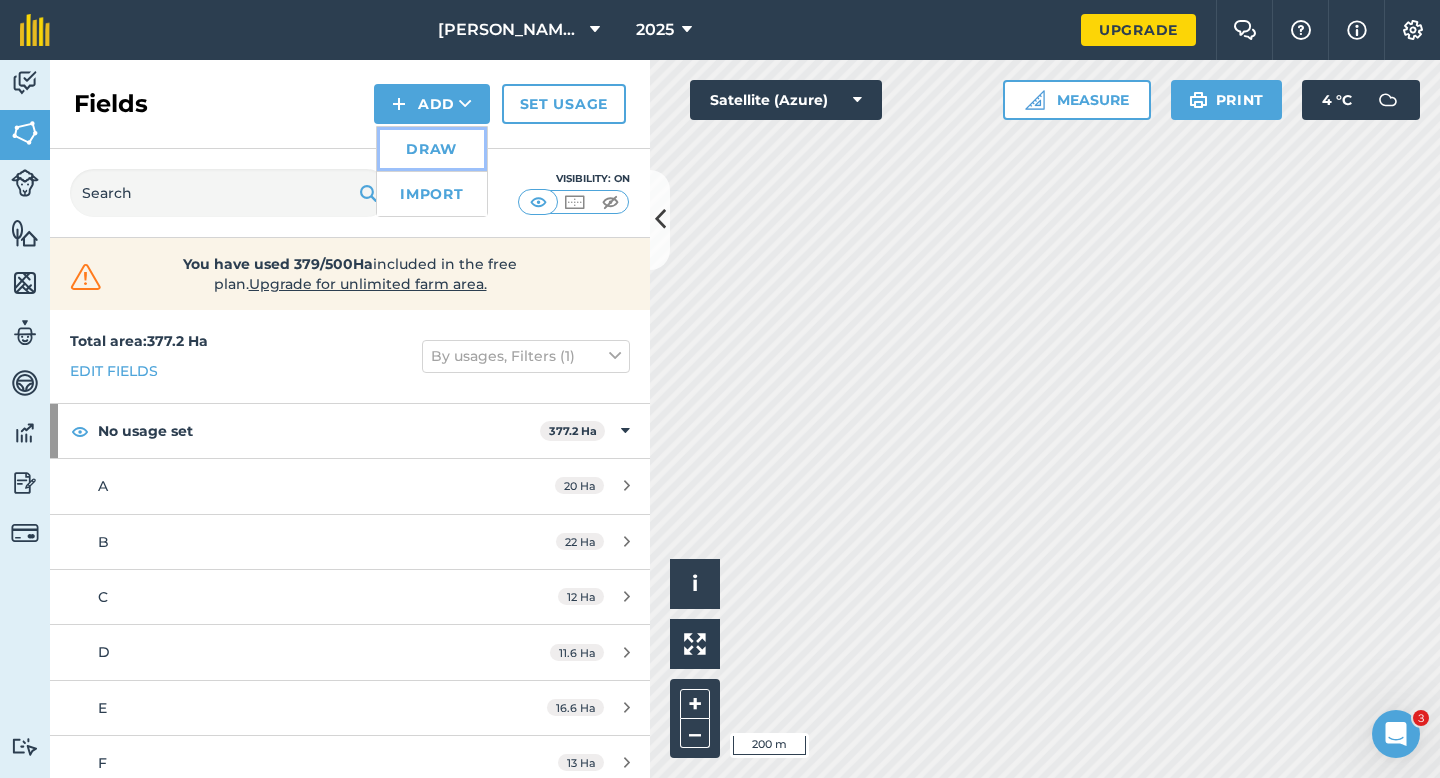 click on "Draw" at bounding box center [432, 149] 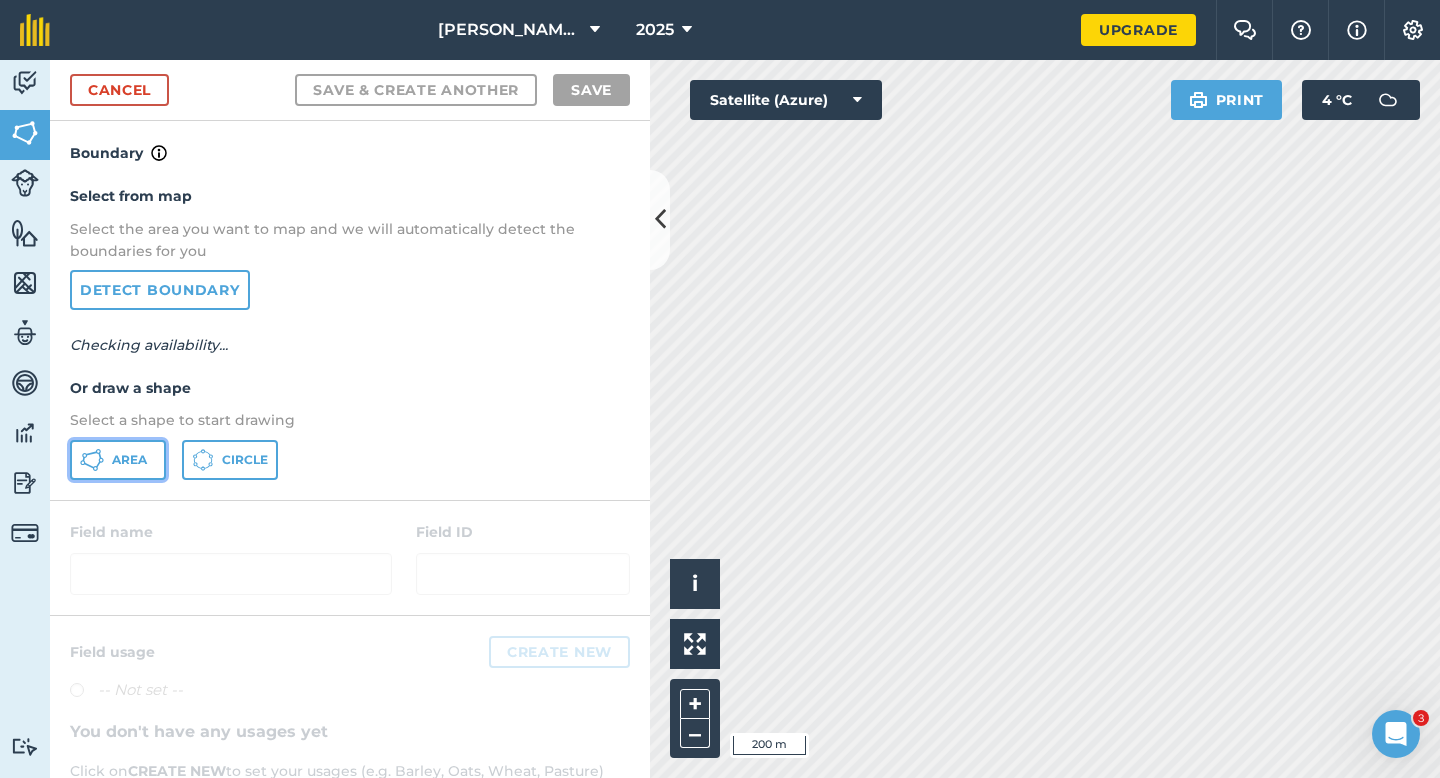 click on "Area" at bounding box center (118, 460) 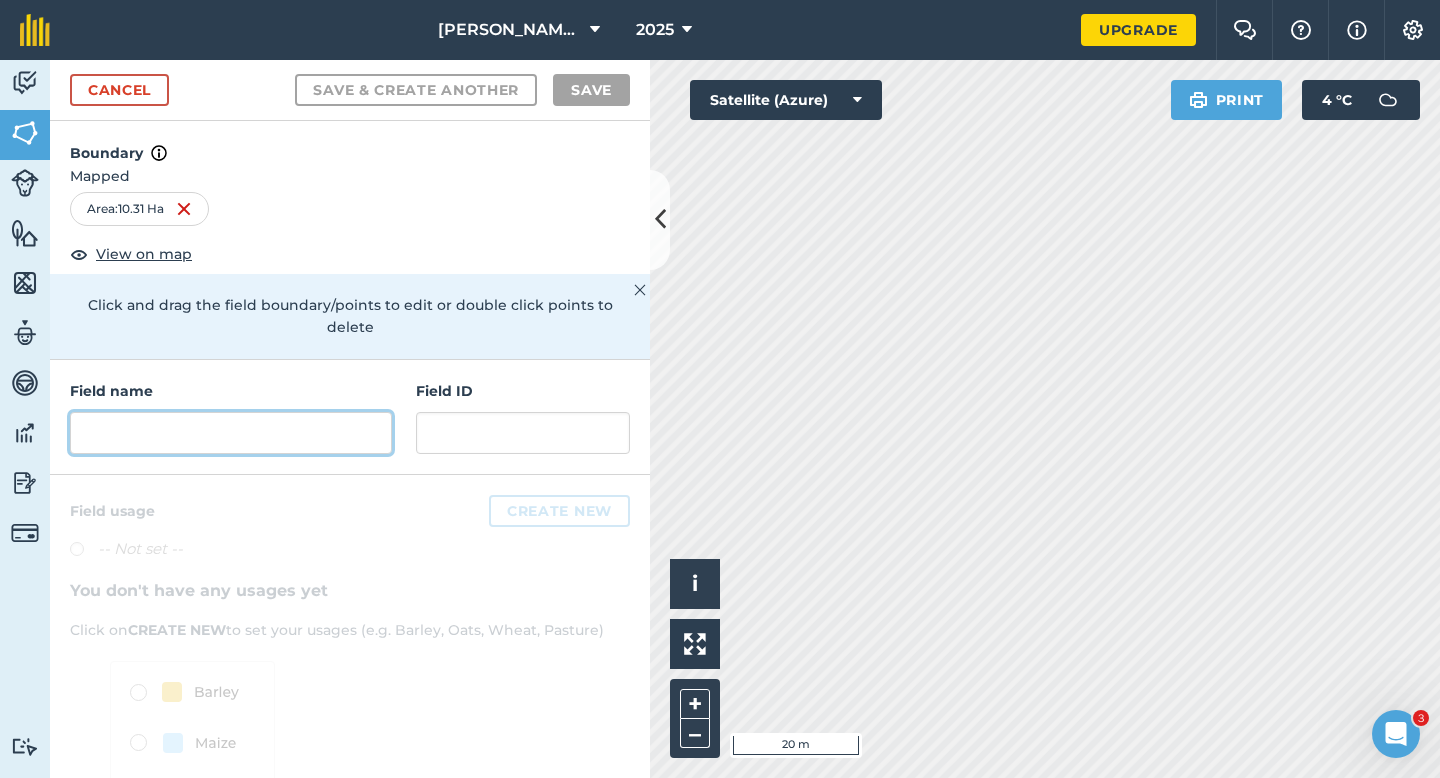 click at bounding box center [231, 433] 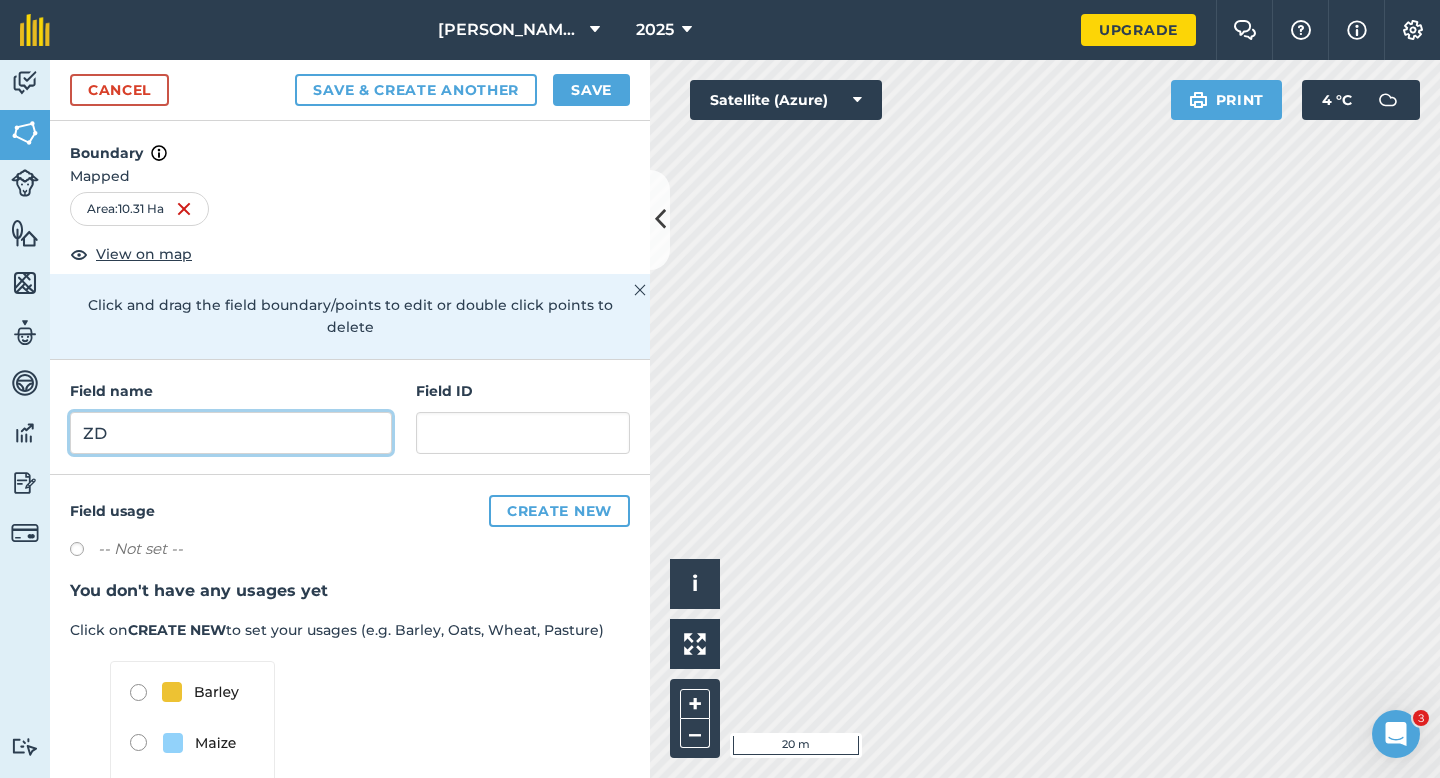 type on "ZD" 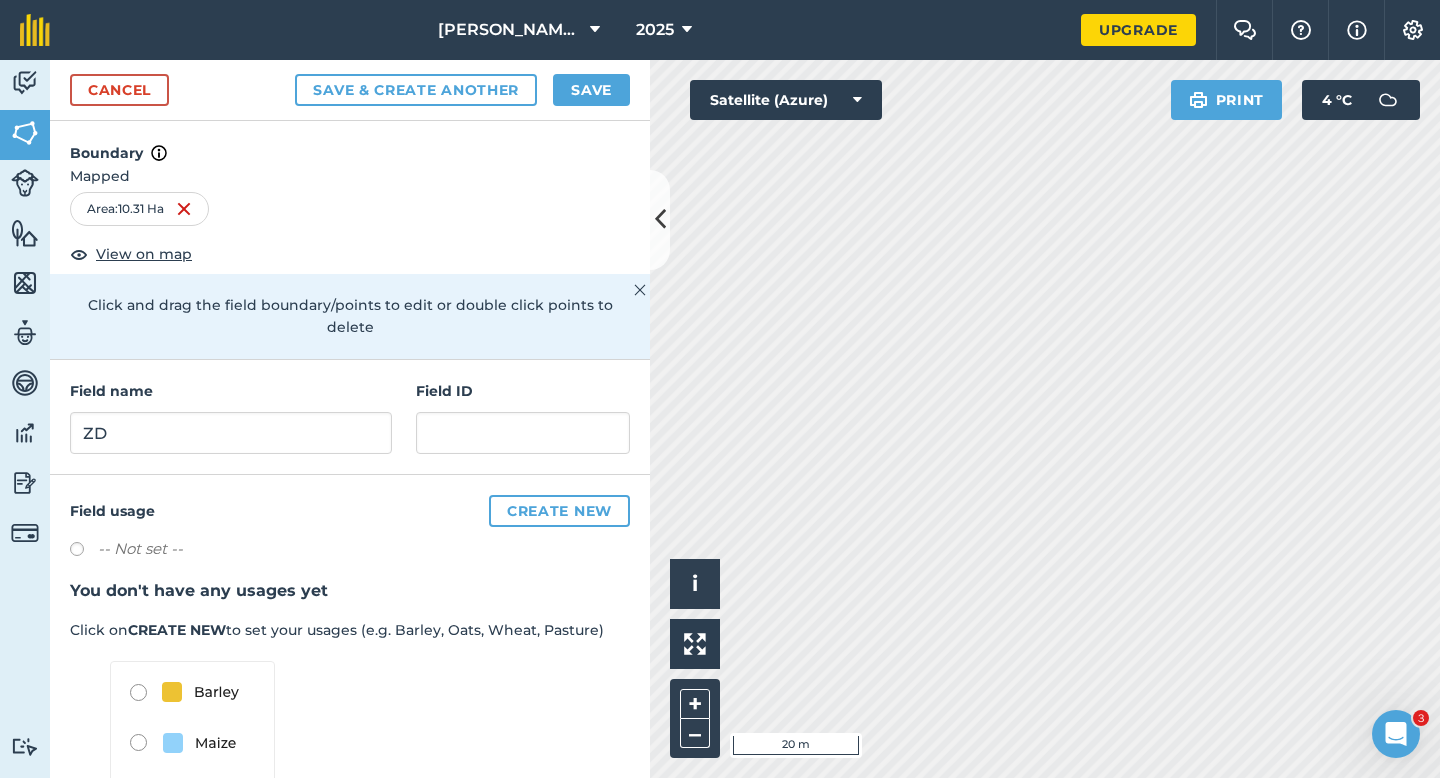 click on "Cancel Save & Create Another Save" at bounding box center [350, 90] 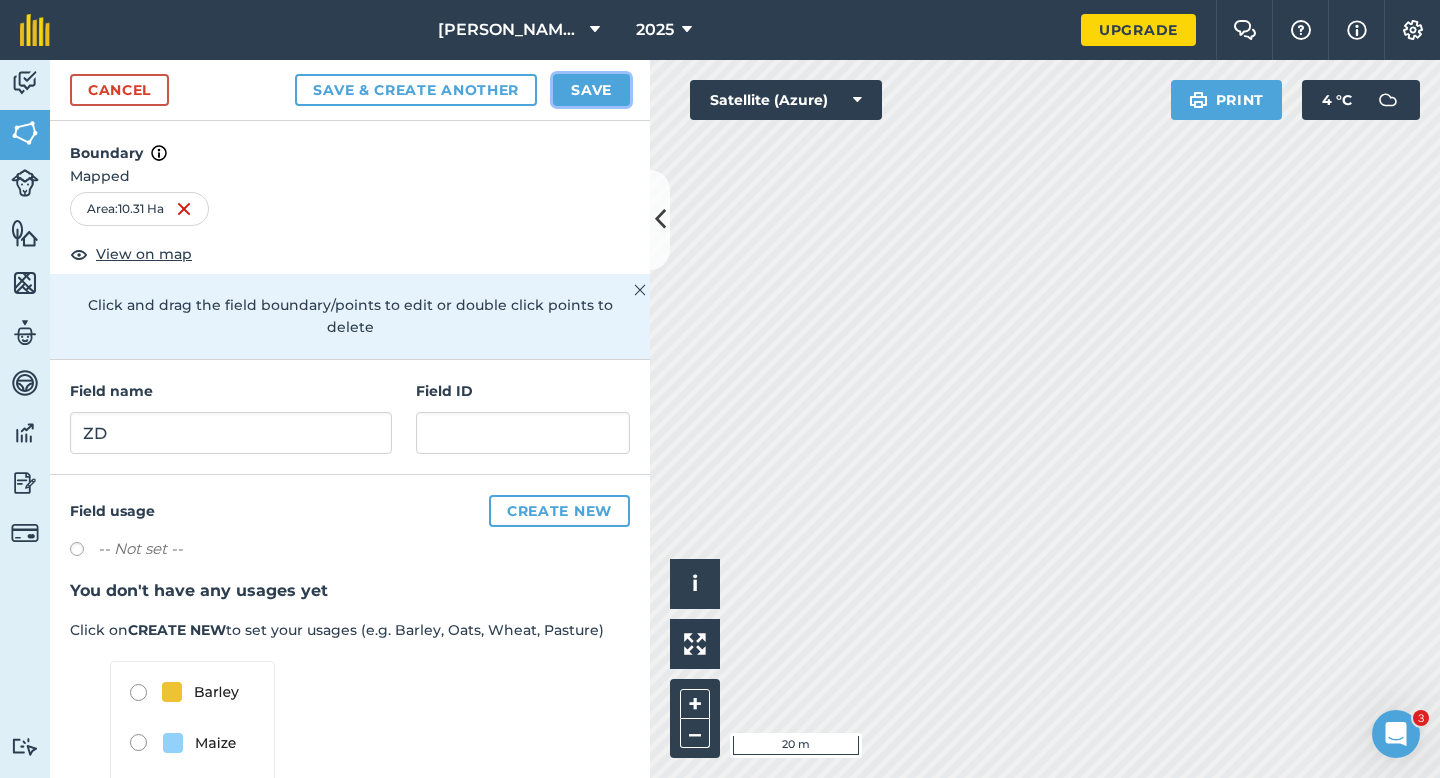 click on "Save" at bounding box center [591, 90] 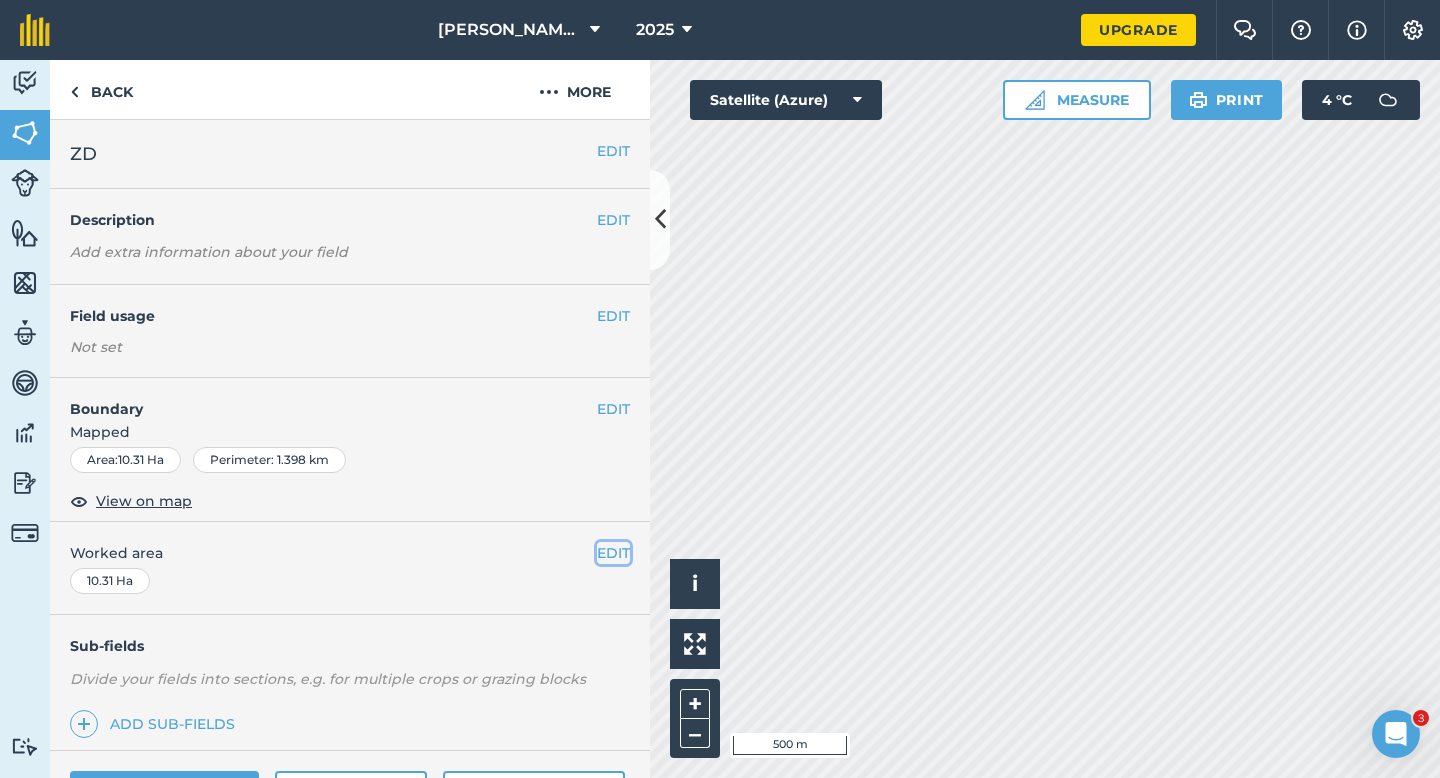click on "EDIT" at bounding box center (613, 553) 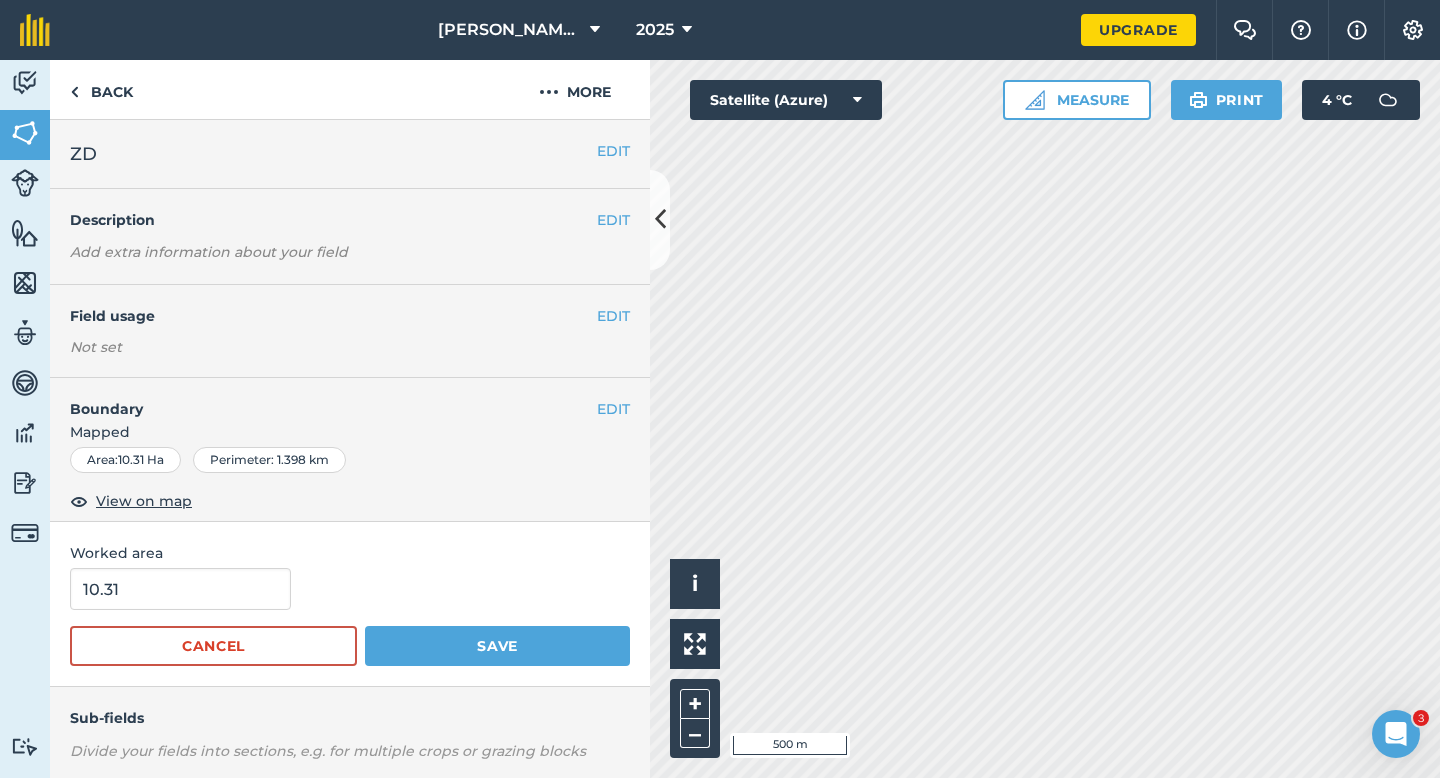 click on "10.31 Cancel Save" at bounding box center (350, 617) 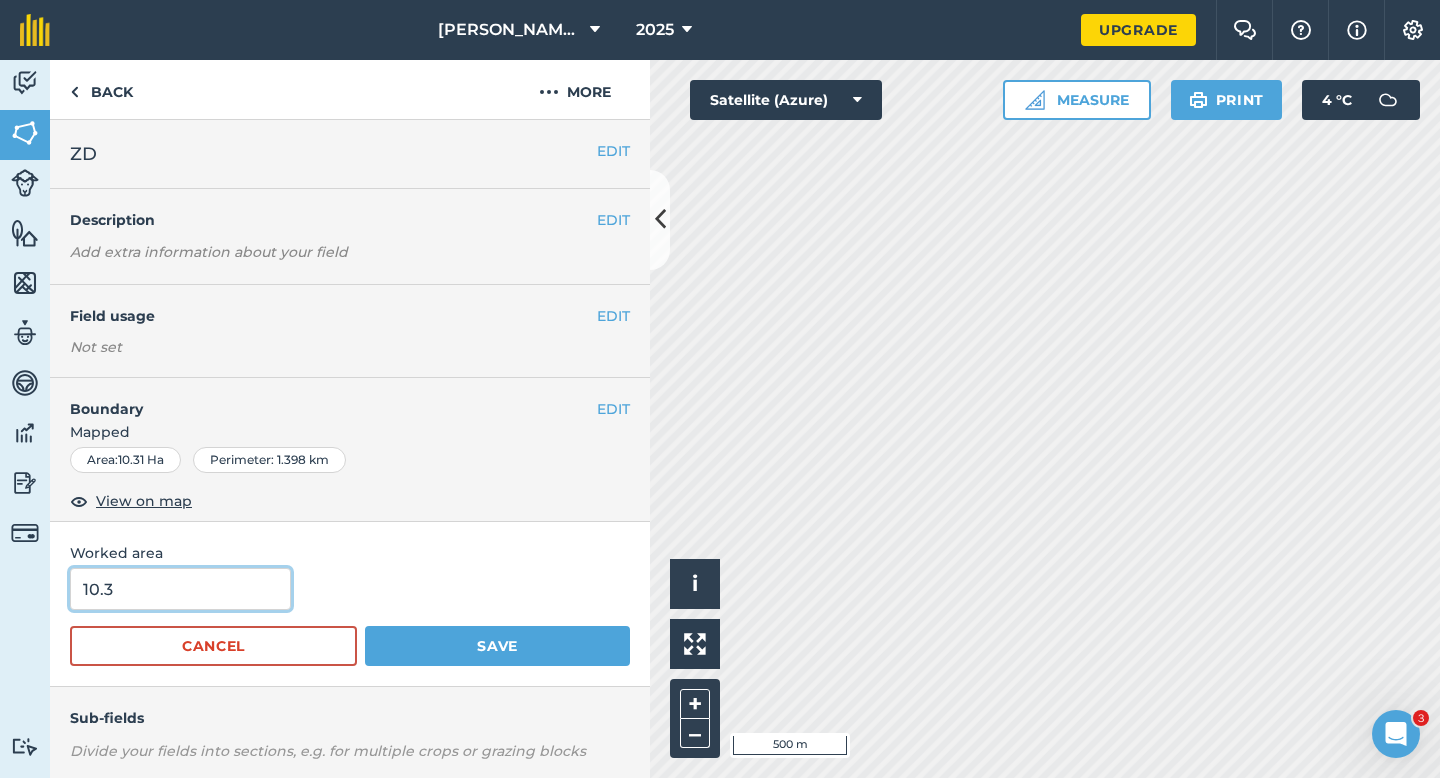 click on "10.3" at bounding box center (180, 589) 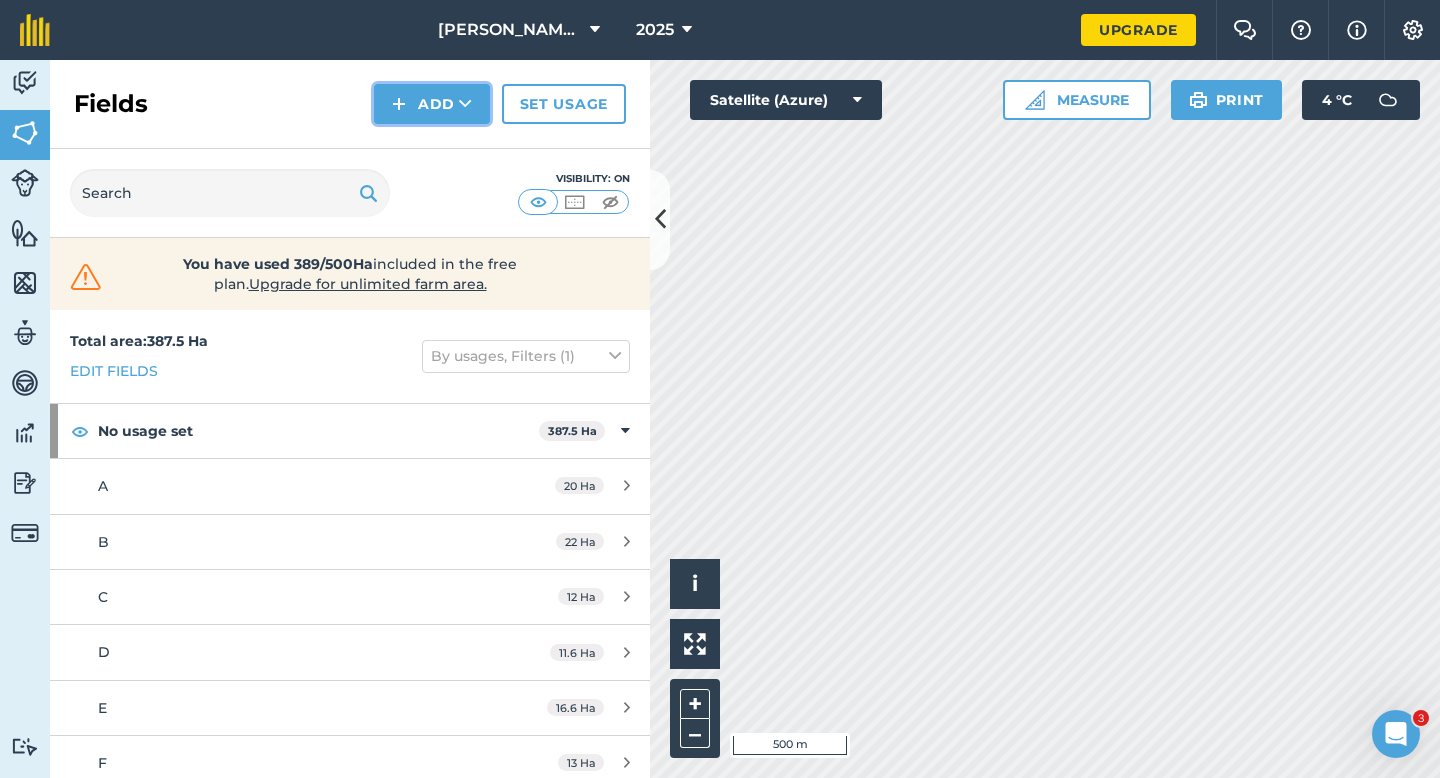 click on "Add" at bounding box center (432, 104) 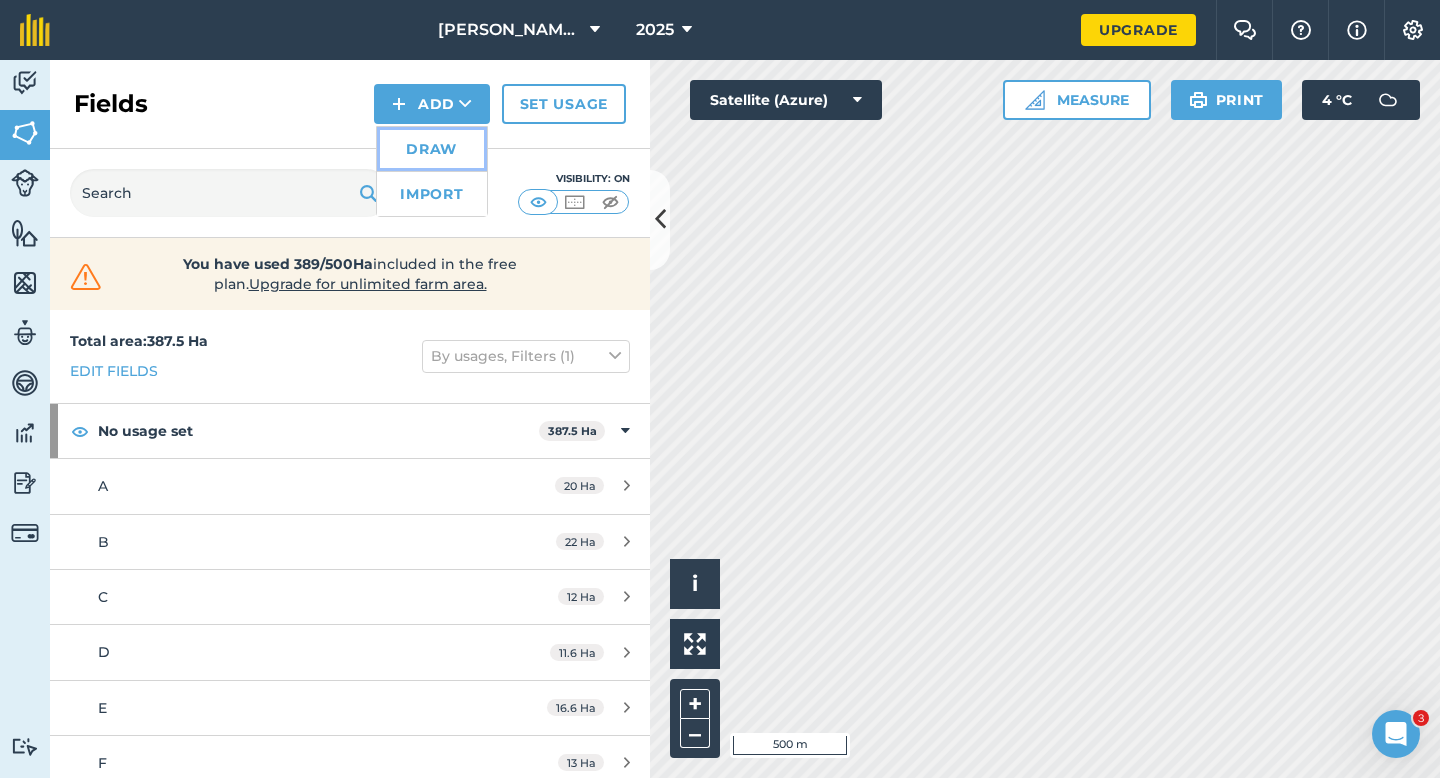 click on "Draw" at bounding box center [432, 149] 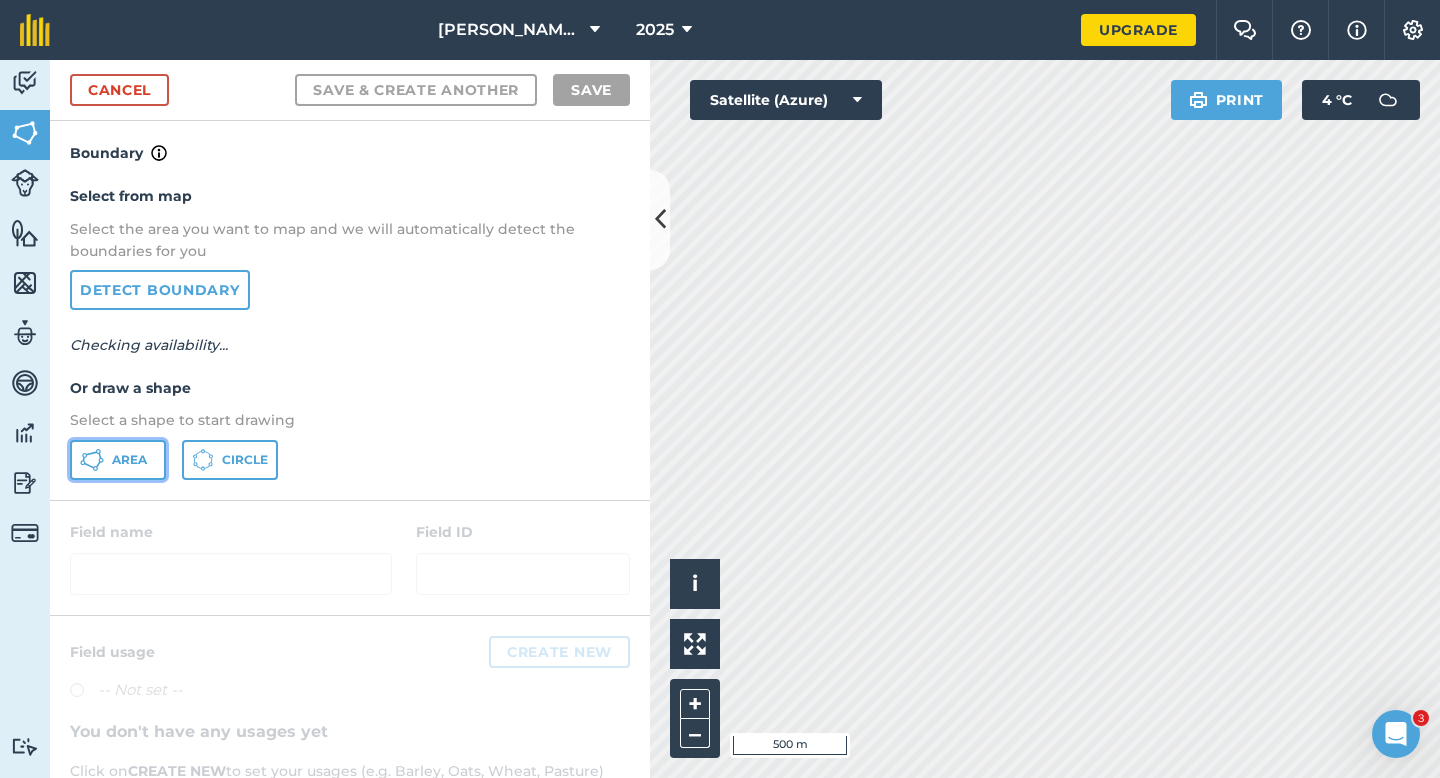 click on "Area" at bounding box center (129, 460) 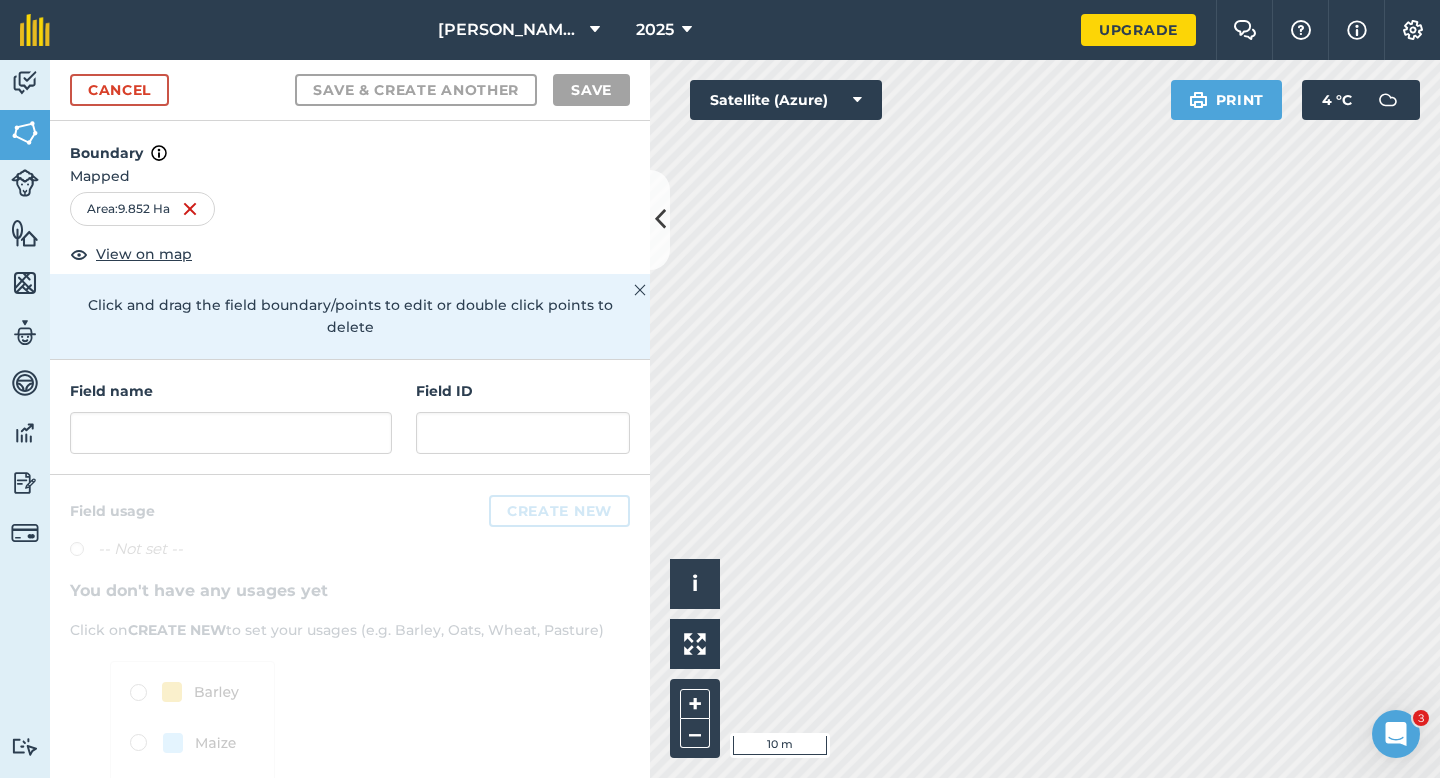 click at bounding box center [350, 691] 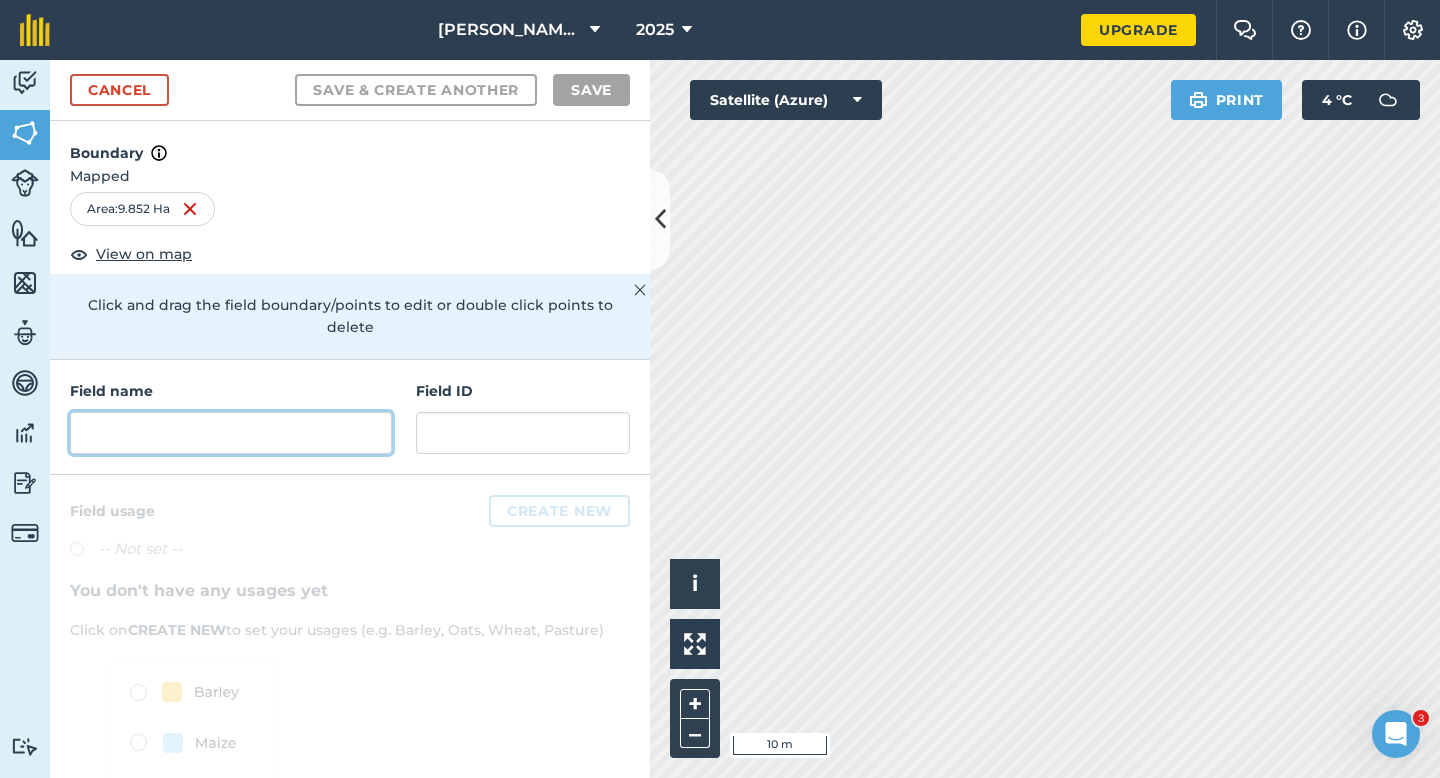 click at bounding box center [231, 433] 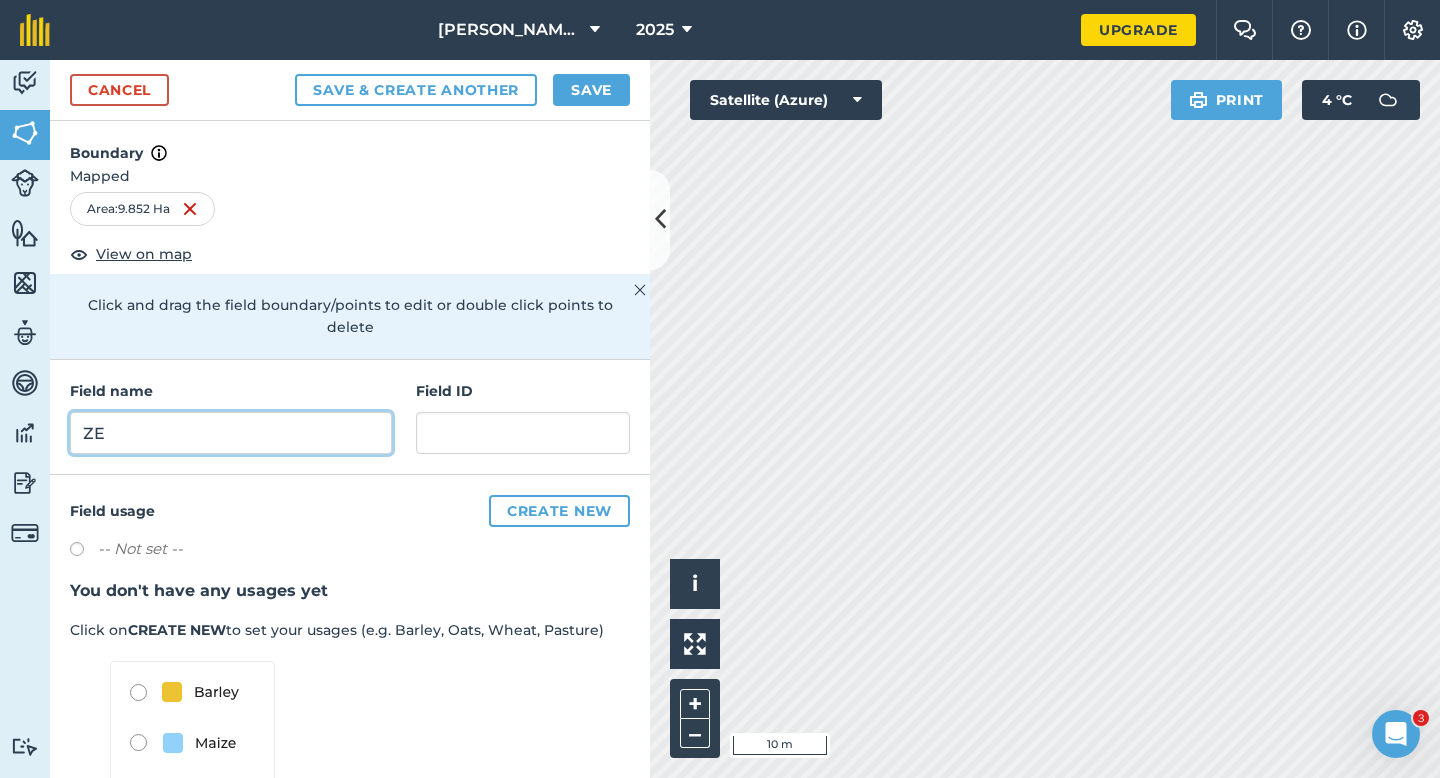 type on "ZE" 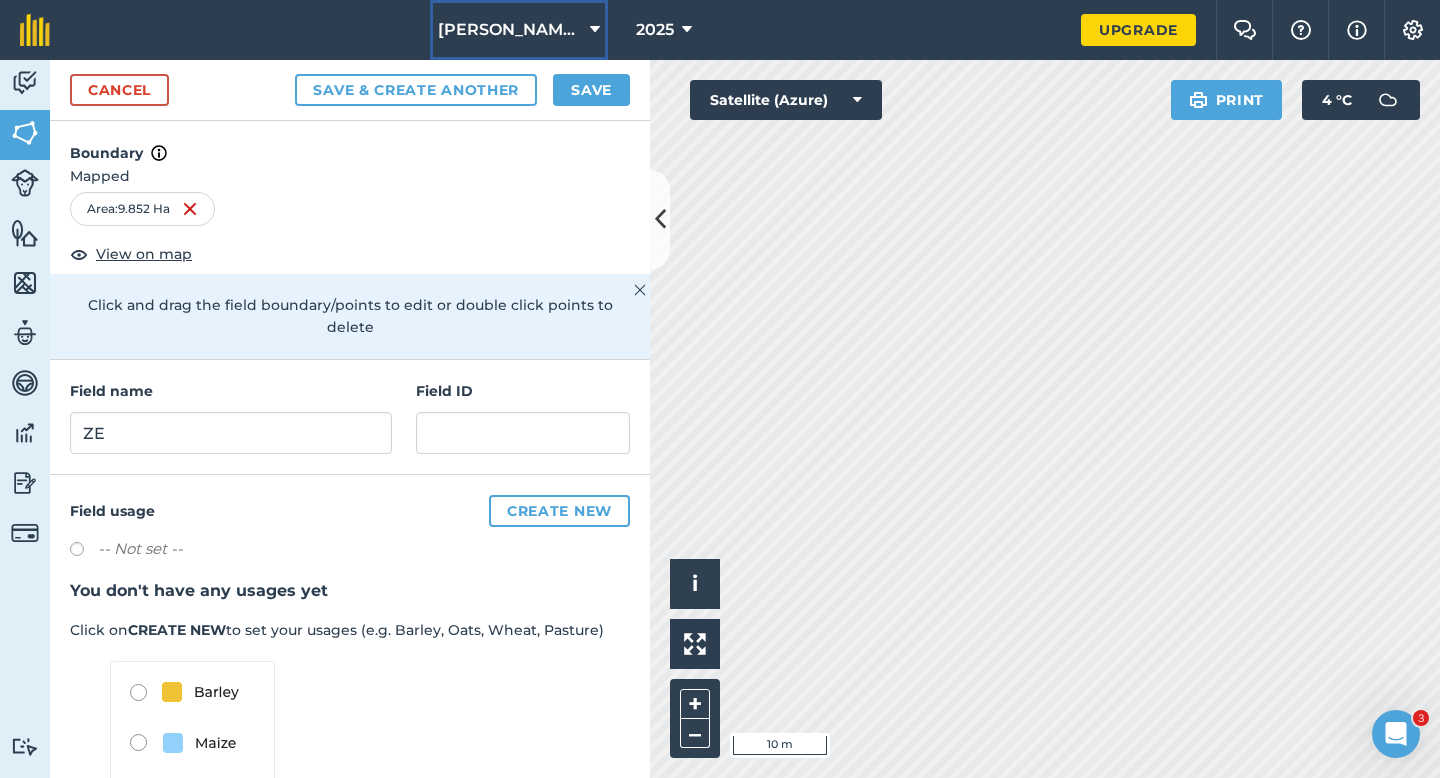 click on "[PERSON_NAME] Farming LTD" at bounding box center (519, 30) 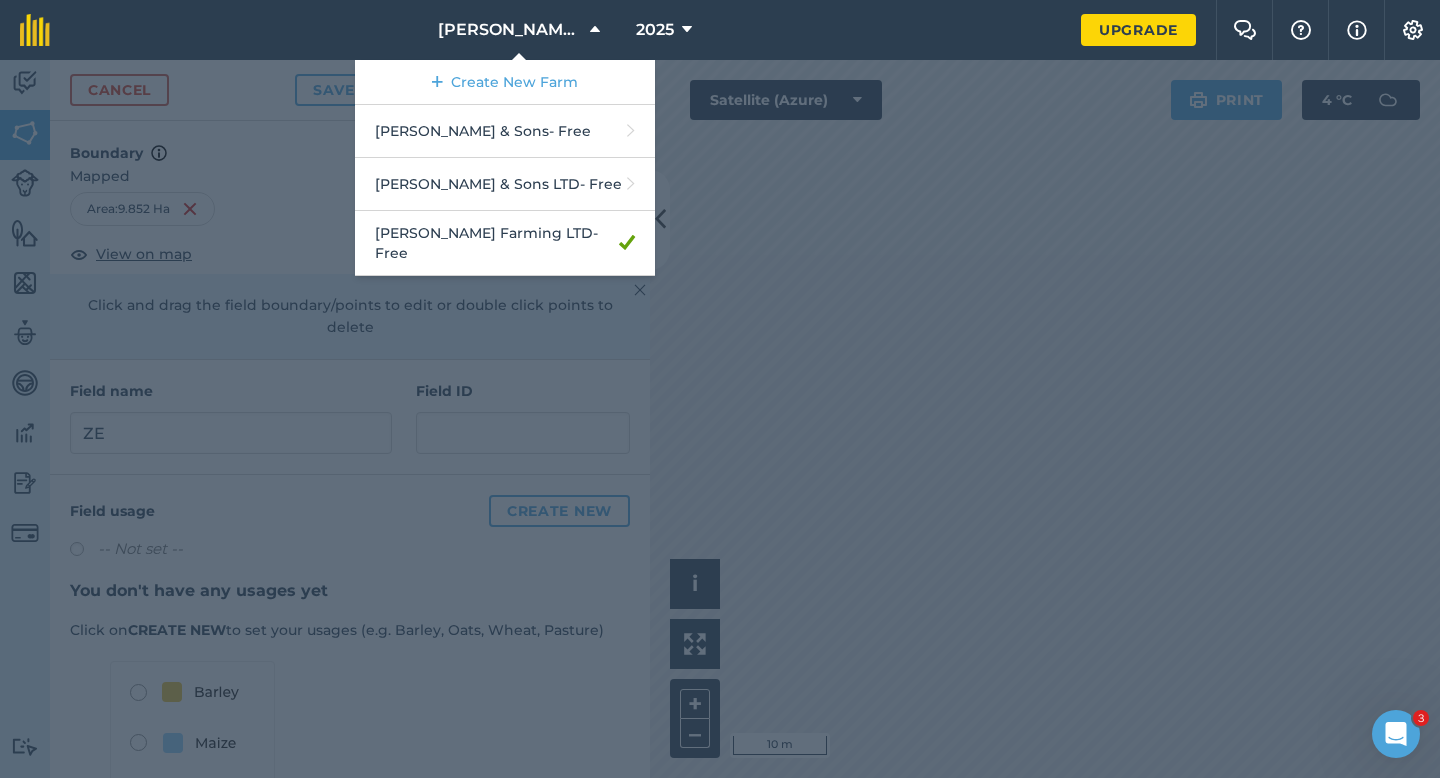 click at bounding box center (720, 419) 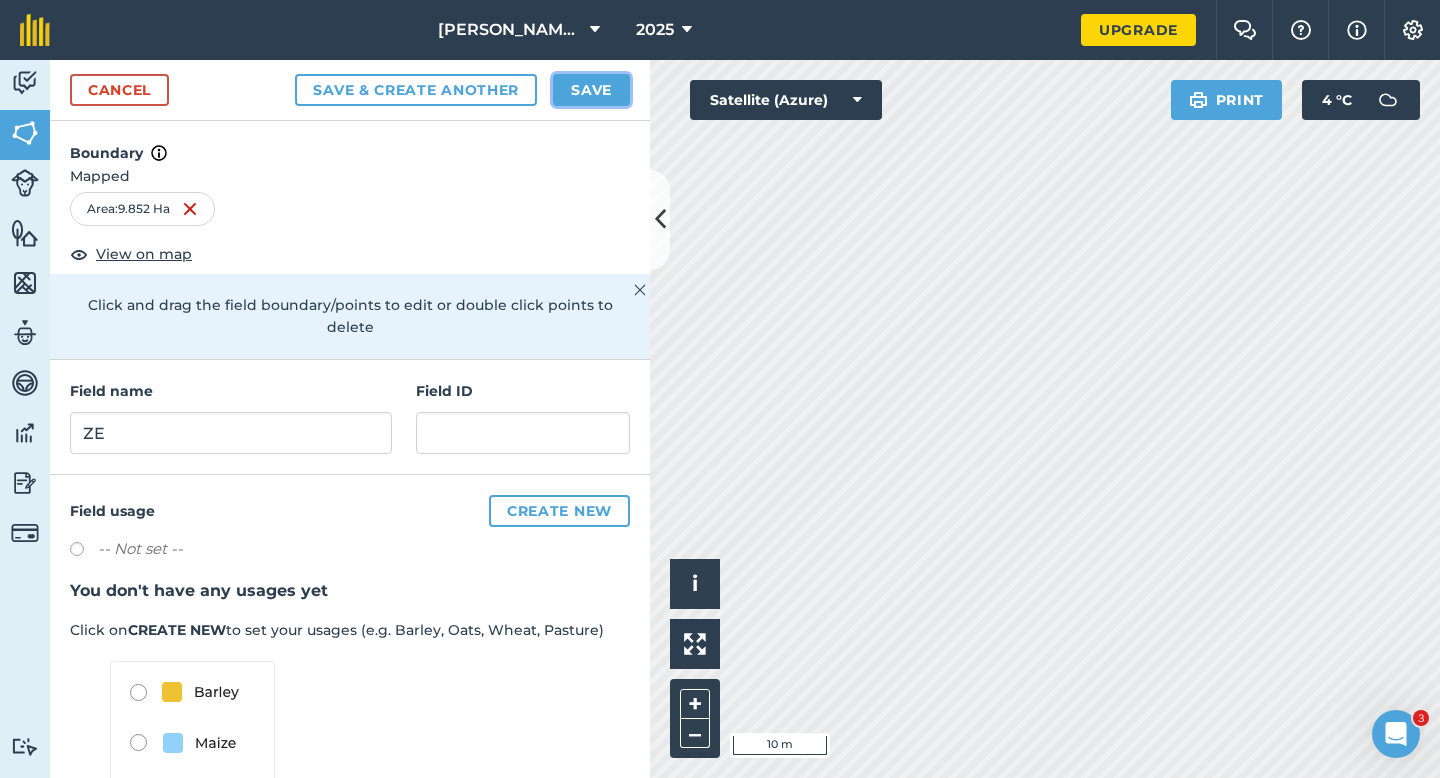 click on "Save" at bounding box center (591, 90) 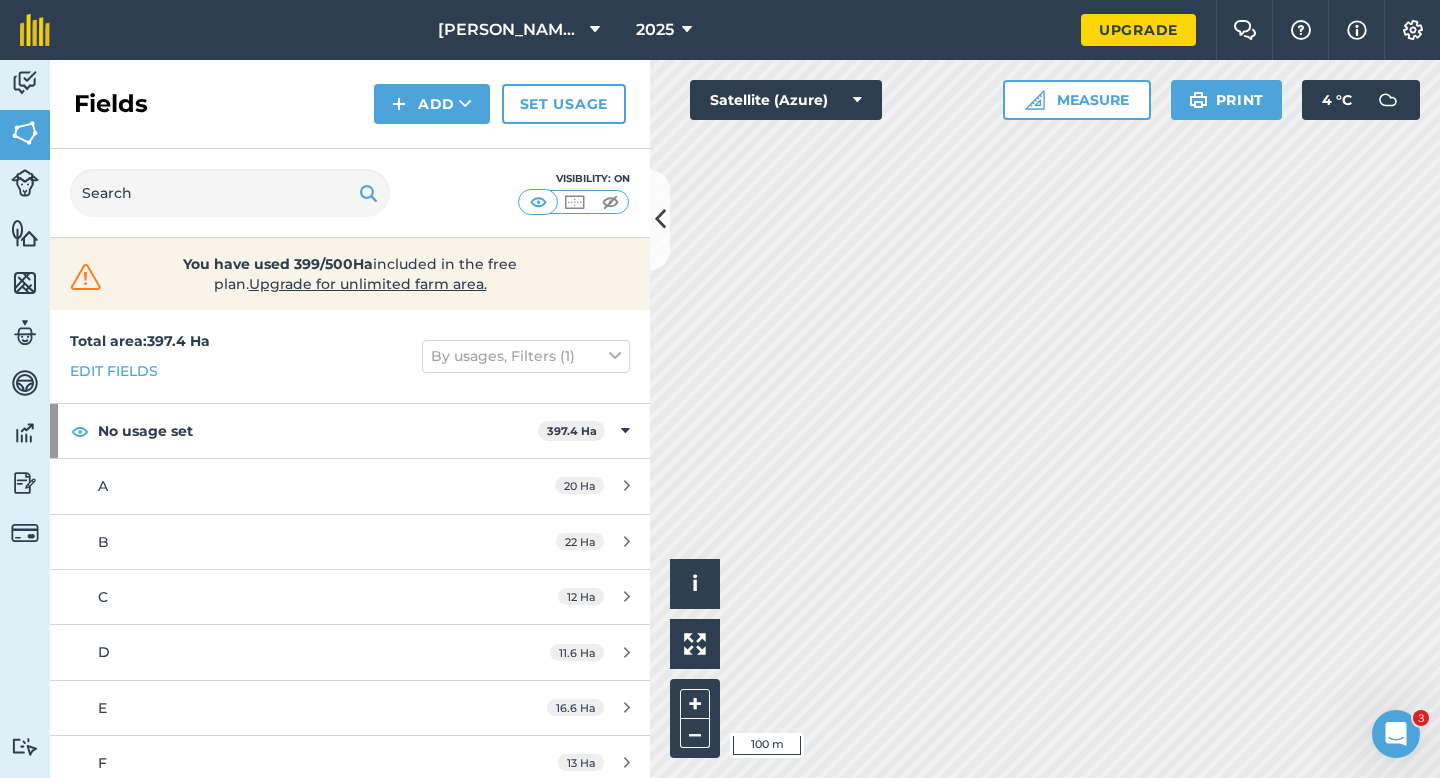 click on "Click to start drawing i © 2025 TomTom, Microsoft 100 m + – Satellite (Azure) Measure Print 4   ° C" at bounding box center [1045, 419] 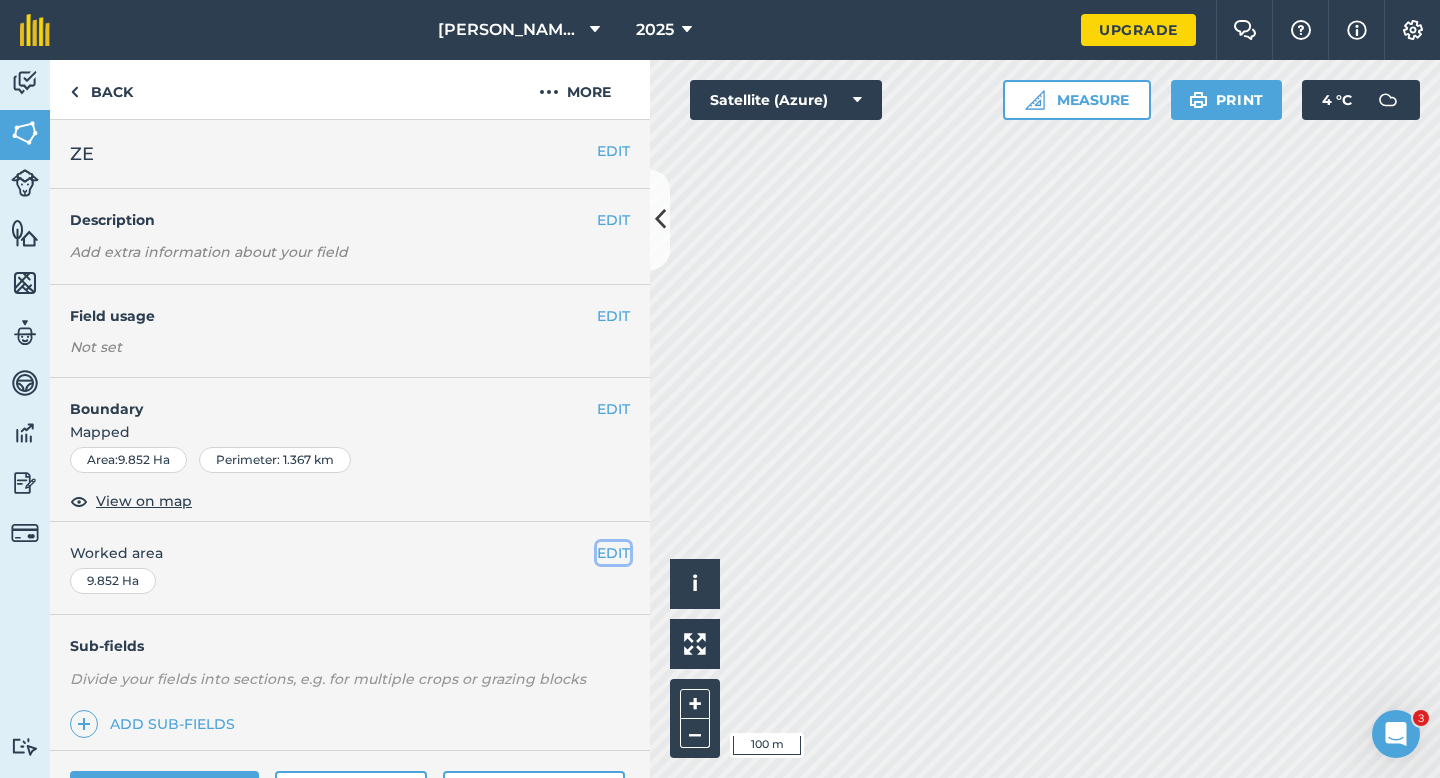 click on "EDIT" at bounding box center [613, 553] 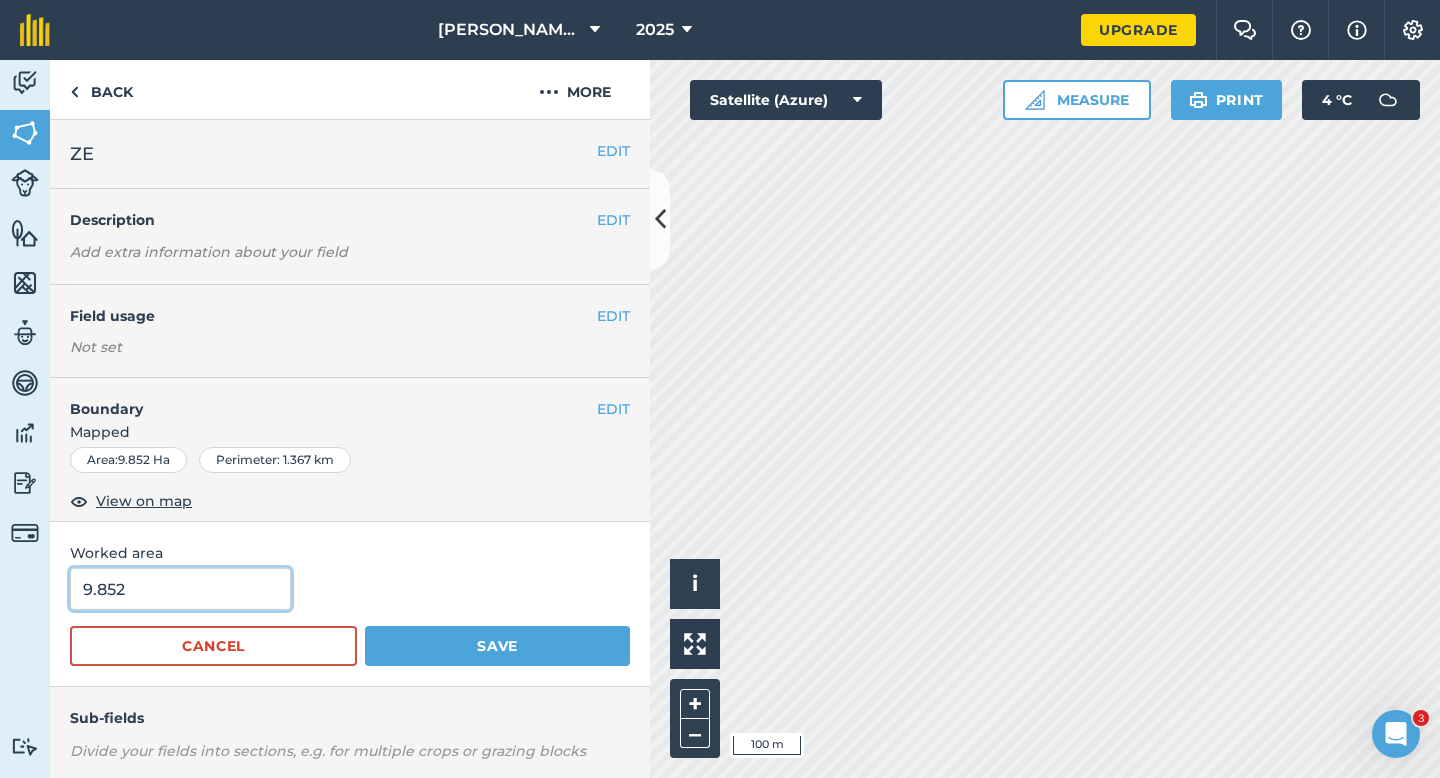 click on "9.852" at bounding box center [180, 589] 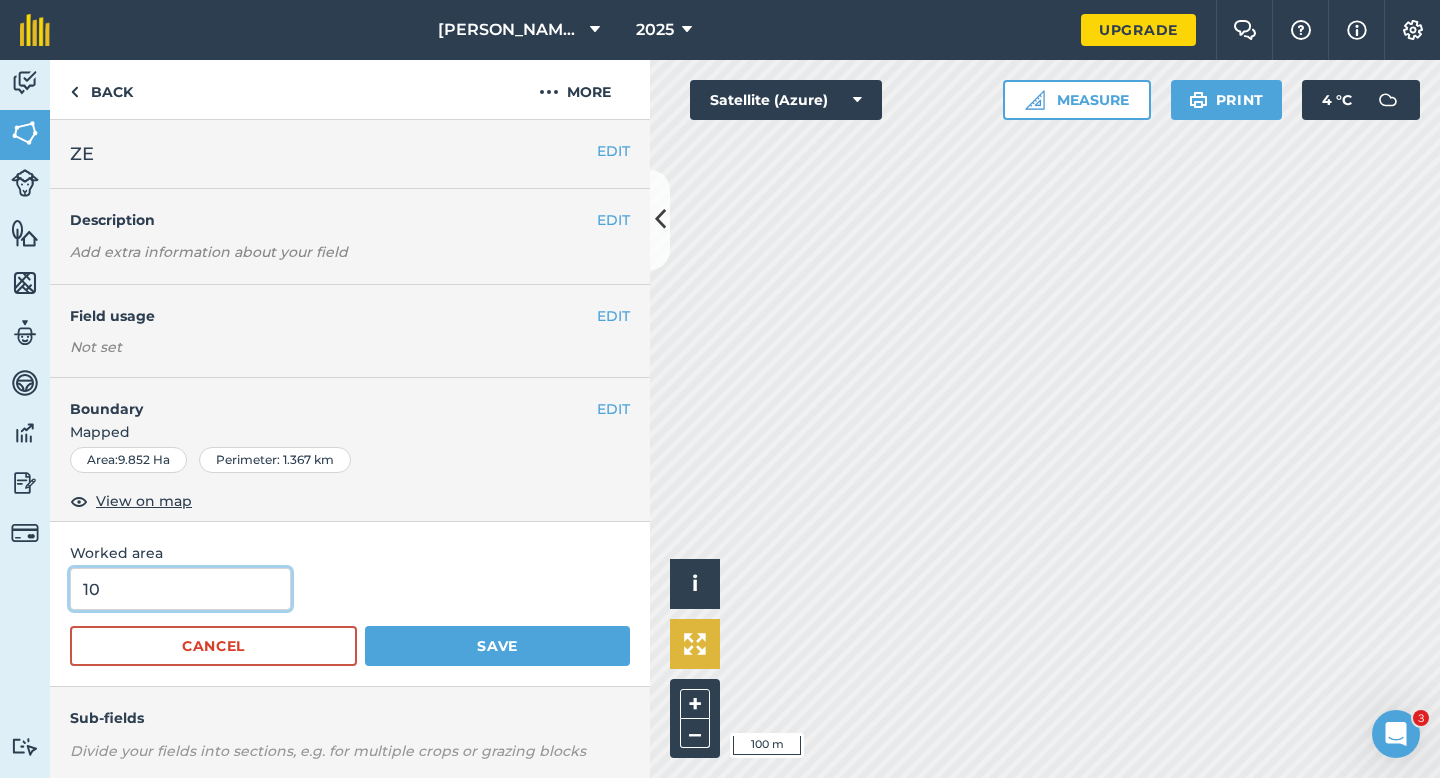 click on "Save" at bounding box center (497, 646) 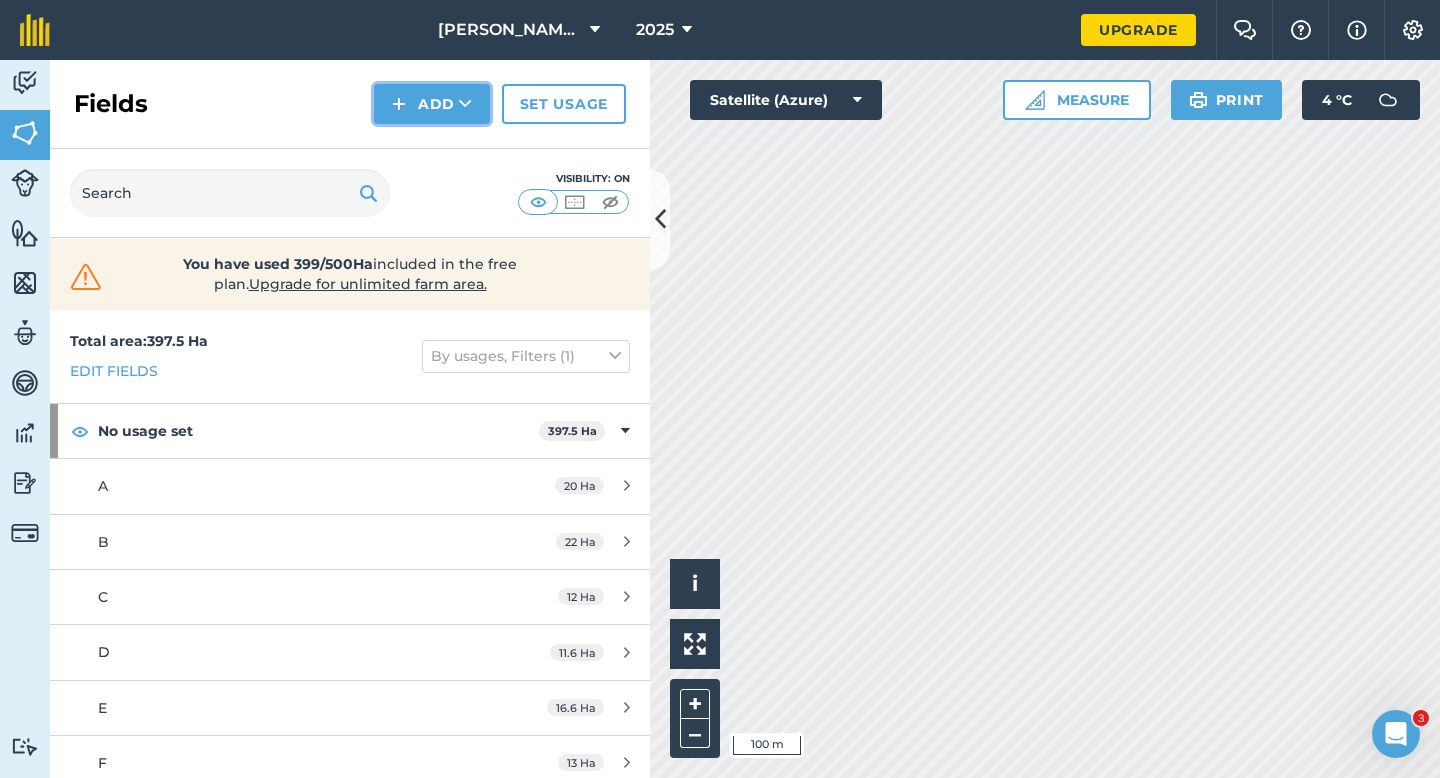 click at bounding box center (465, 104) 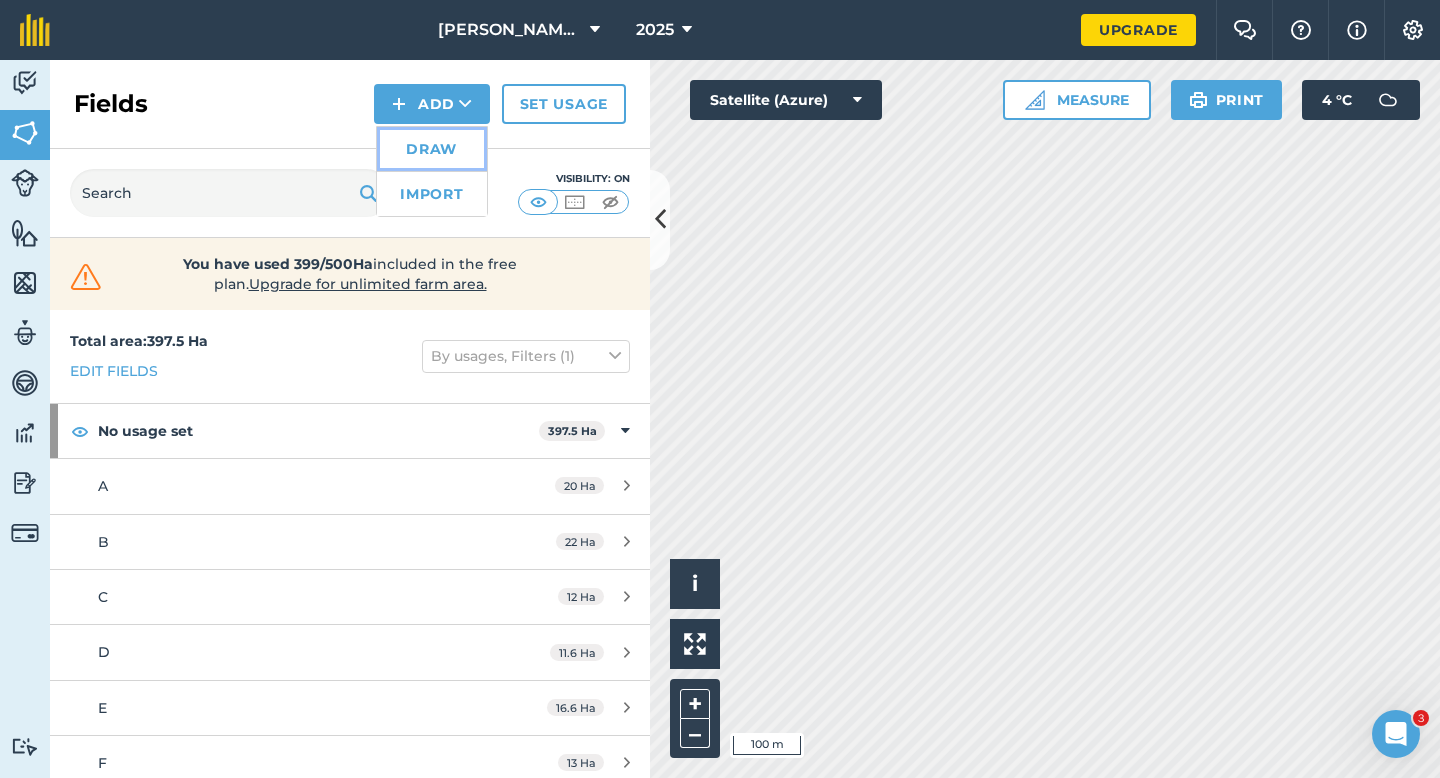 click on "Draw" at bounding box center (432, 149) 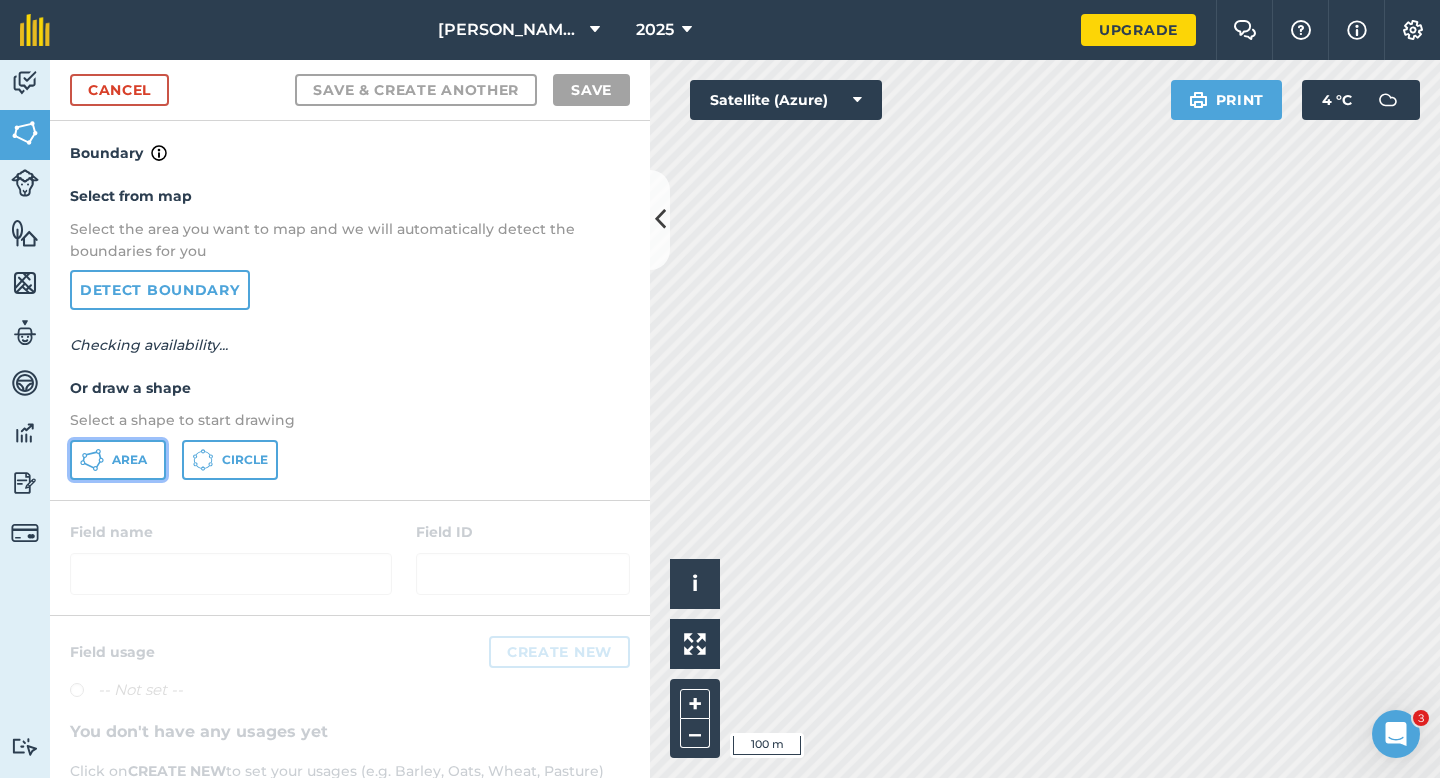 click on "Area" at bounding box center (129, 460) 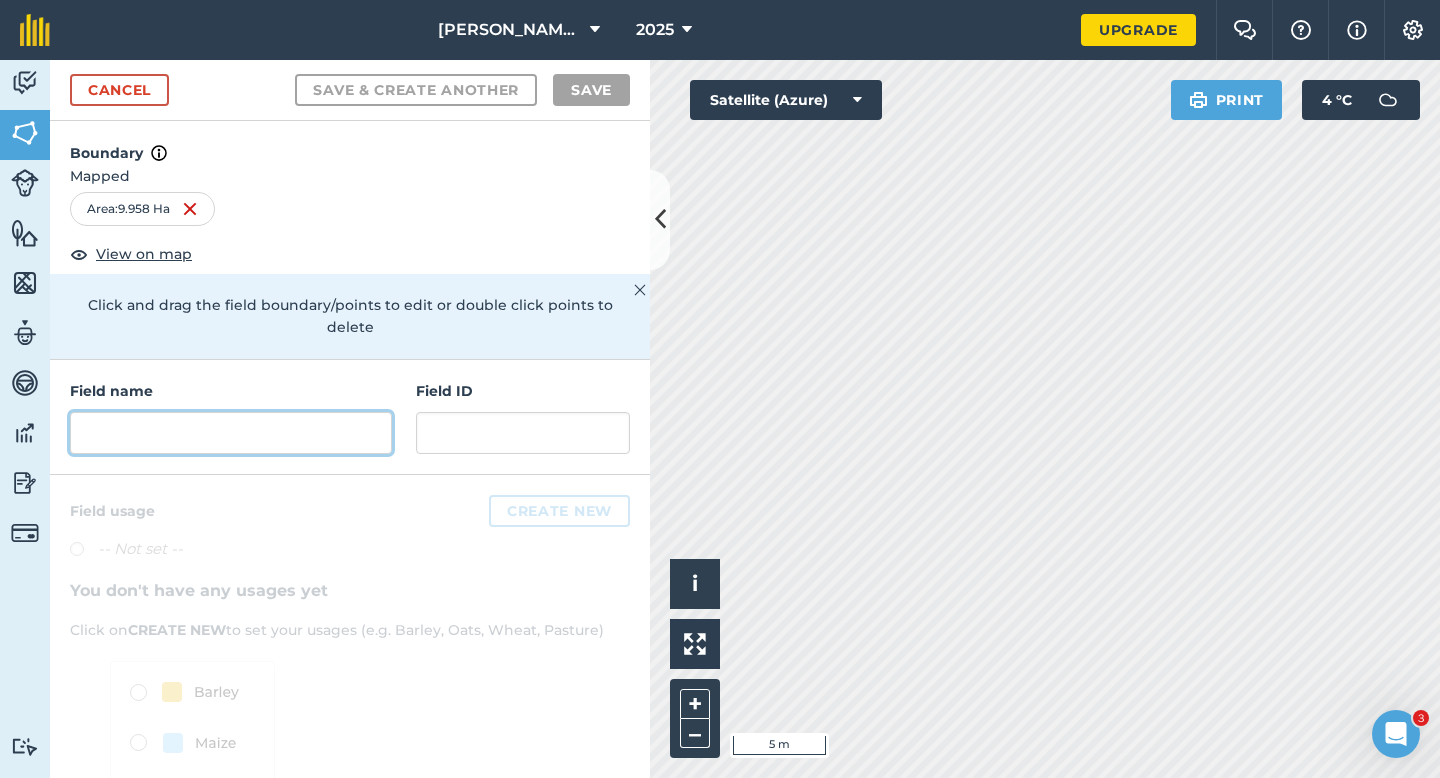 click at bounding box center [231, 433] 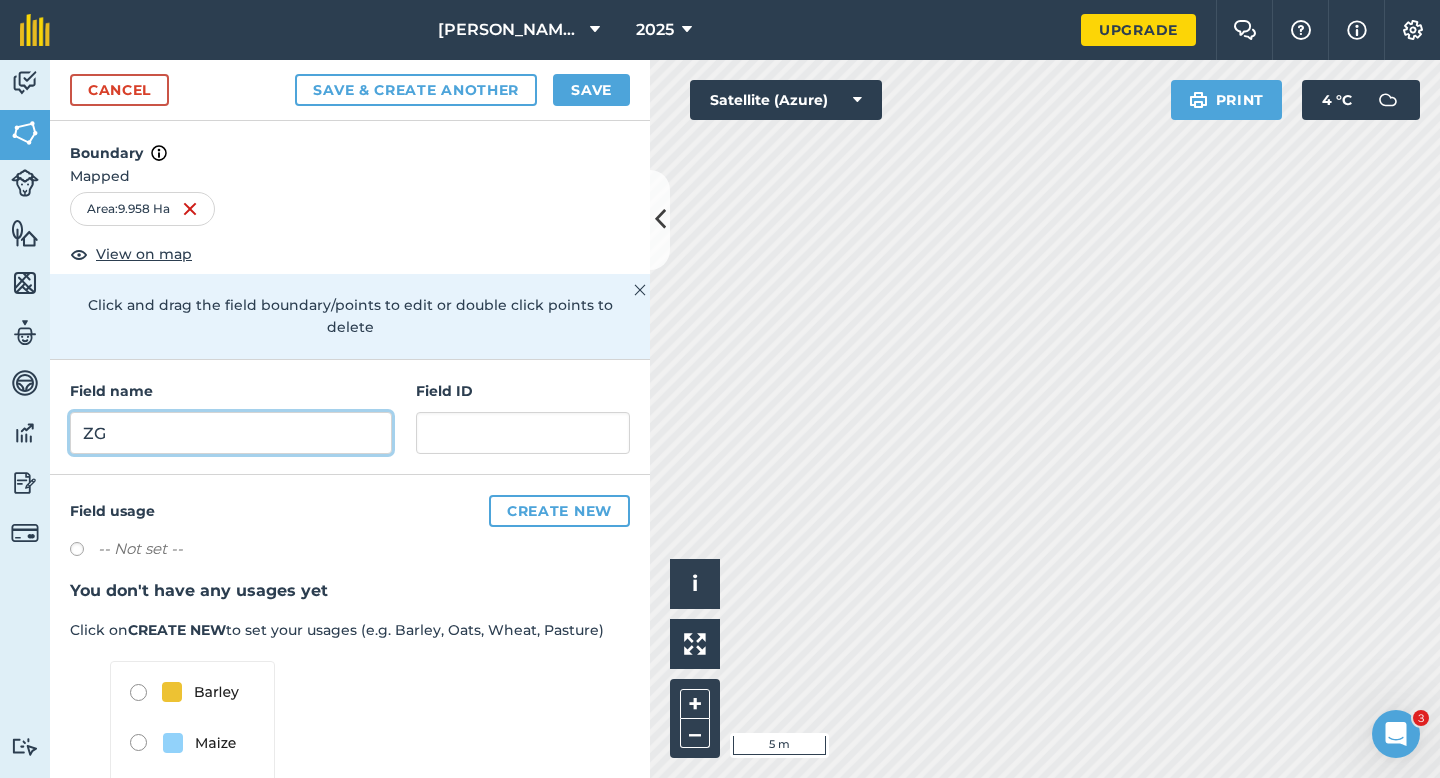 type on "ZG" 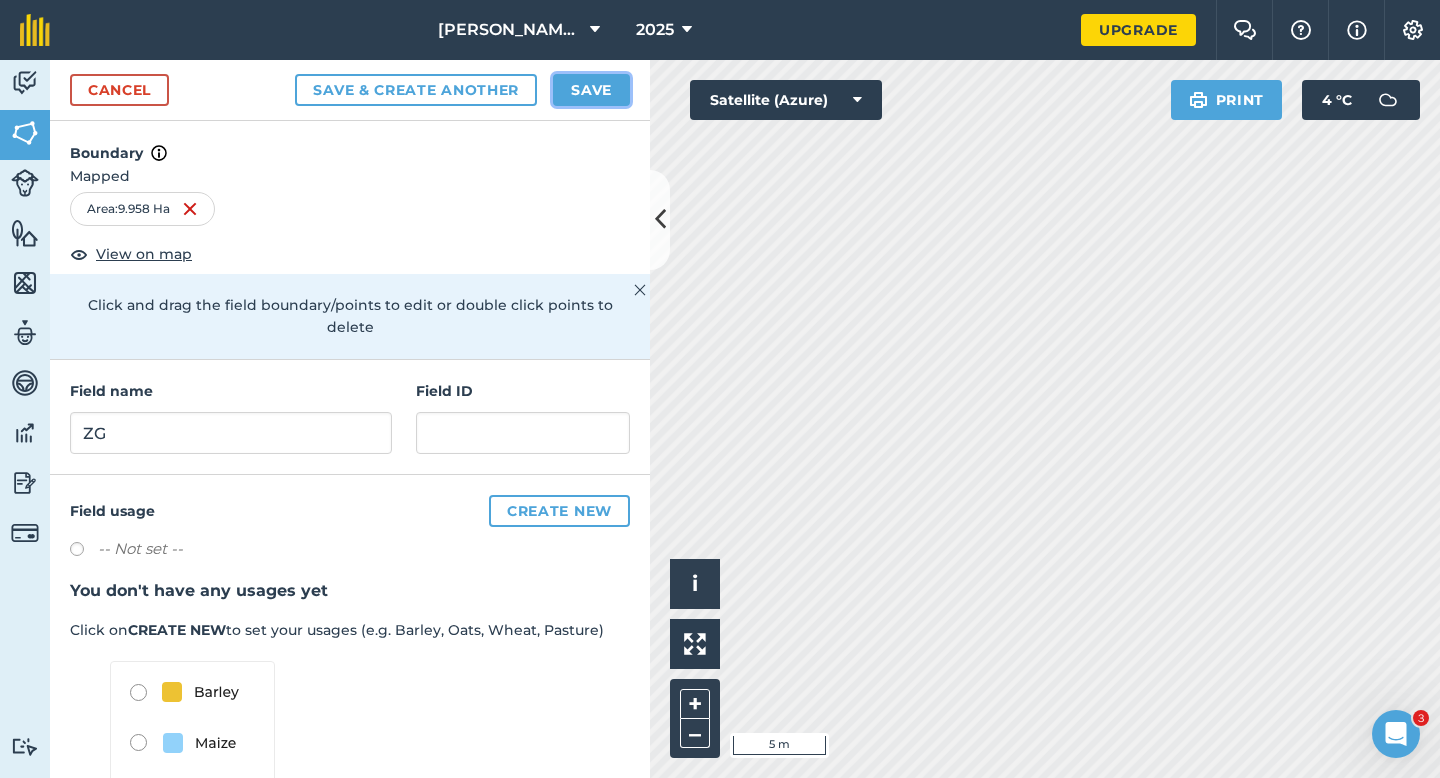 click on "Save" at bounding box center (591, 90) 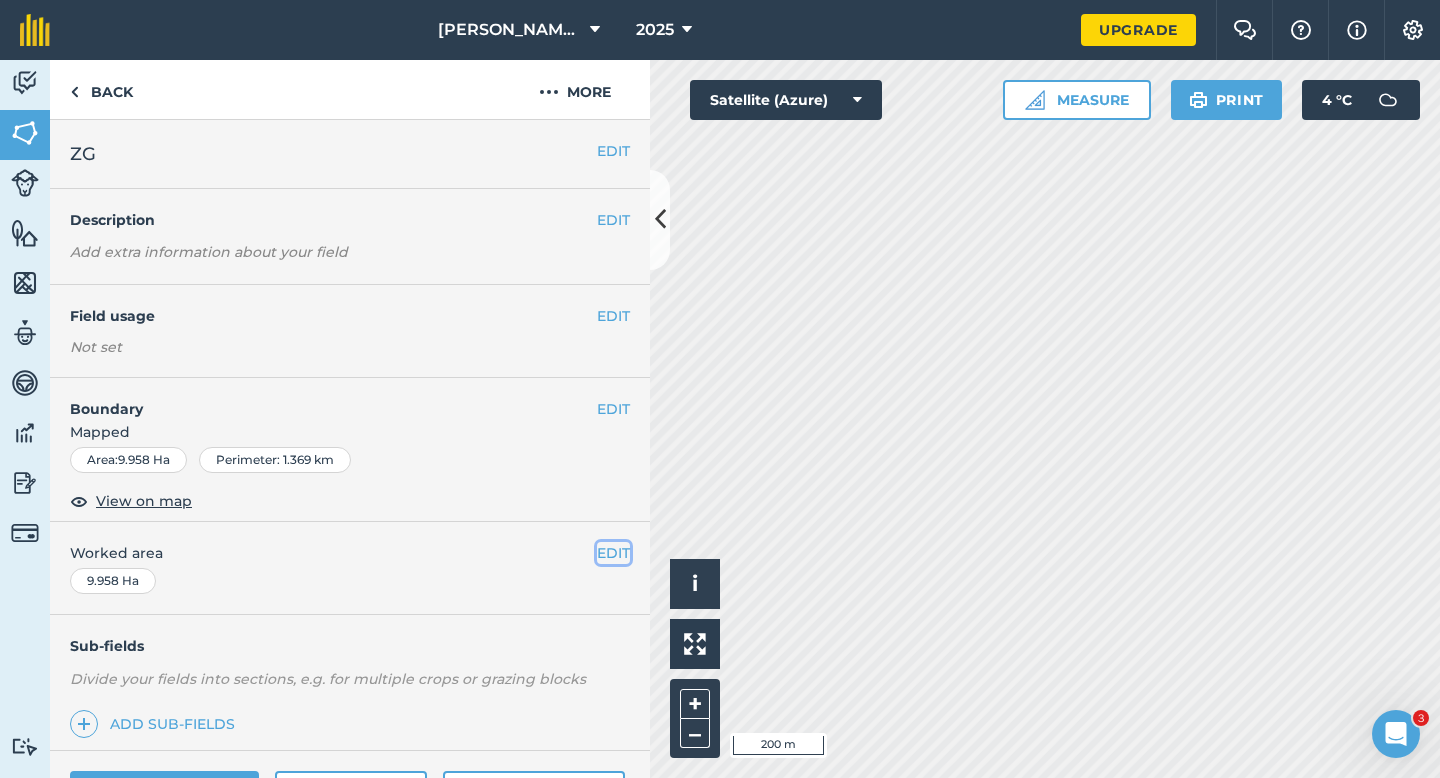 click on "EDIT" at bounding box center (613, 553) 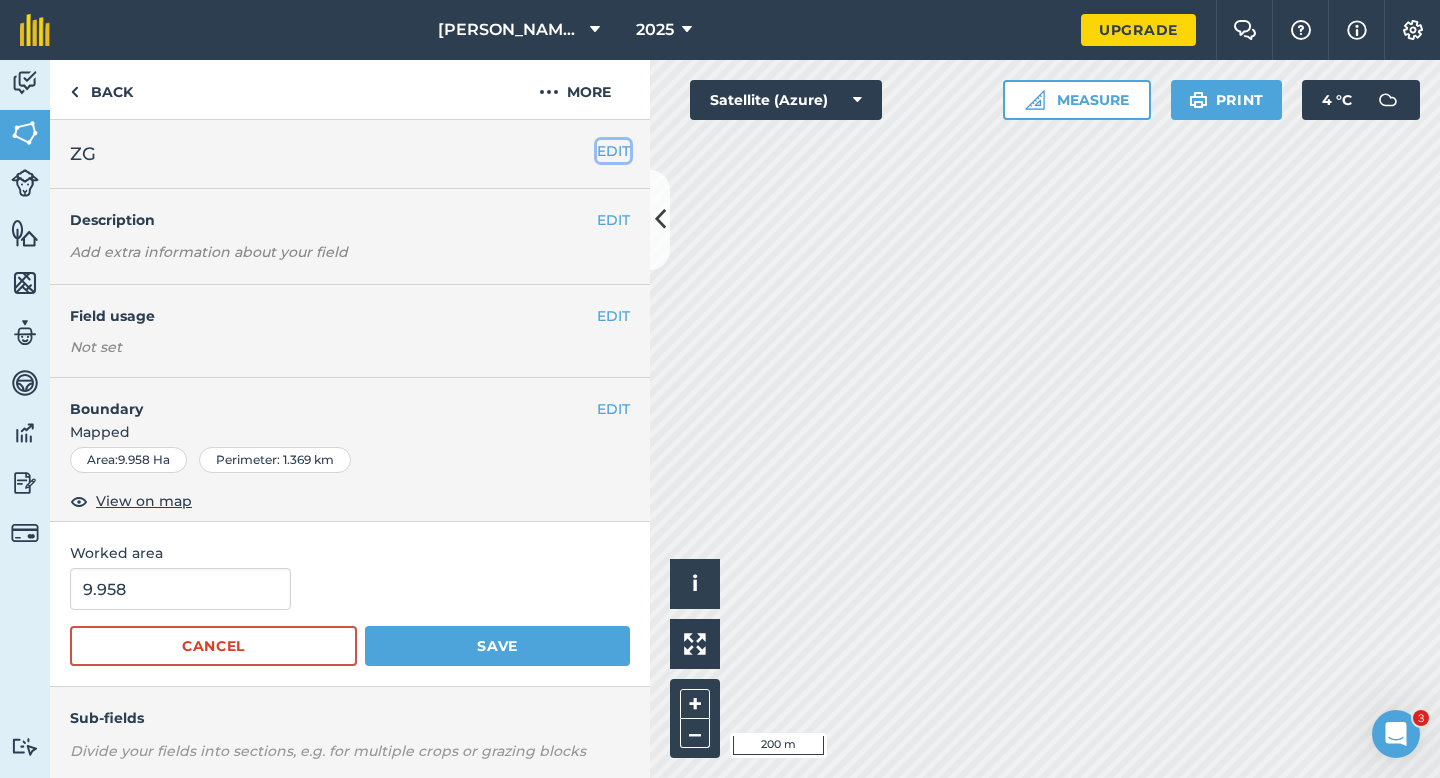 click on "EDIT" at bounding box center (613, 151) 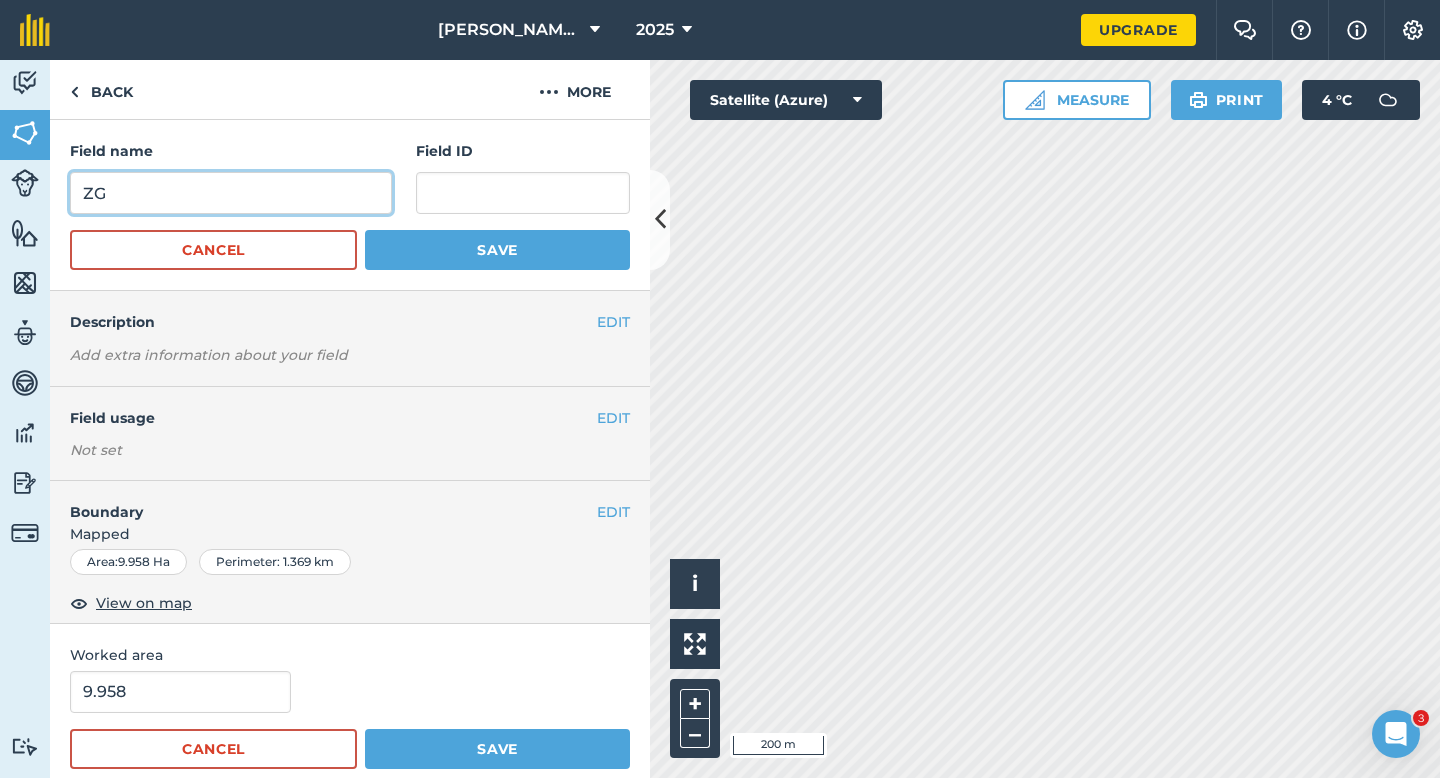 click on "ZG" at bounding box center [231, 193] 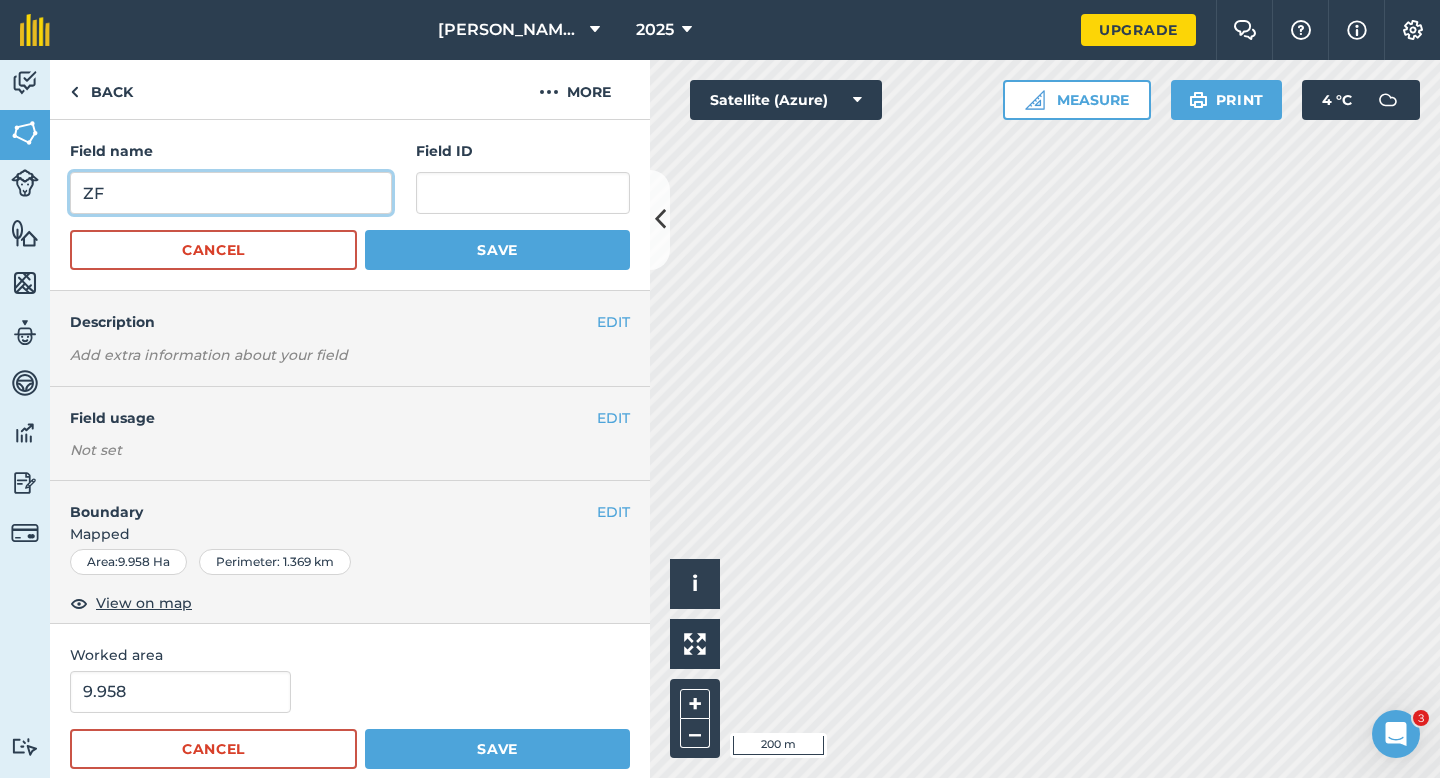 type on "ZF" 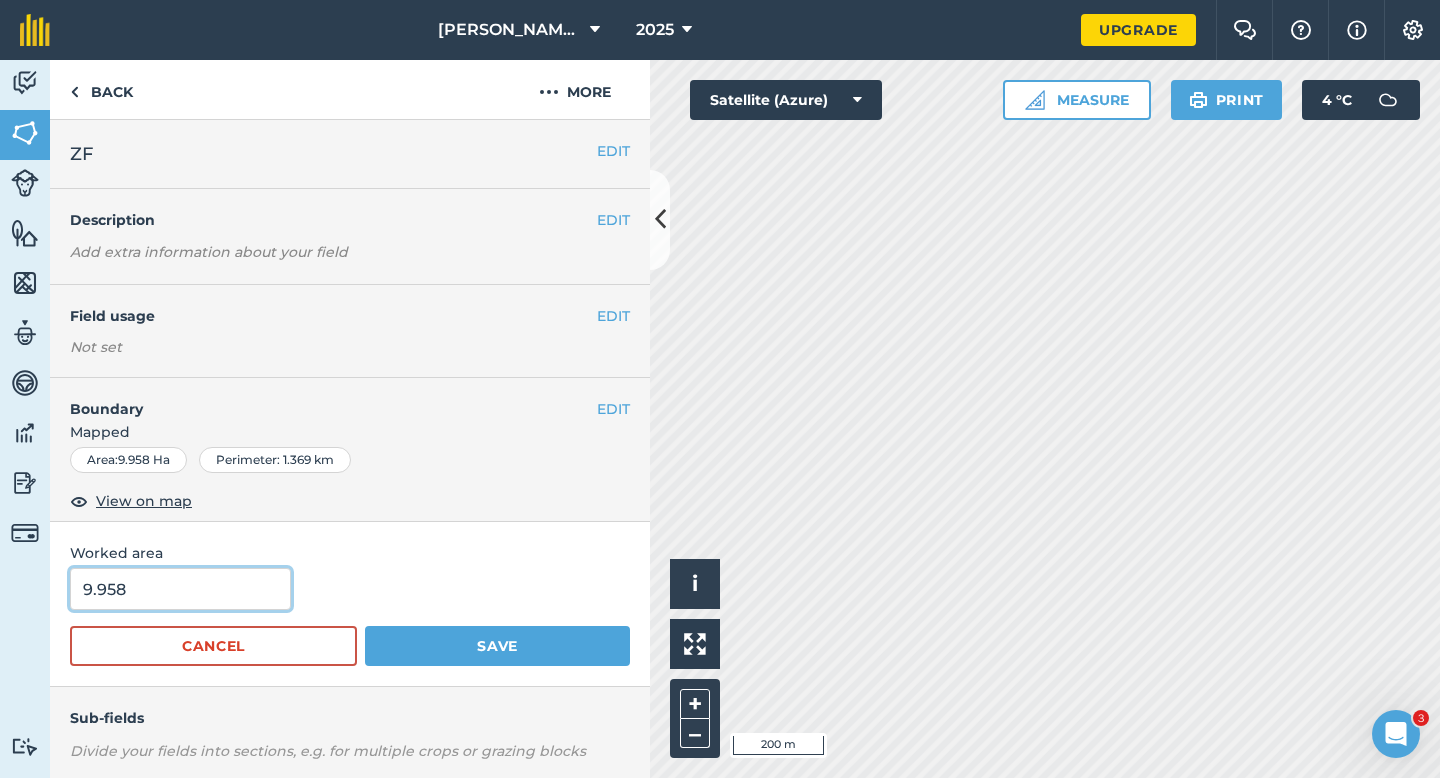 click on "9.958" at bounding box center [180, 589] 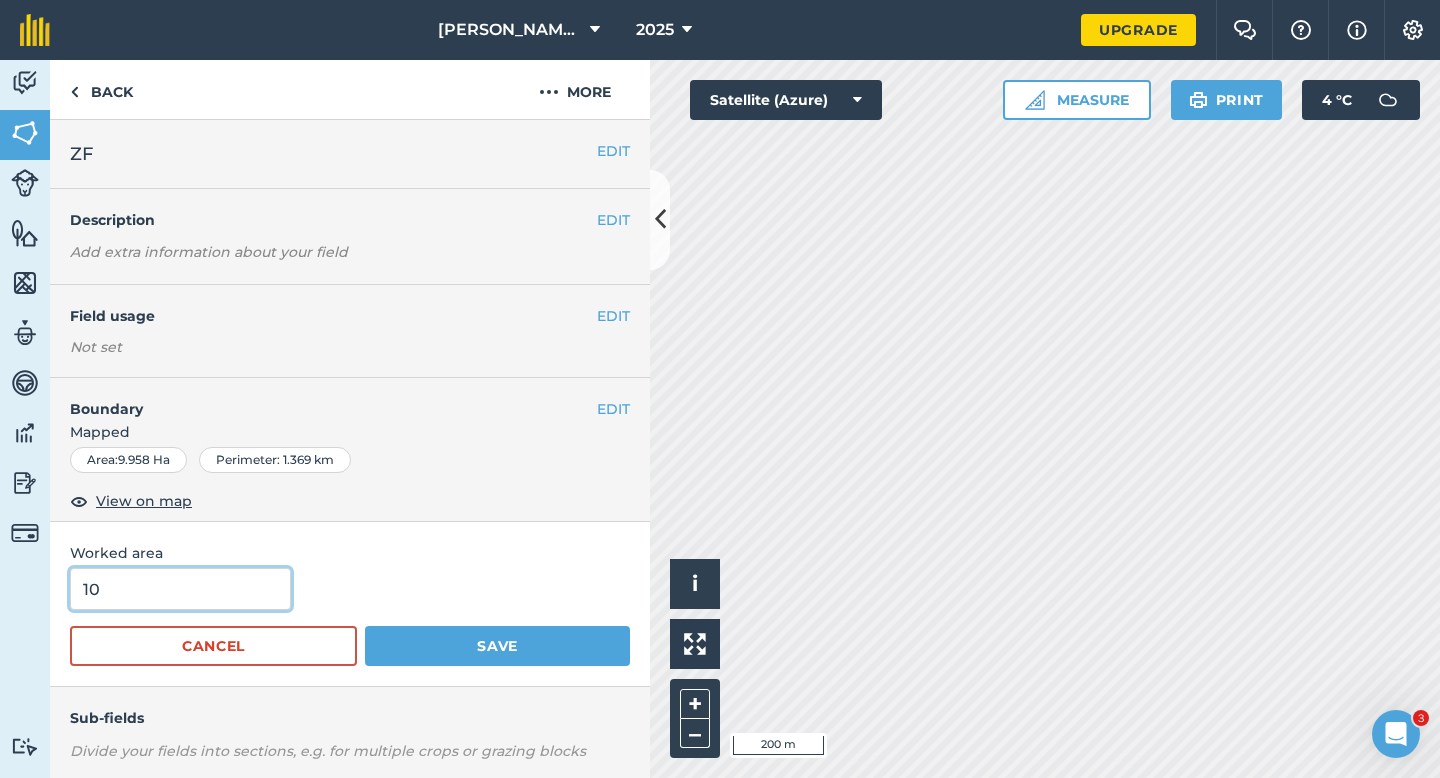 click on "Save" at bounding box center (497, 646) 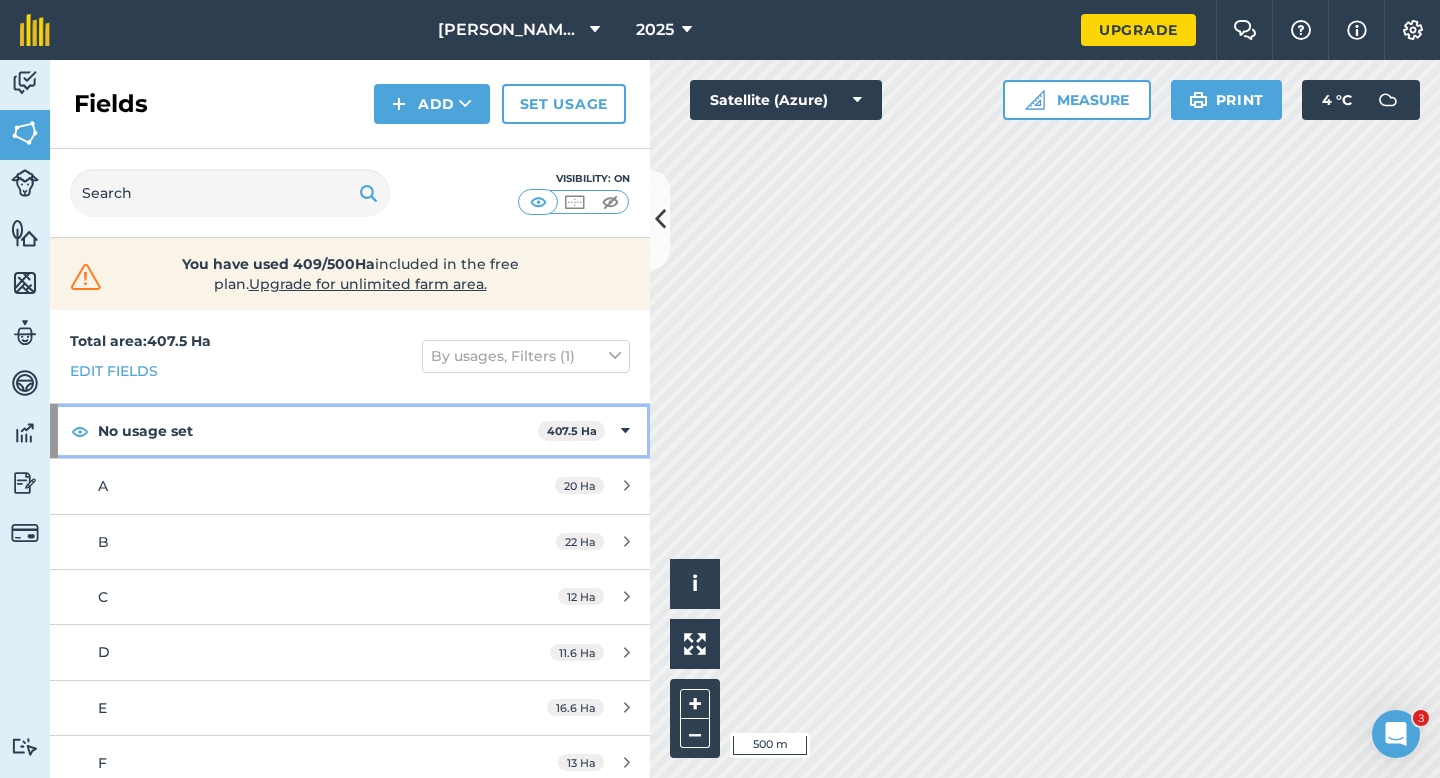click on "No usage set 407.5   Ha" at bounding box center (350, 431) 